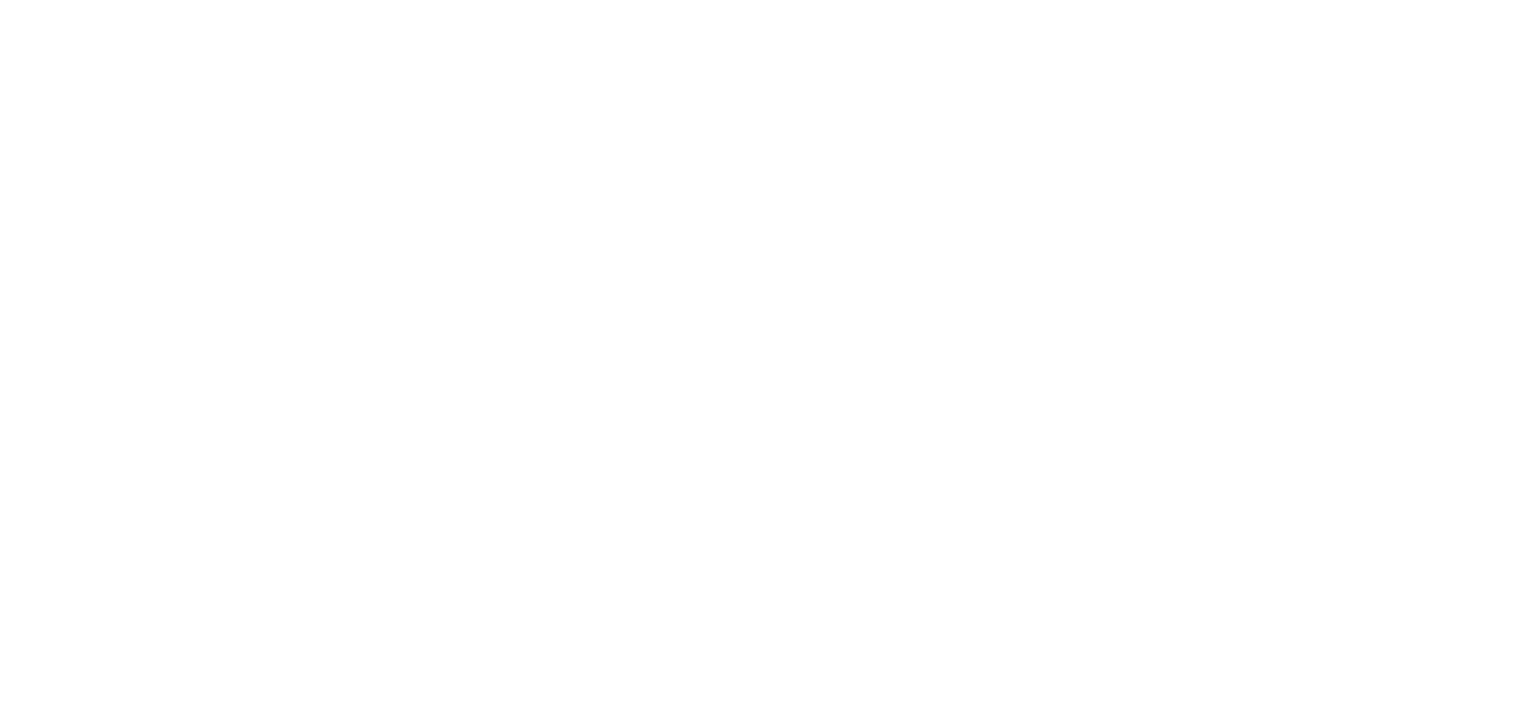 scroll, scrollTop: 0, scrollLeft: 0, axis: both 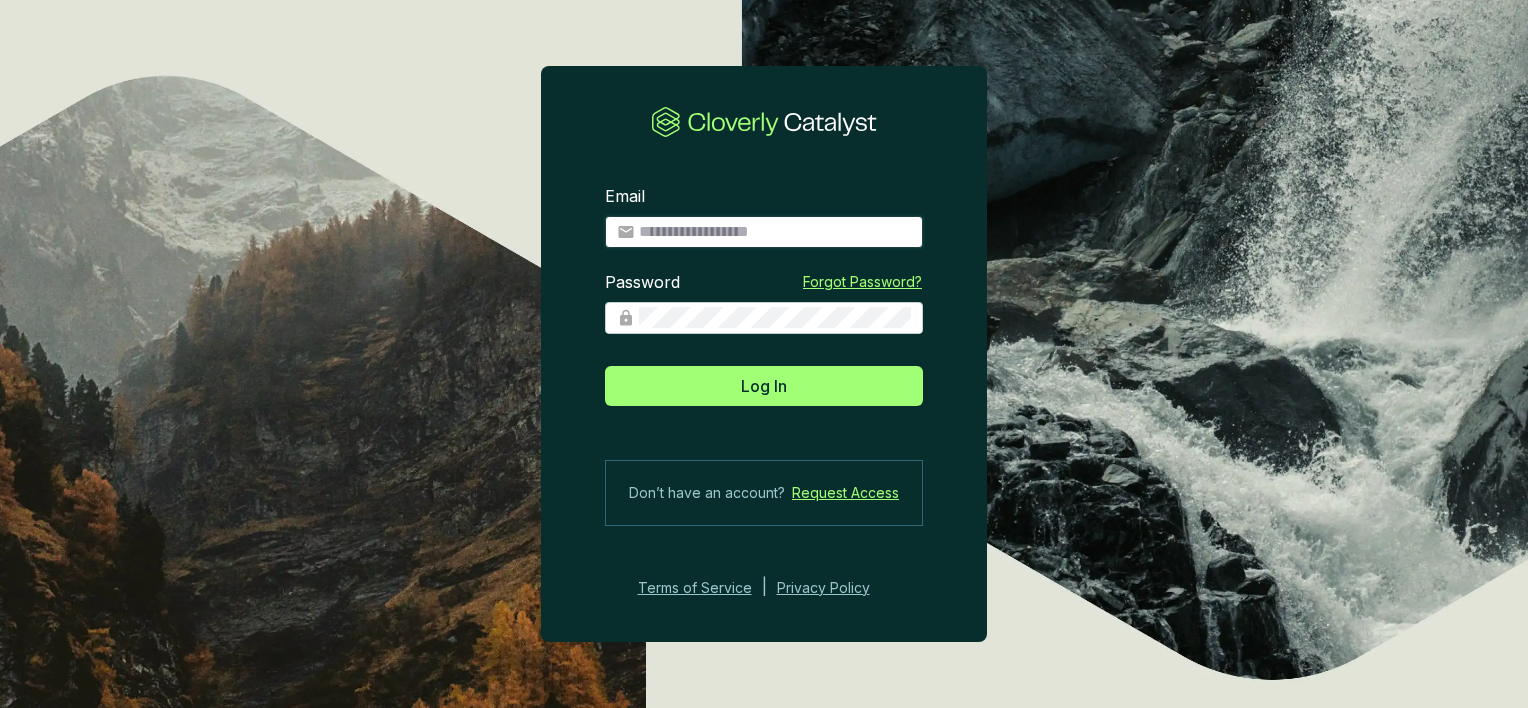 type on "**********" 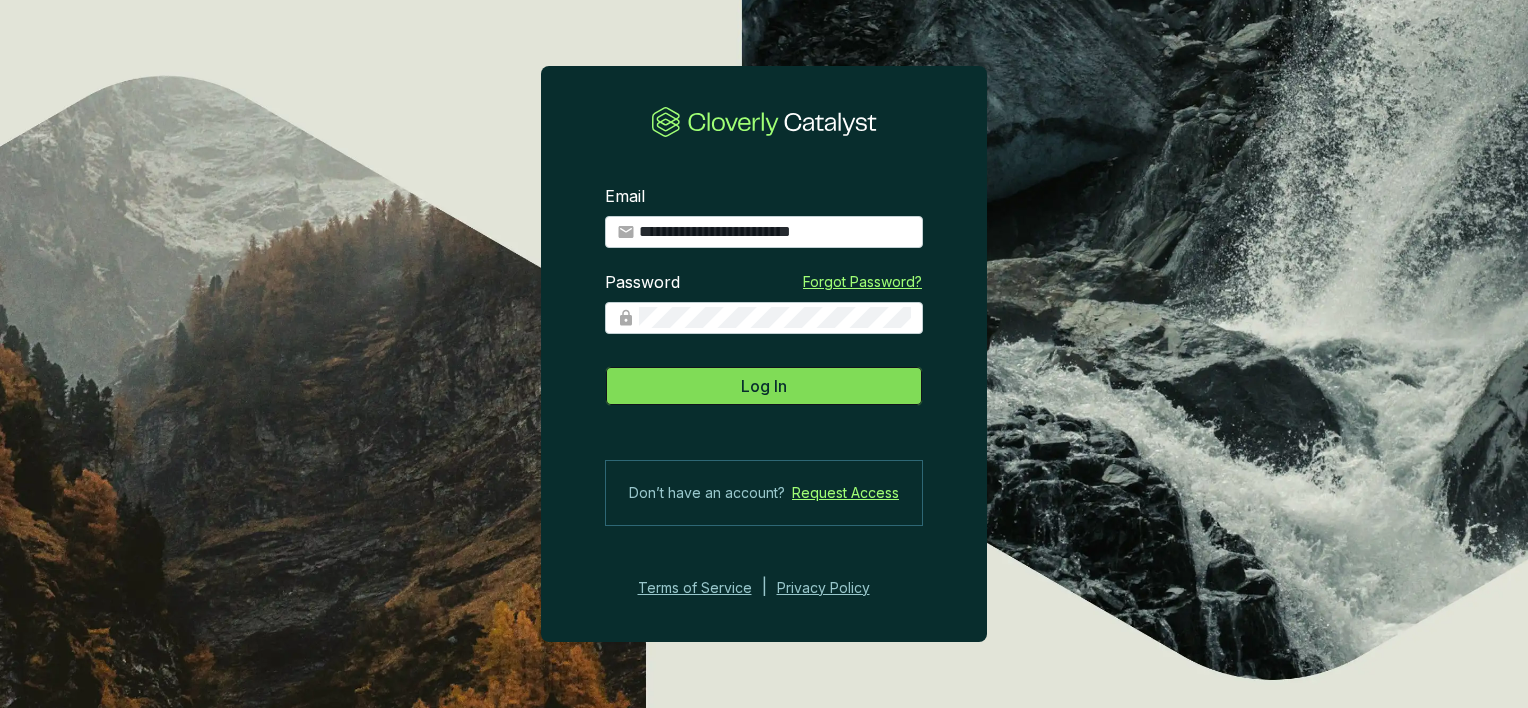 click on "Log In" at bounding box center [764, 386] 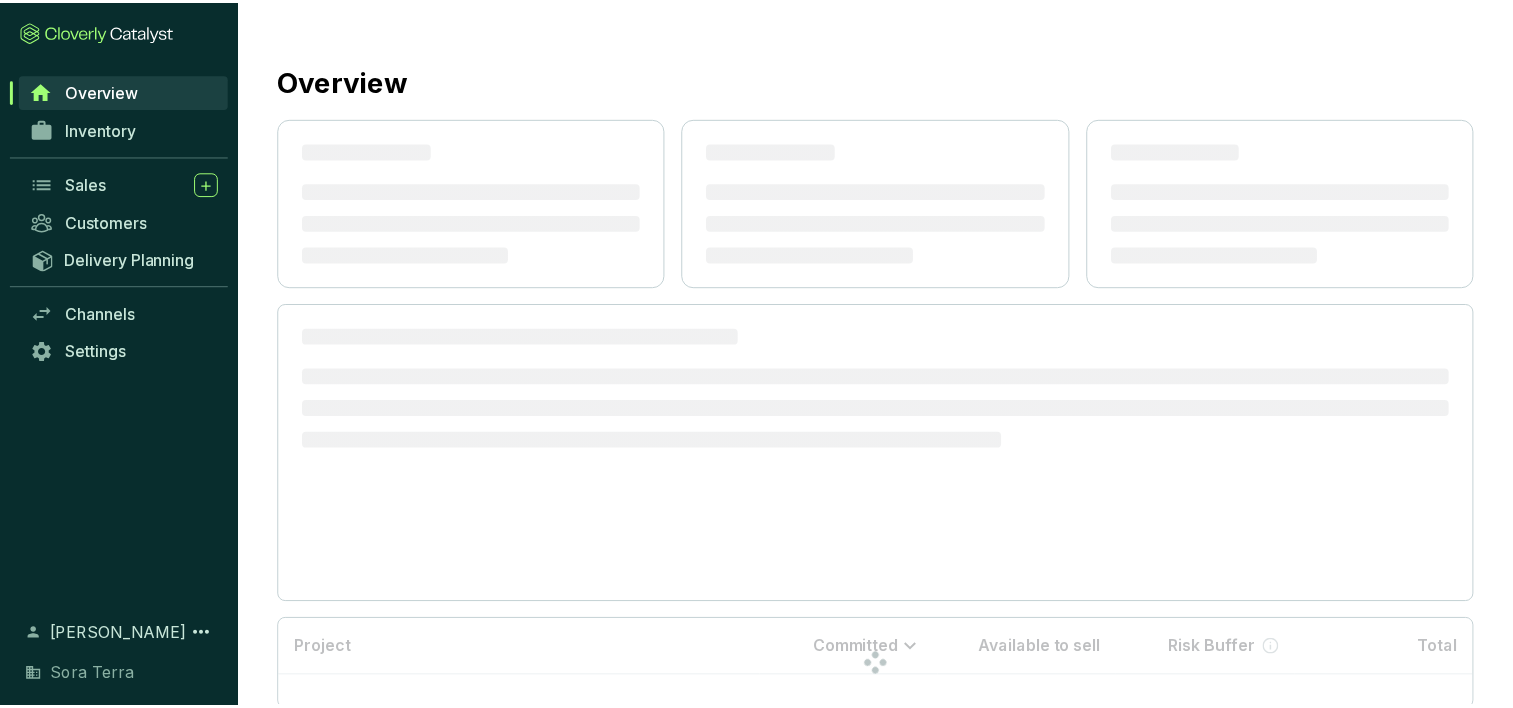 scroll, scrollTop: 0, scrollLeft: 0, axis: both 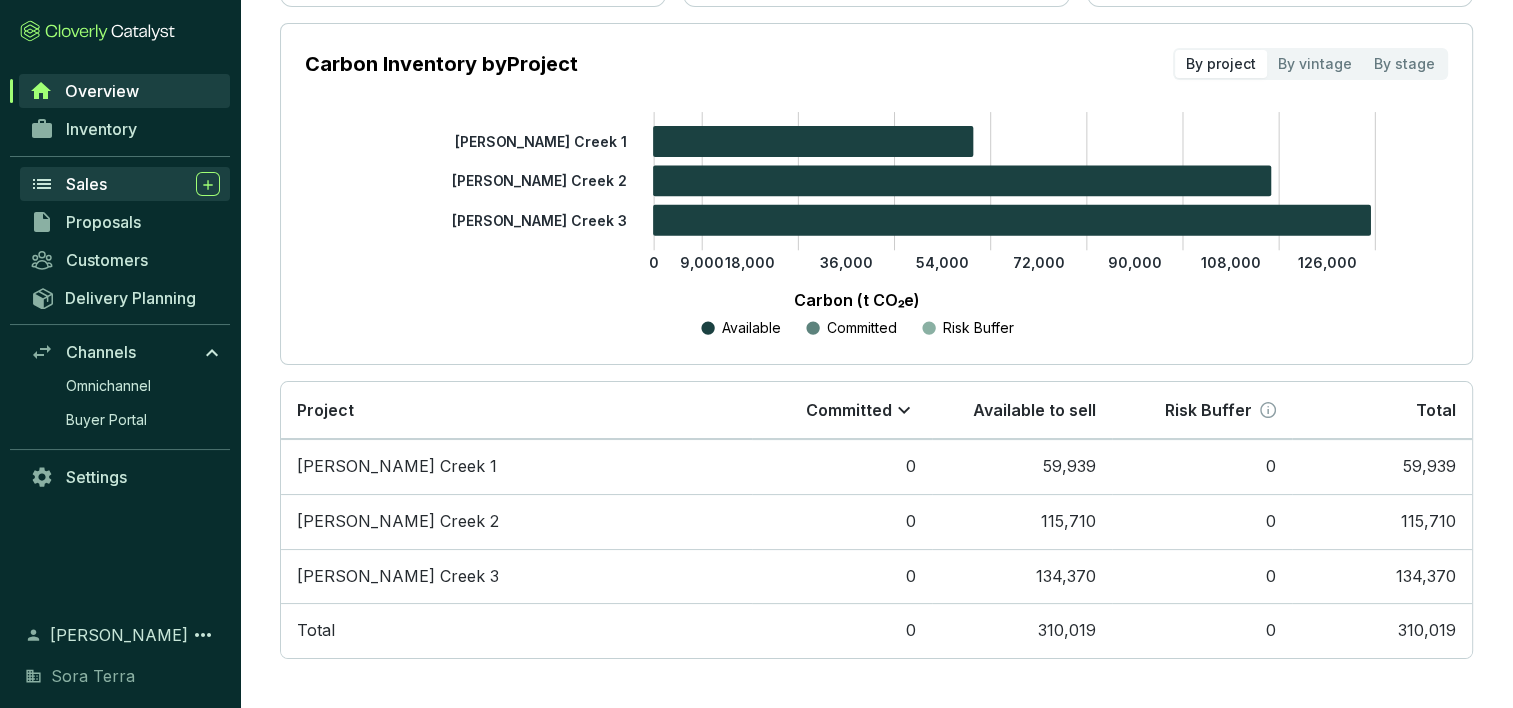 click on "Sales" at bounding box center (86, 184) 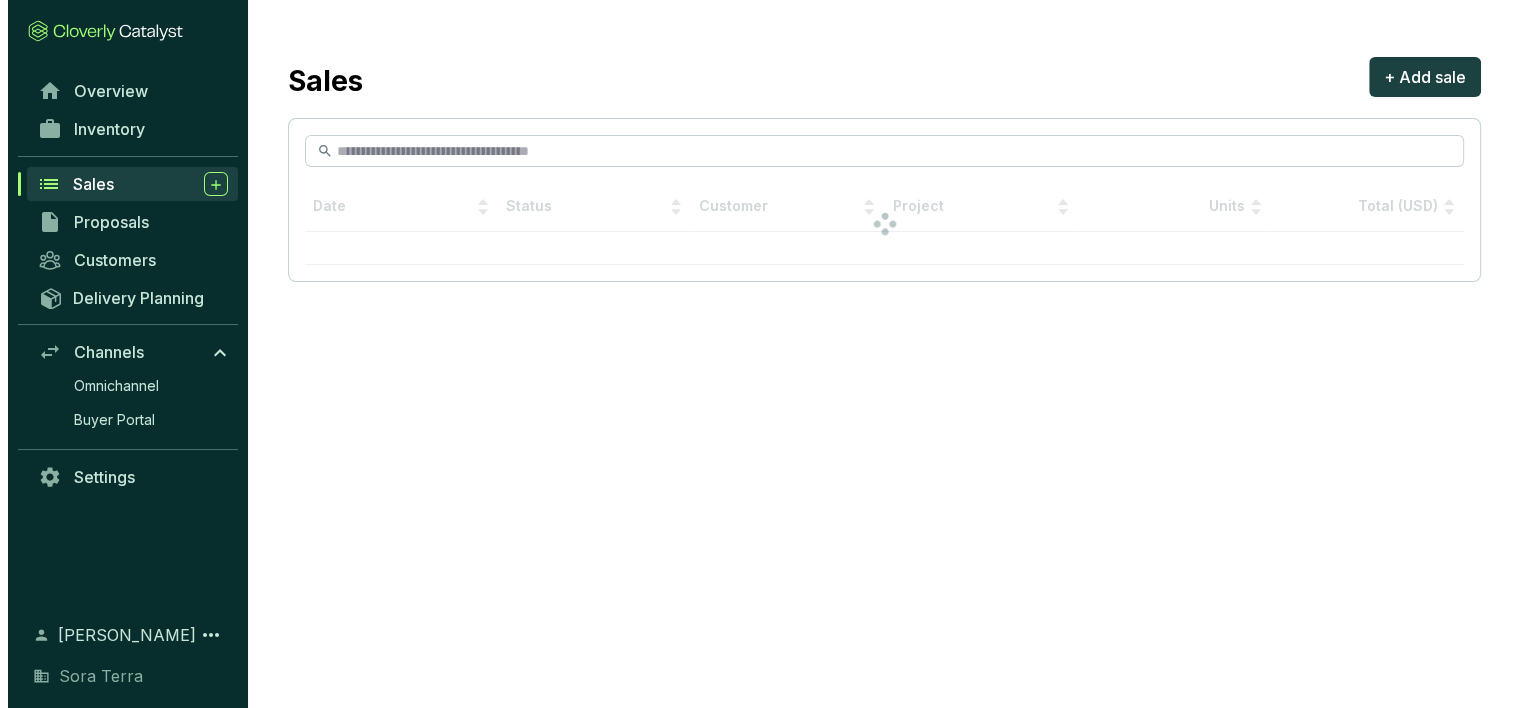 scroll, scrollTop: 0, scrollLeft: 0, axis: both 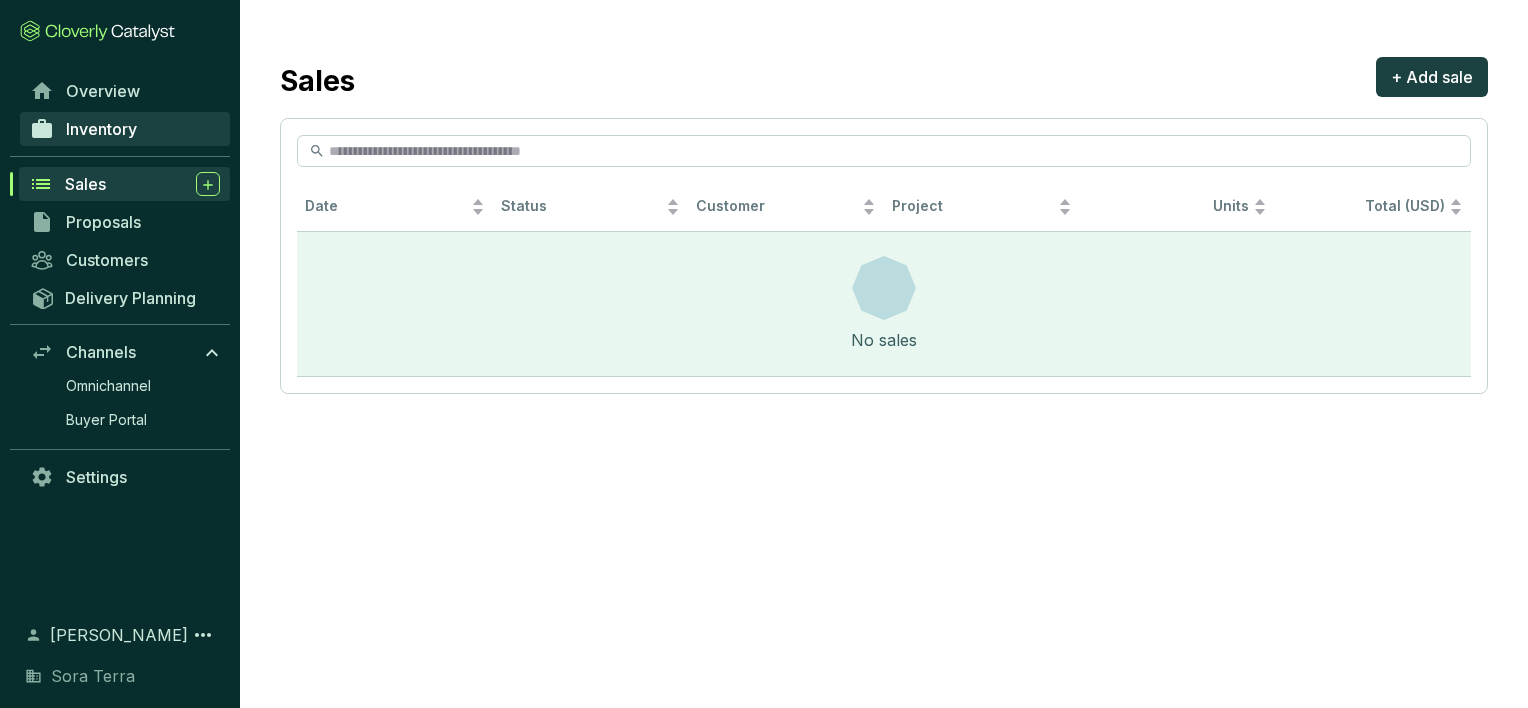 click on "Inventory" at bounding box center [101, 129] 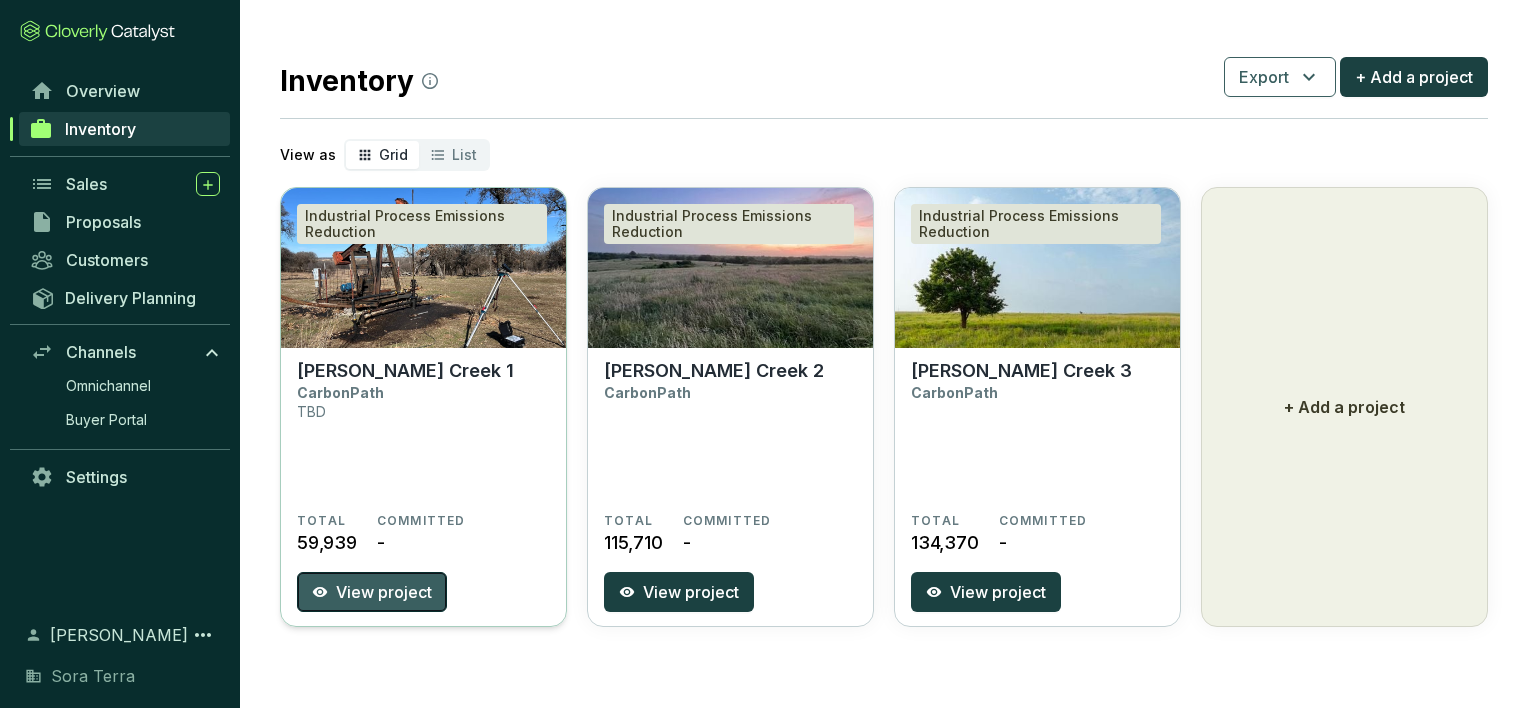 click on "View project" at bounding box center [384, 592] 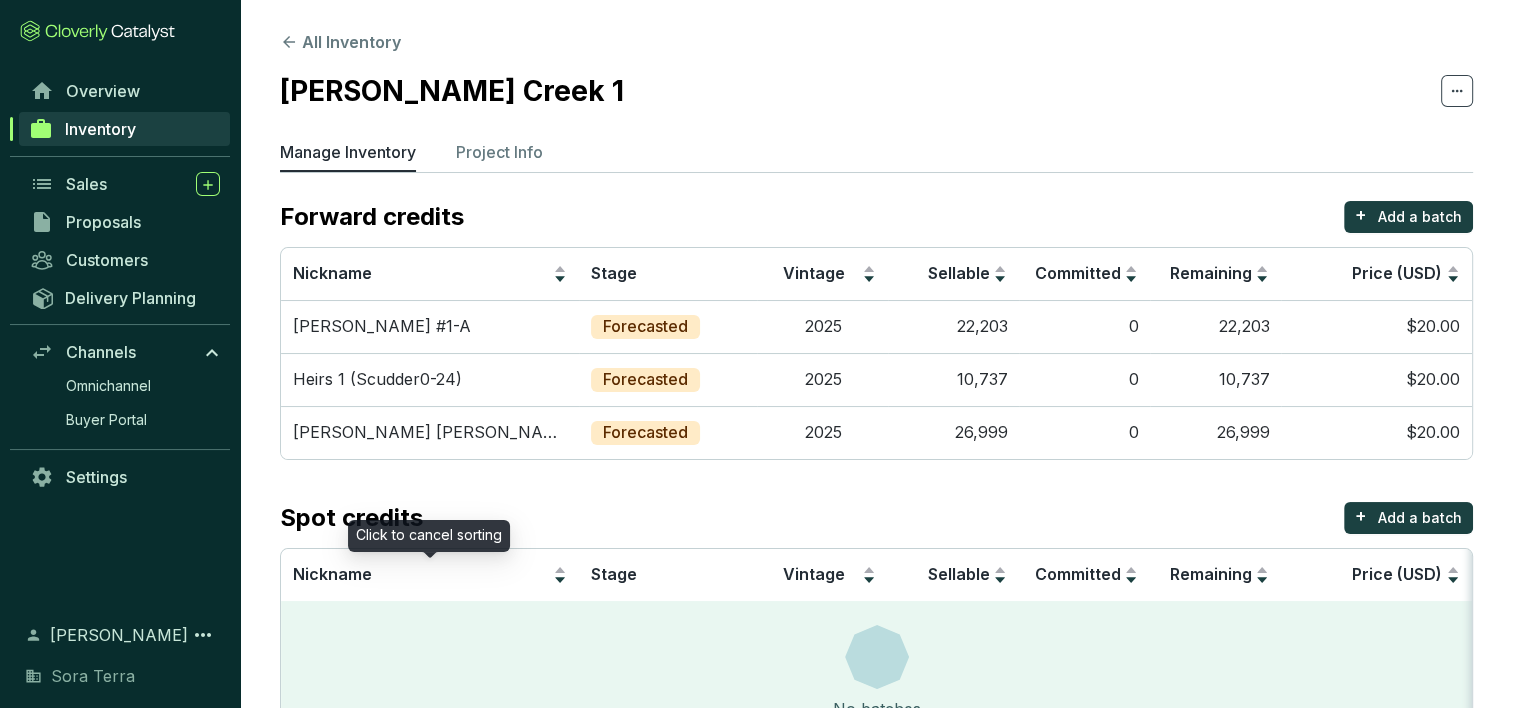 click on "Nickname" at bounding box center (430, 575) 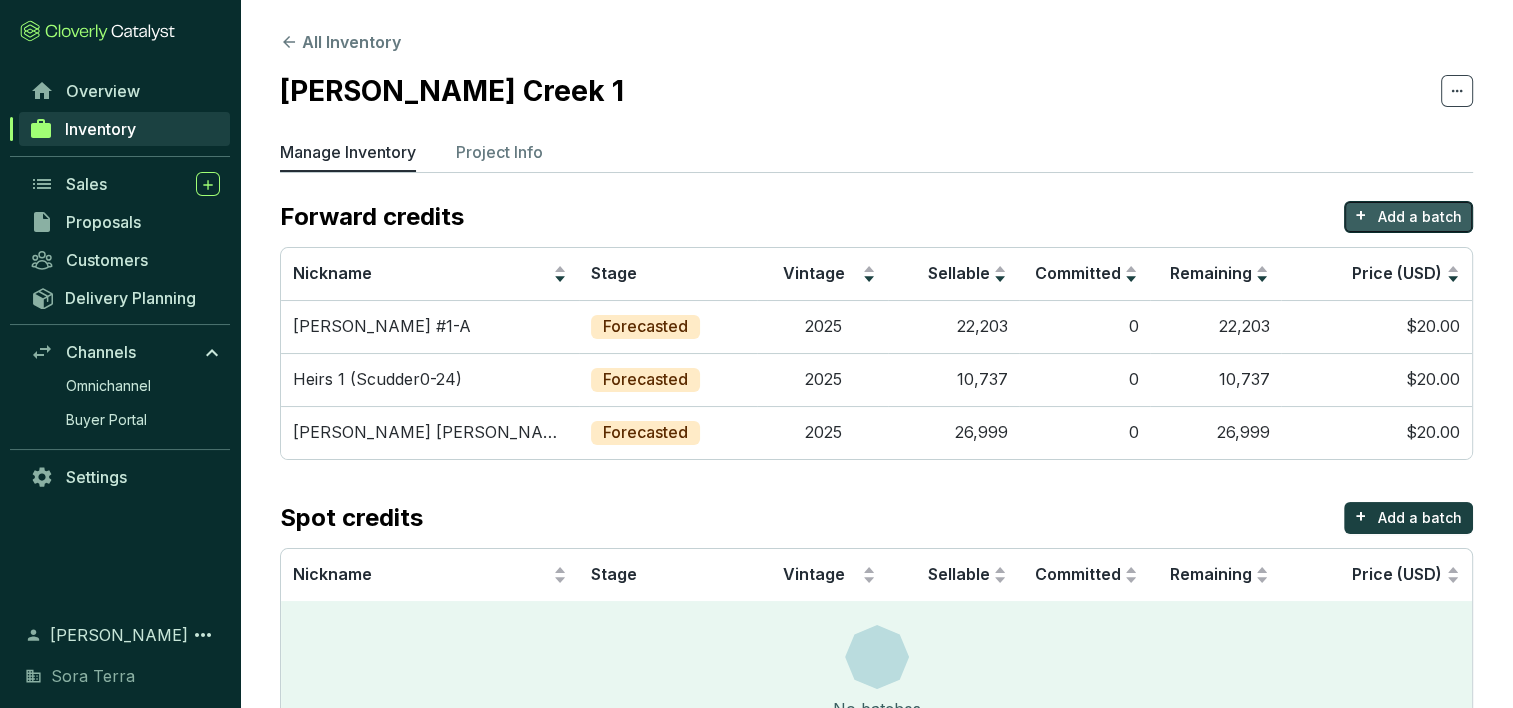click on "Add a batch" at bounding box center [1420, 217] 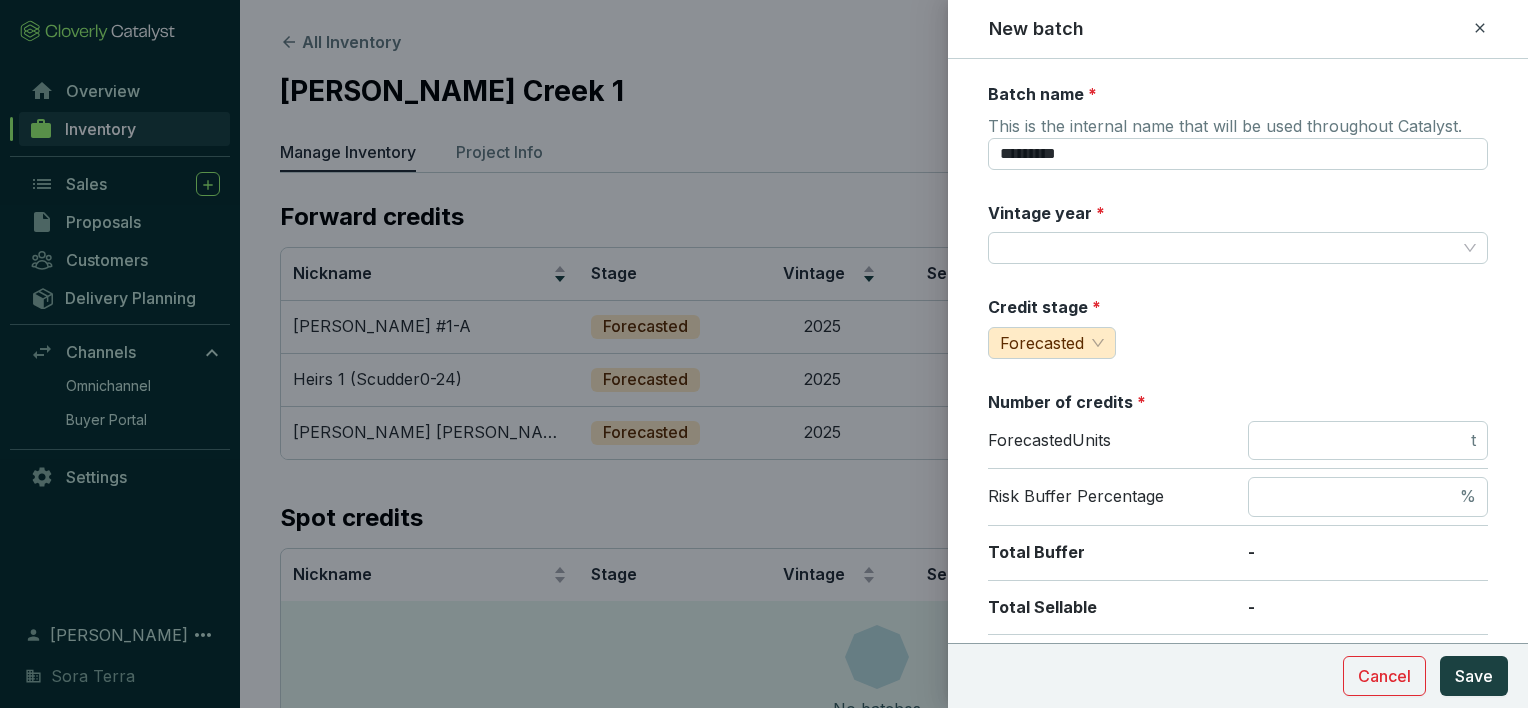 click at bounding box center (764, 354) 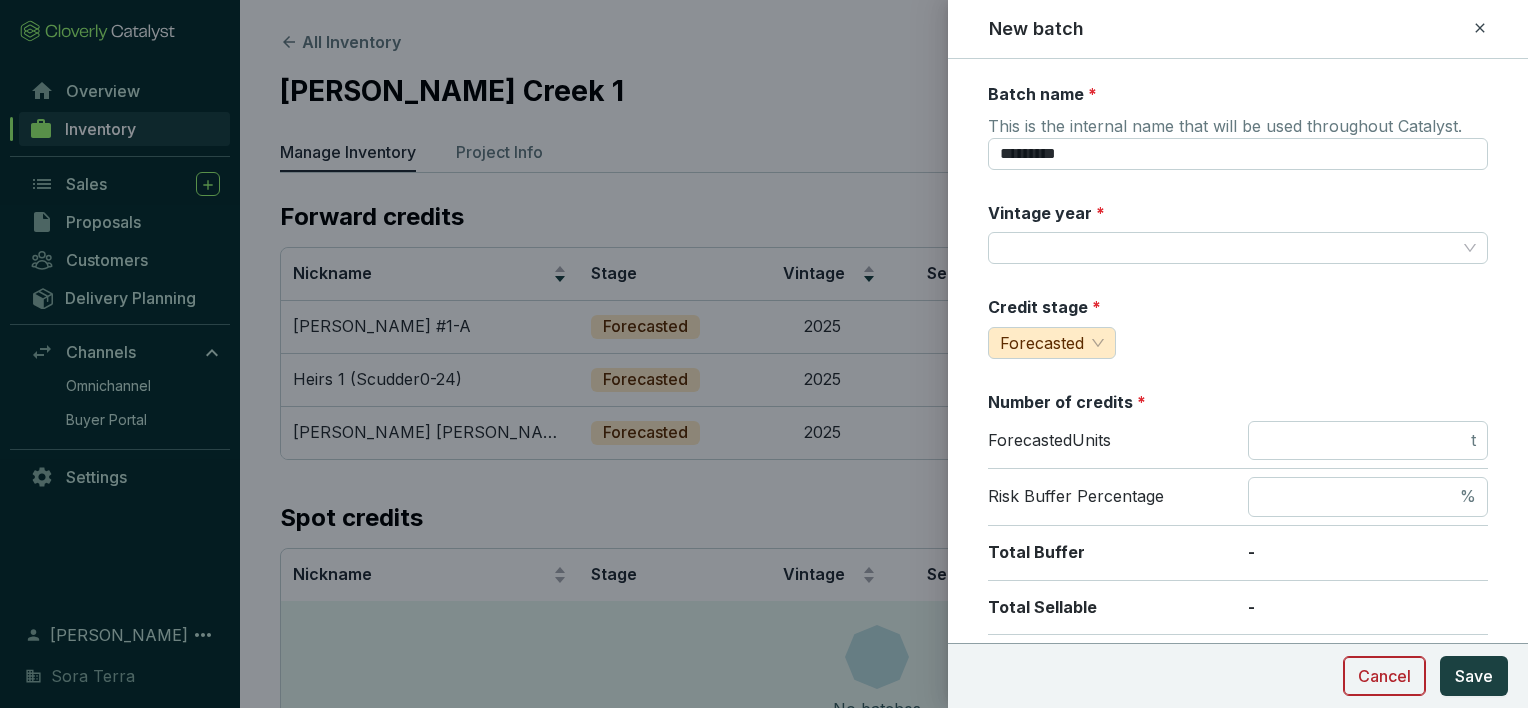 click on "Cancel" at bounding box center [1384, 676] 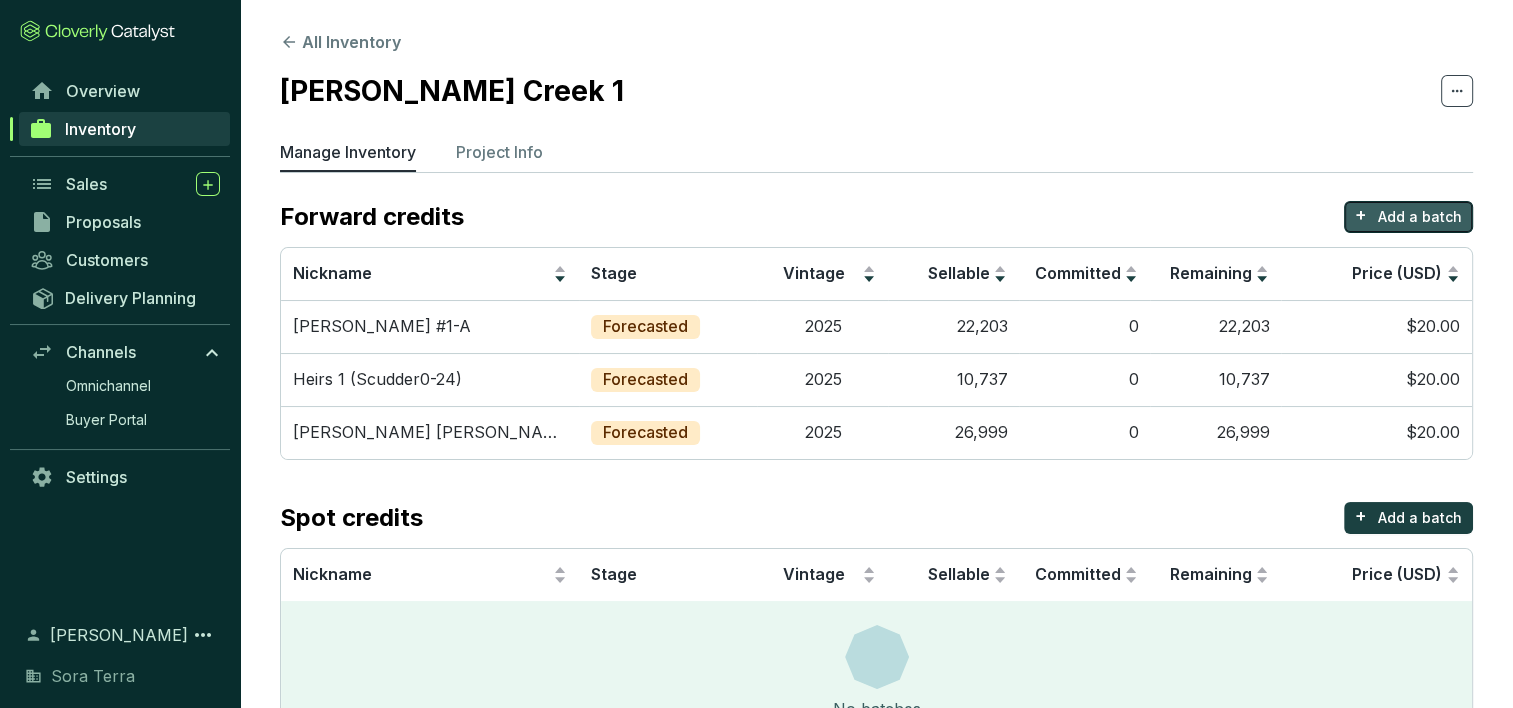 click on "Add a batch" at bounding box center [1420, 217] 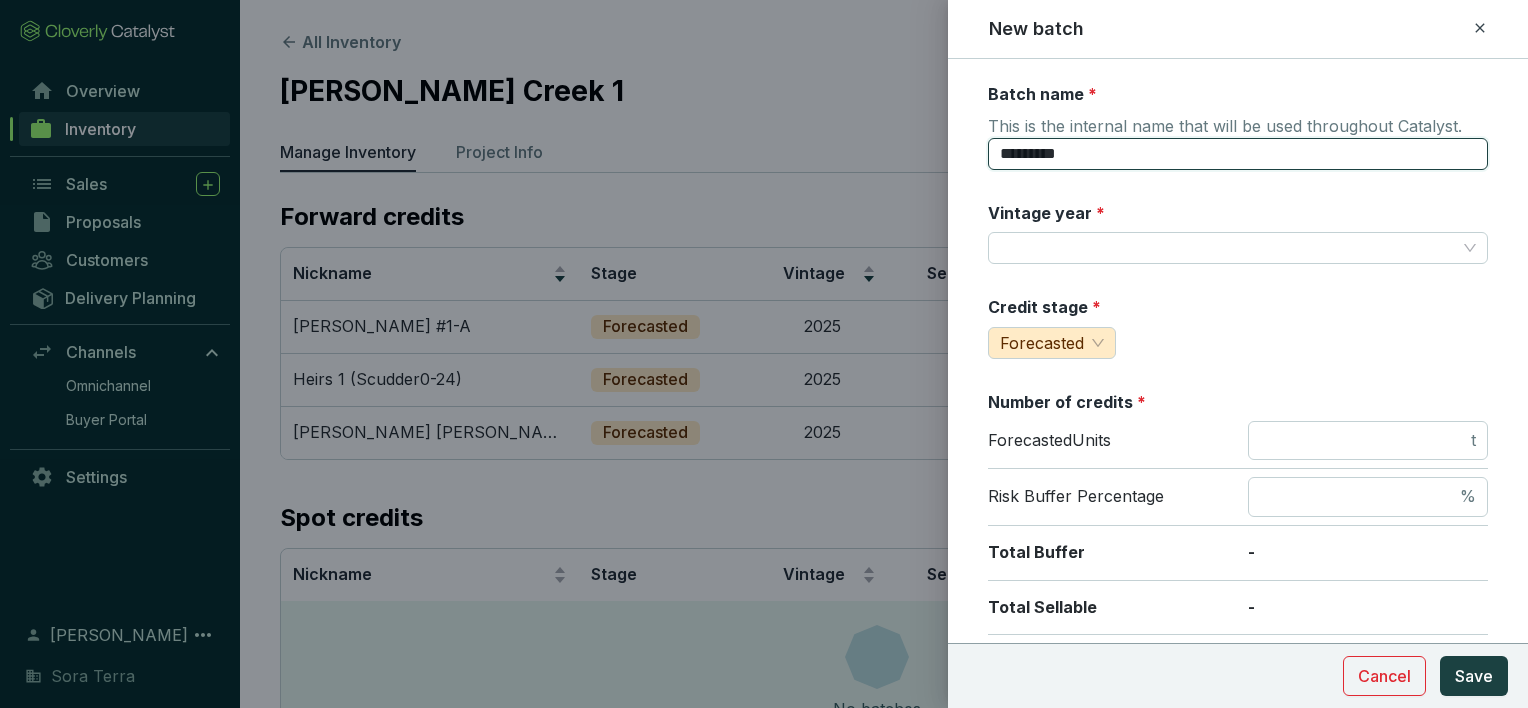 drag, startPoint x: 1126, startPoint y: 155, endPoint x: 1000, endPoint y: 162, distance: 126.1943 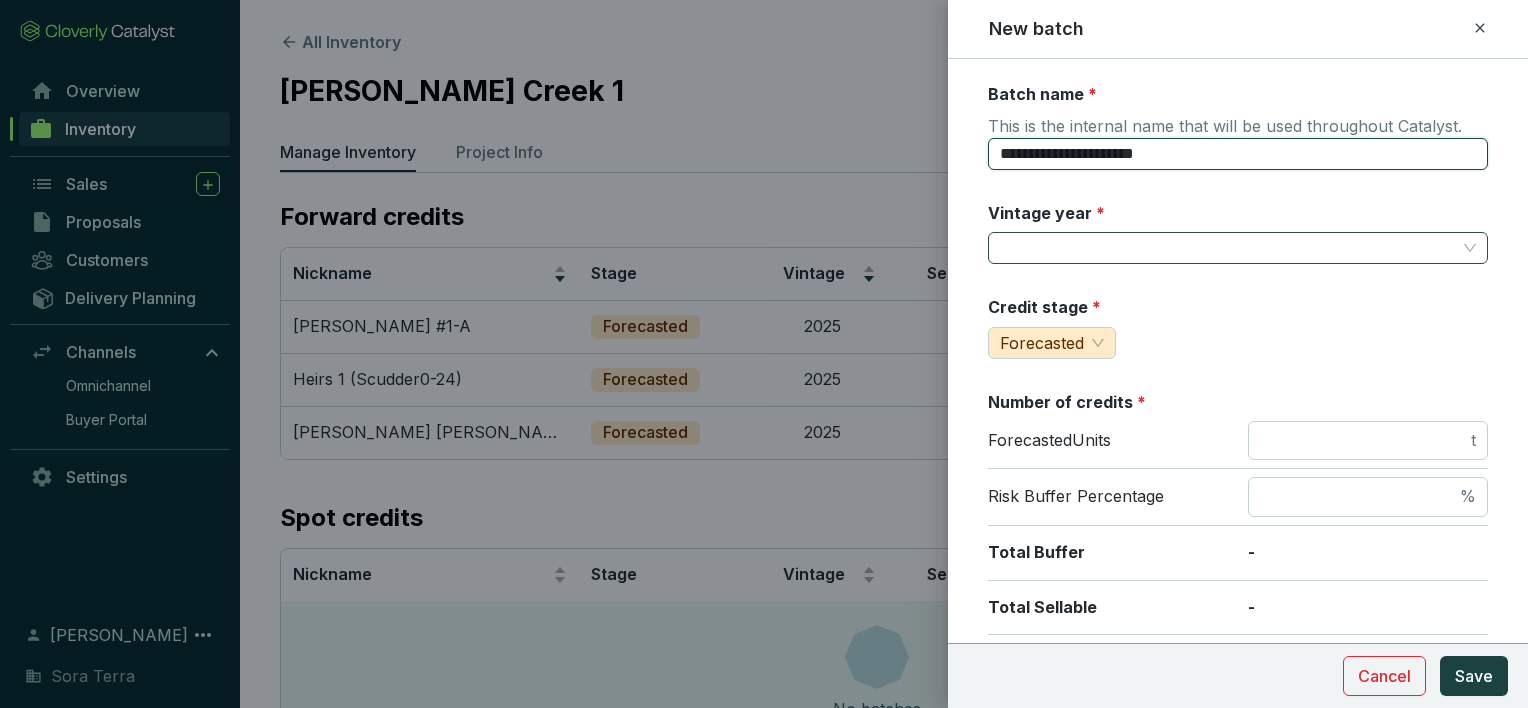 type on "**********" 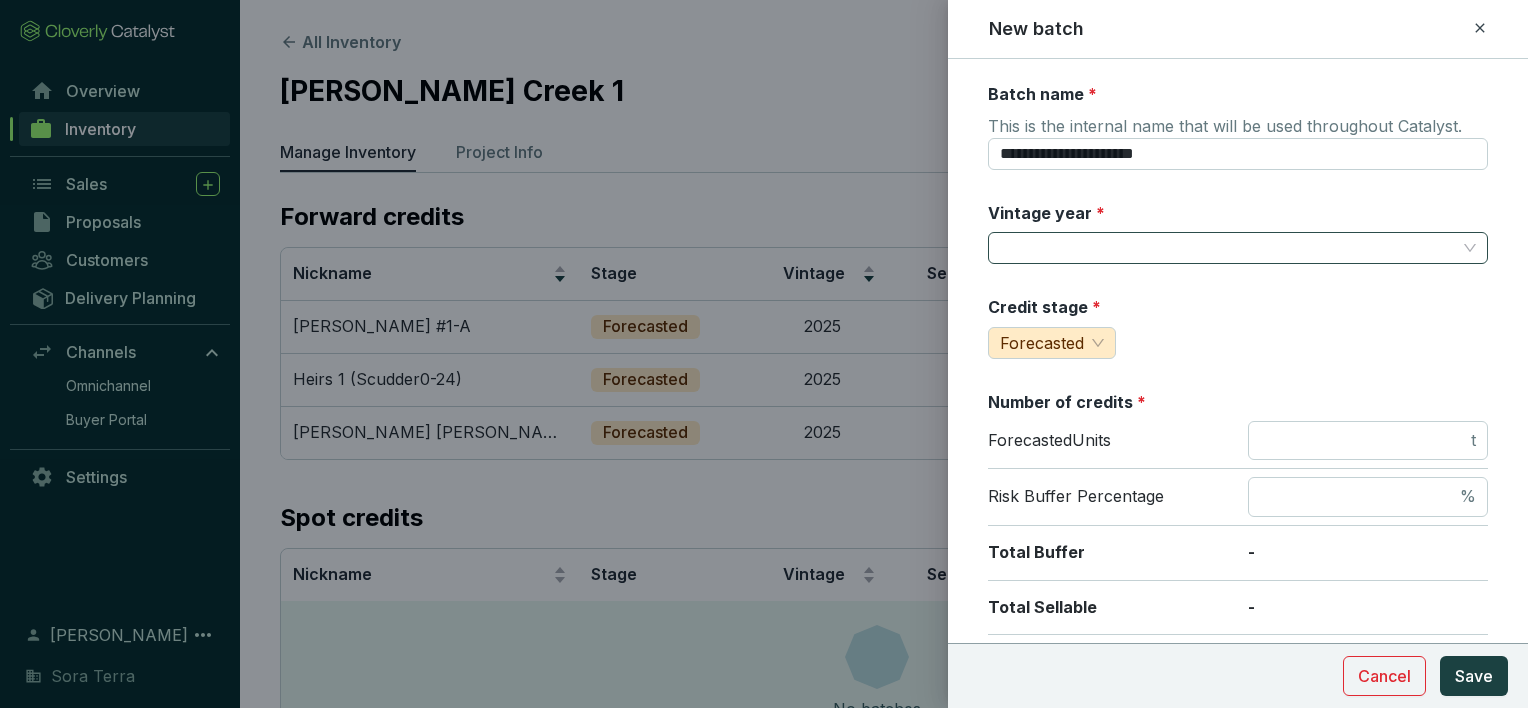 click on "Vintage year   *" at bounding box center [1228, 248] 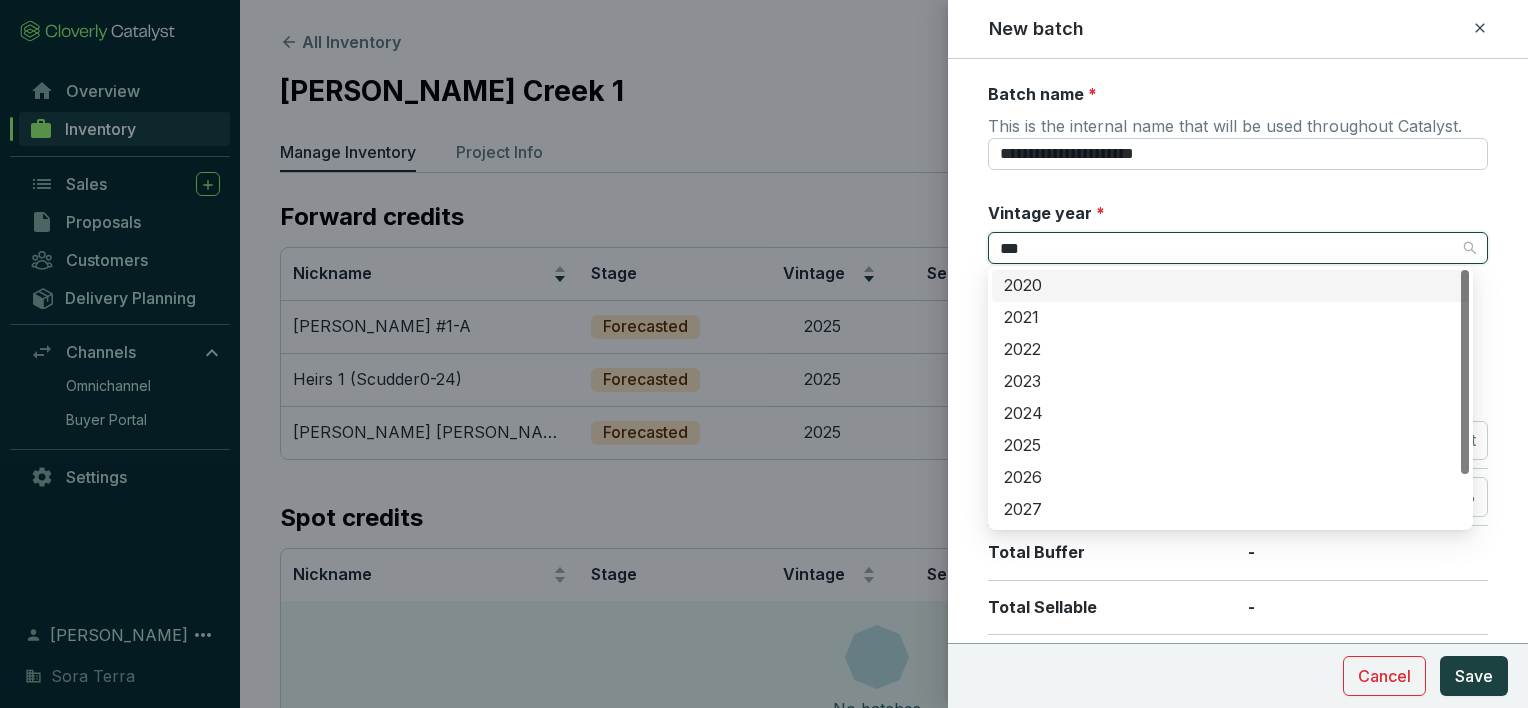 type on "****" 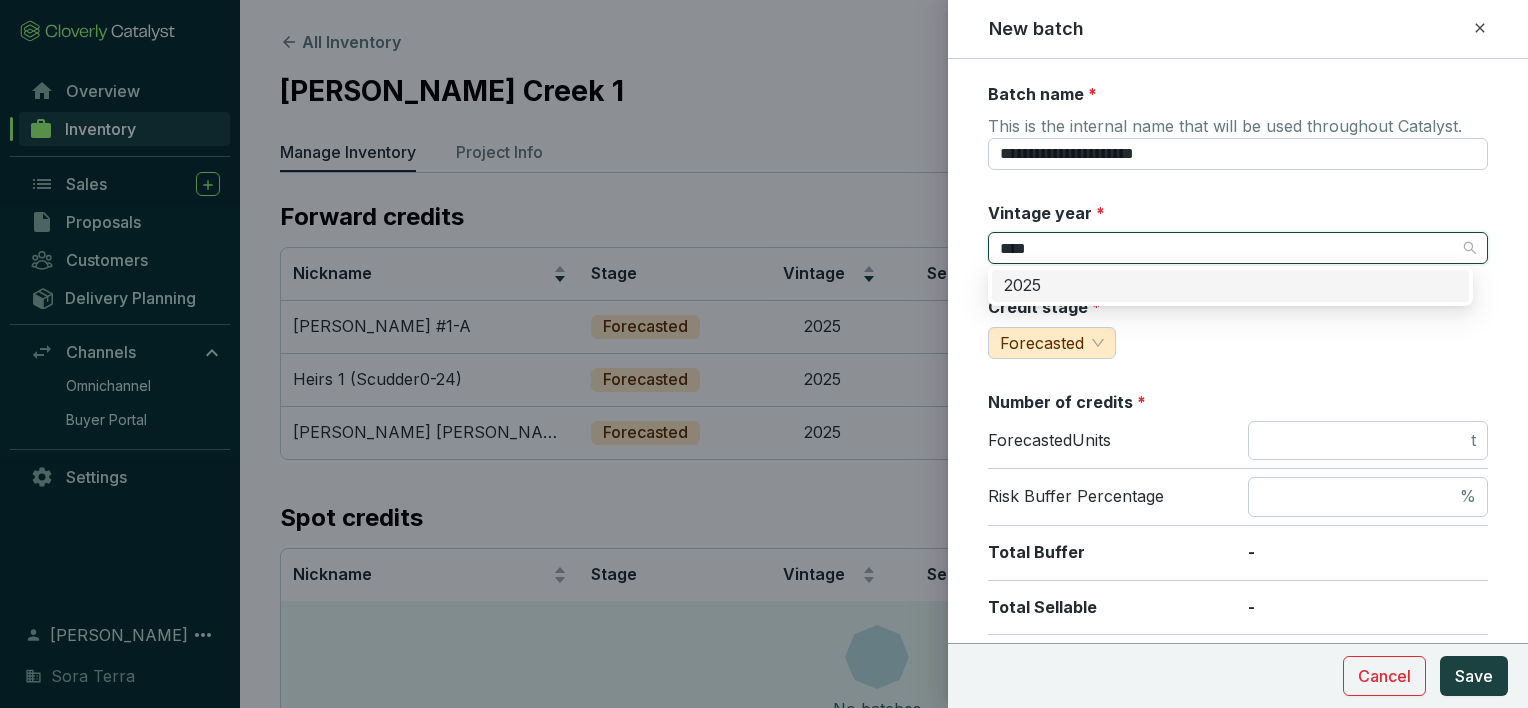 type 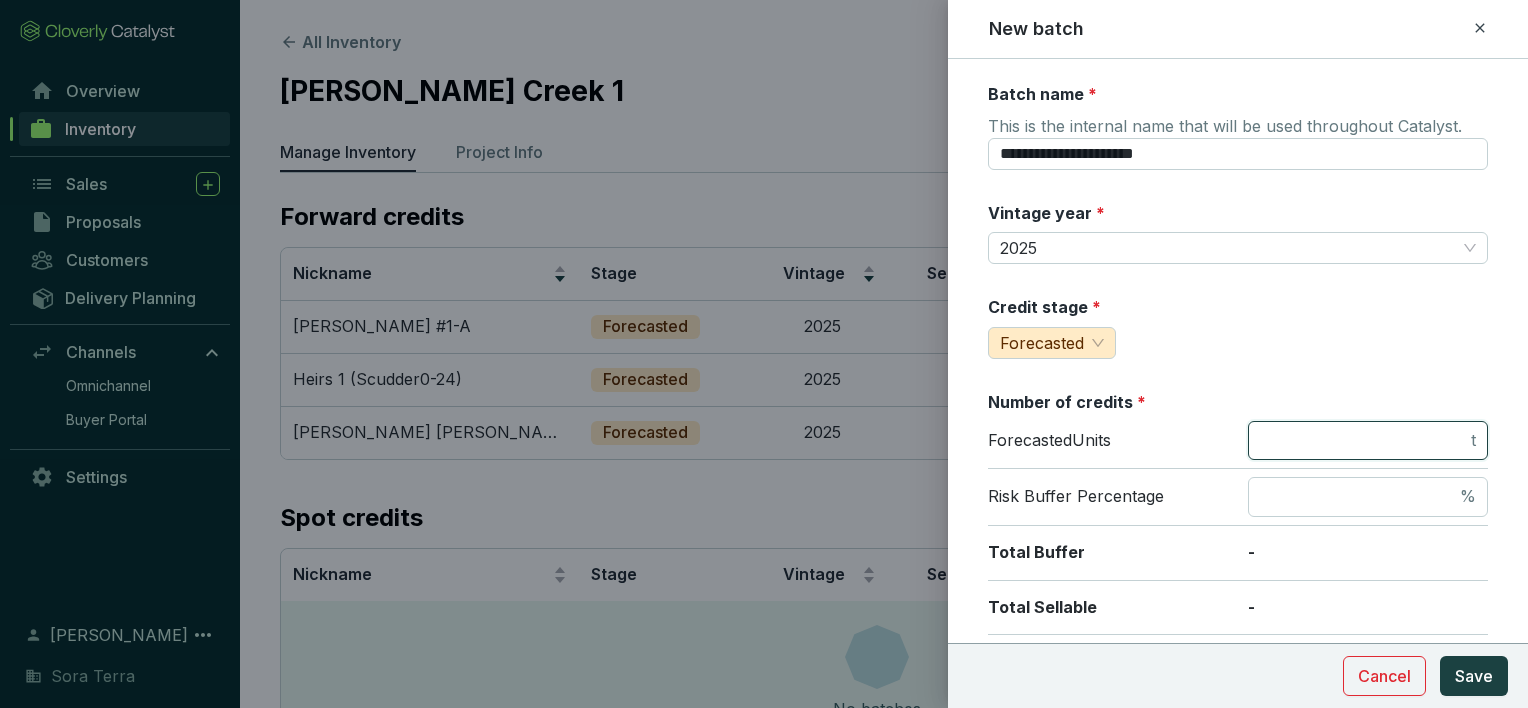 click at bounding box center (1363, 441) 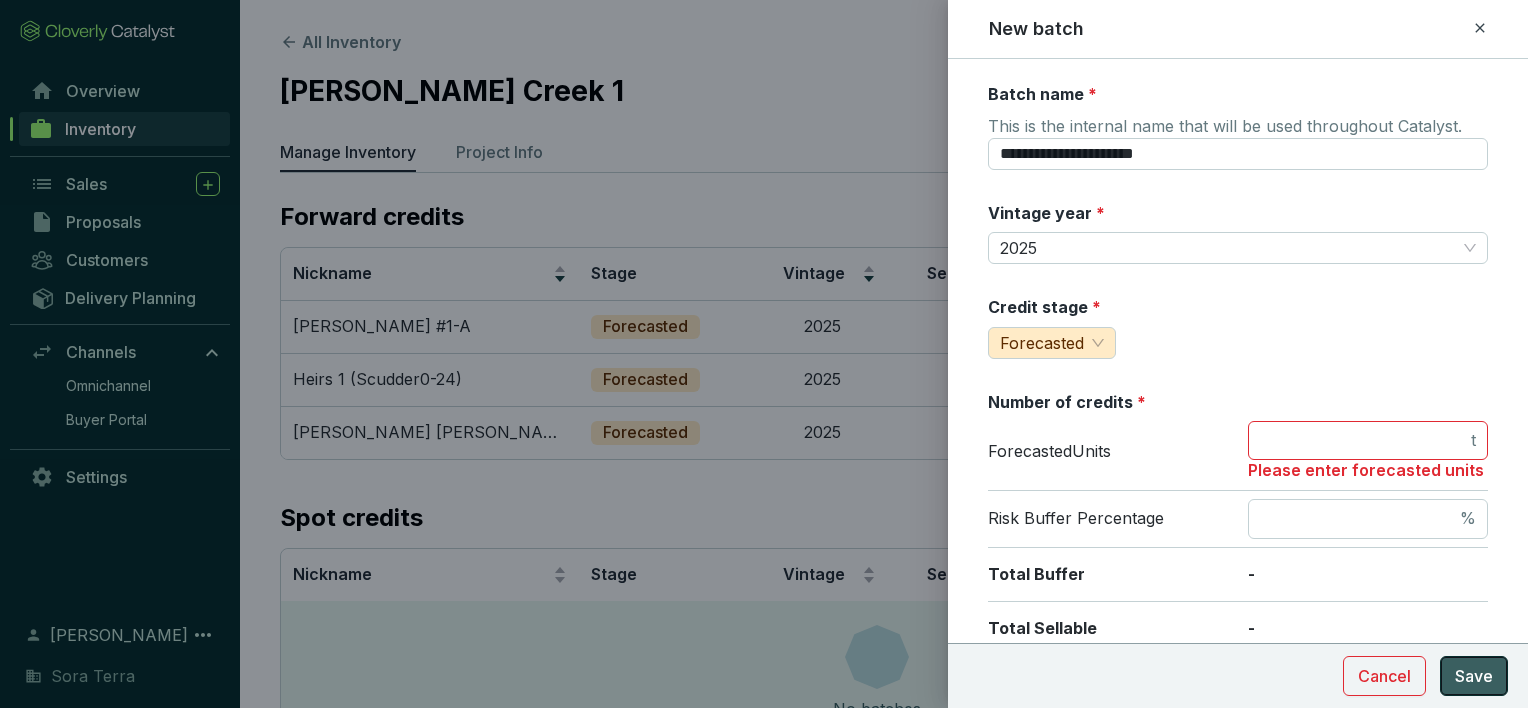 click on "Save" at bounding box center [1474, 676] 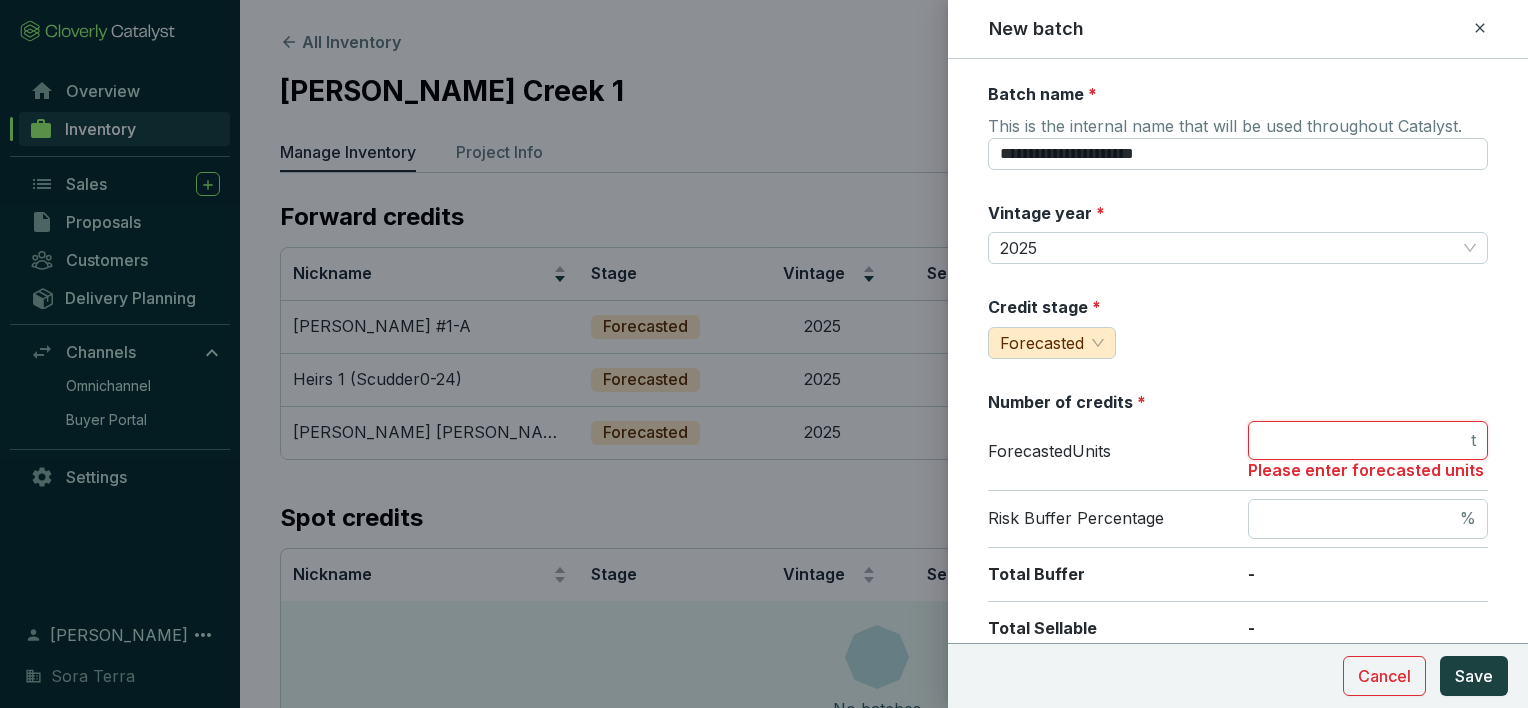 click at bounding box center [1363, 441] 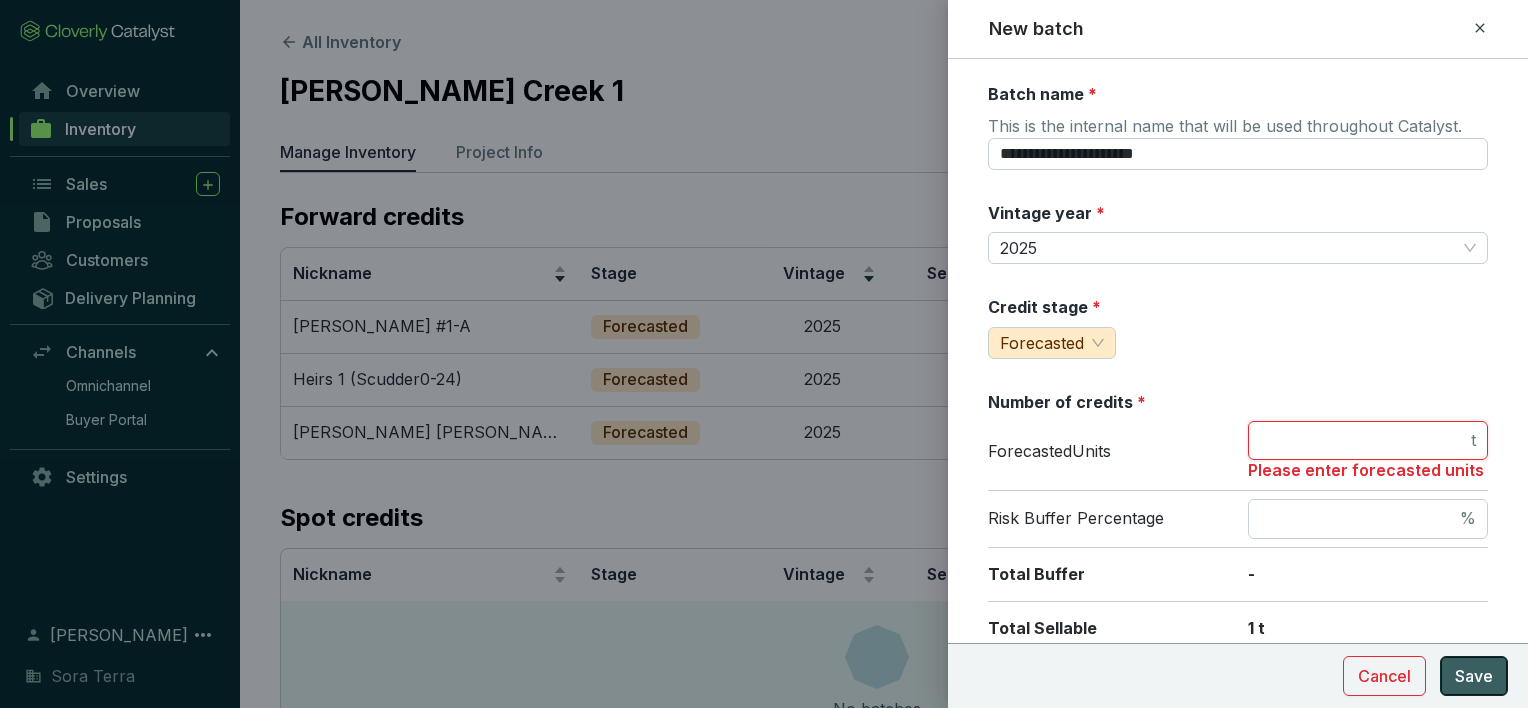 type on "*" 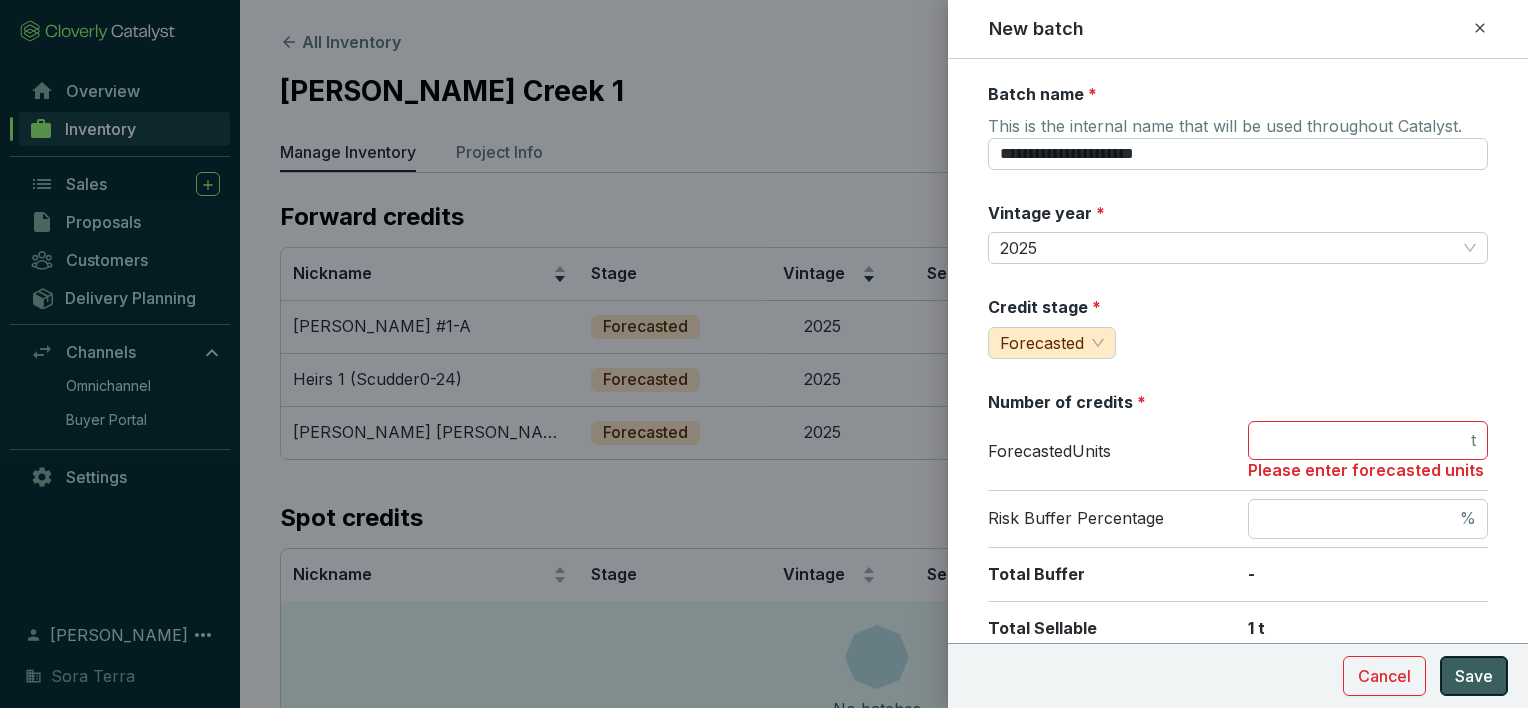 click on "Save" at bounding box center (1474, 676) 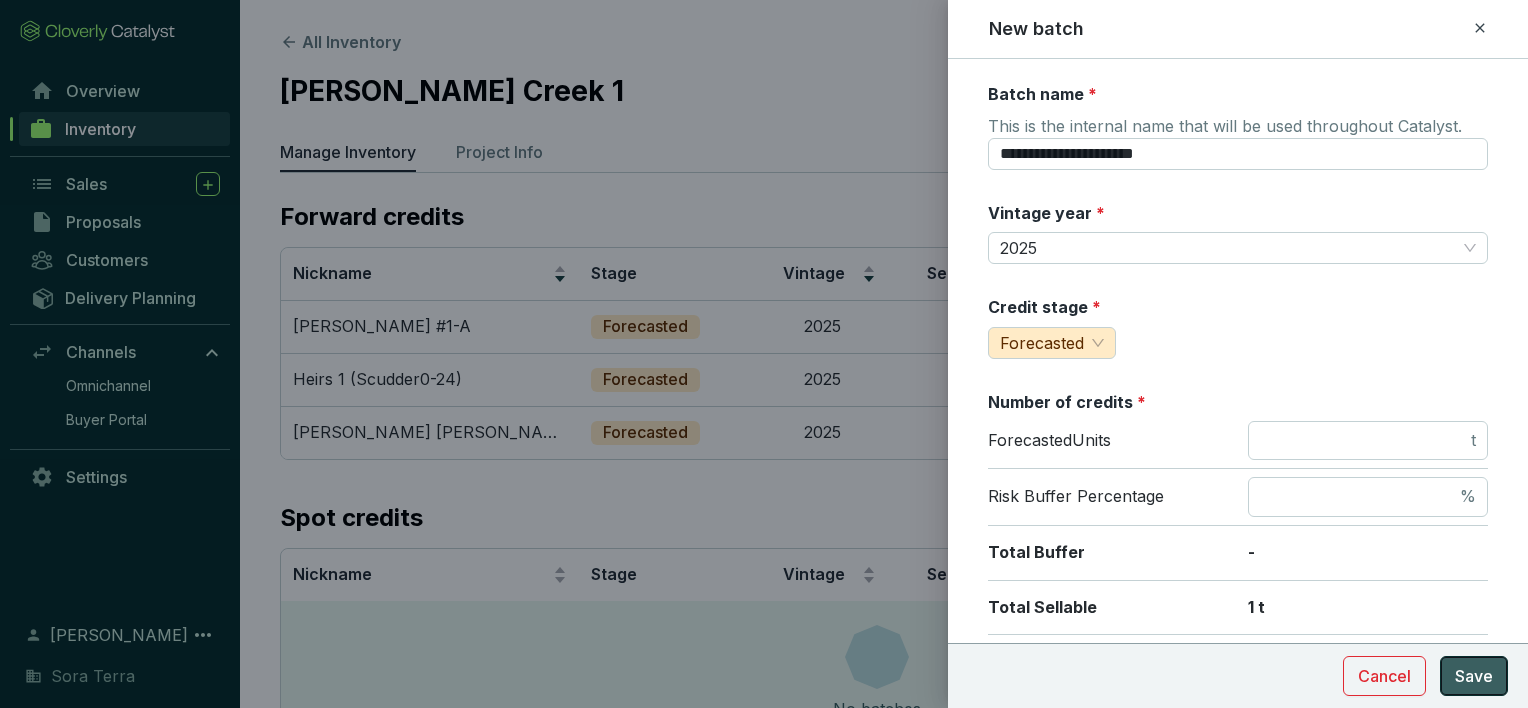 scroll, scrollTop: 42, scrollLeft: 0, axis: vertical 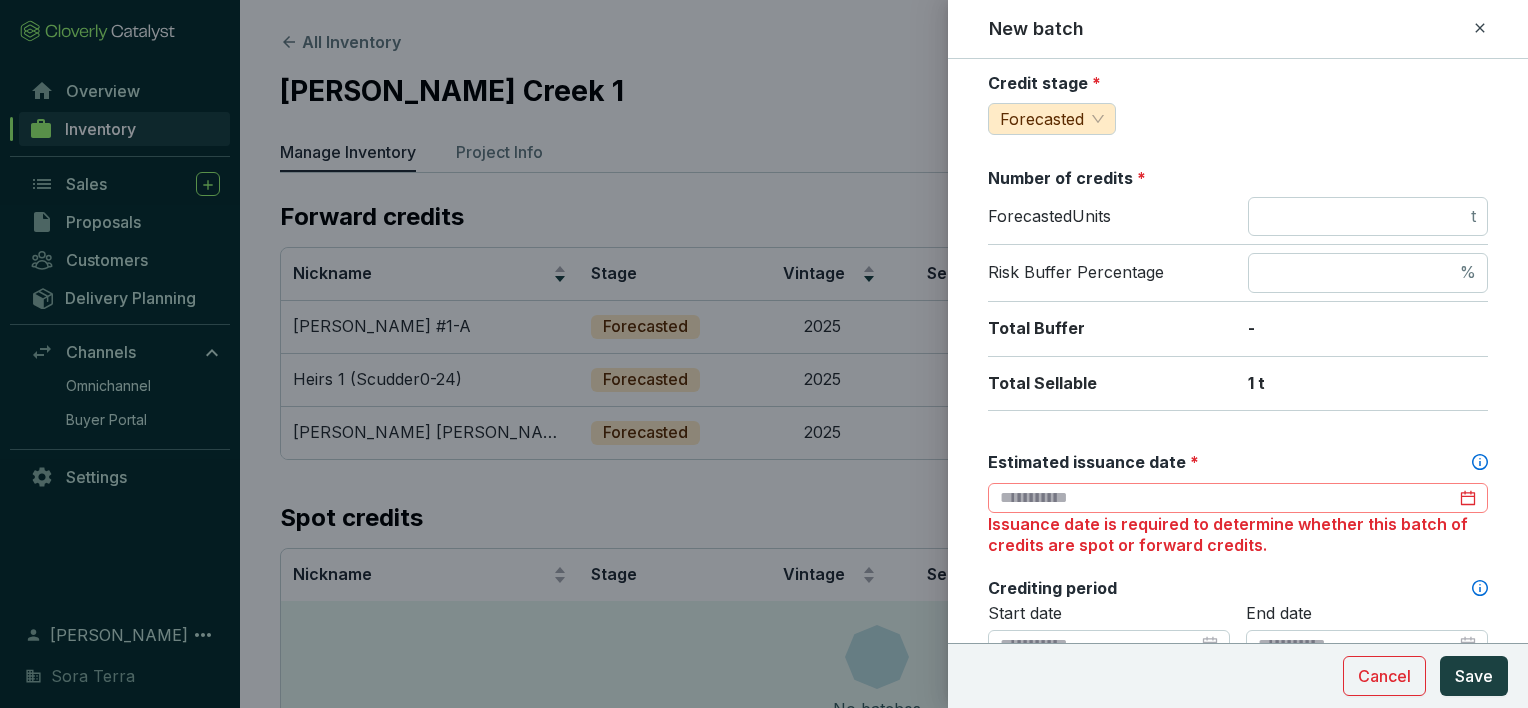 click at bounding box center (1238, 498) 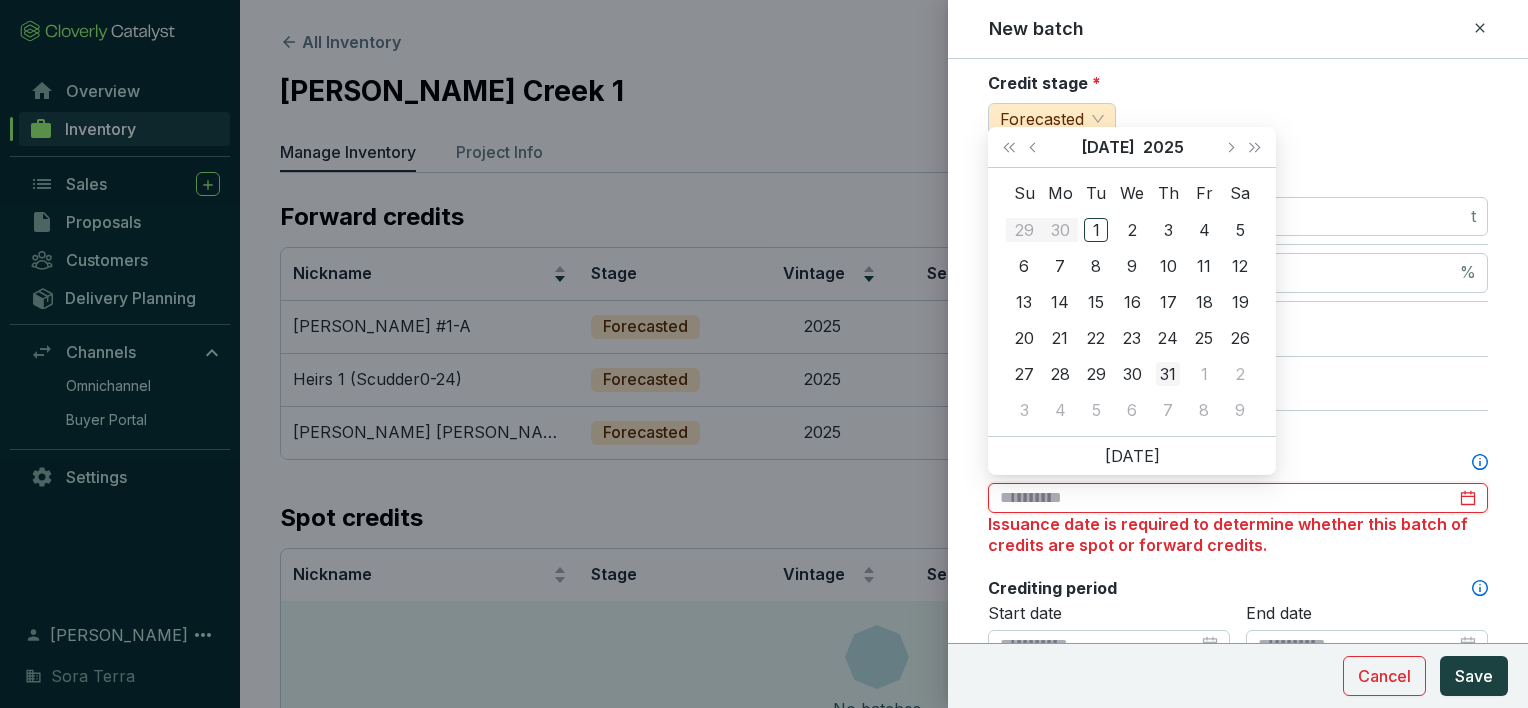 type on "**********" 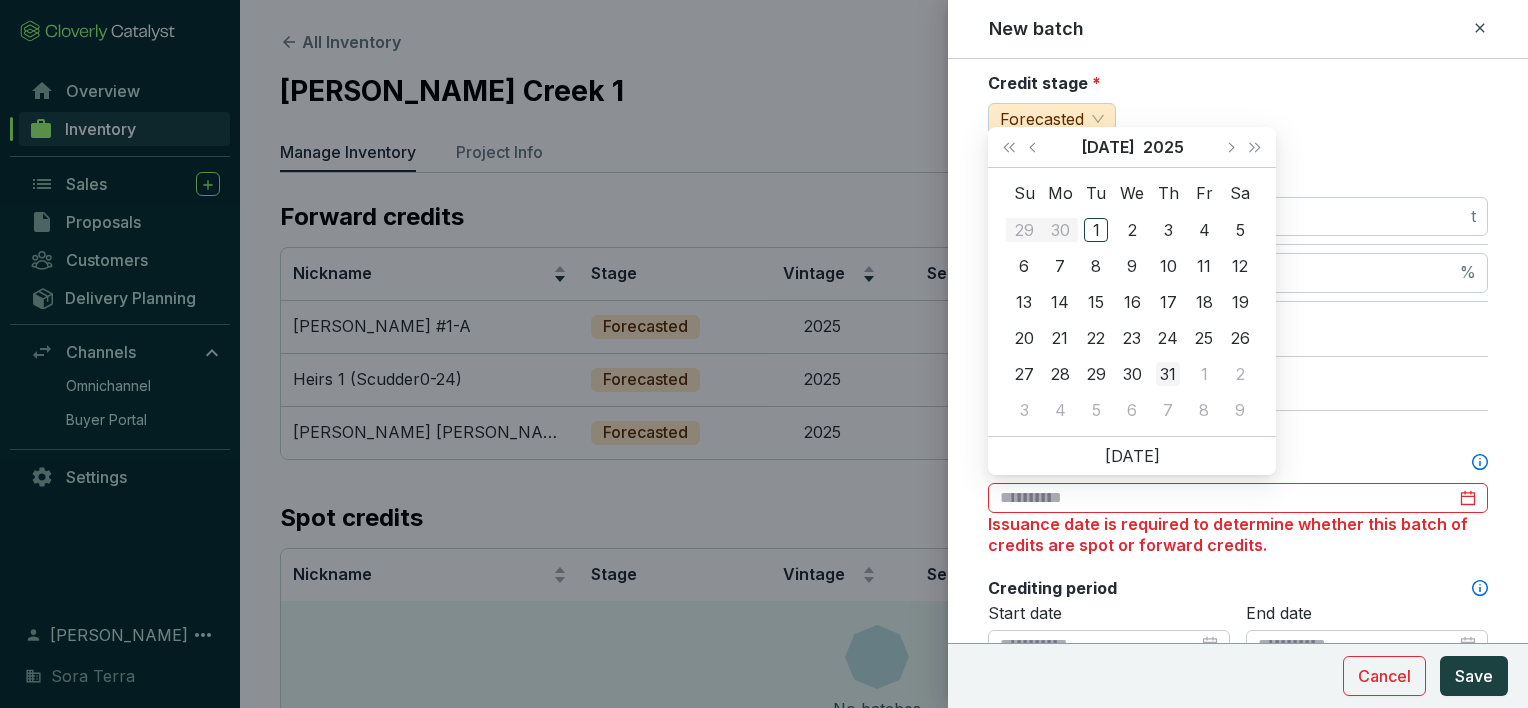 click on "31" at bounding box center (1168, 374) 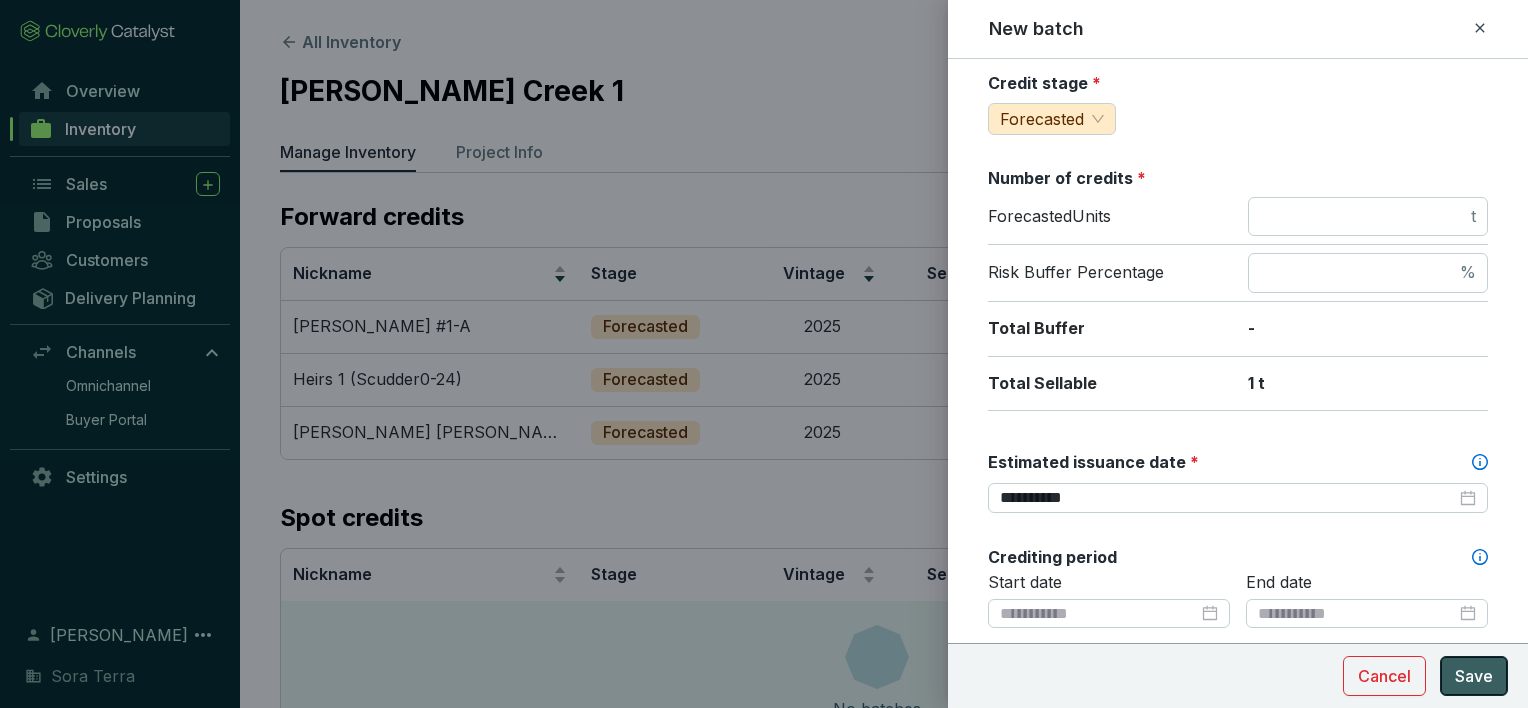 click on "Save" at bounding box center (1474, 676) 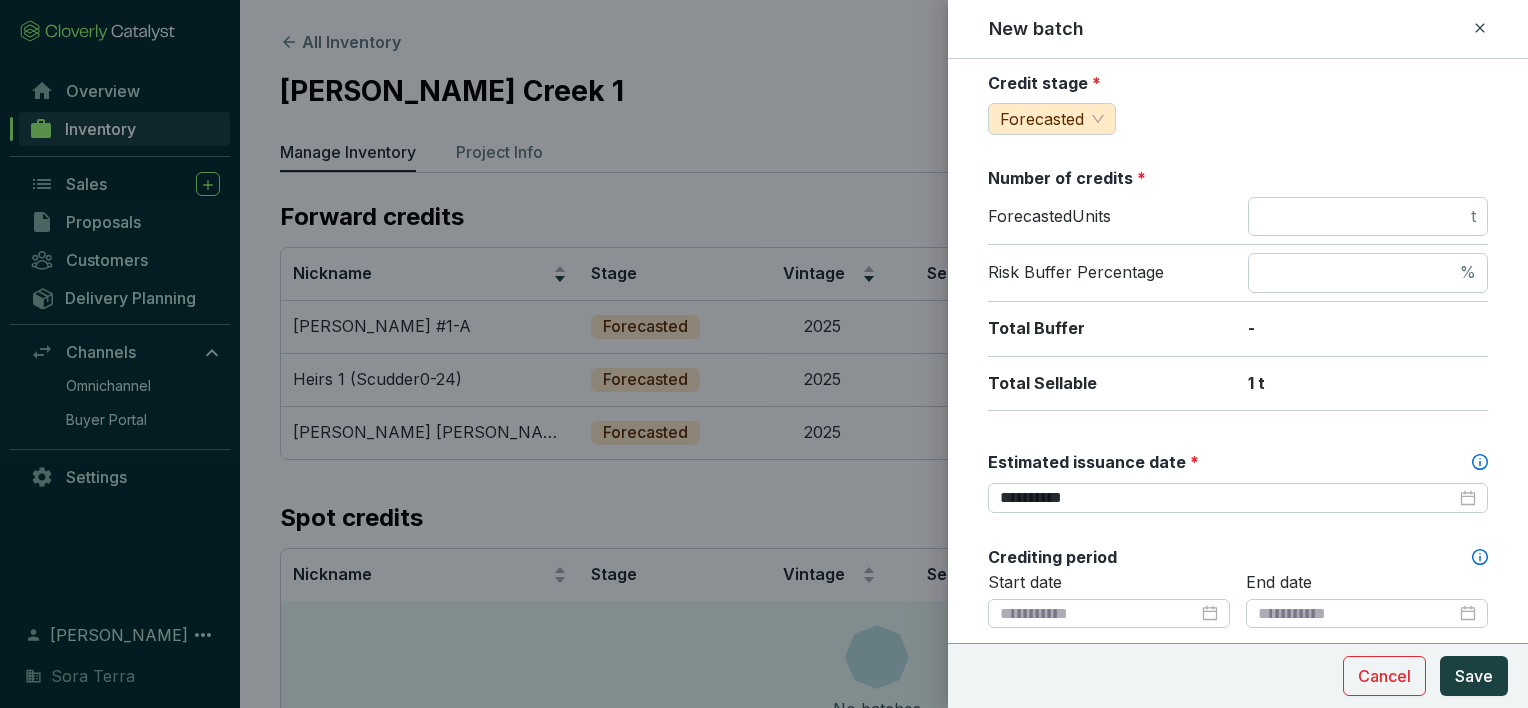 click 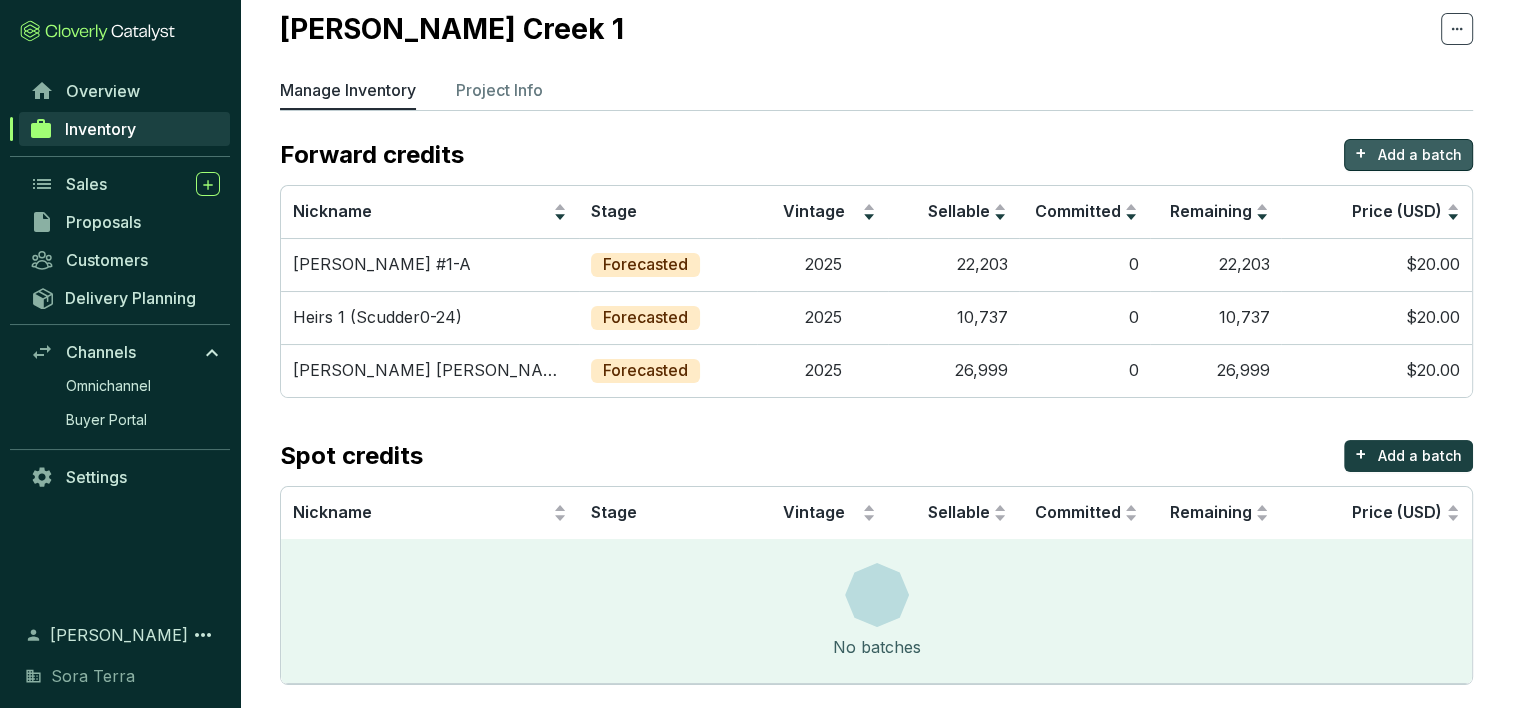 scroll, scrollTop: 76, scrollLeft: 0, axis: vertical 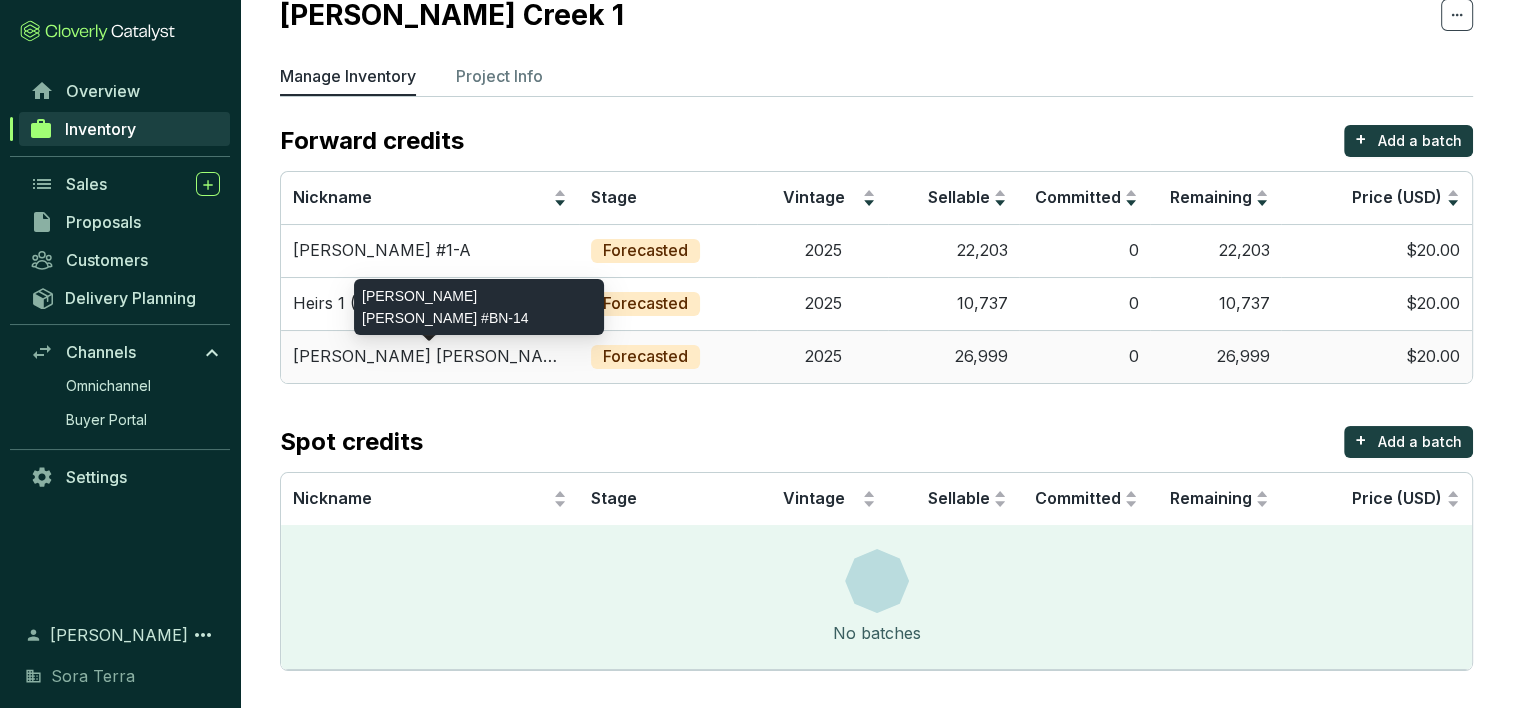 click on "[PERSON_NAME] [PERSON_NAME] #BN-14" at bounding box center (430, 357) 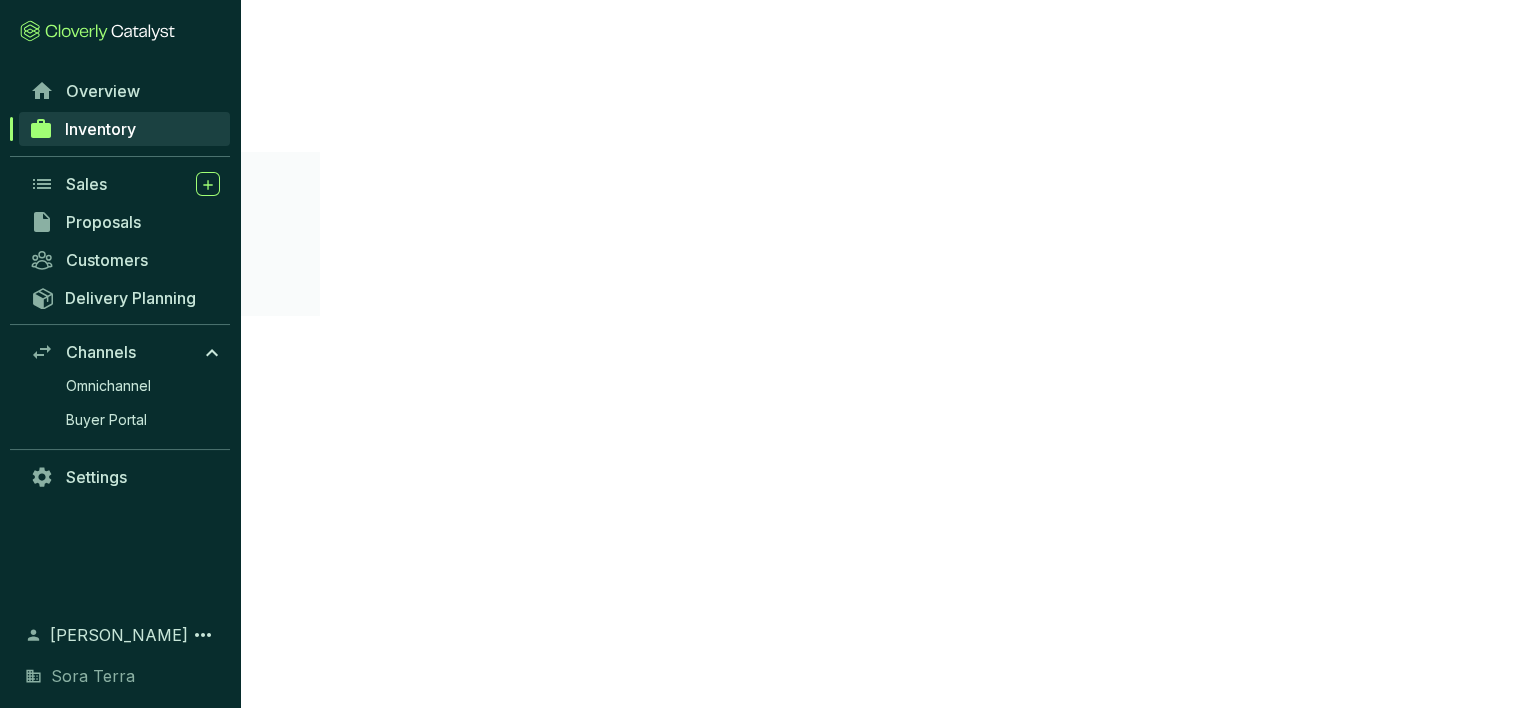 scroll, scrollTop: 0, scrollLeft: 0, axis: both 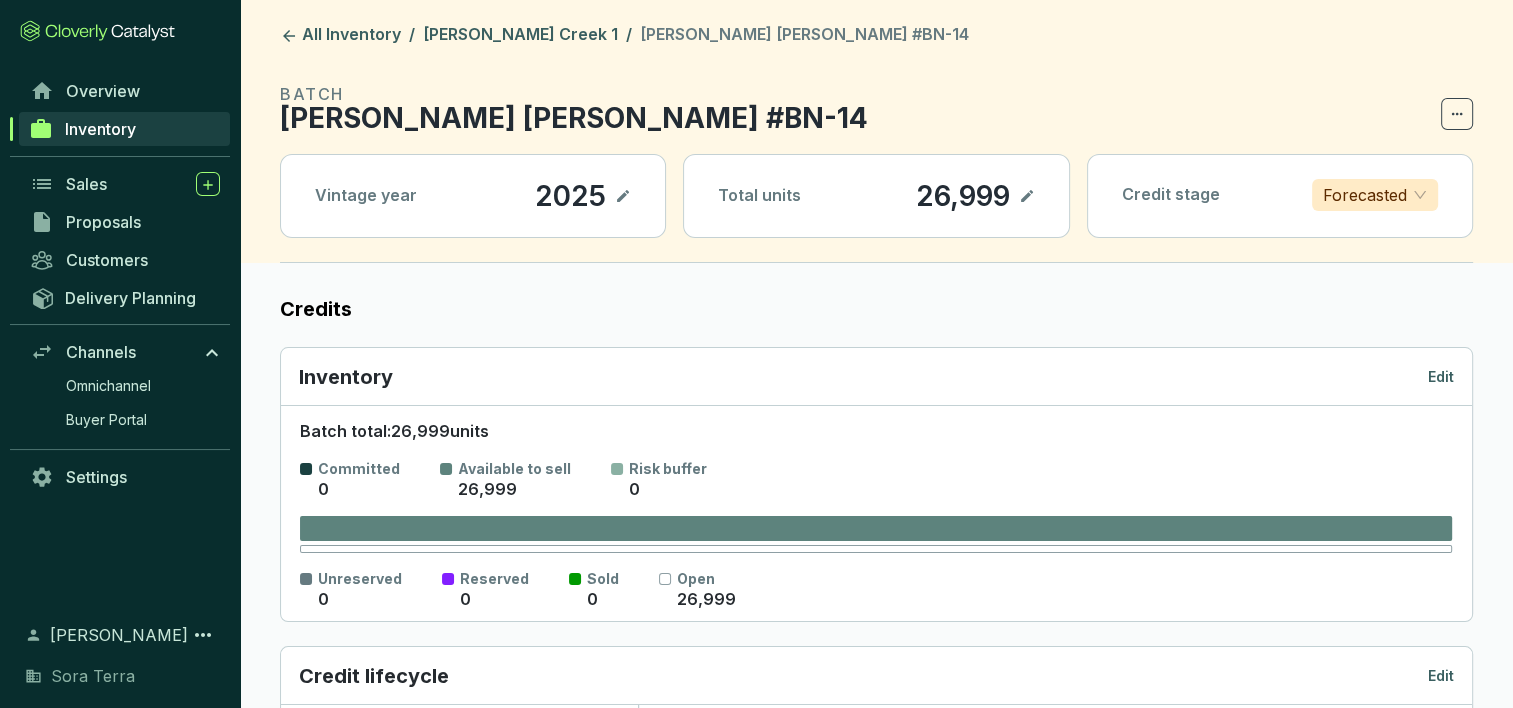click on "BATCH [PERSON_NAME] [PERSON_NAME] #BN-14" at bounding box center [876, 106] 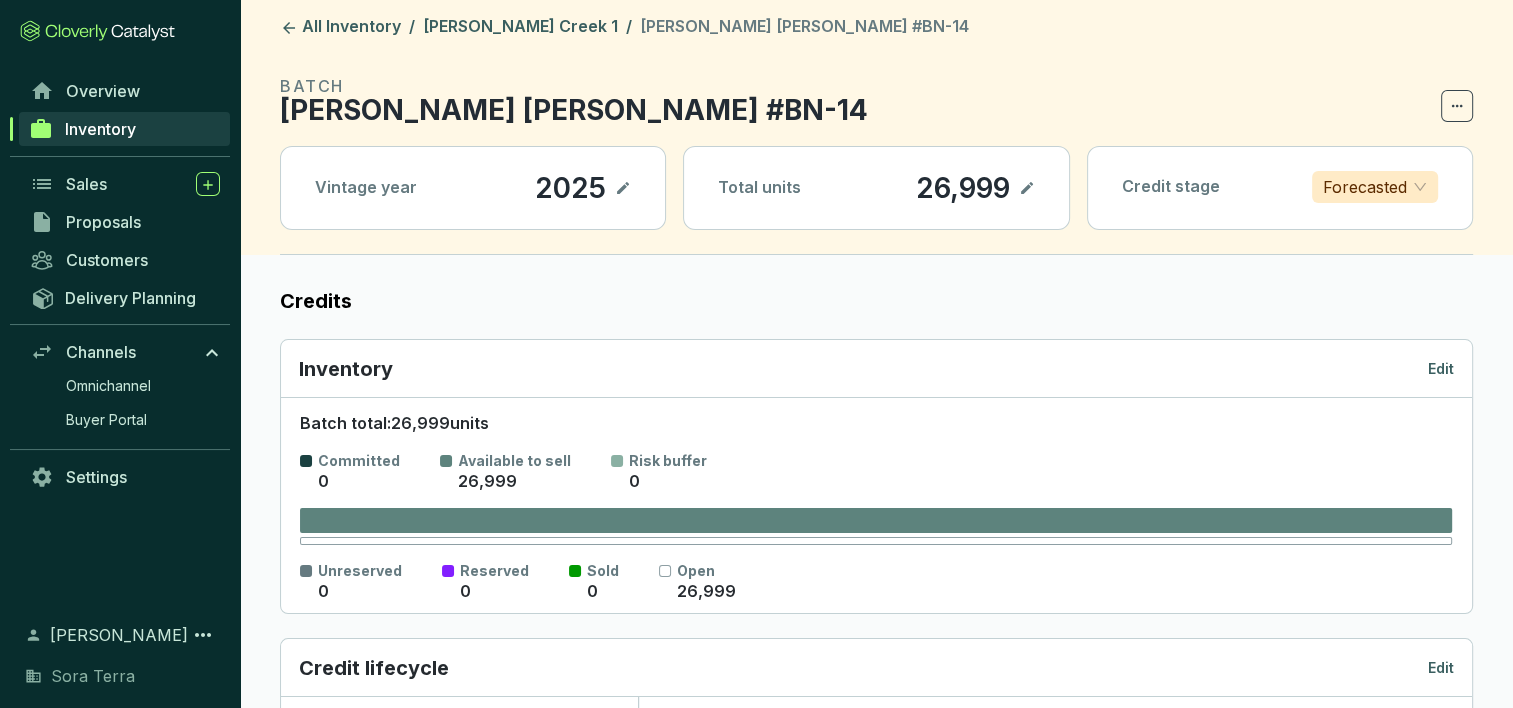 scroll, scrollTop: 0, scrollLeft: 0, axis: both 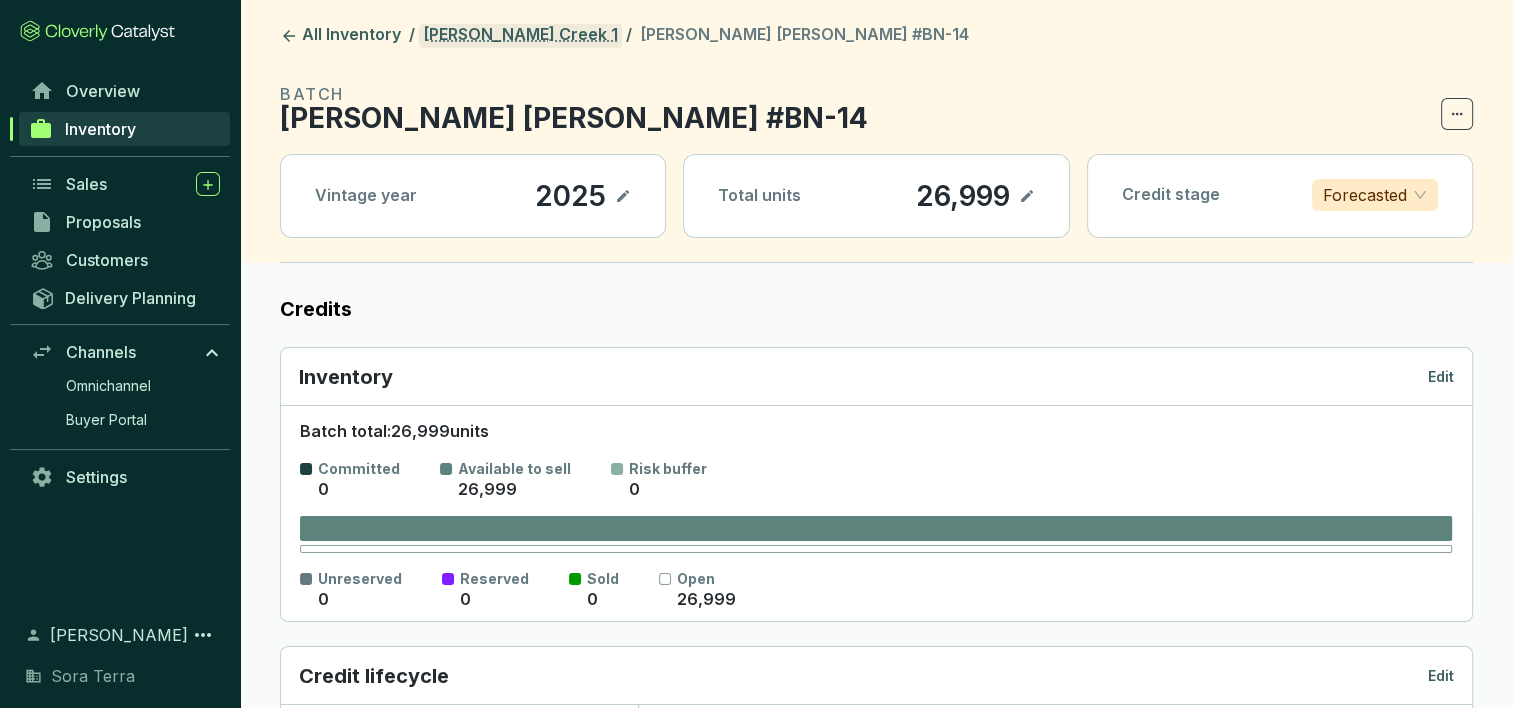 click on "[PERSON_NAME] Creek 1" at bounding box center (520, 36) 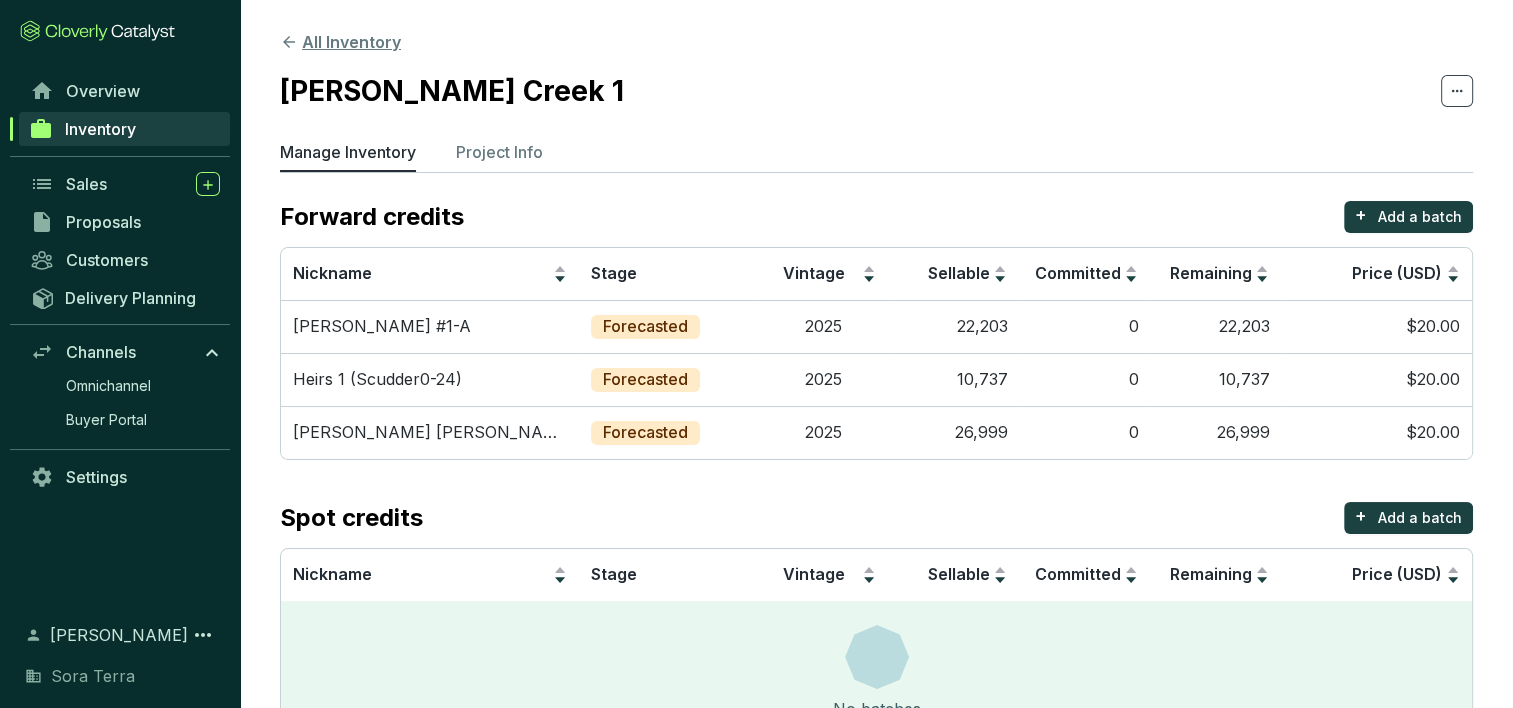 click on "All Inventory" at bounding box center (340, 42) 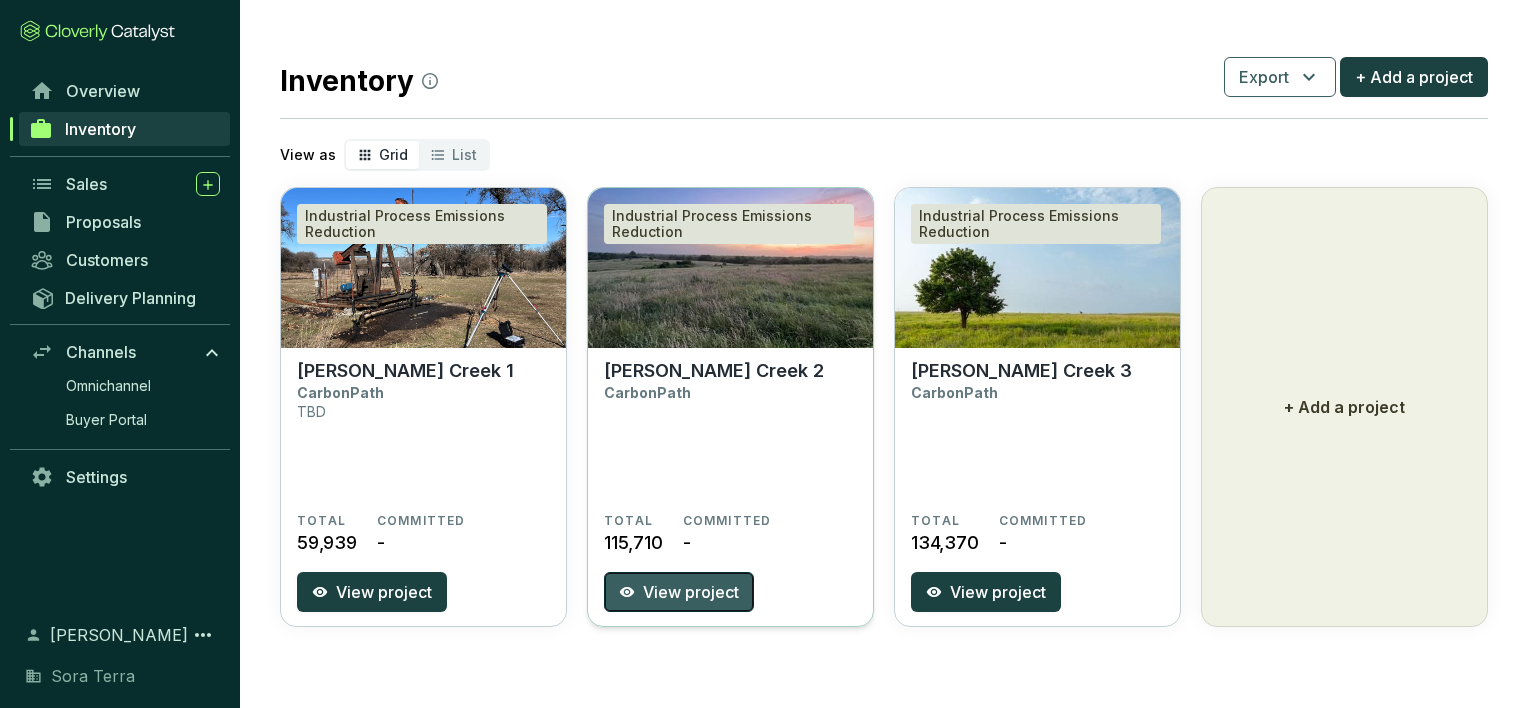 click on "View project" at bounding box center [691, 592] 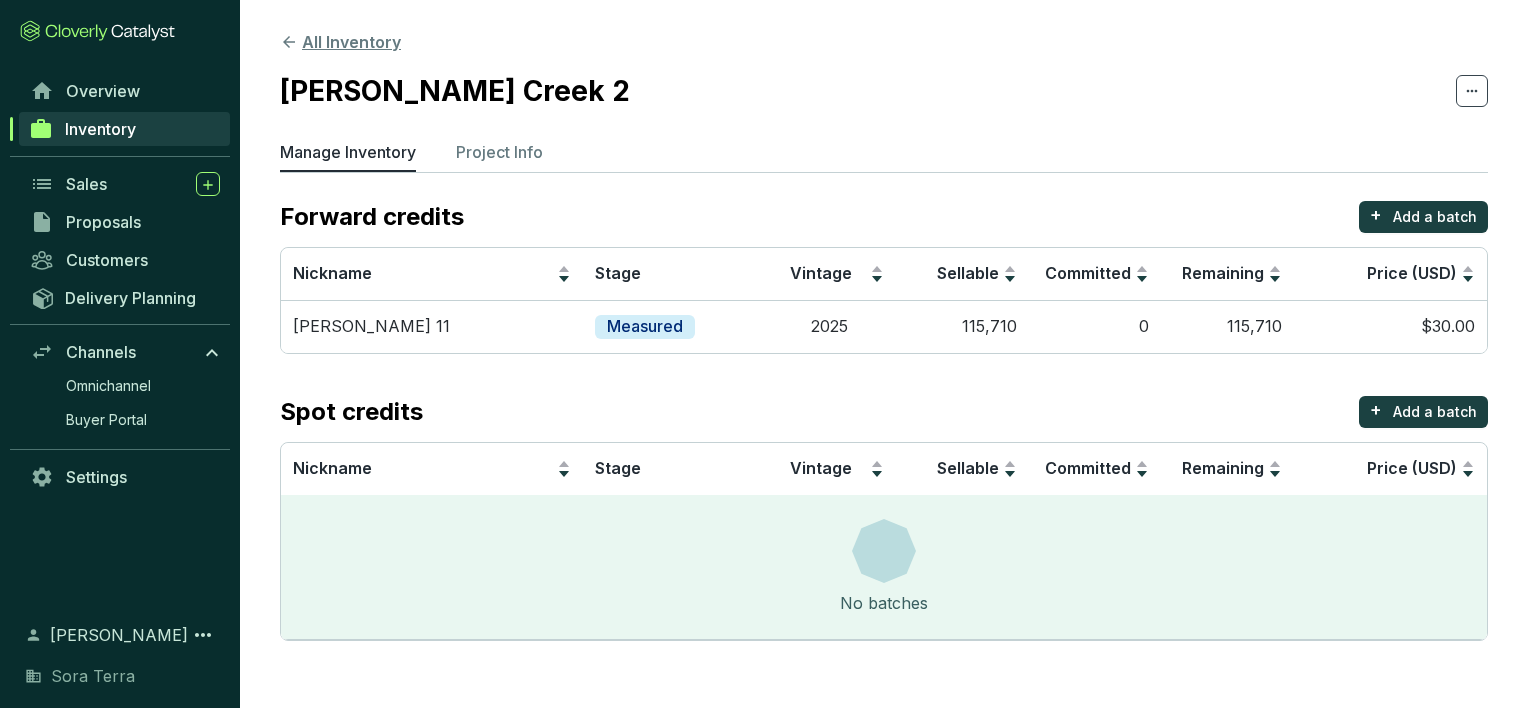 click on "All Inventory" at bounding box center [340, 42] 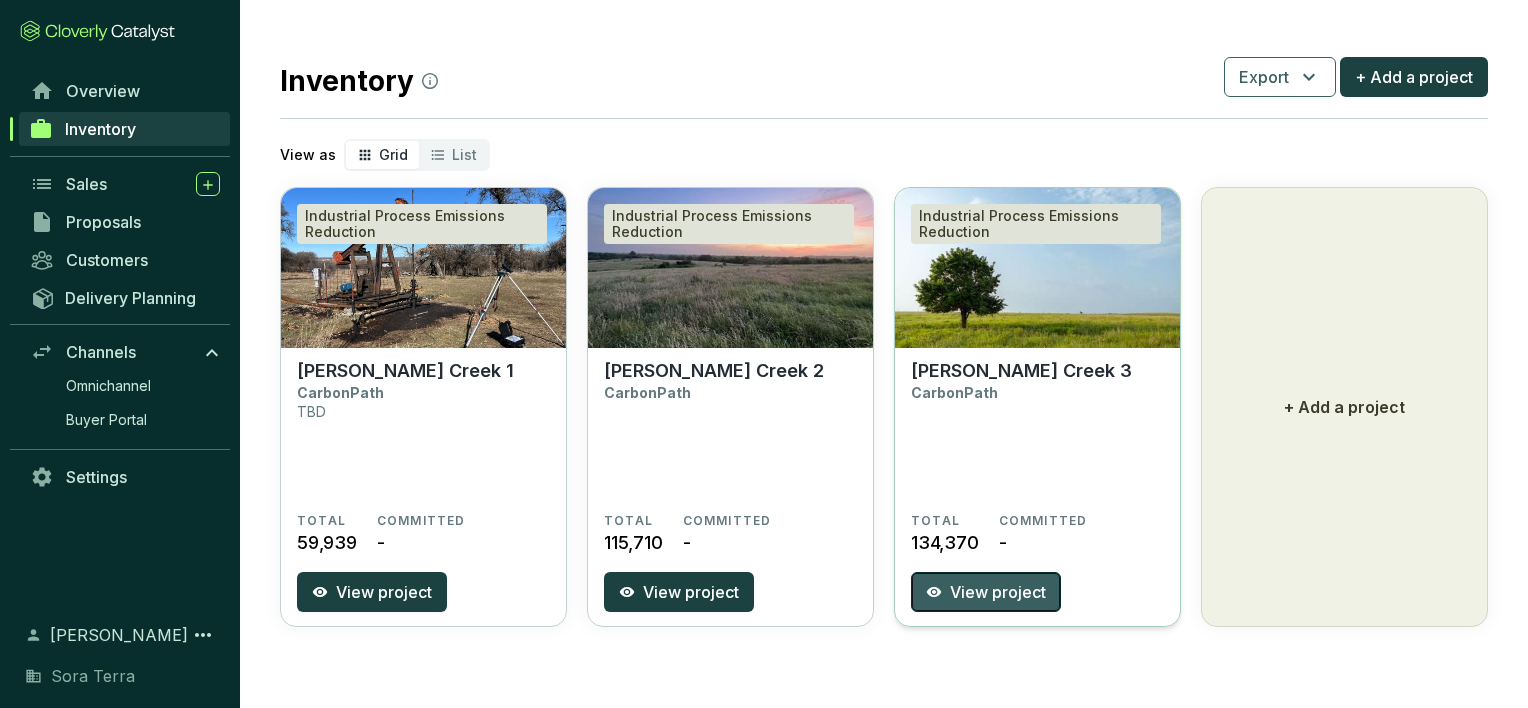 click on "View project" at bounding box center [998, 592] 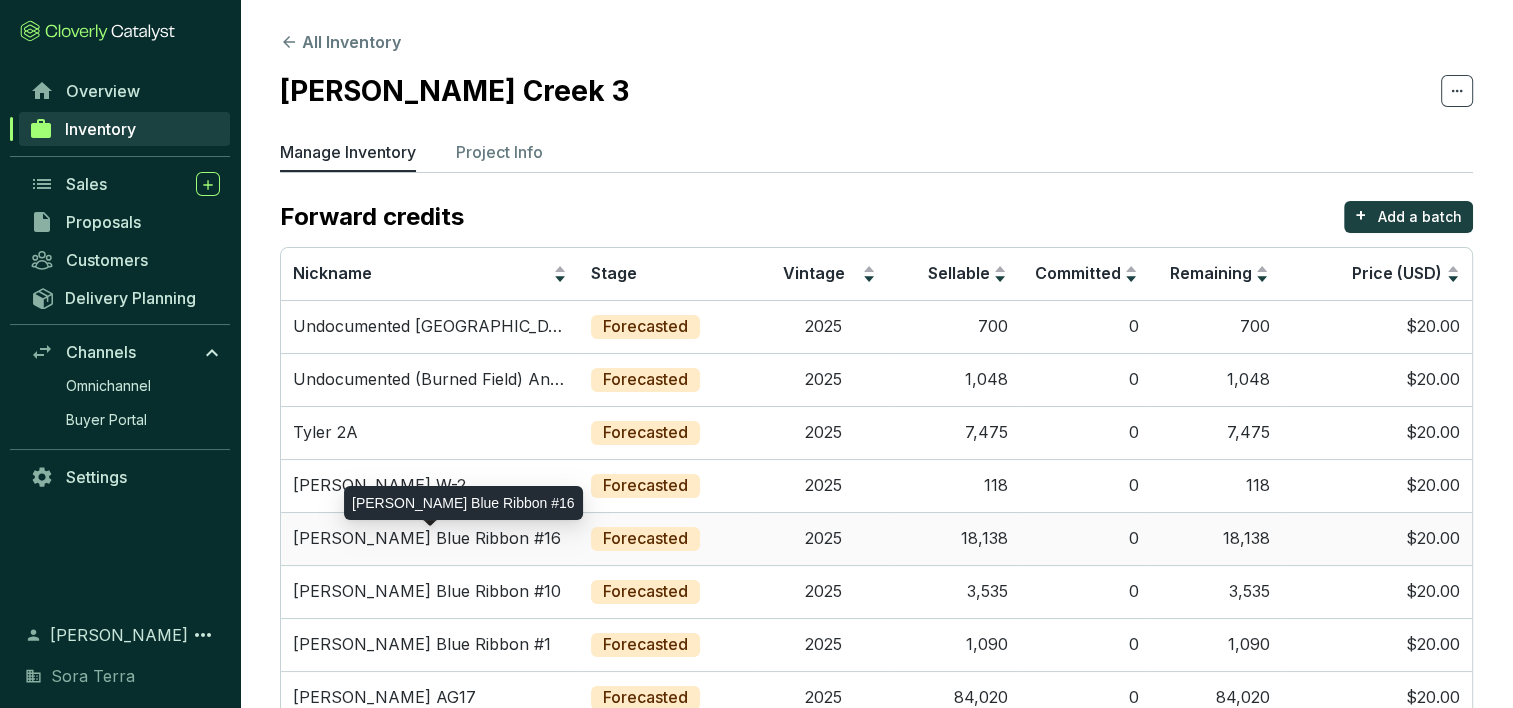 click on "[PERSON_NAME] Blue Ribbon #16" at bounding box center [427, 539] 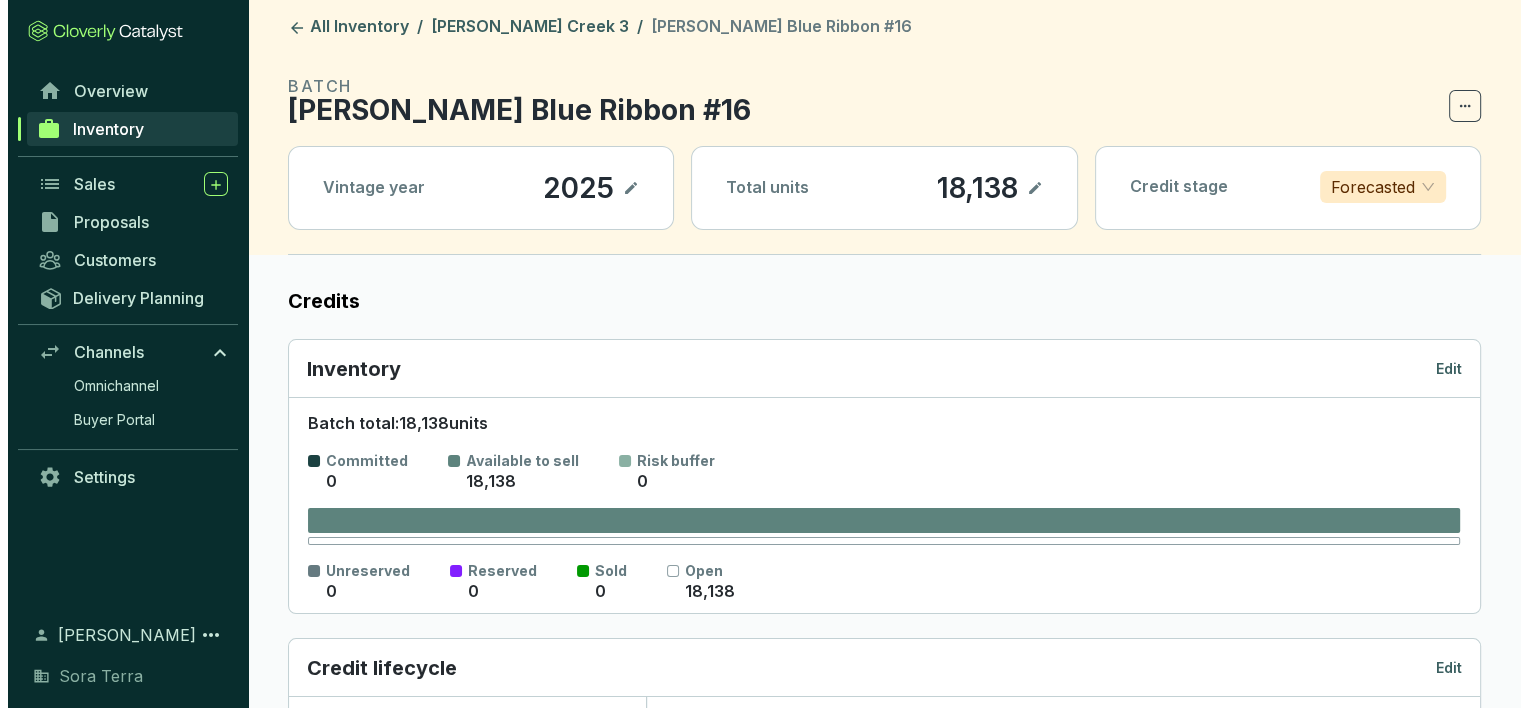scroll, scrollTop: 0, scrollLeft: 0, axis: both 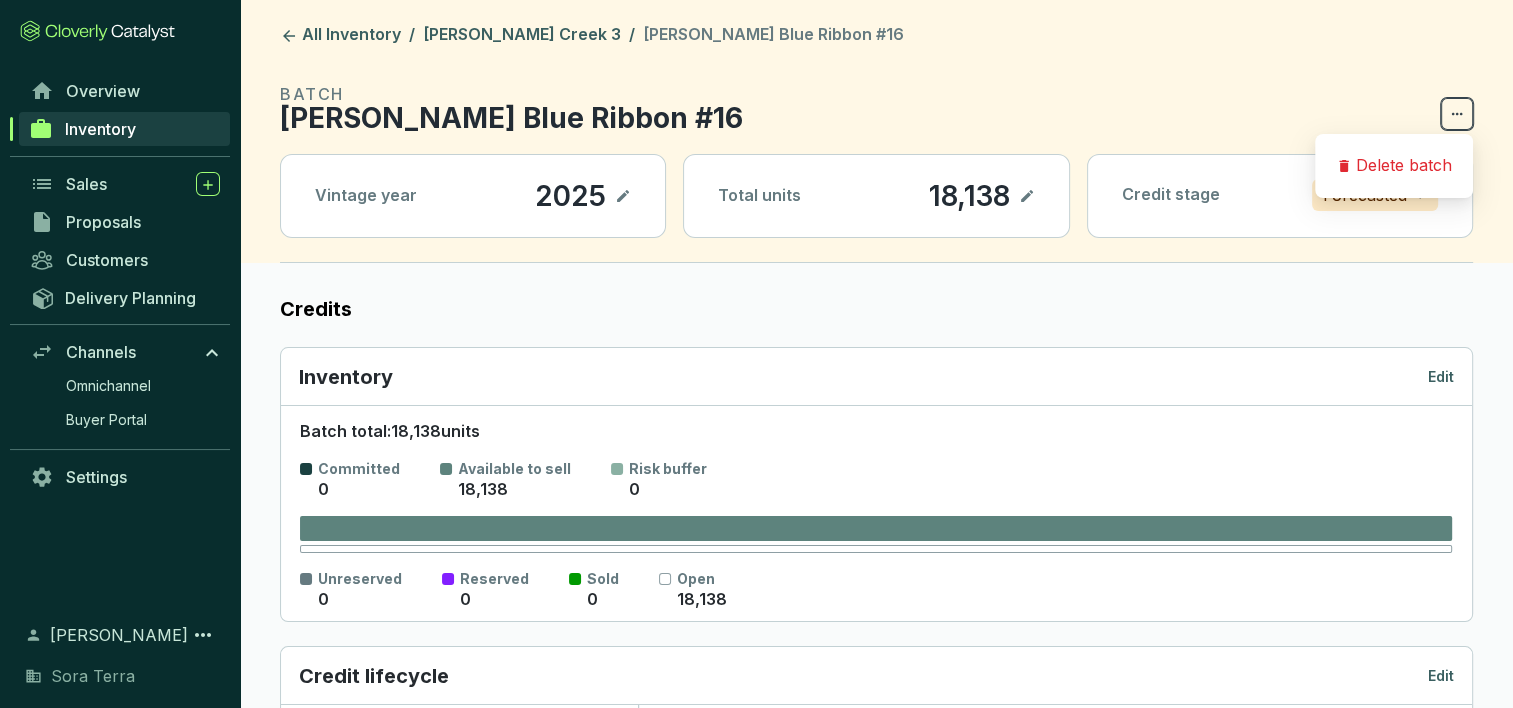 click 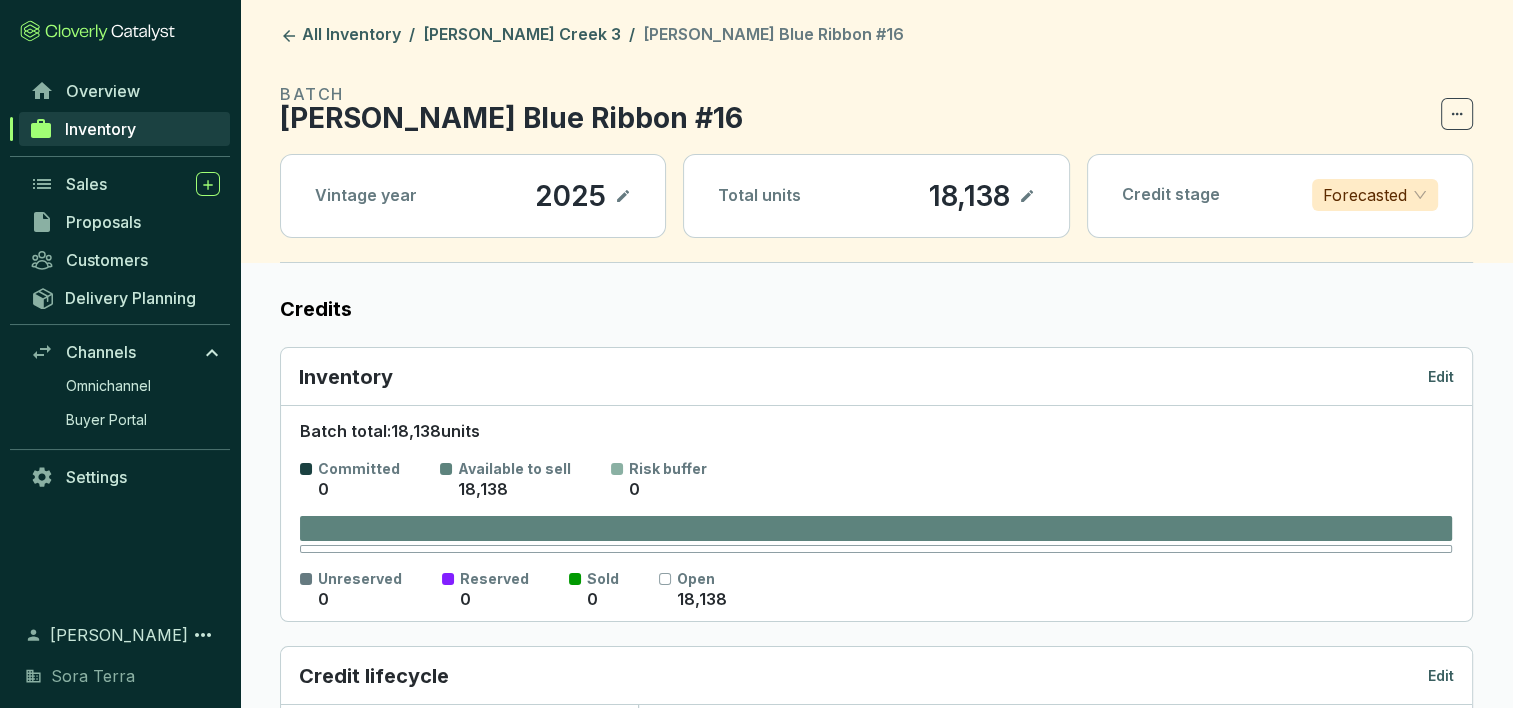 click on "BATCH [PERSON_NAME] Blue Ribbon #16" at bounding box center (876, 106) 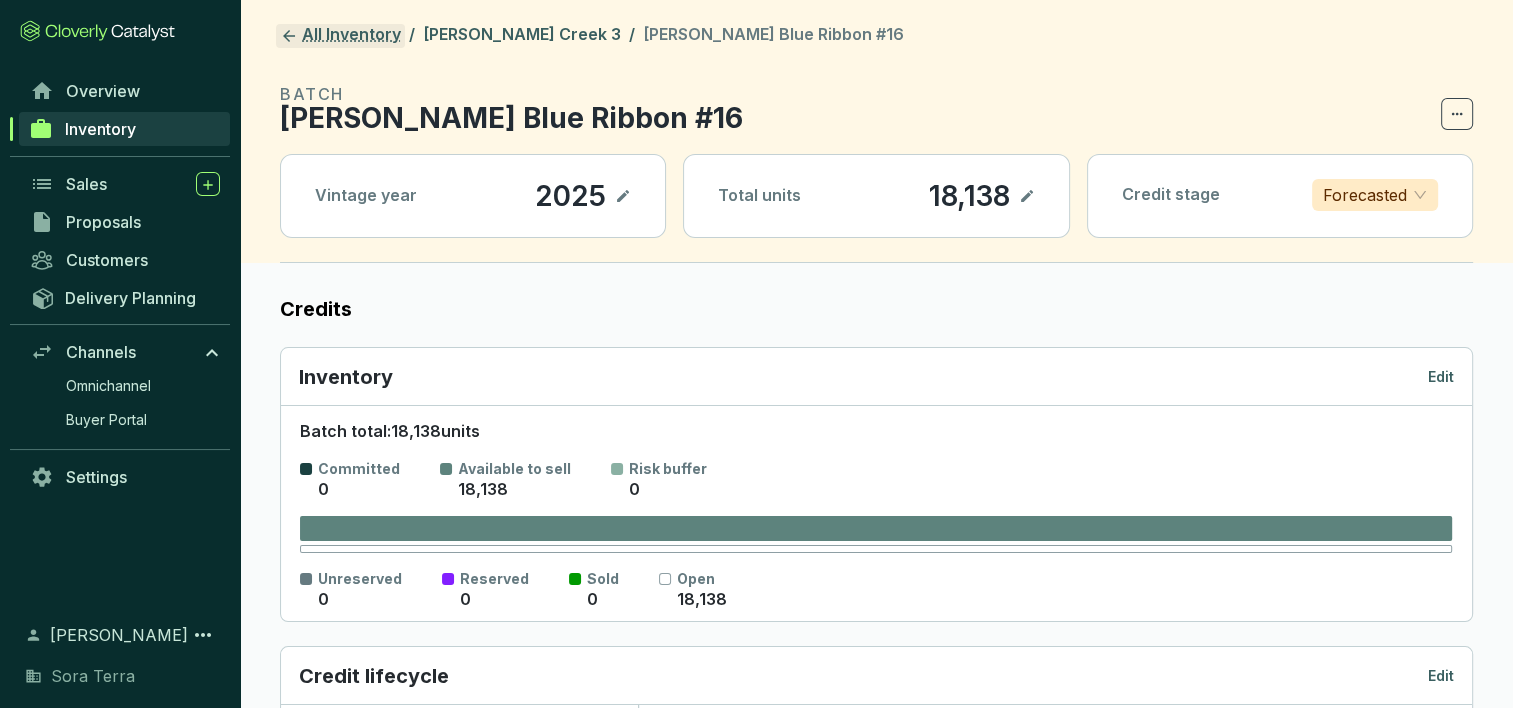 click on "All Inventory" at bounding box center (340, 36) 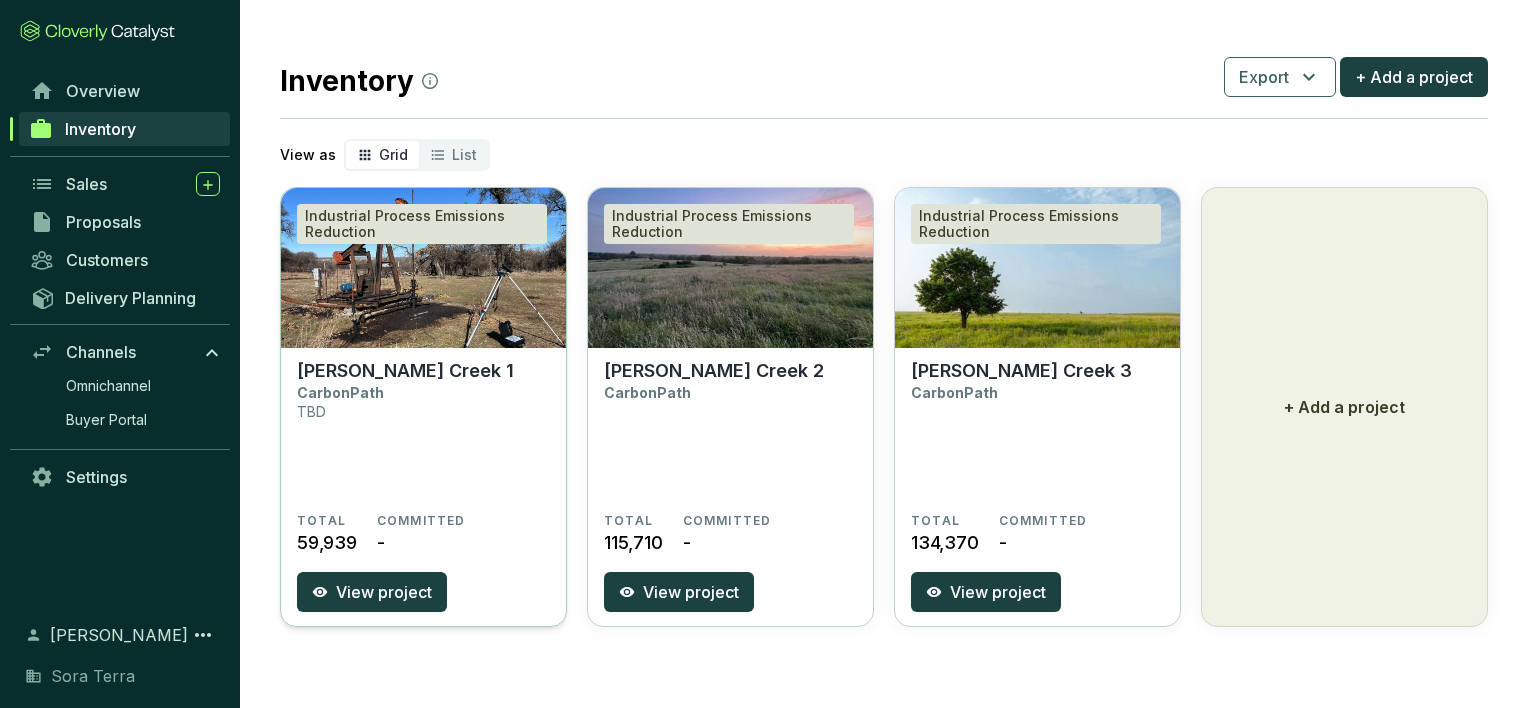 click on "[PERSON_NAME] Creek 1" at bounding box center [405, 371] 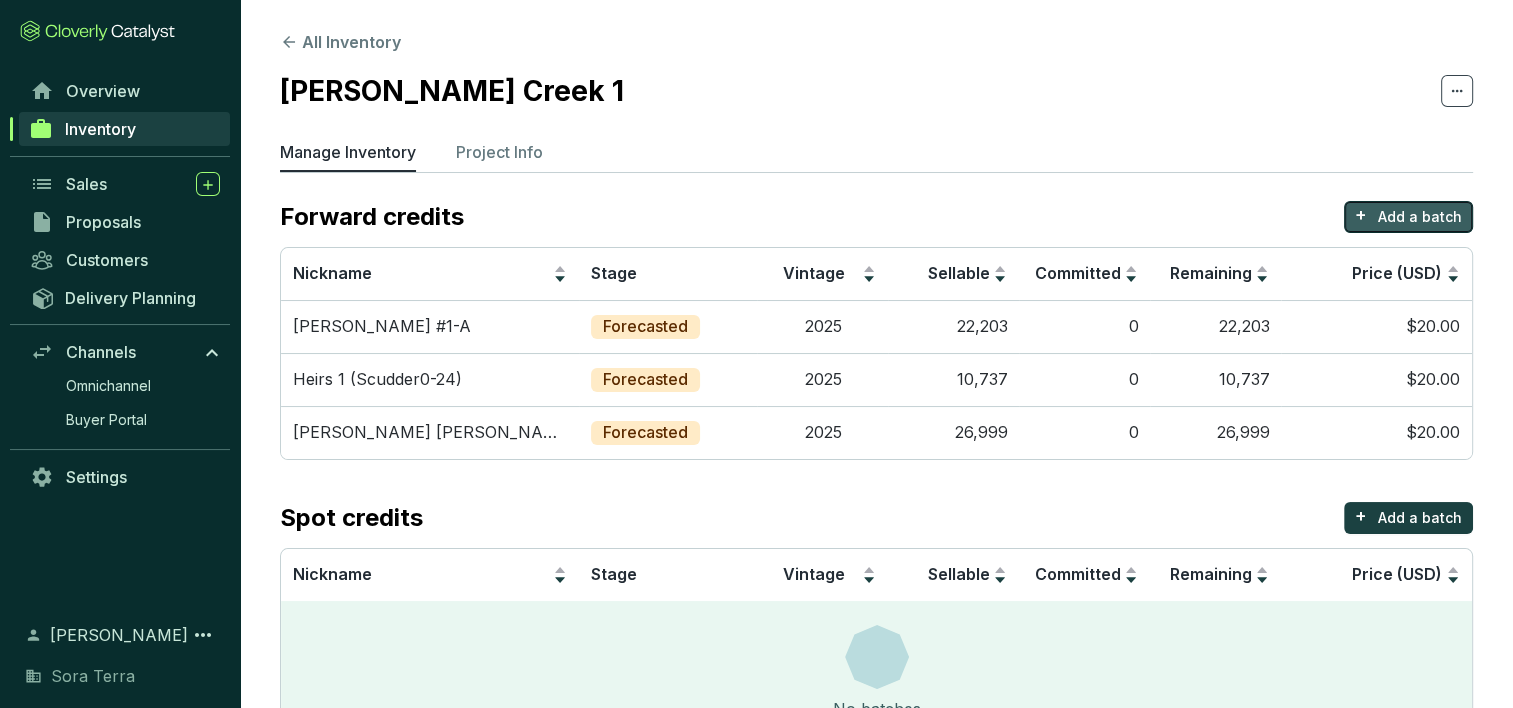 click on "Add a batch" at bounding box center [1420, 217] 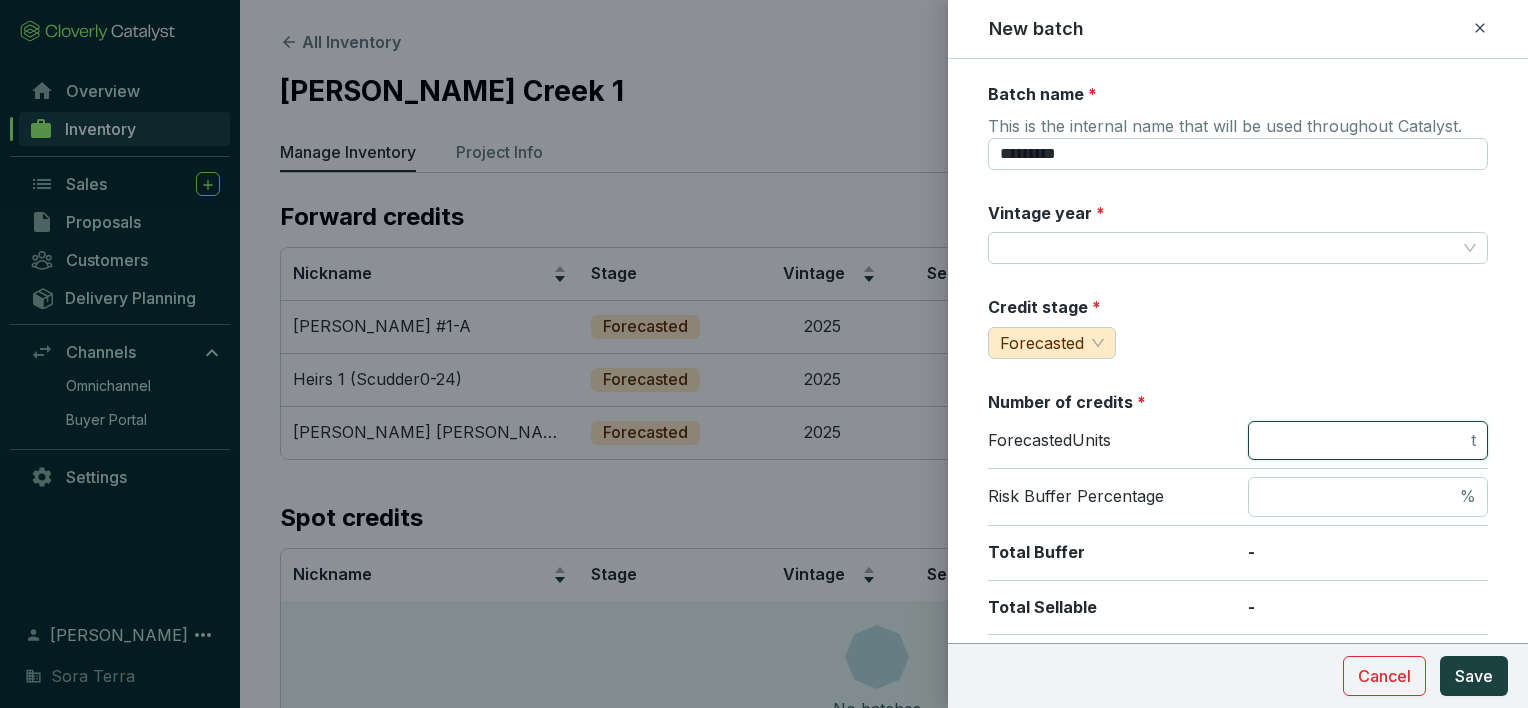 click at bounding box center (1363, 441) 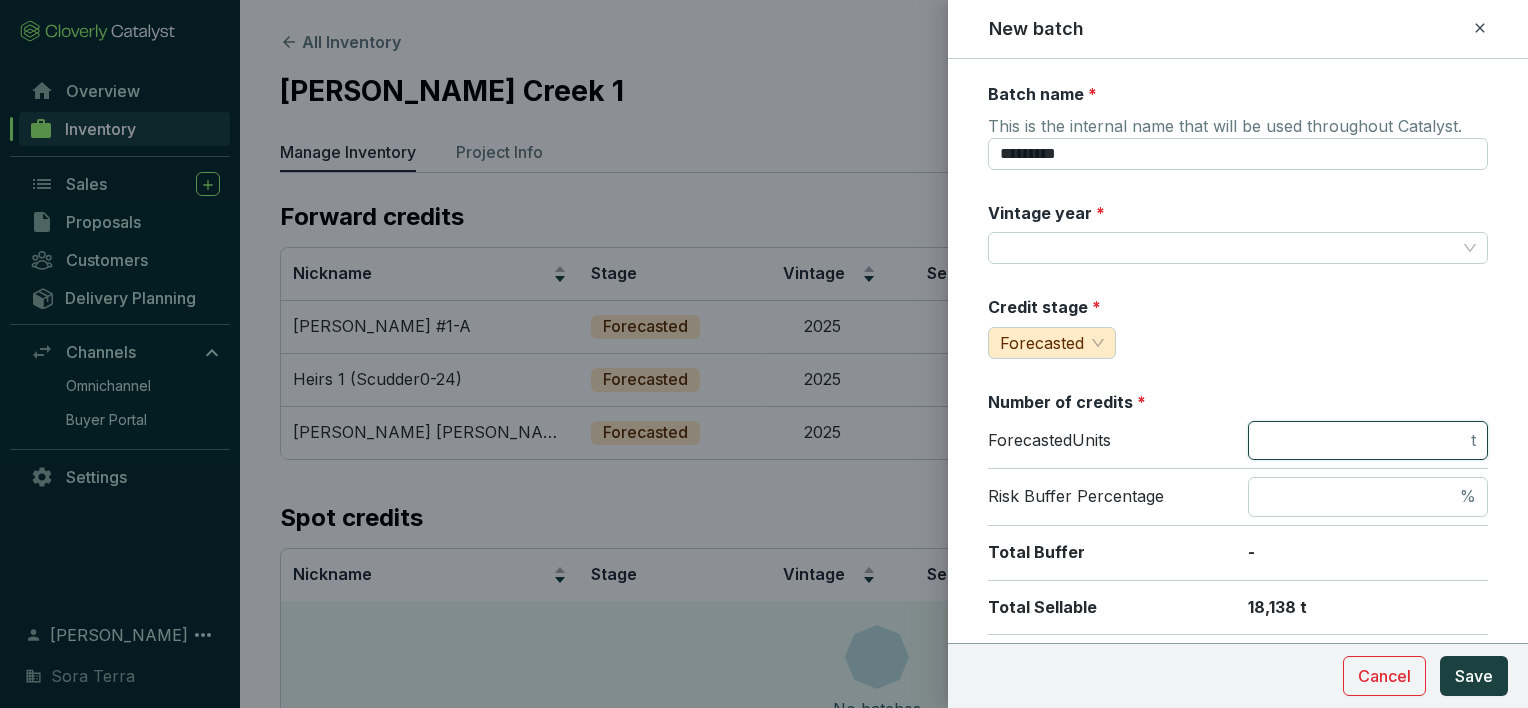 type on "*****" 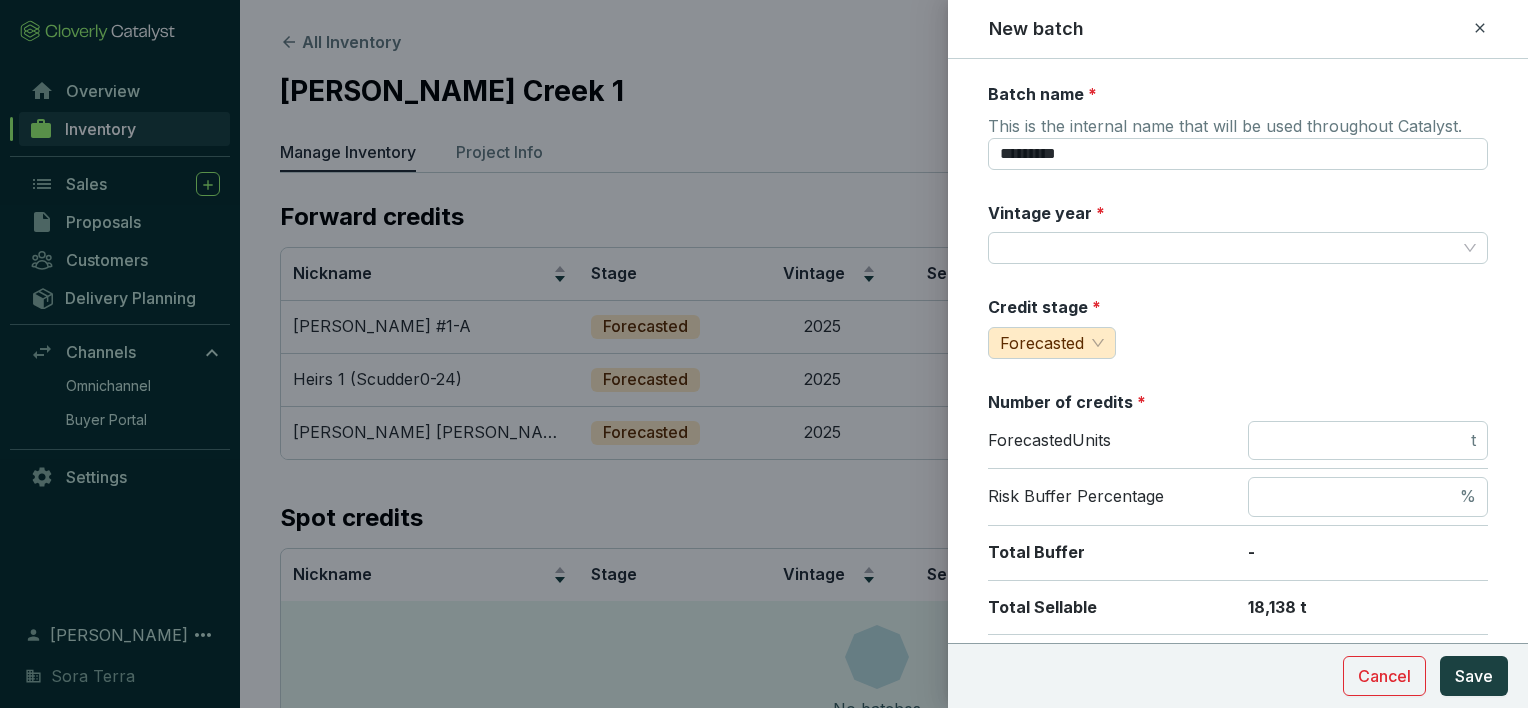 click on "Batch name   * This is the internal name that will be used throughout Catalyst. ********* Vintage year   * Credit stage   * Forecasted Number of credits   * Forecasted  Units ***** t Risk Buffer Percentage * % Total Buffer -  Total Sellable 18,138 t Estimated issuance date   * Crediting period   Start date End date Unit cost (USD)   This cost per unit will be used to help calculate gross margins. ***** Price per credit (USD)   * This will be used as the default sale price for this batch. ***** MARGIN - Add volume discount Tags   Tags are used to analyze your inventory across projects and batches.   Tags Notes" at bounding box center (1238, 790) 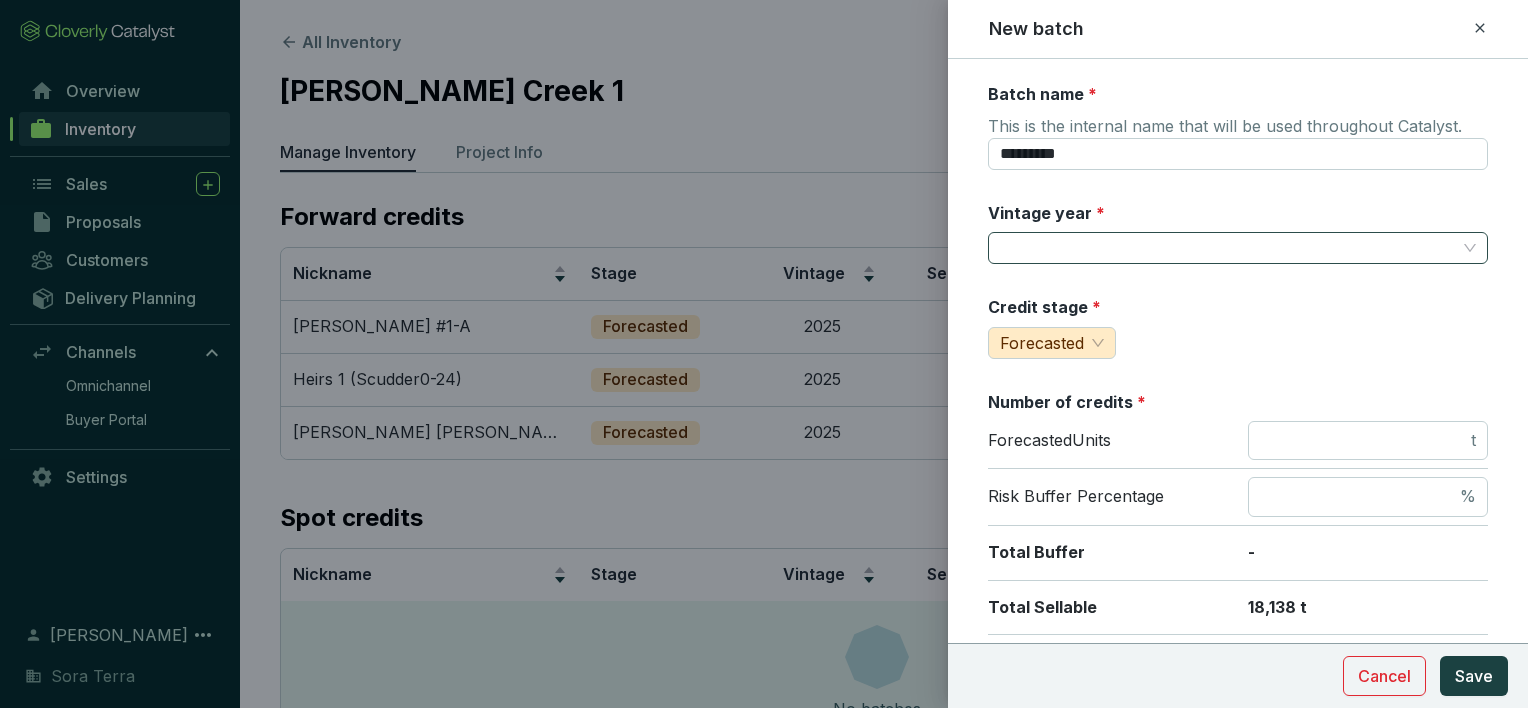 click on "Vintage year   *" at bounding box center [1228, 248] 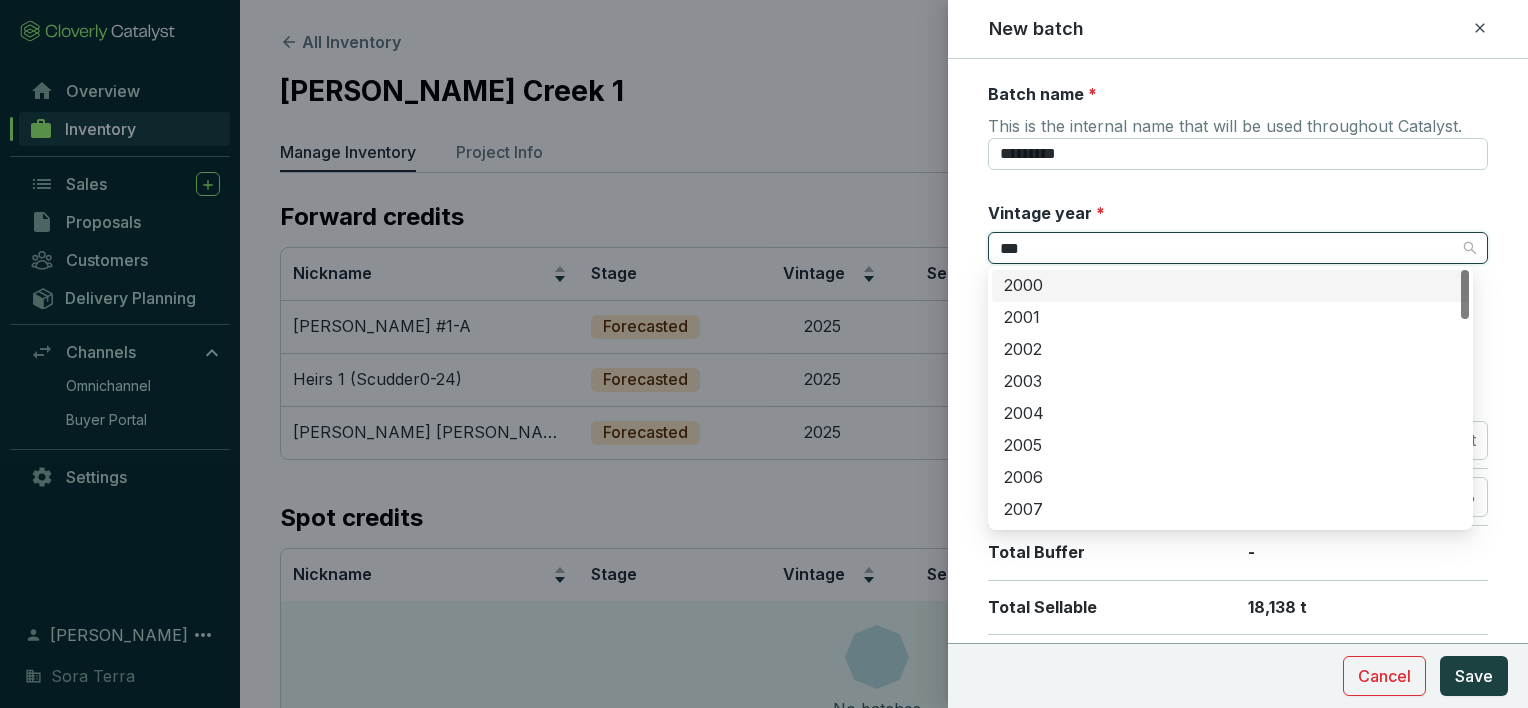 type on "****" 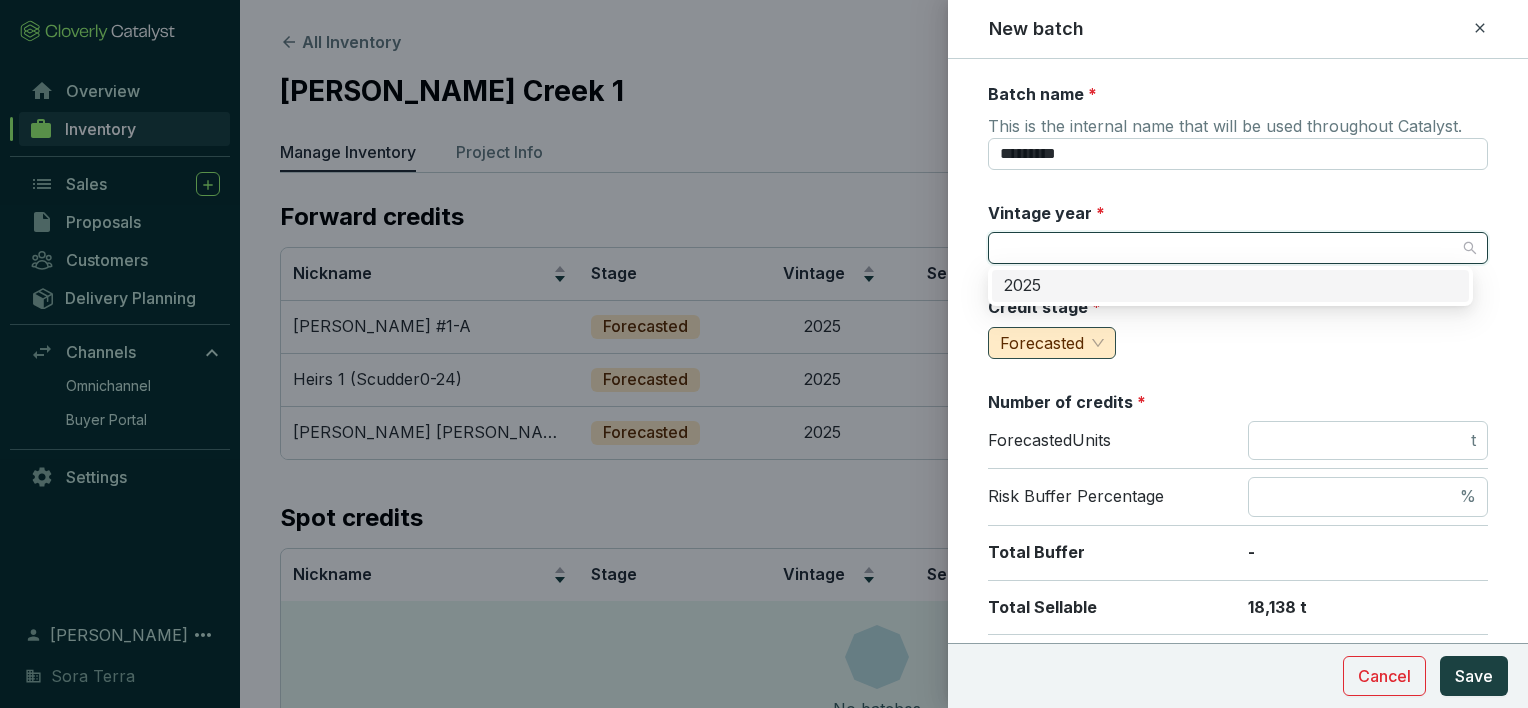 click on "Forecasted" at bounding box center (1042, 343) 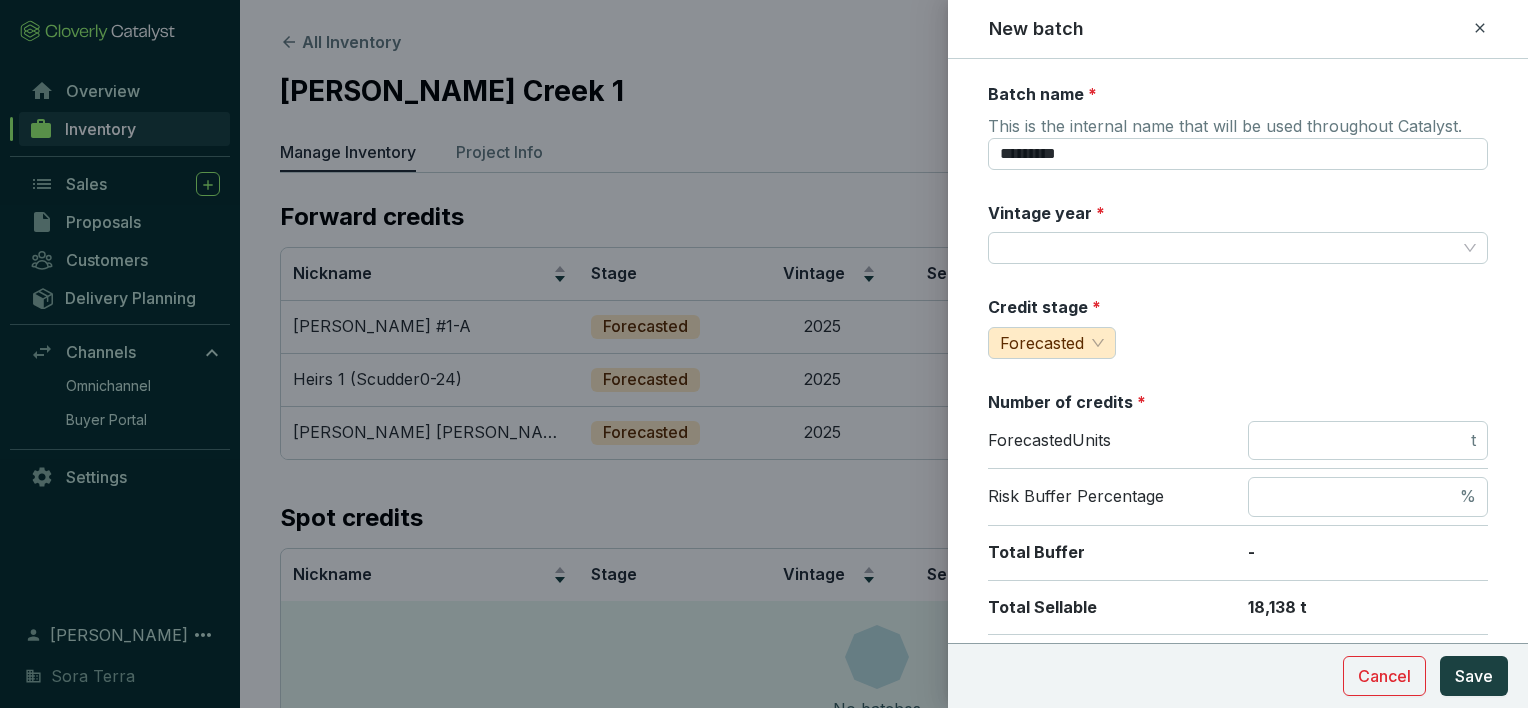 click on "Batch name   * This is the internal name that will be used throughout Catalyst. ********* Vintage year   * Credit stage   * Forecasted Number of credits   * Forecasted  Units ***** t Risk Buffer Percentage * % Total Buffer -  Total Sellable 18,138 t Estimated issuance date   * Crediting period   Start date End date Unit cost (USD)   This cost per unit will be used to help calculate gross margins. ***** Price per credit (USD)   * This will be used as the default sale price for this batch. ***** MARGIN - Add volume discount Tags   Tags are used to analyze your inventory across projects and batches.   Tags Notes" at bounding box center [1238, 790] 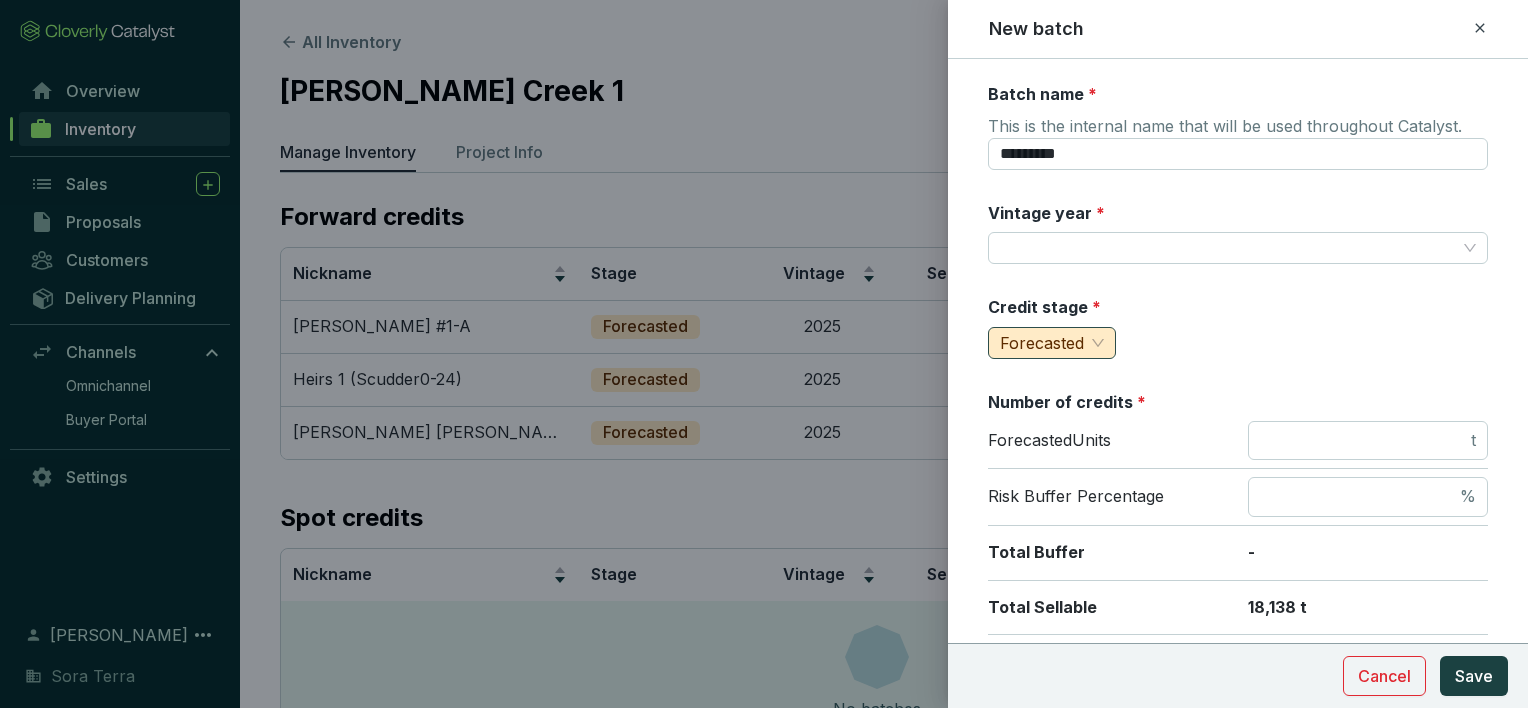 click on "Forecasted" at bounding box center (1052, 343) 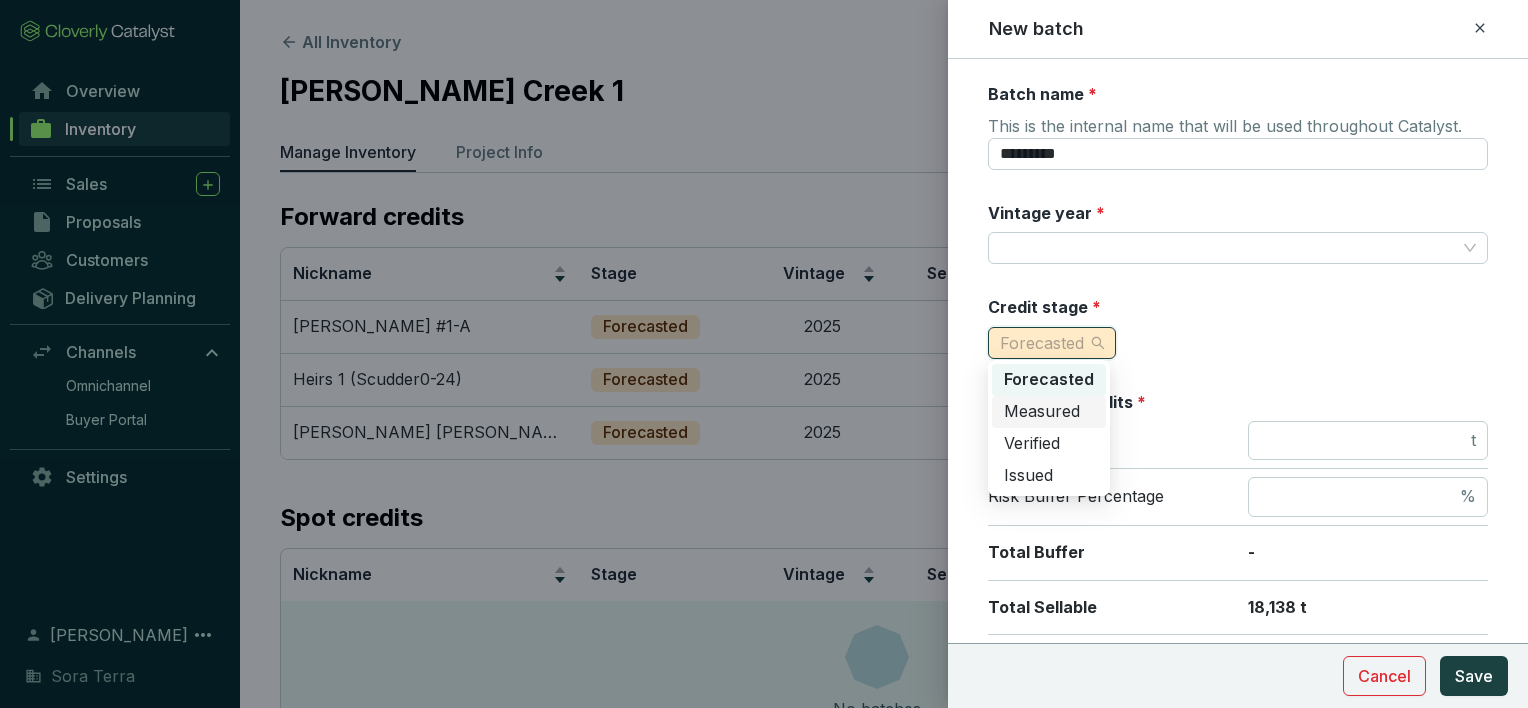 click on "Measured" at bounding box center [1042, 411] 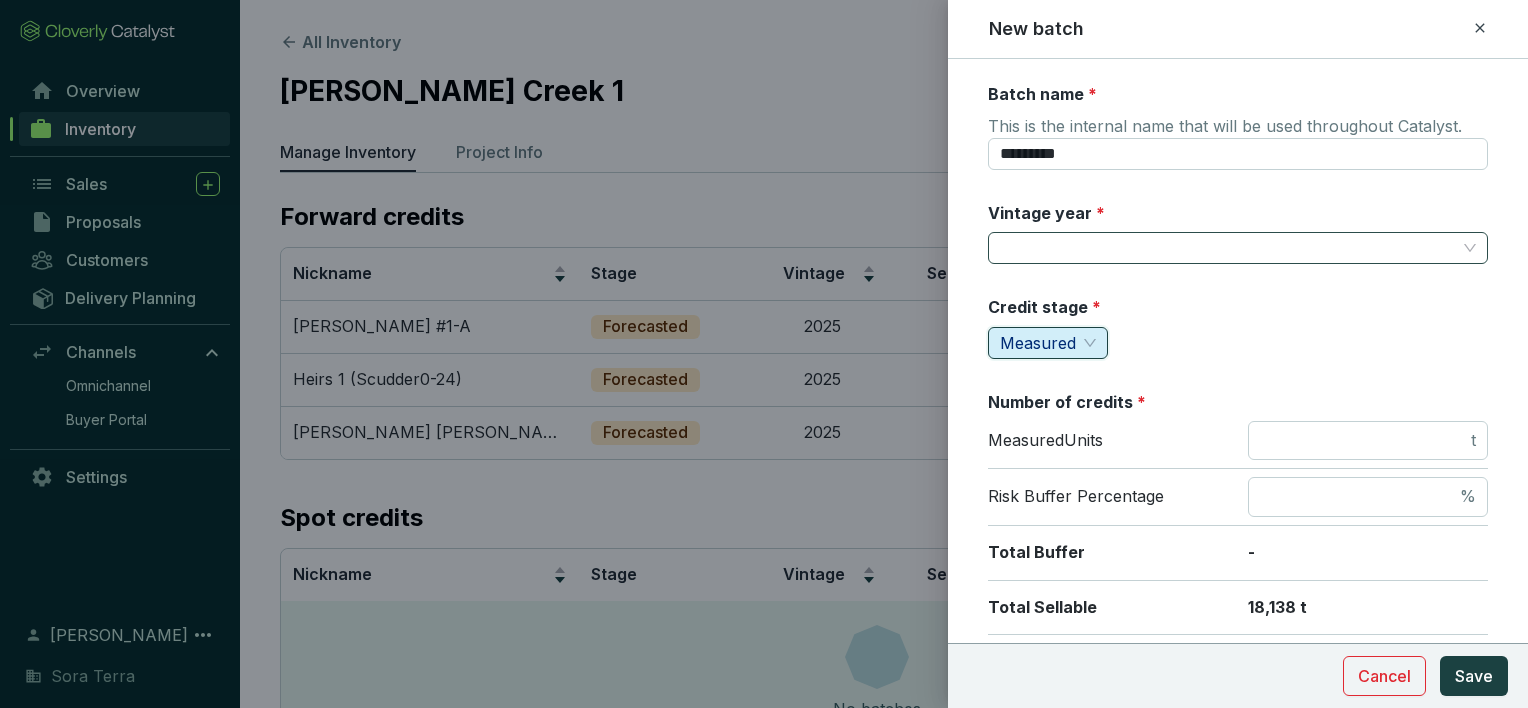 click on "Vintage year   *" at bounding box center (1228, 248) 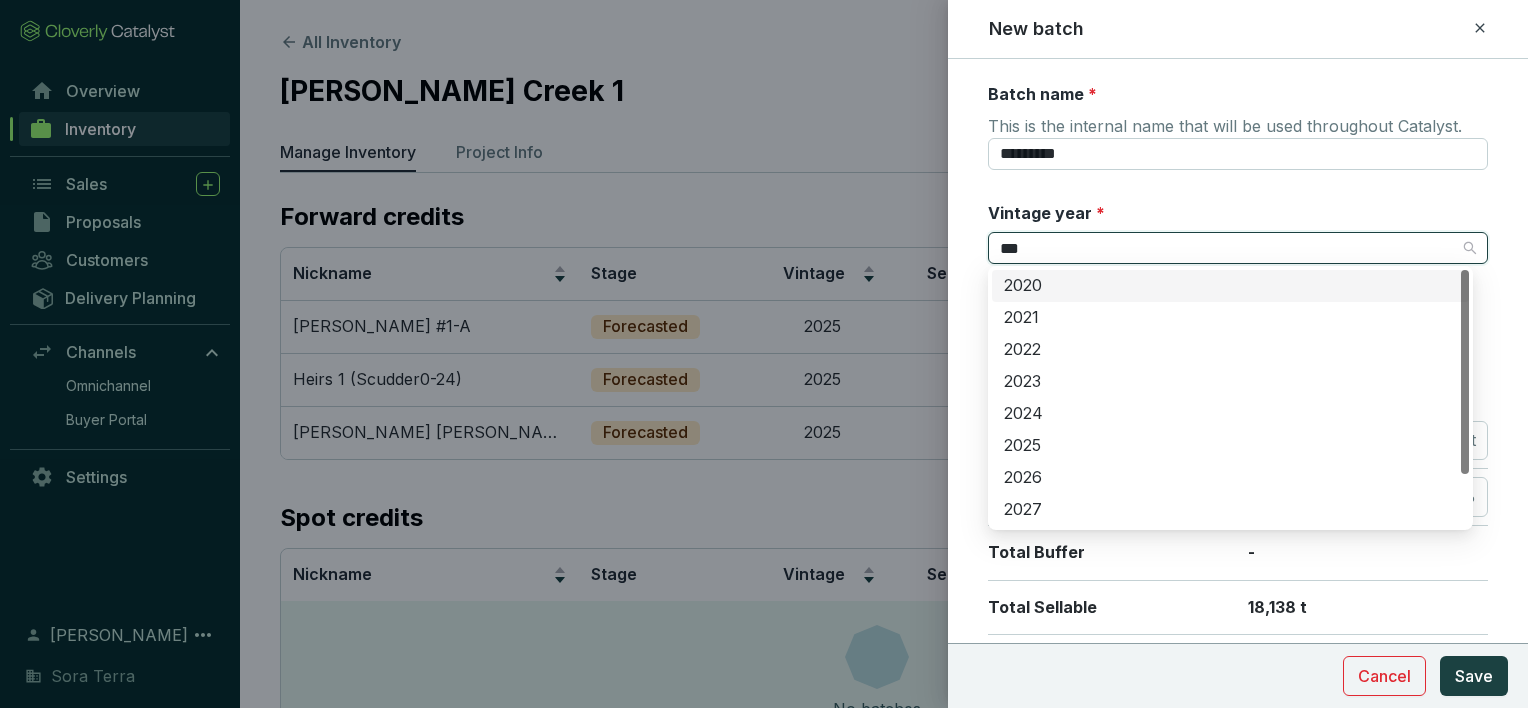type on "****" 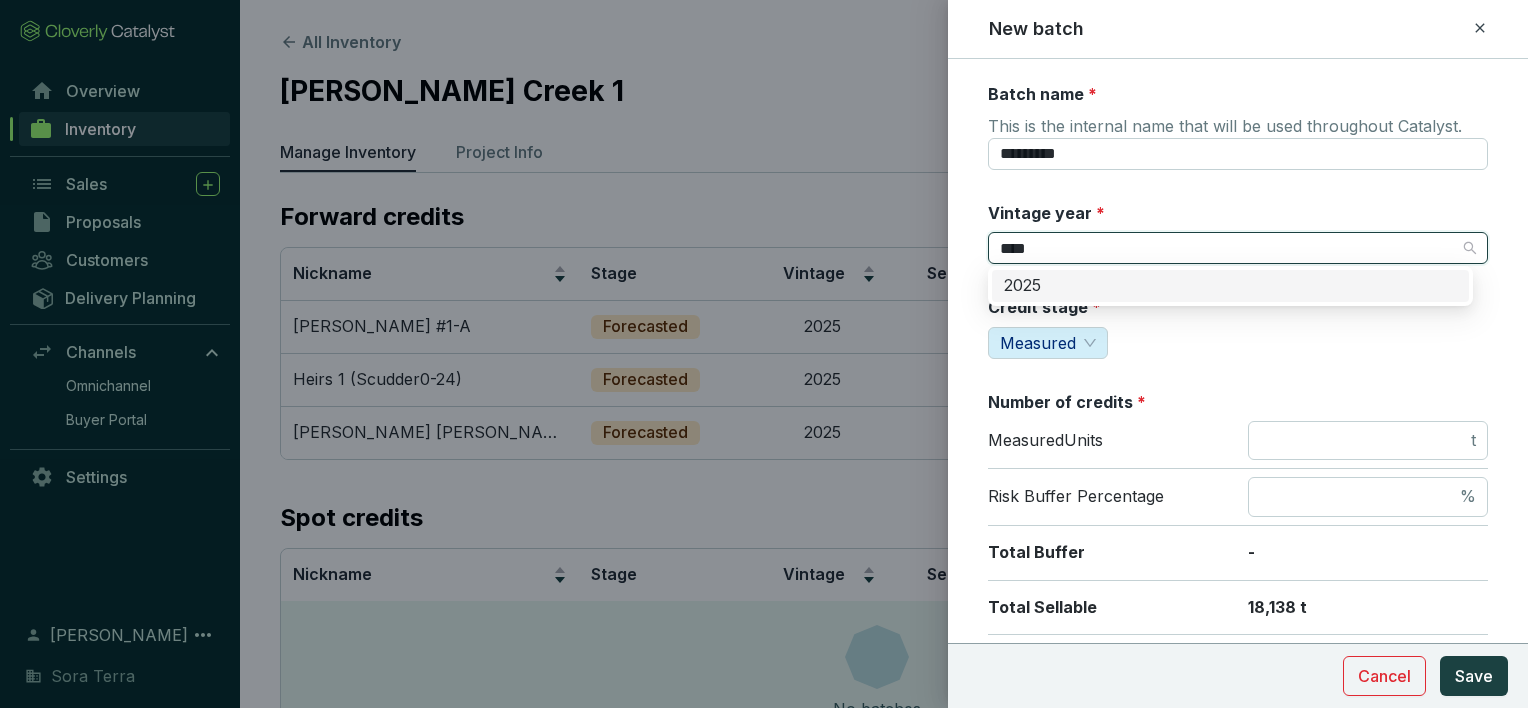 click on "2025" at bounding box center (1230, 286) 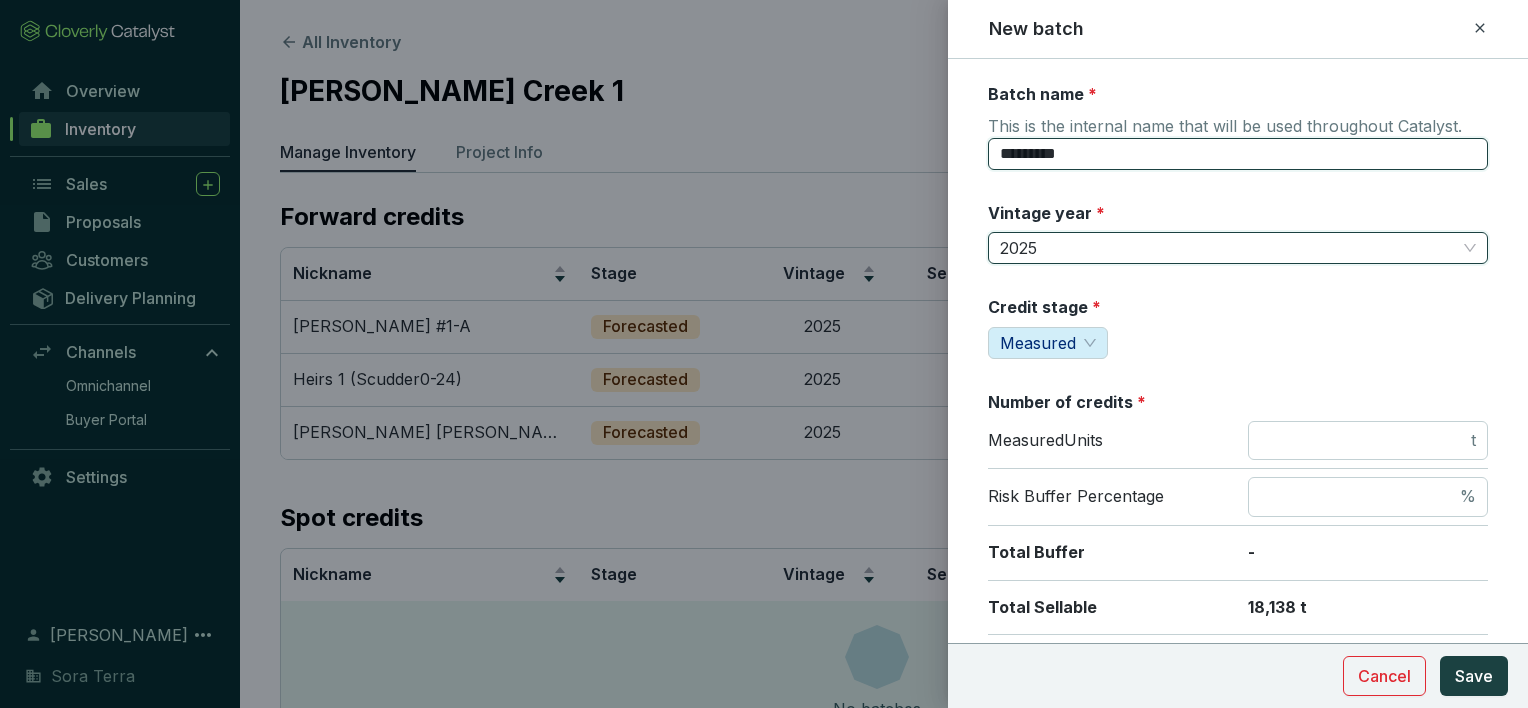 click on "*********" at bounding box center (1238, 154) 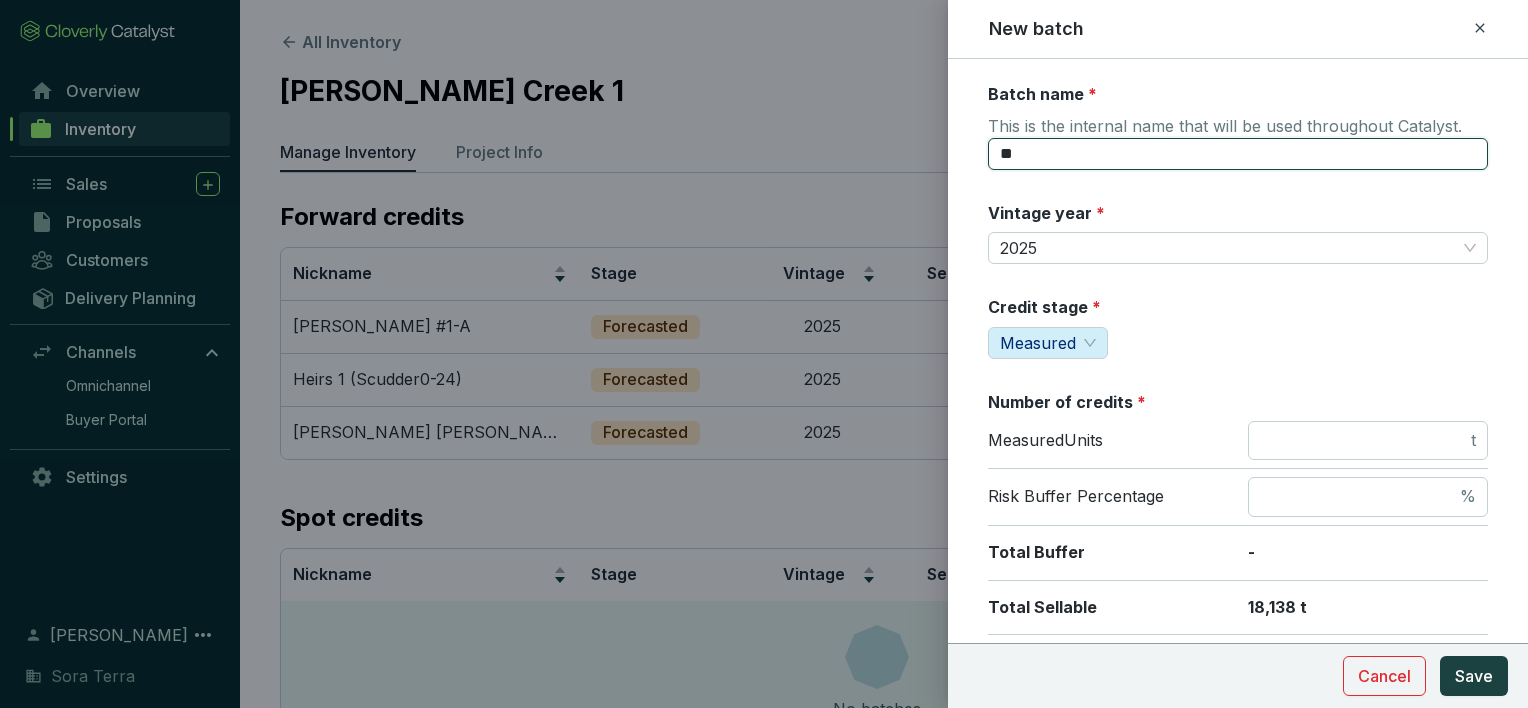 type on "*" 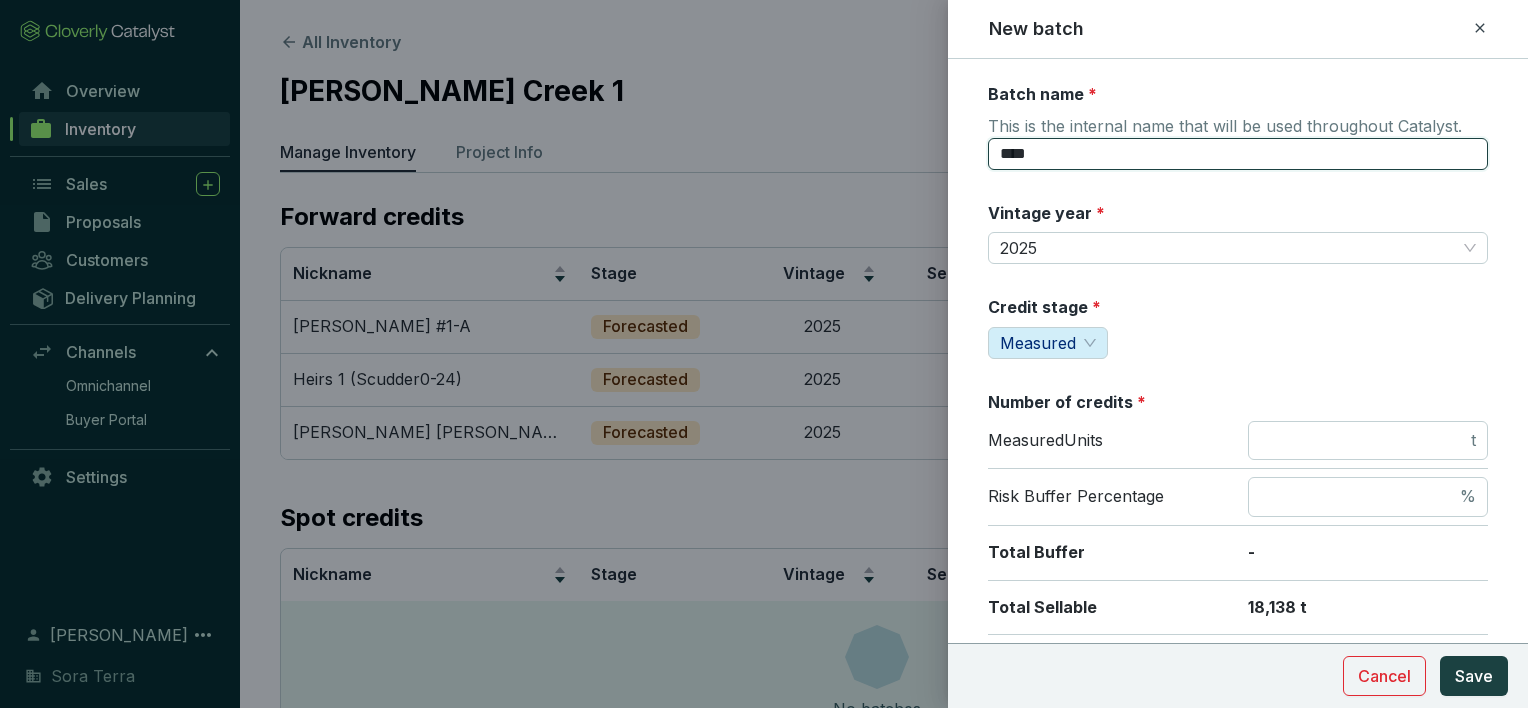 click on "****" at bounding box center [1238, 154] 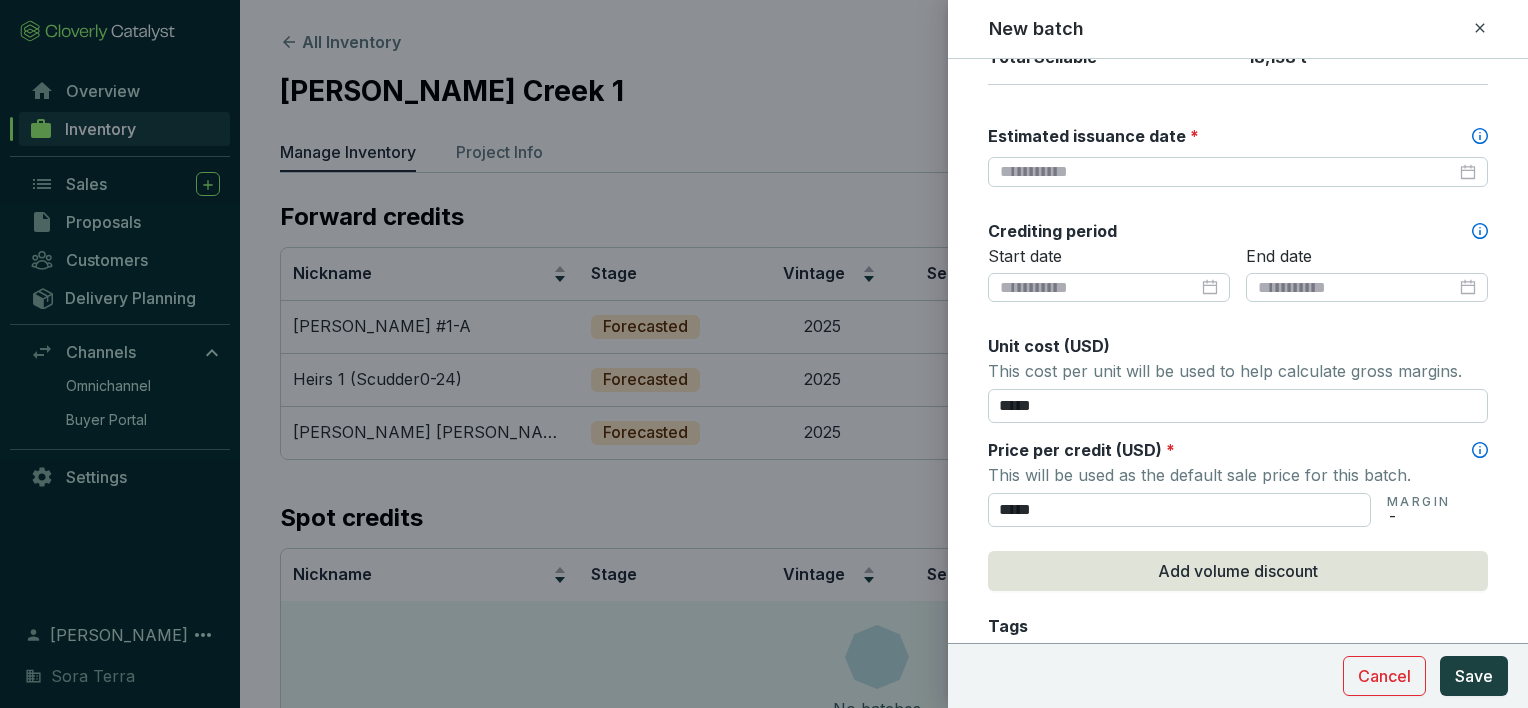 scroll, scrollTop: 656, scrollLeft: 0, axis: vertical 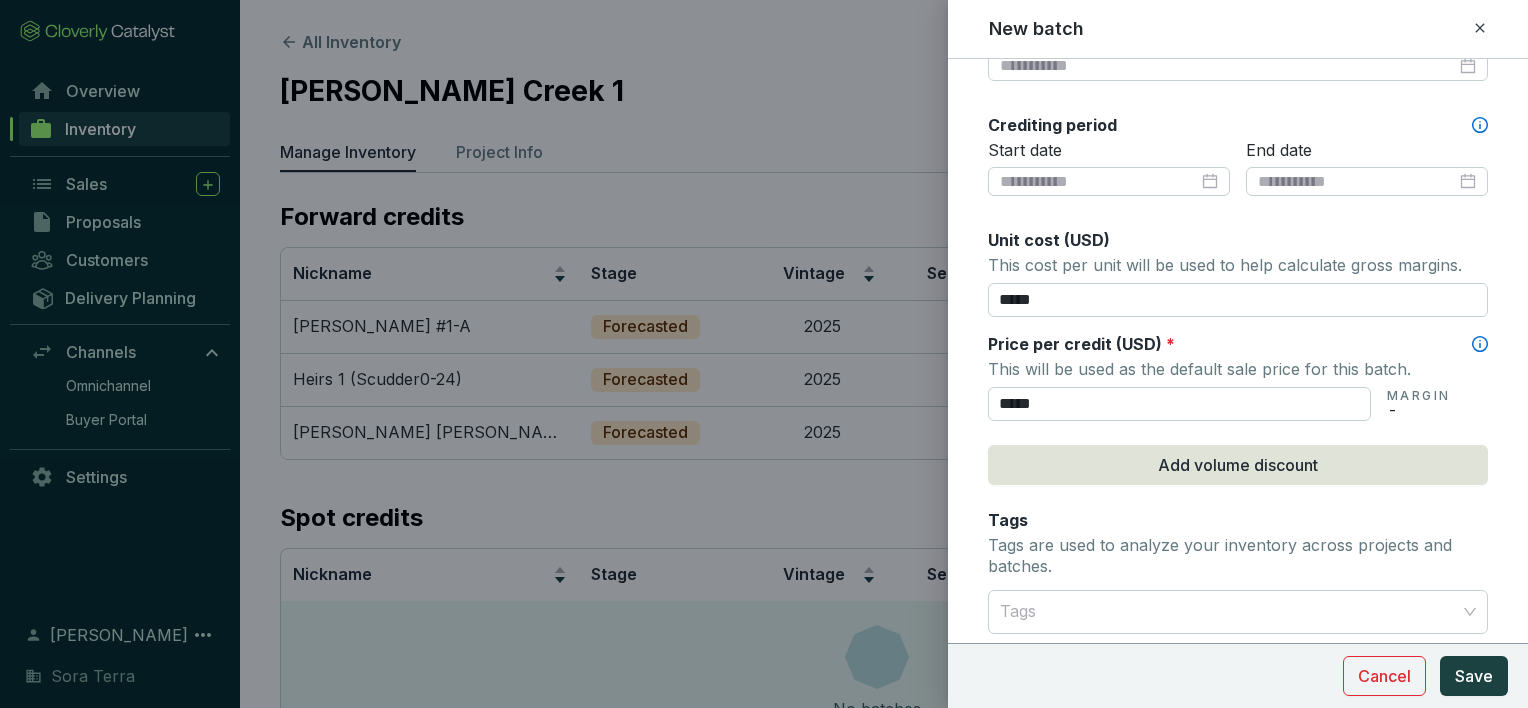 drag, startPoint x: 1081, startPoint y: 391, endPoint x: 912, endPoint y: 404, distance: 169.49927 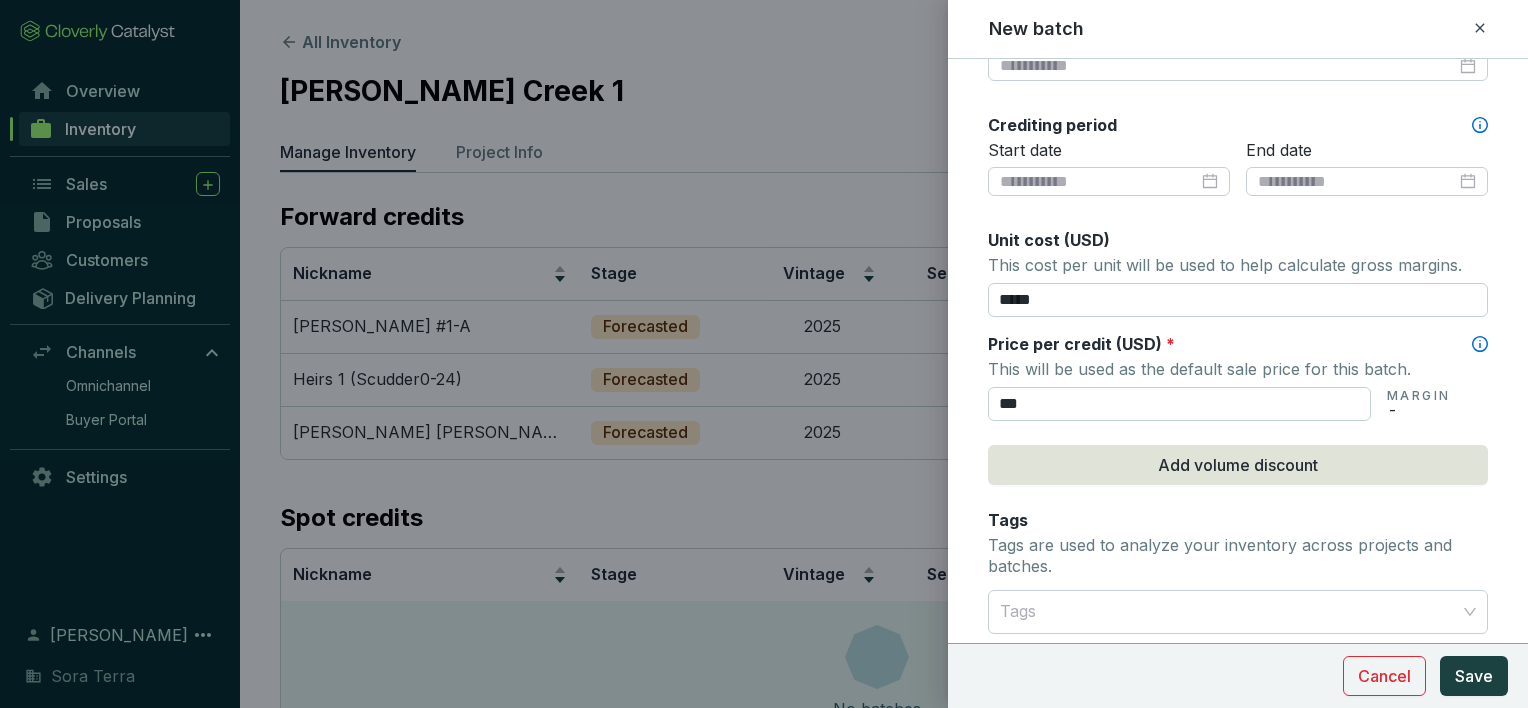 click on "Save" at bounding box center (1474, 676) 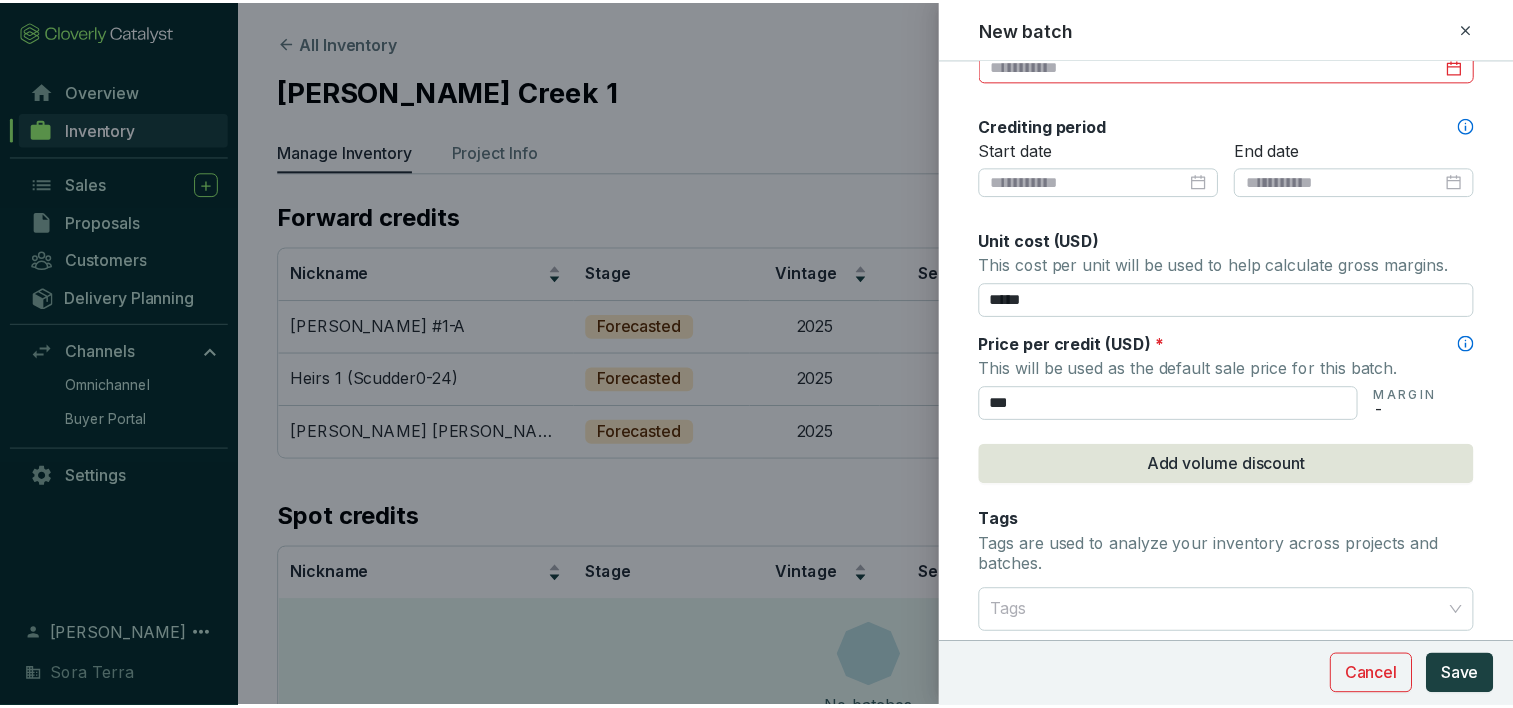 scroll, scrollTop: 644, scrollLeft: 0, axis: vertical 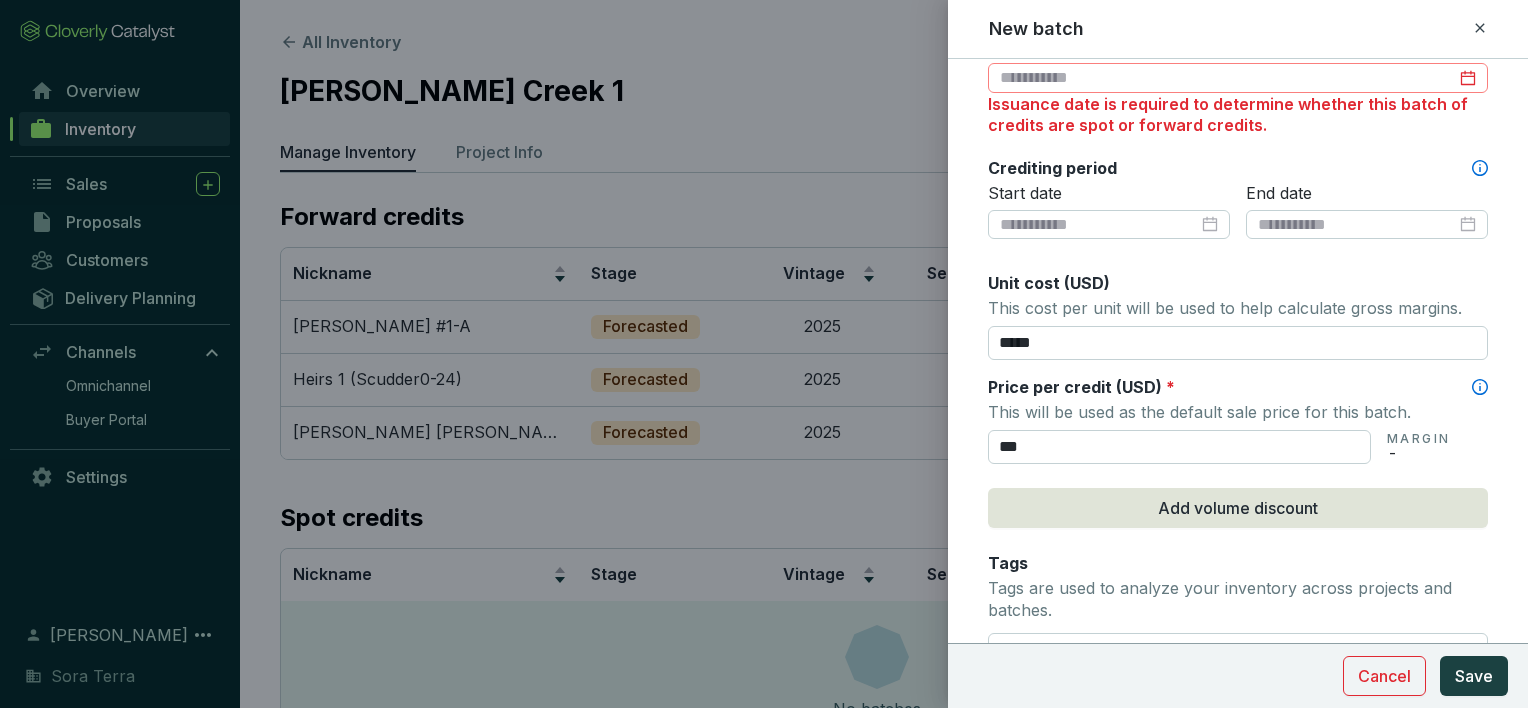 click at bounding box center [1238, 78] 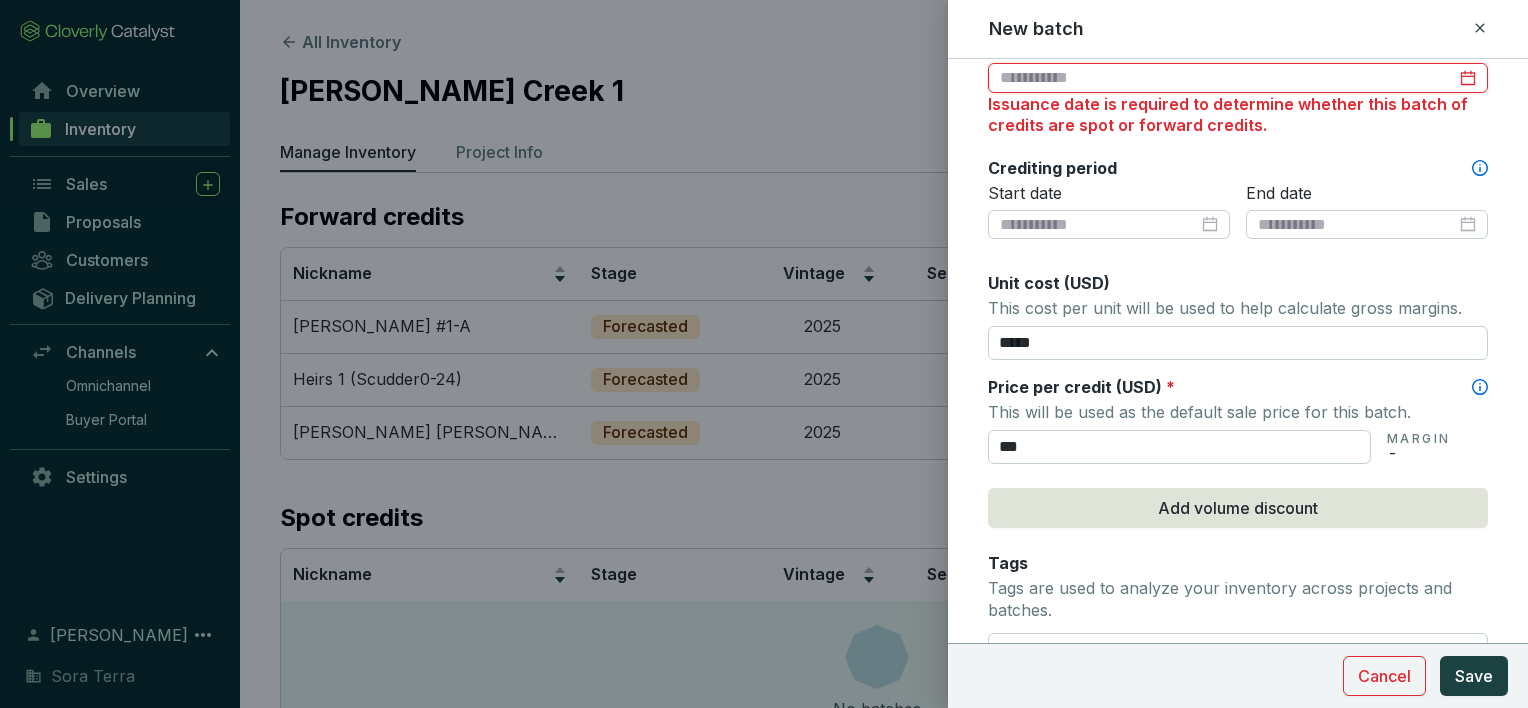 type on "******" 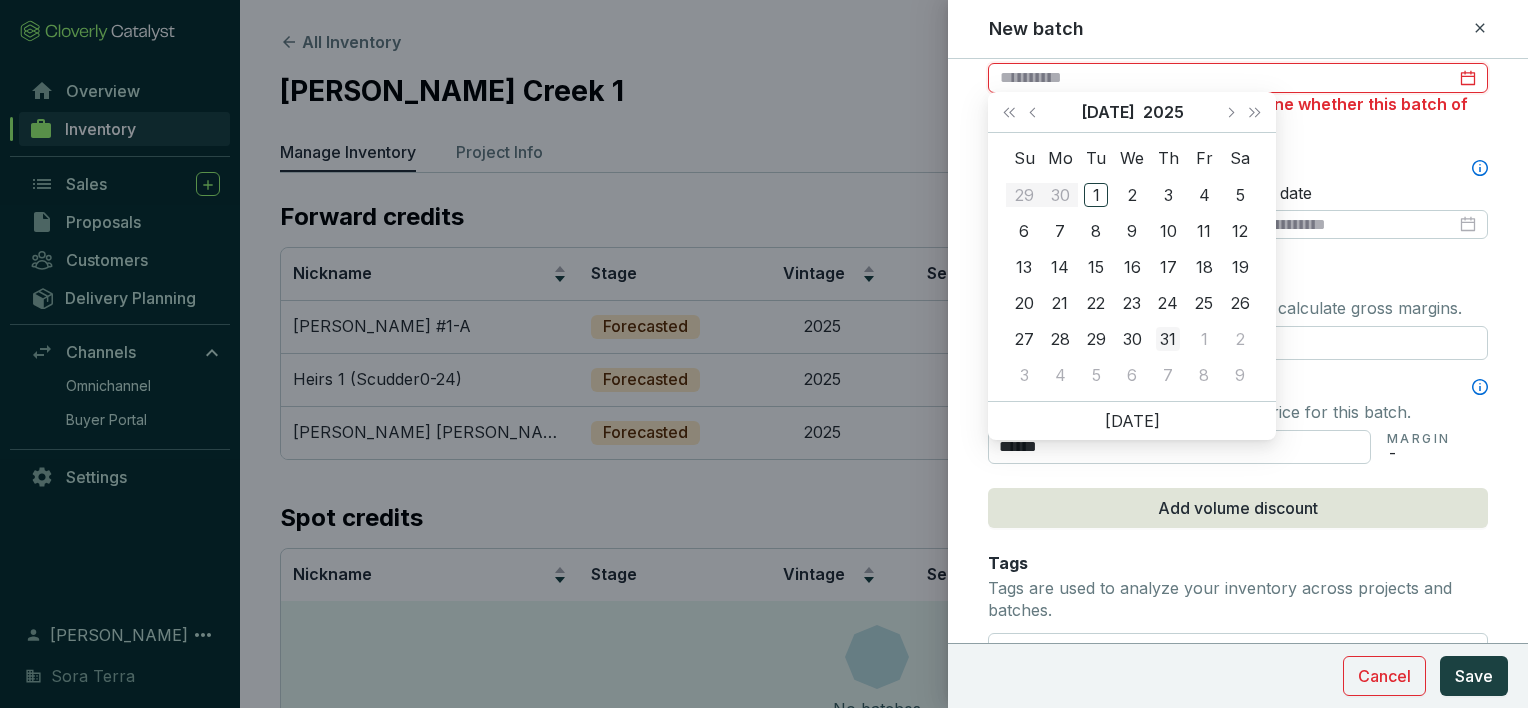 type on "**********" 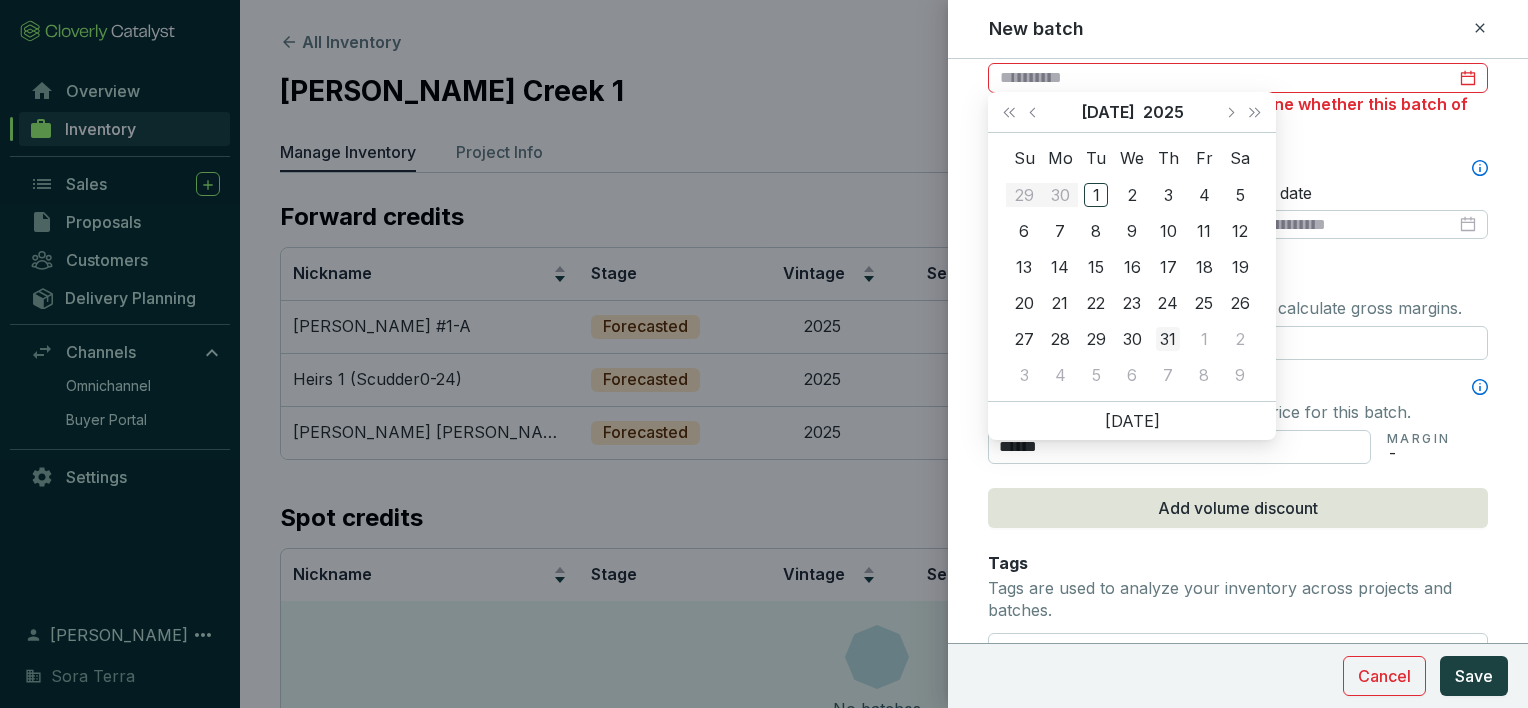 click on "31" at bounding box center (1168, 339) 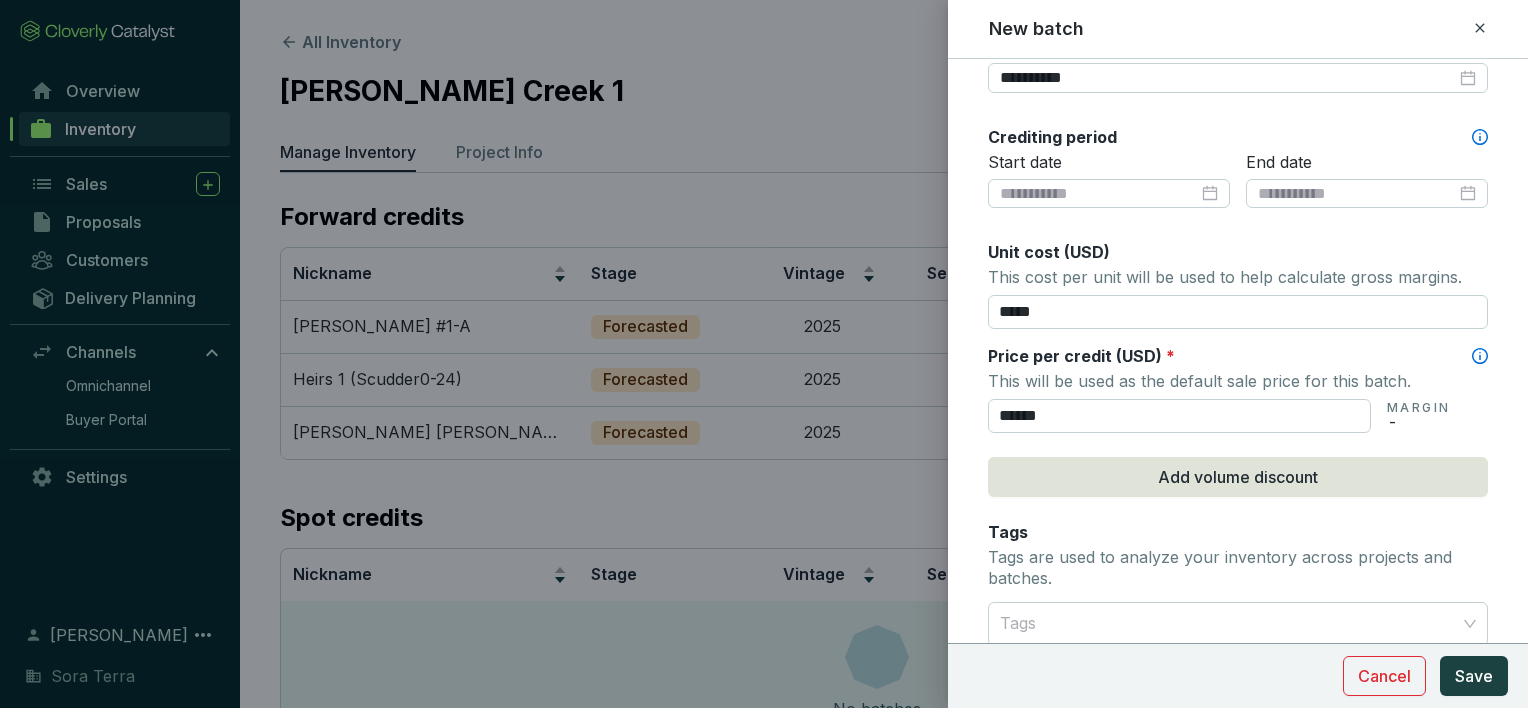 click on "**********" at bounding box center (1238, 146) 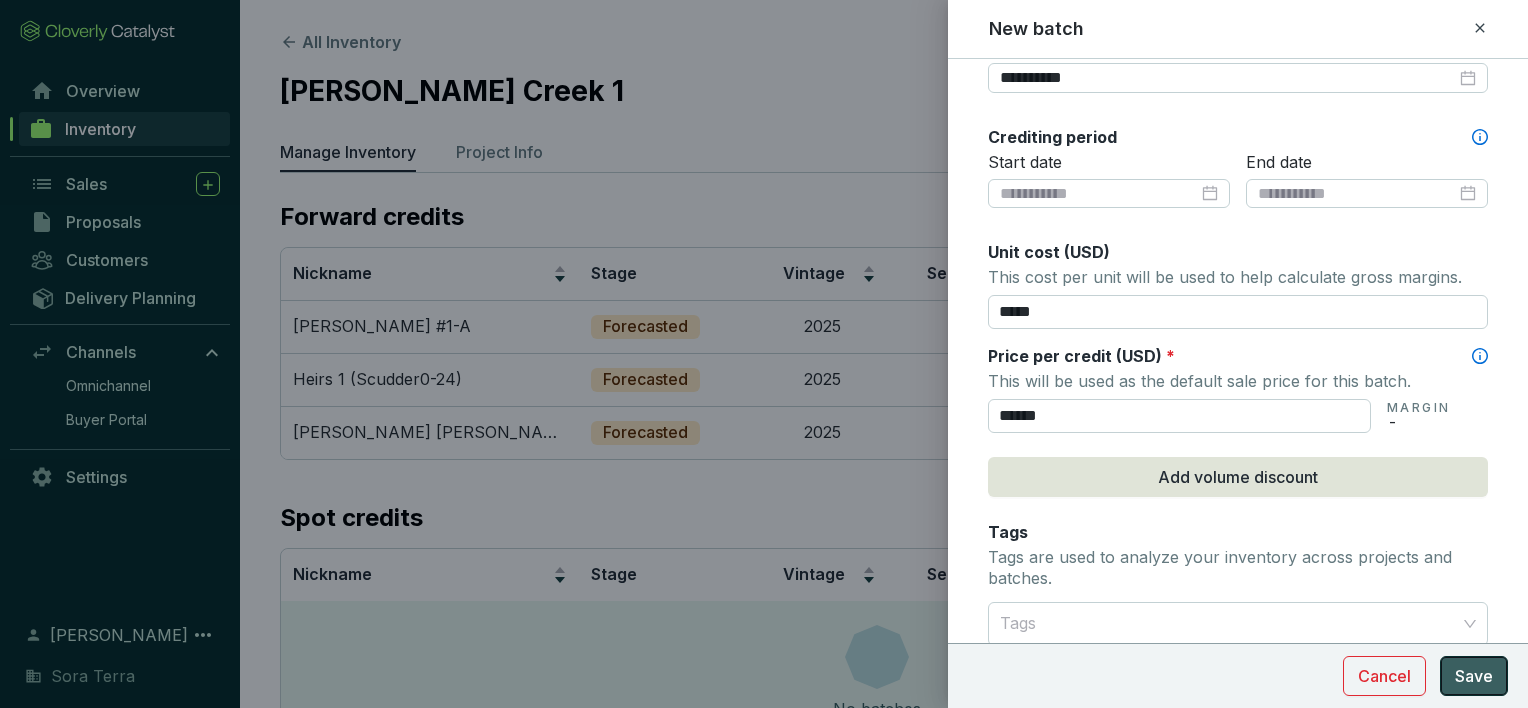 click on "Save" at bounding box center (1474, 676) 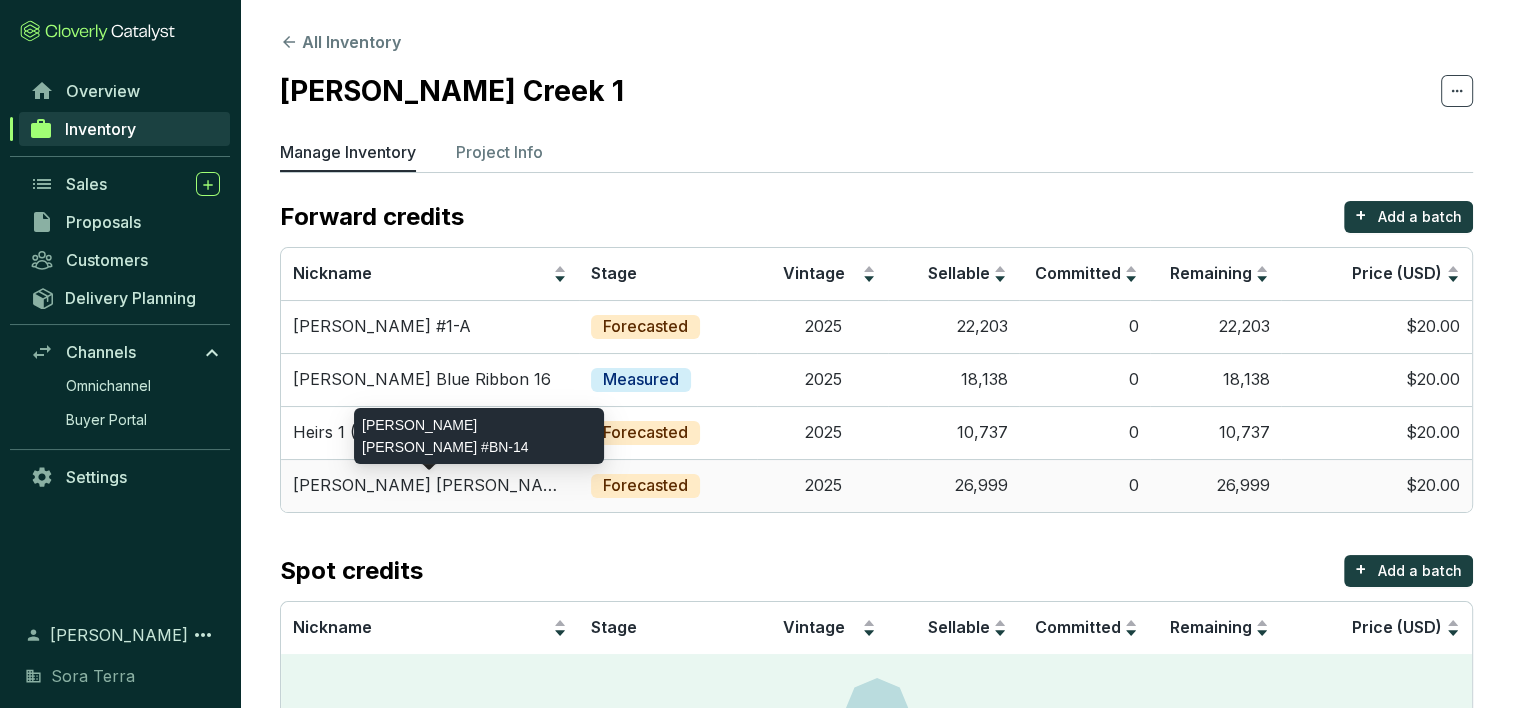 click on "[PERSON_NAME] [PERSON_NAME] #BN-14" at bounding box center (430, 486) 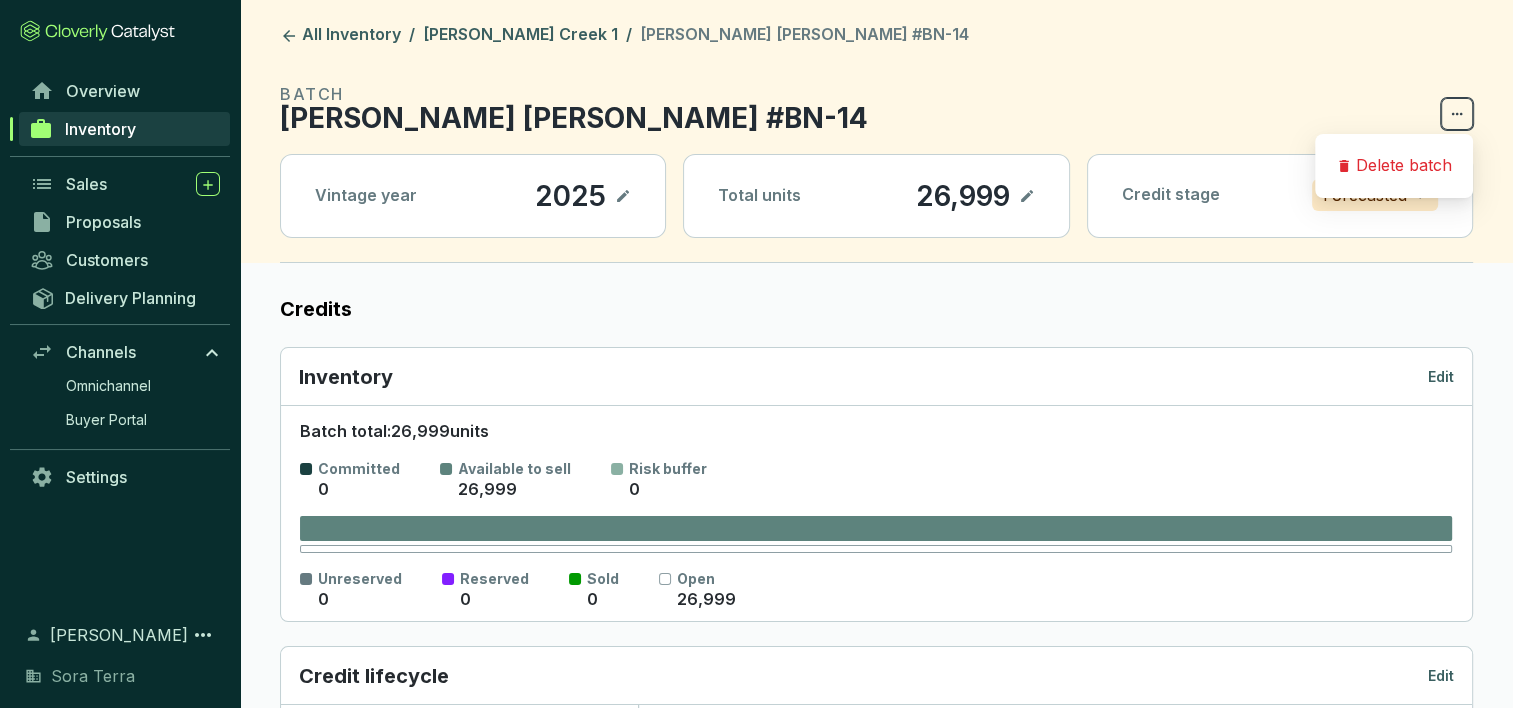 click 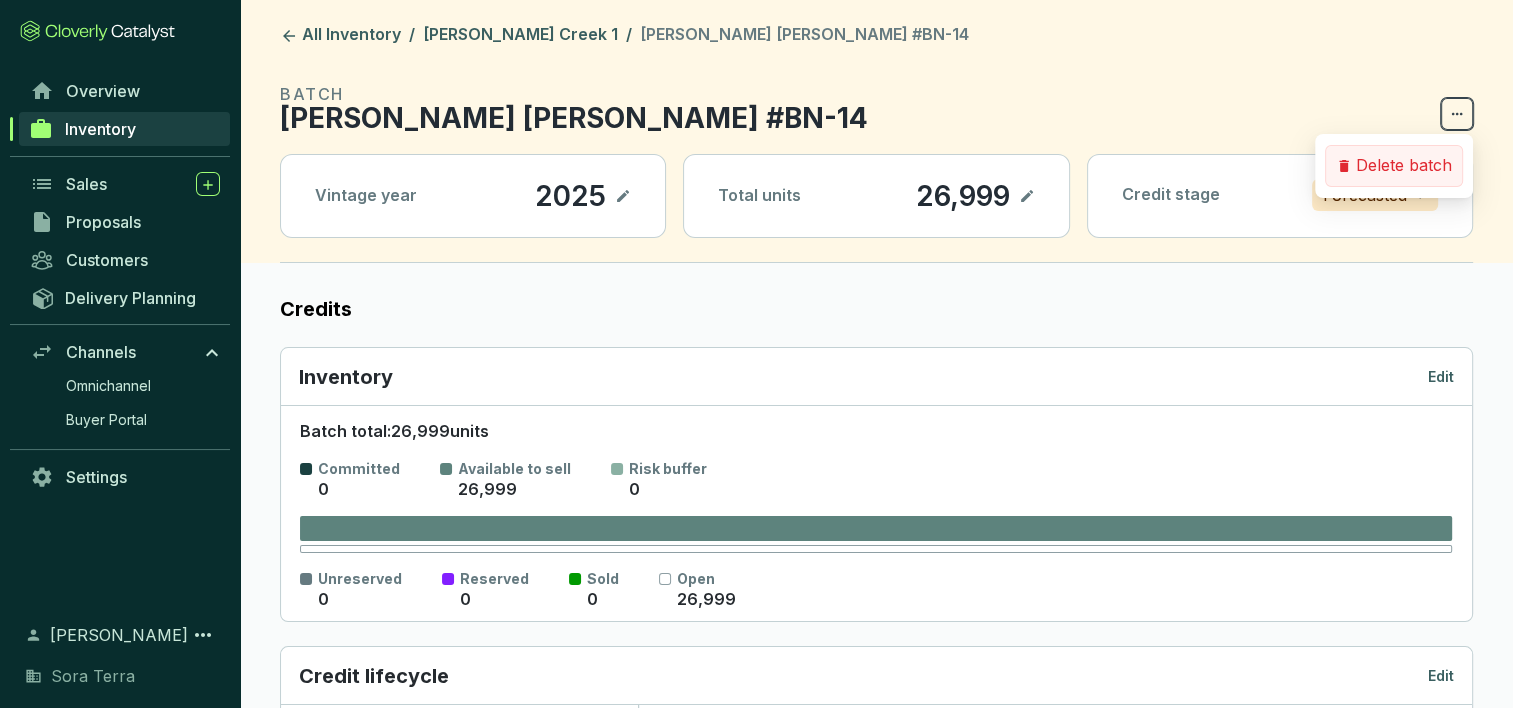 click on "Delete batch" at bounding box center [1404, 166] 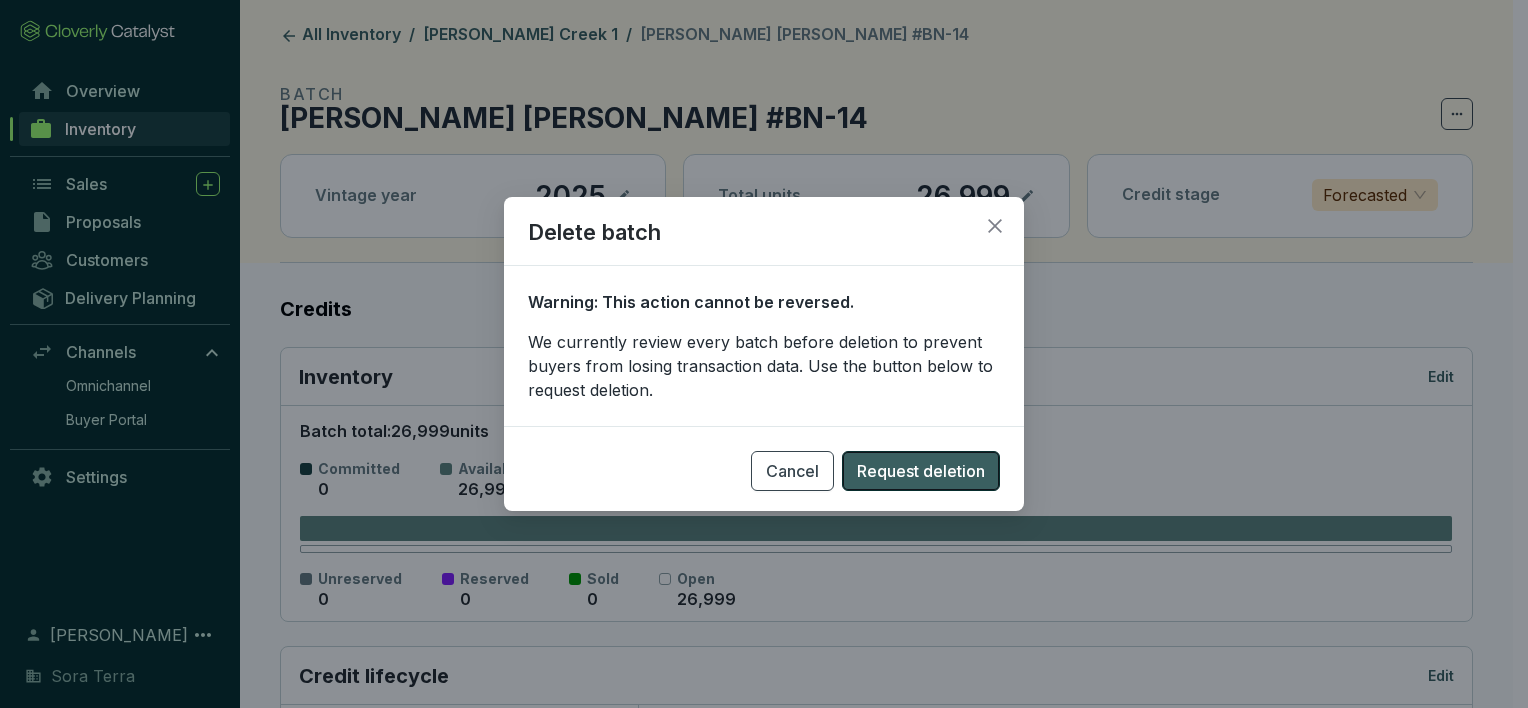 click on "Request deletion" at bounding box center [921, 471] 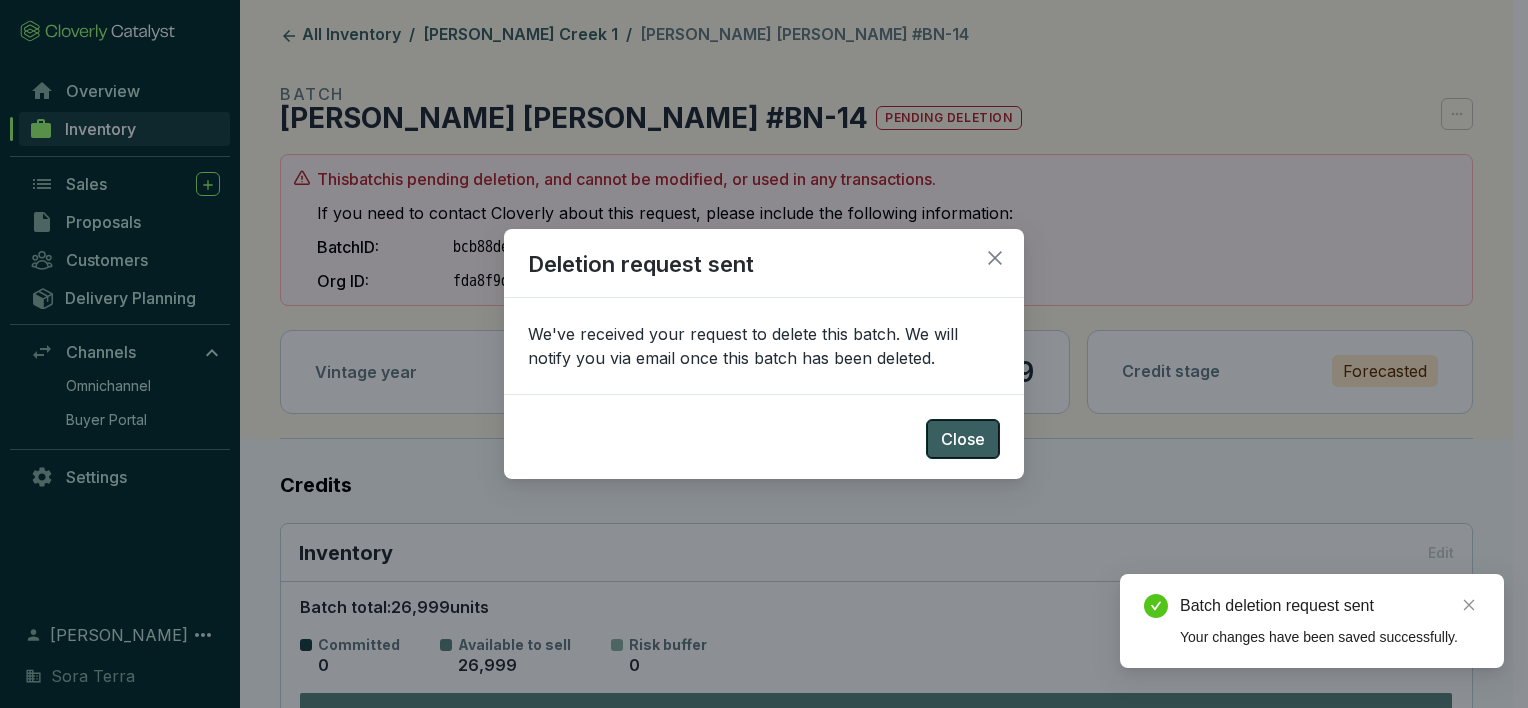 click on "Close" at bounding box center [963, 439] 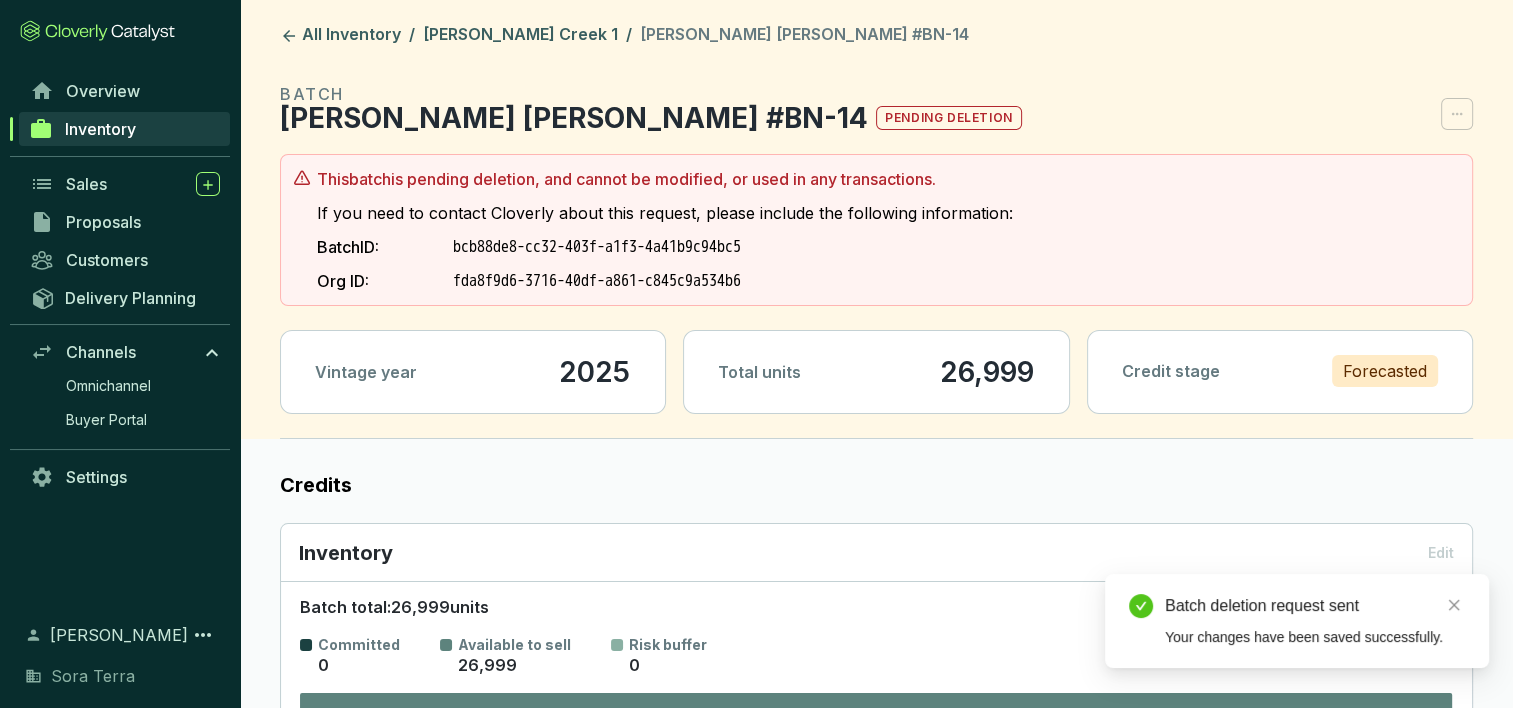 click on "BATCH [PERSON_NAME] [PERSON_NAME] #BN-14 pending deletion" at bounding box center (876, 106) 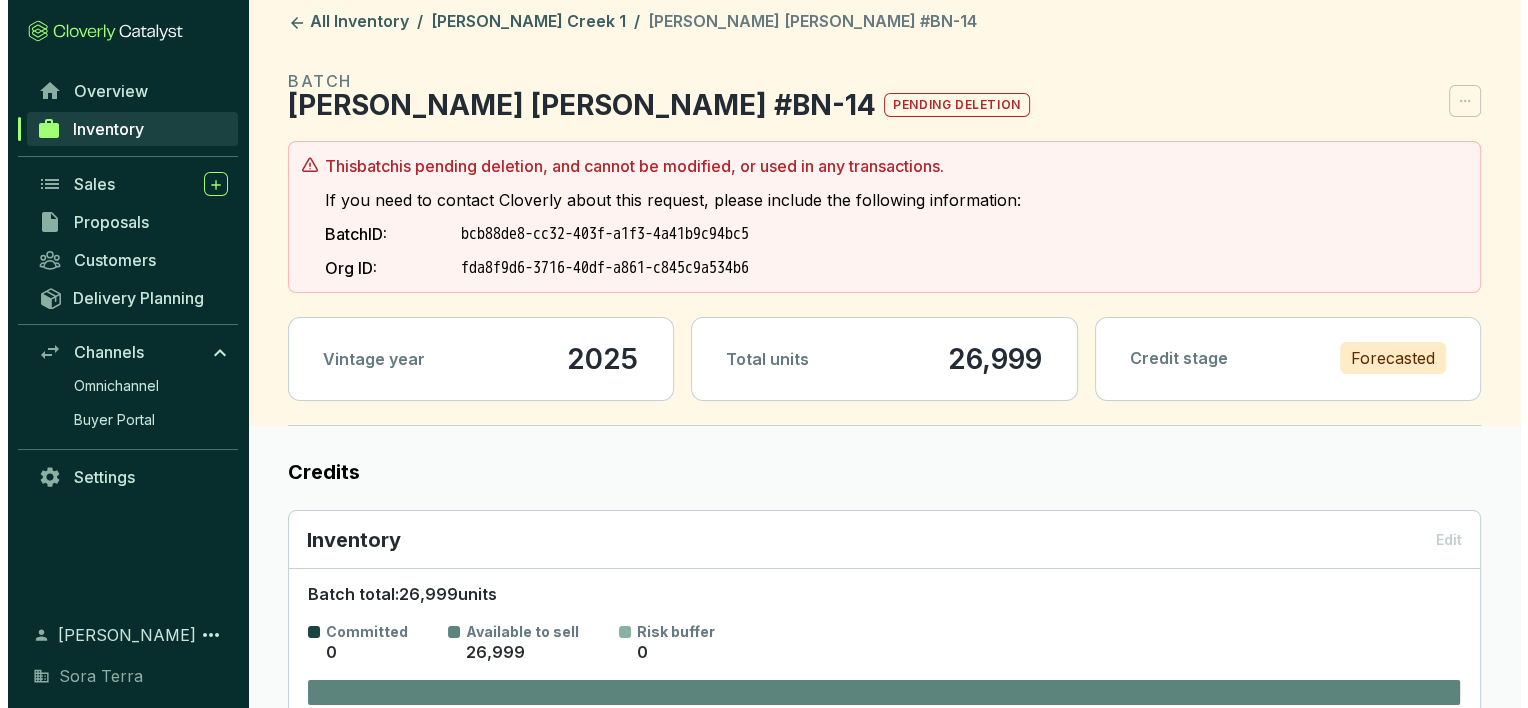 scroll, scrollTop: 0, scrollLeft: 0, axis: both 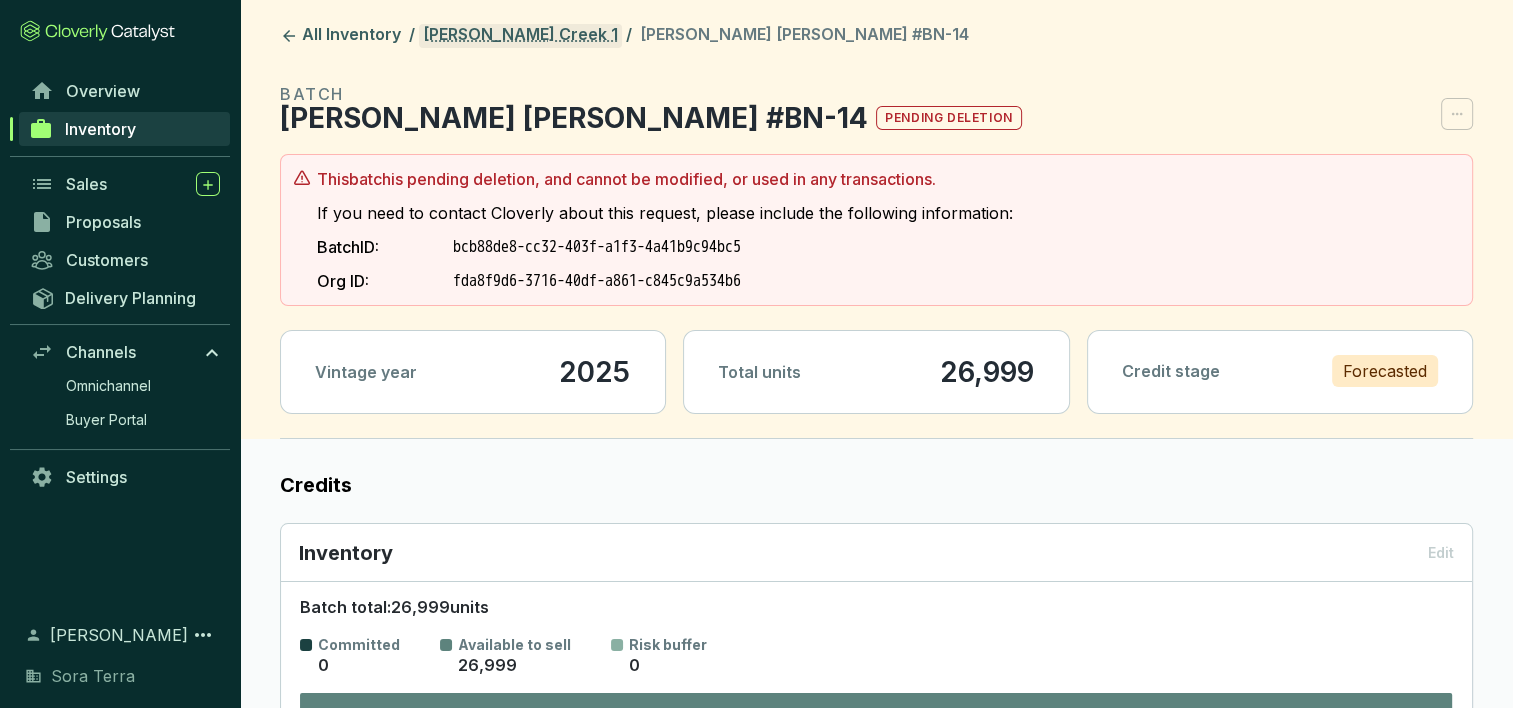 click on "[PERSON_NAME] Creek 1" at bounding box center [520, 36] 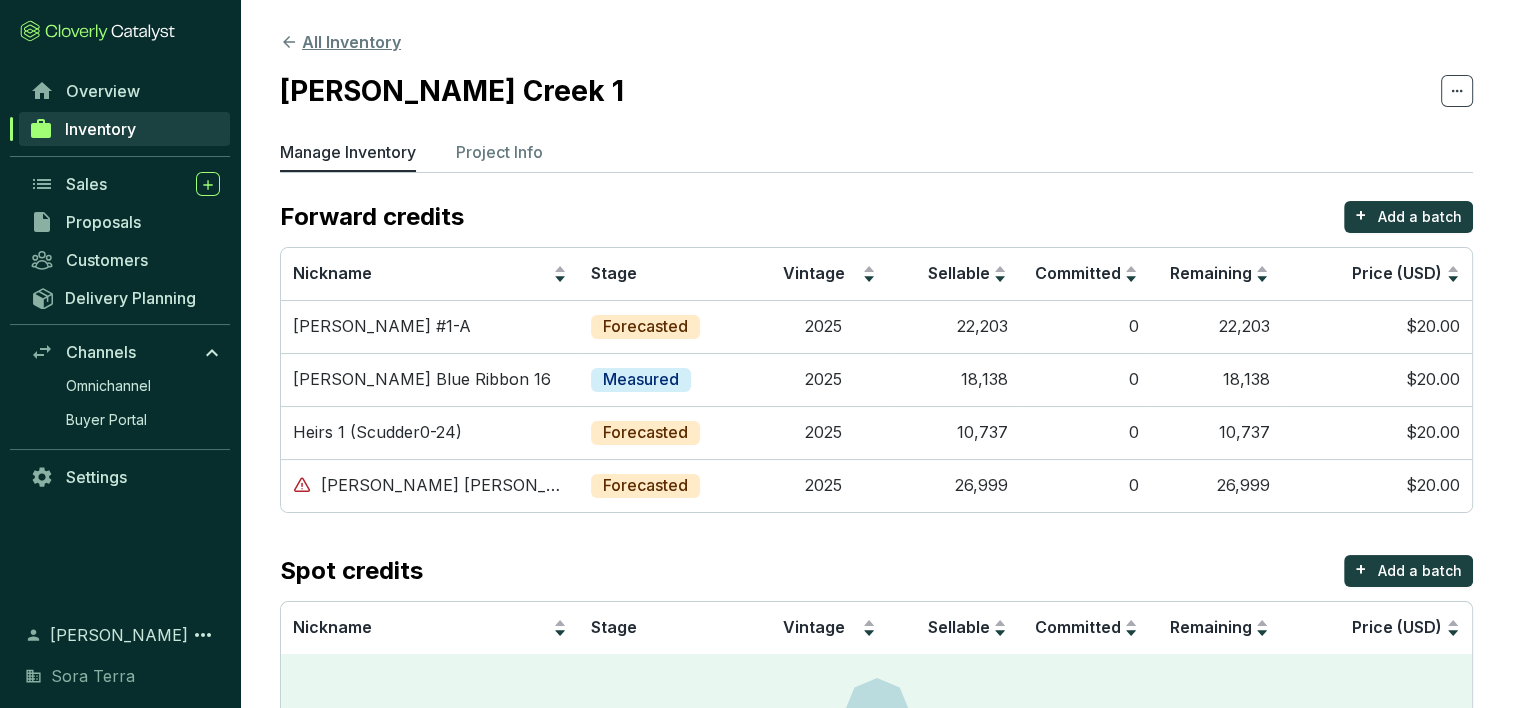 click on "All Inventory" at bounding box center [340, 42] 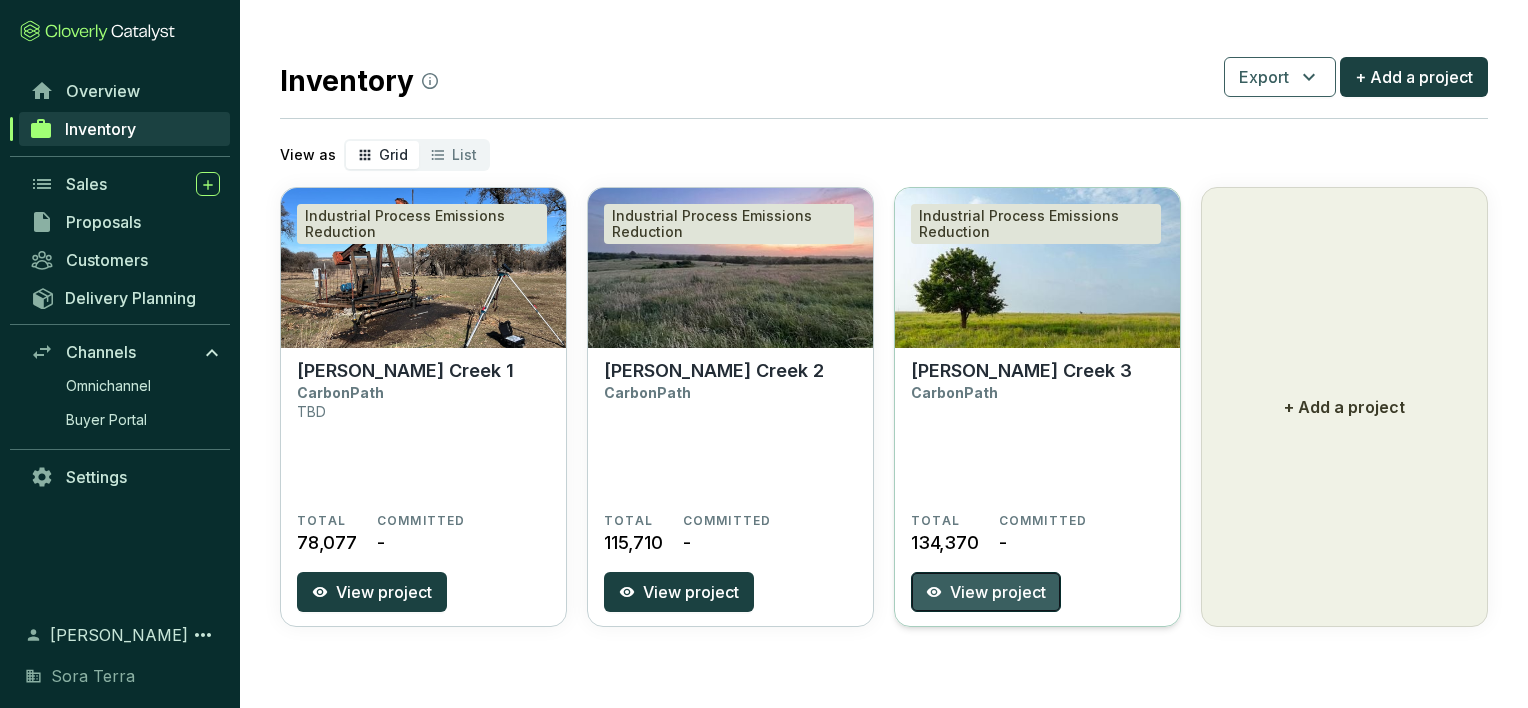 click on "View project" at bounding box center (998, 592) 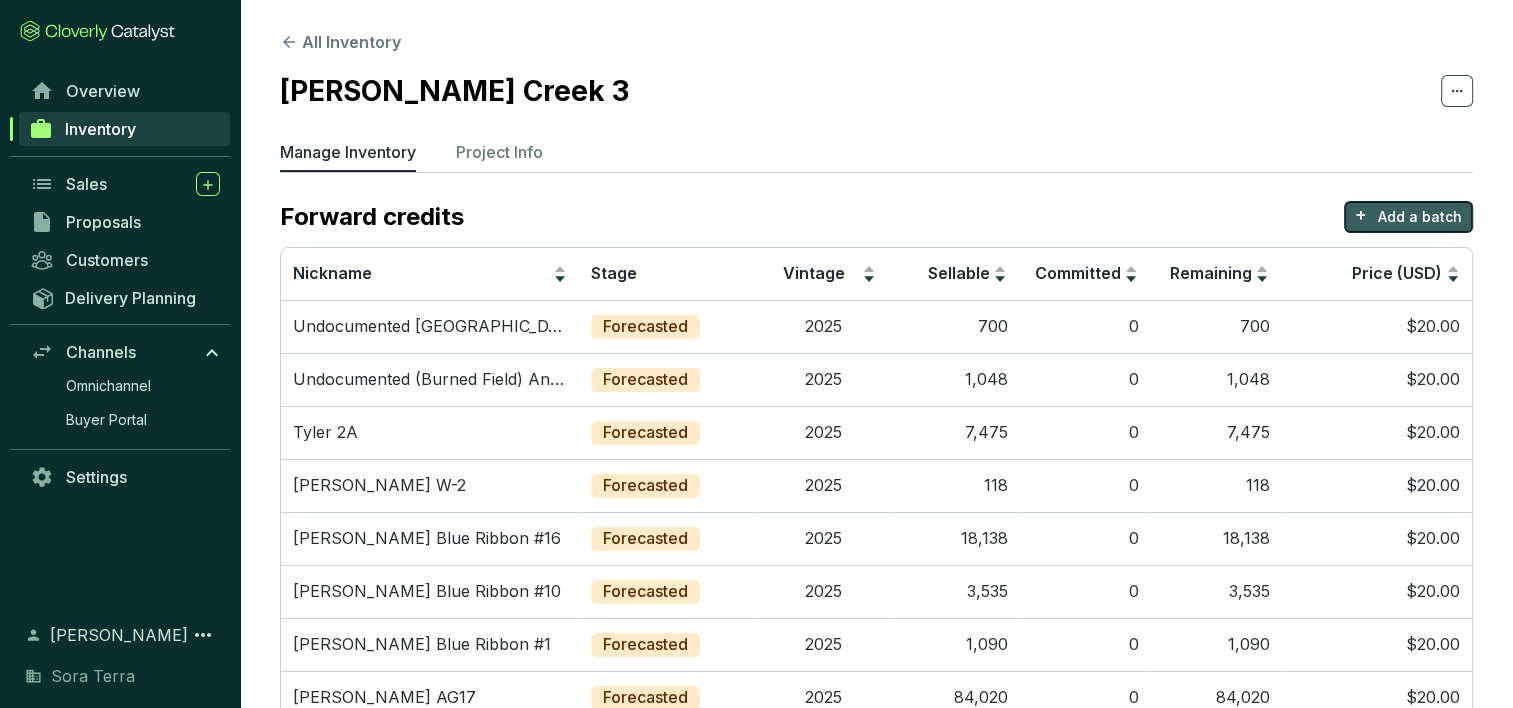 click on "Add a batch" at bounding box center (1420, 217) 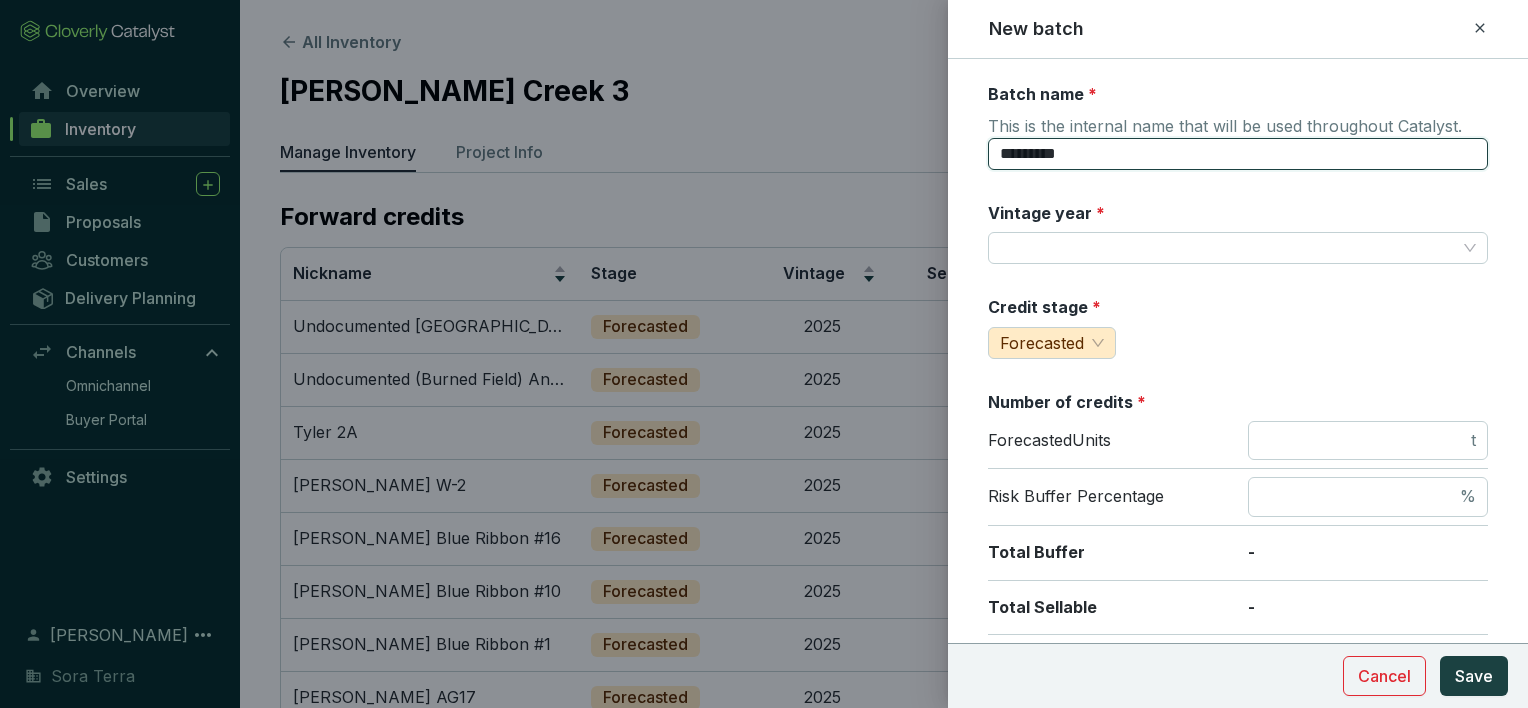 drag, startPoint x: 1097, startPoint y: 152, endPoint x: 895, endPoint y: 174, distance: 203.19449 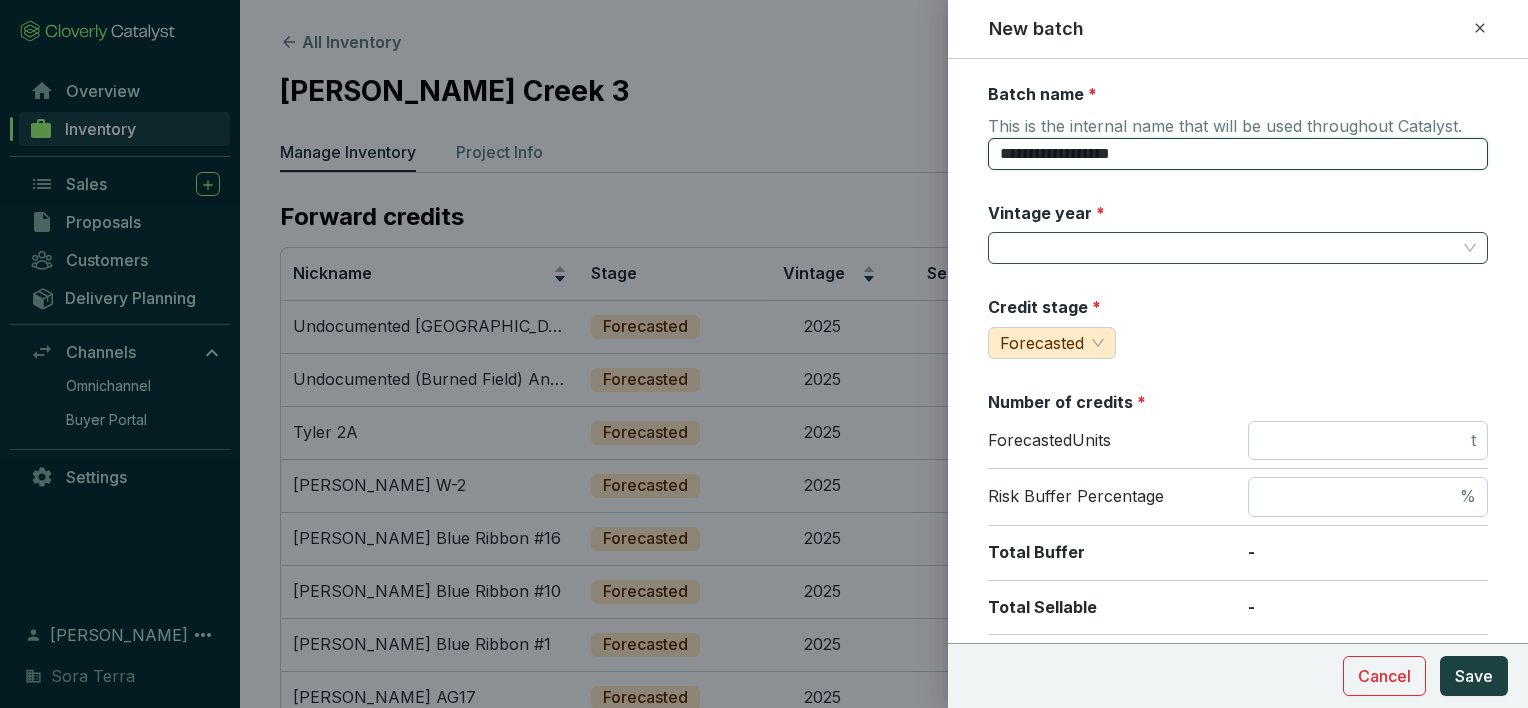 type on "**********" 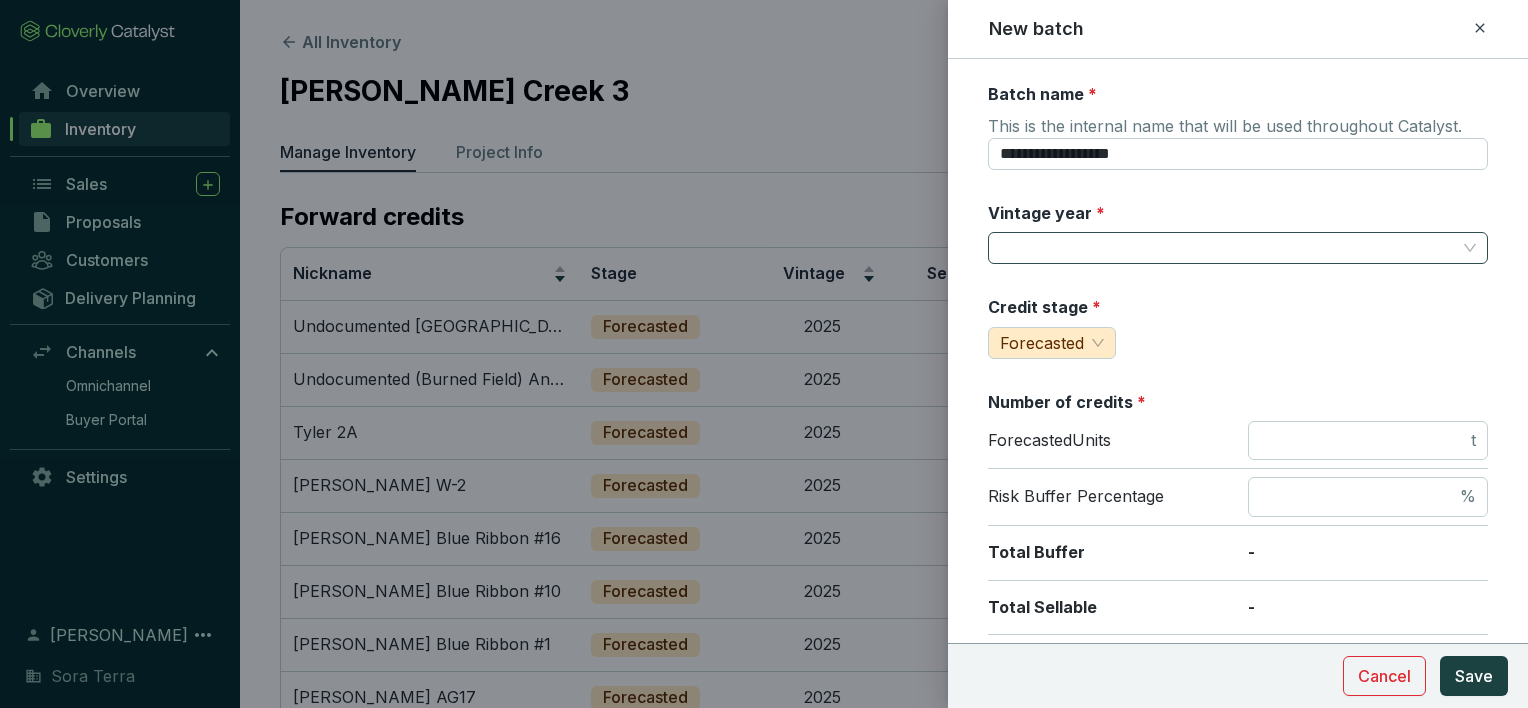 click on "Vintage year   *" at bounding box center [1228, 248] 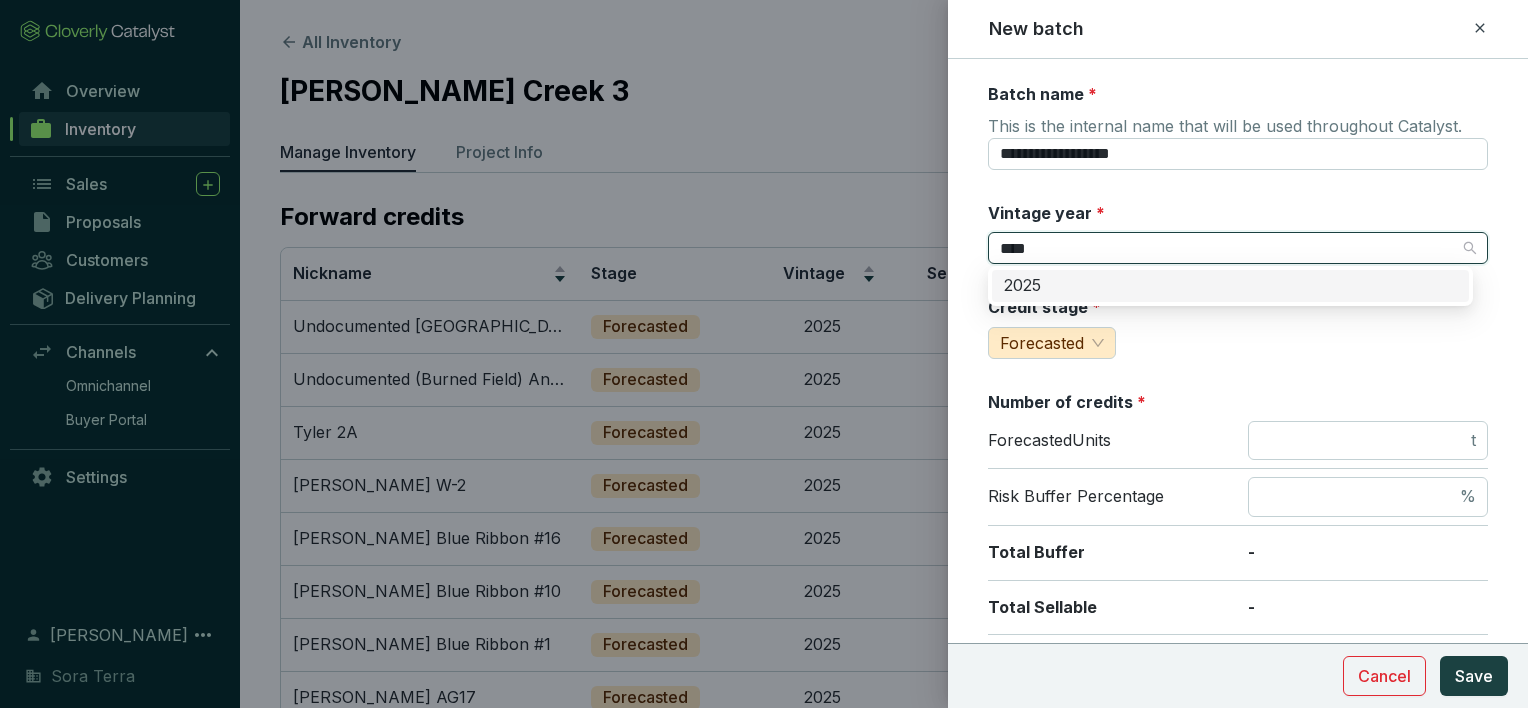type on "****" 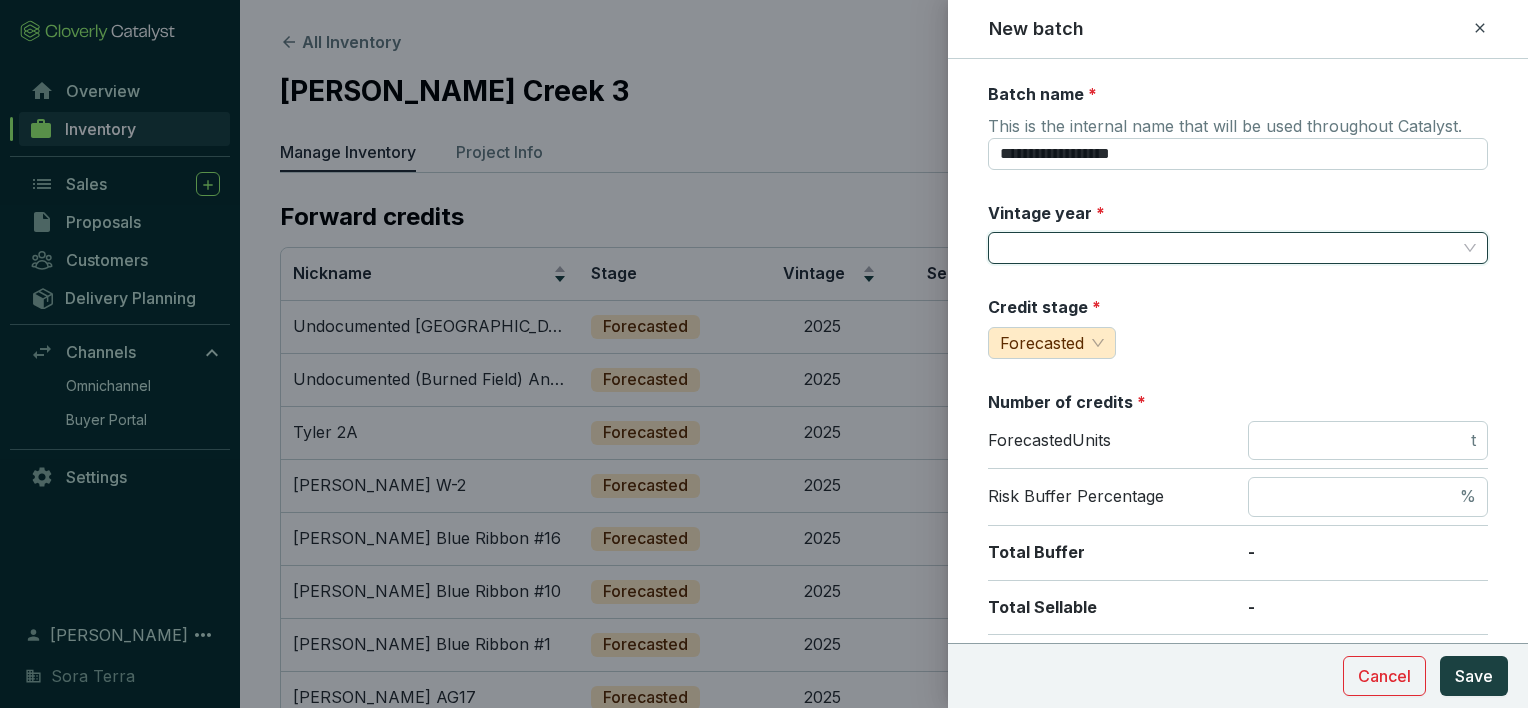 click on "Credit stage   * Forecasted" at bounding box center [1238, 327] 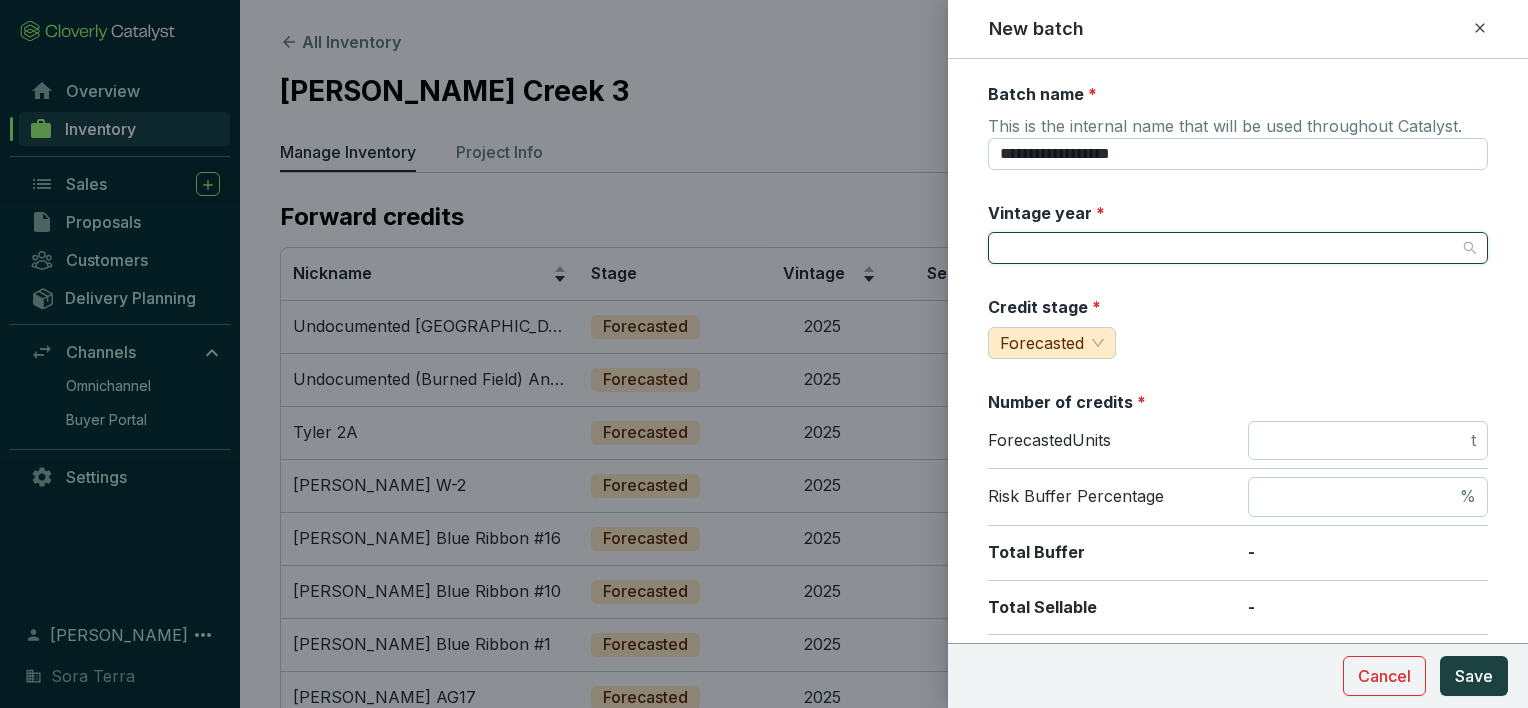 click on "Vintage year   *" at bounding box center [1228, 248] 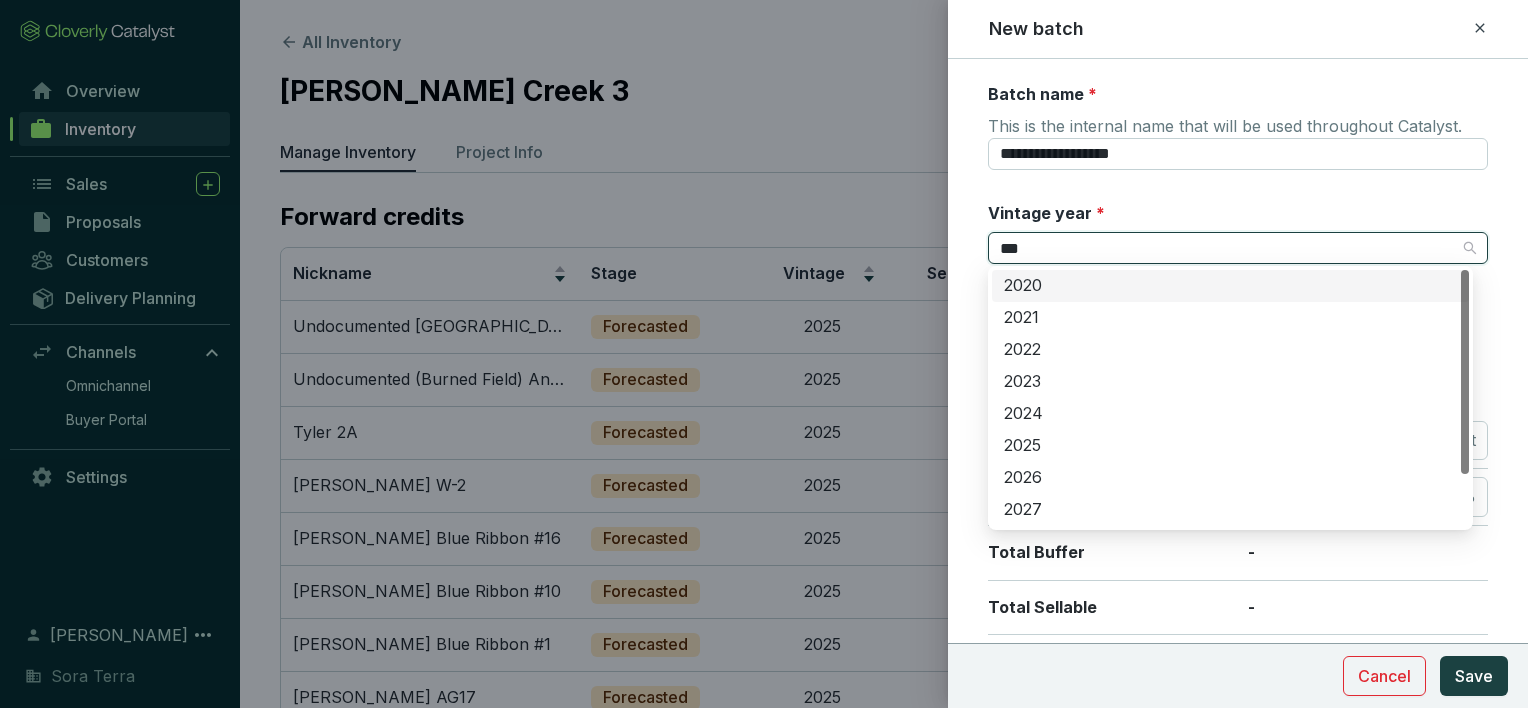 type on "****" 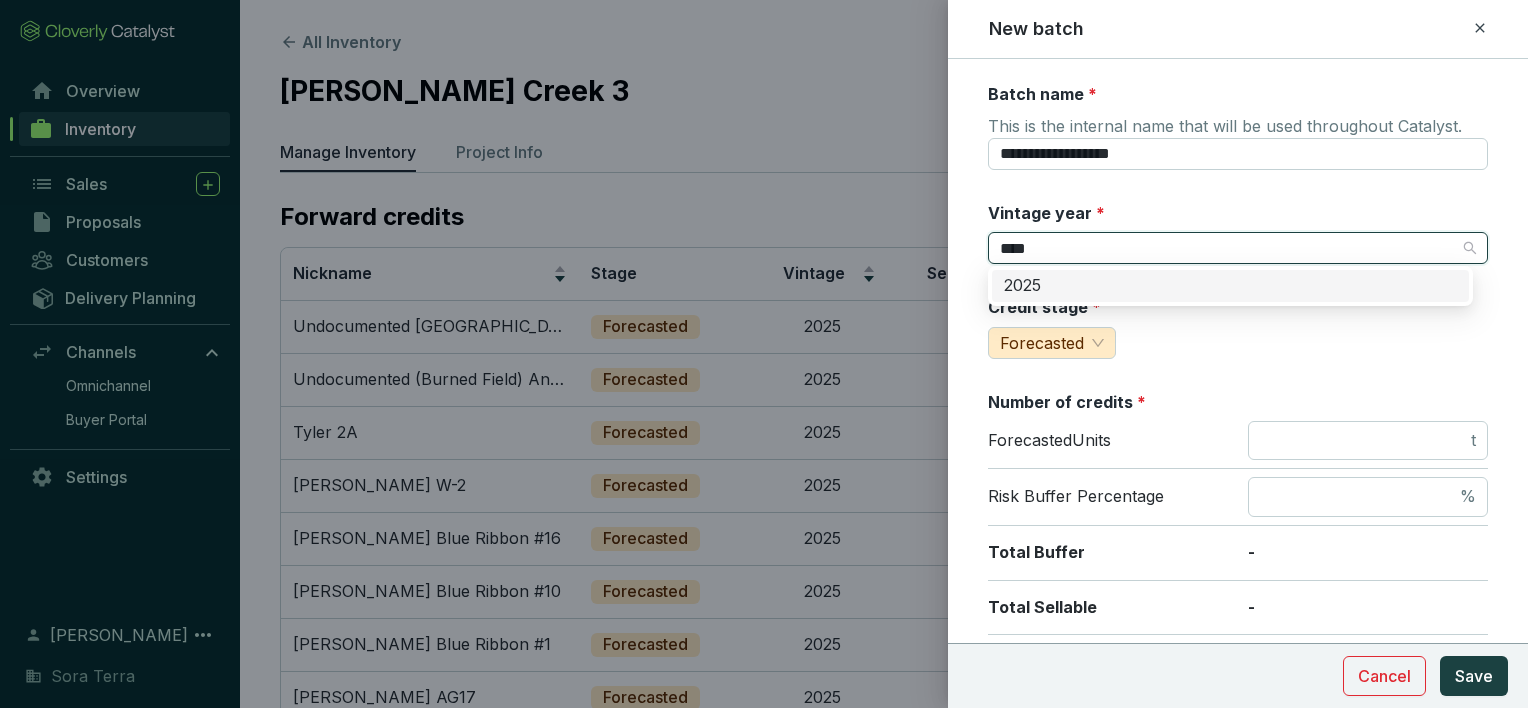 click on "2025" at bounding box center (1230, 286) 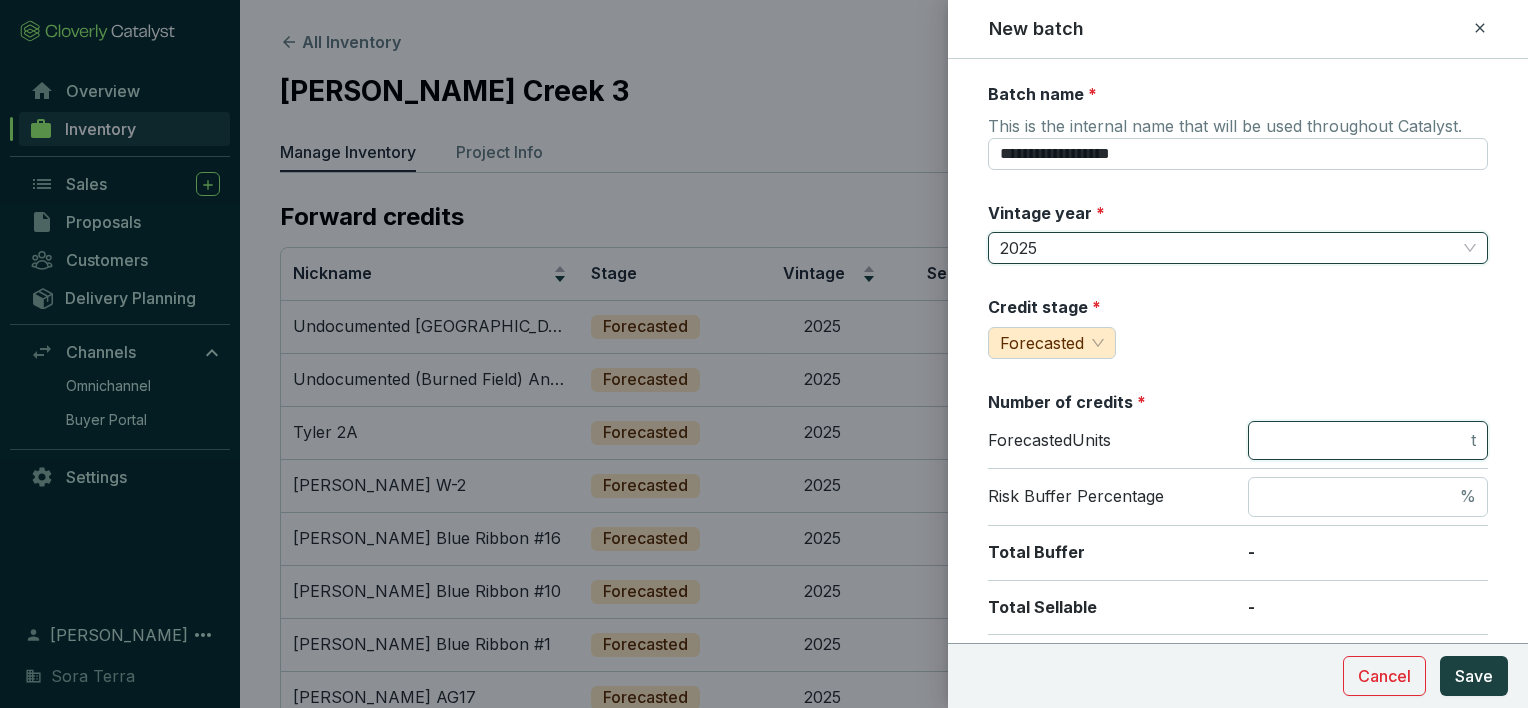 click at bounding box center [1363, 441] 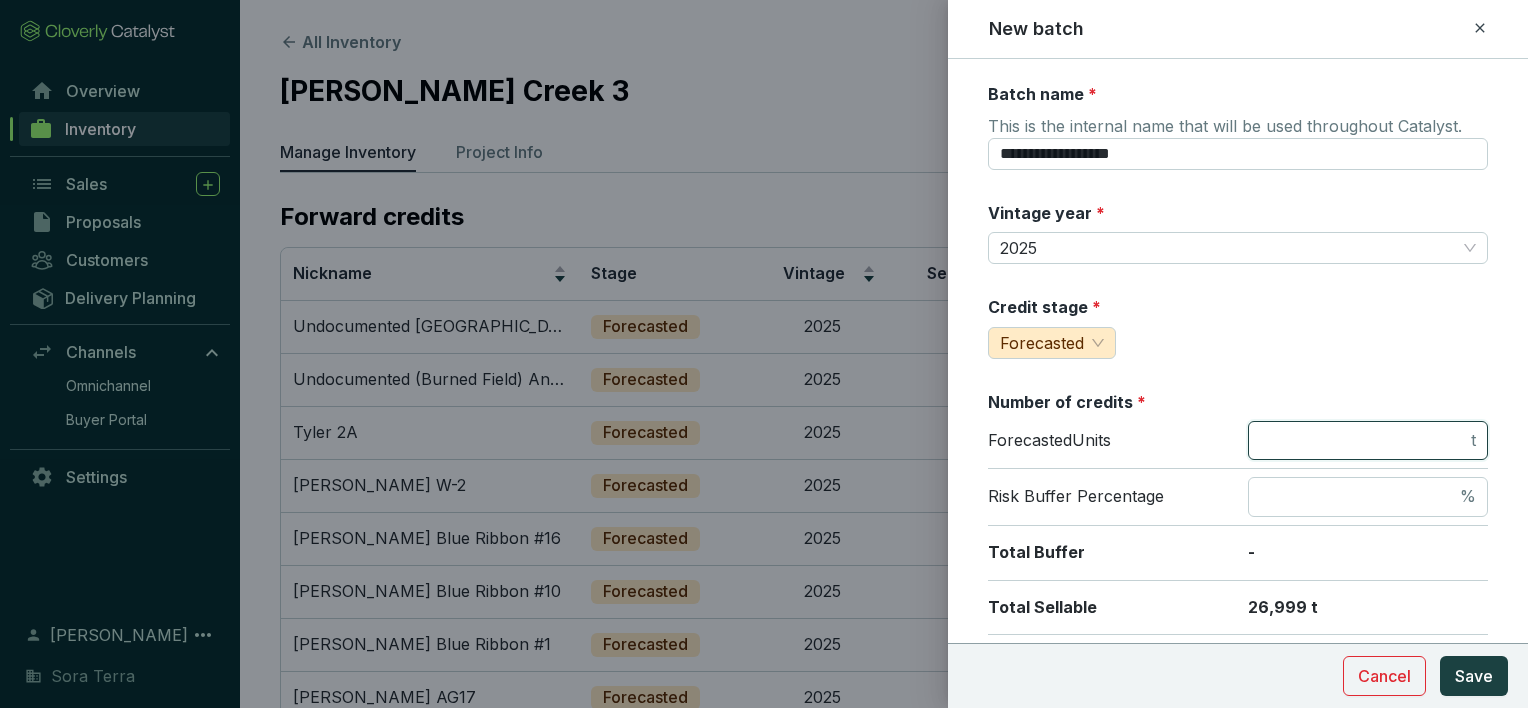 type on "*****" 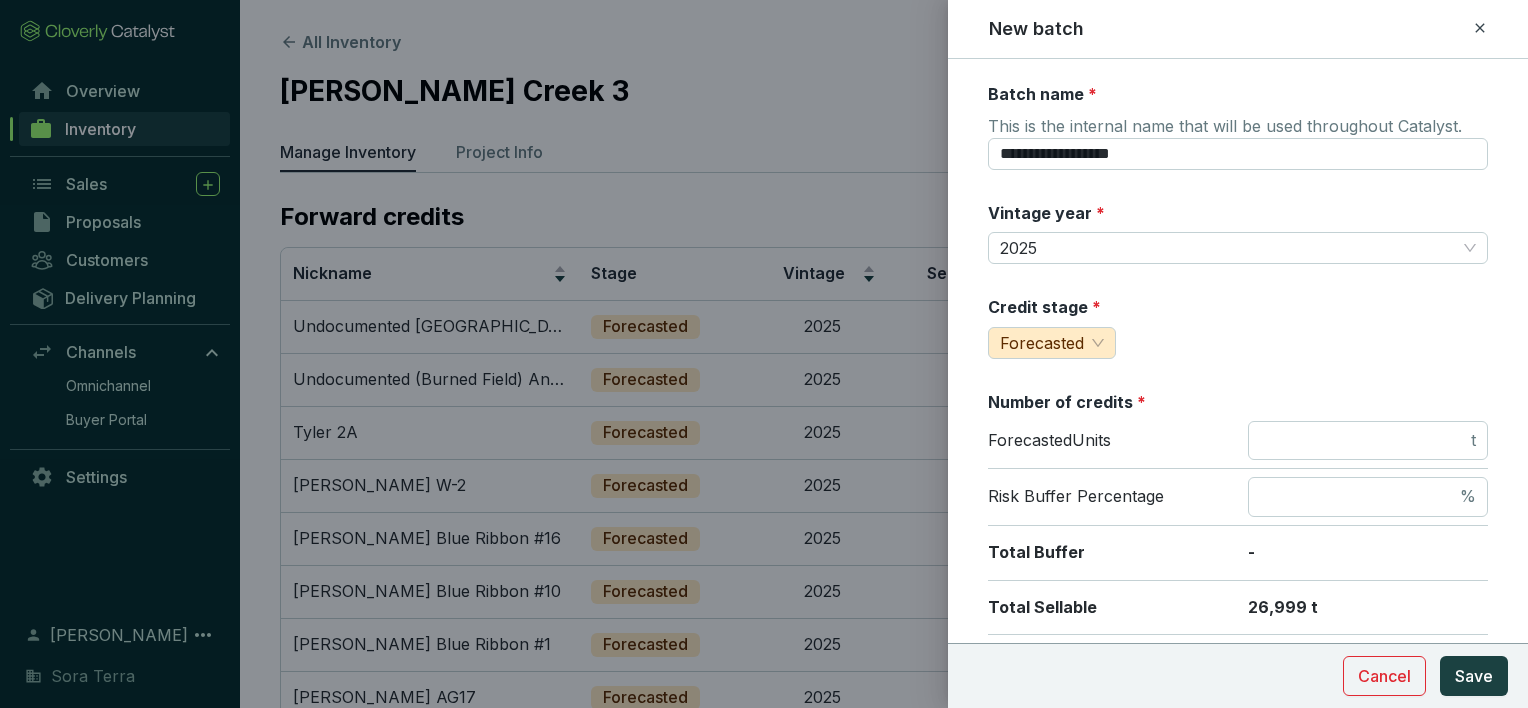 click on "**********" at bounding box center (1238, 790) 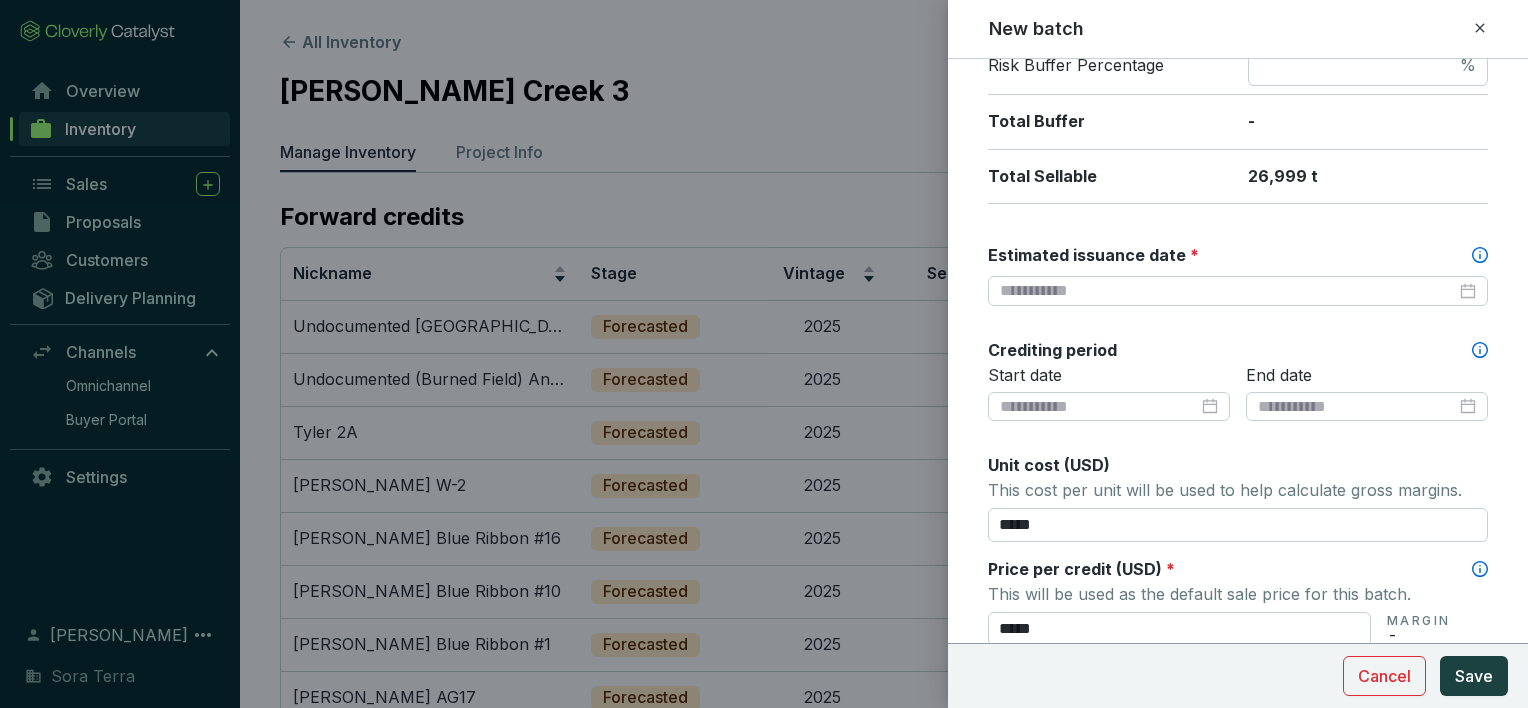 scroll, scrollTop: 441, scrollLeft: 0, axis: vertical 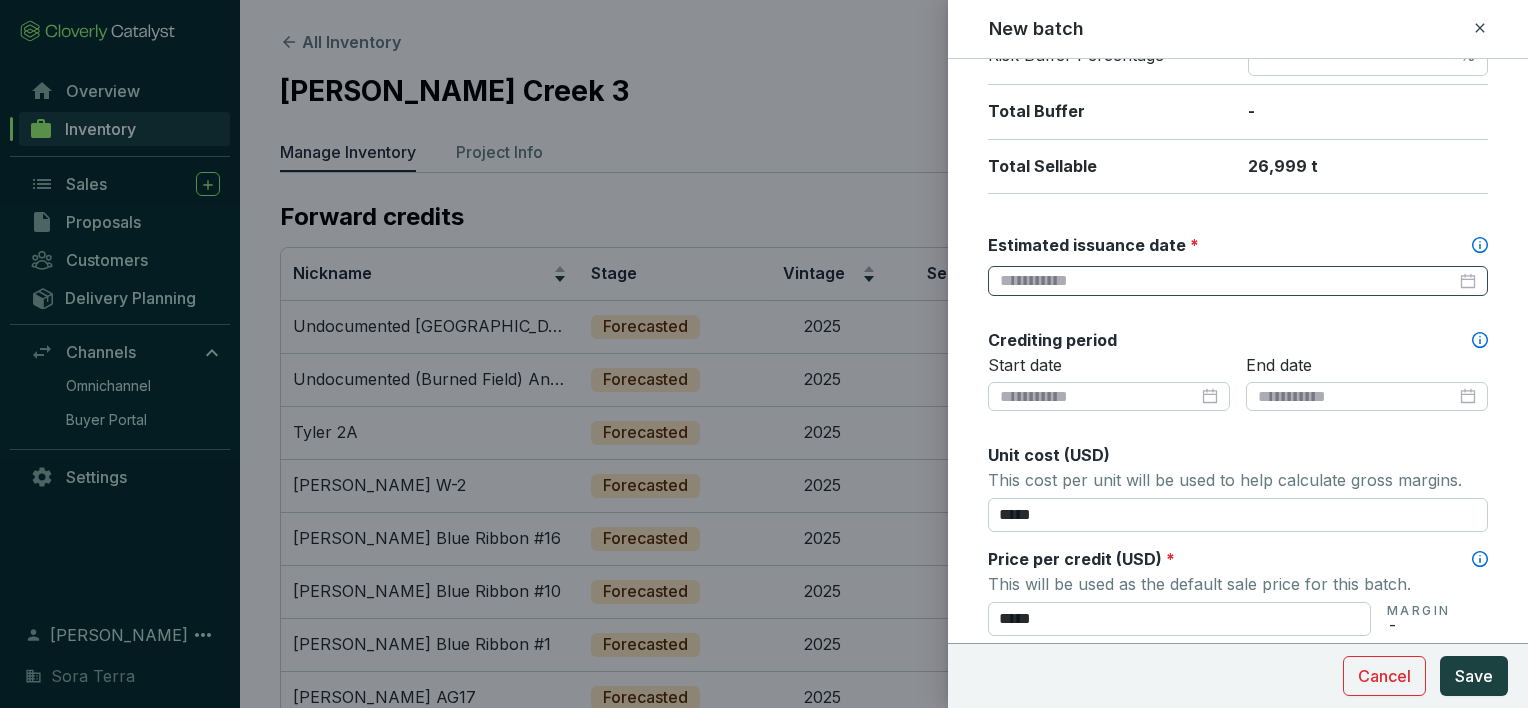 click at bounding box center (1238, 281) 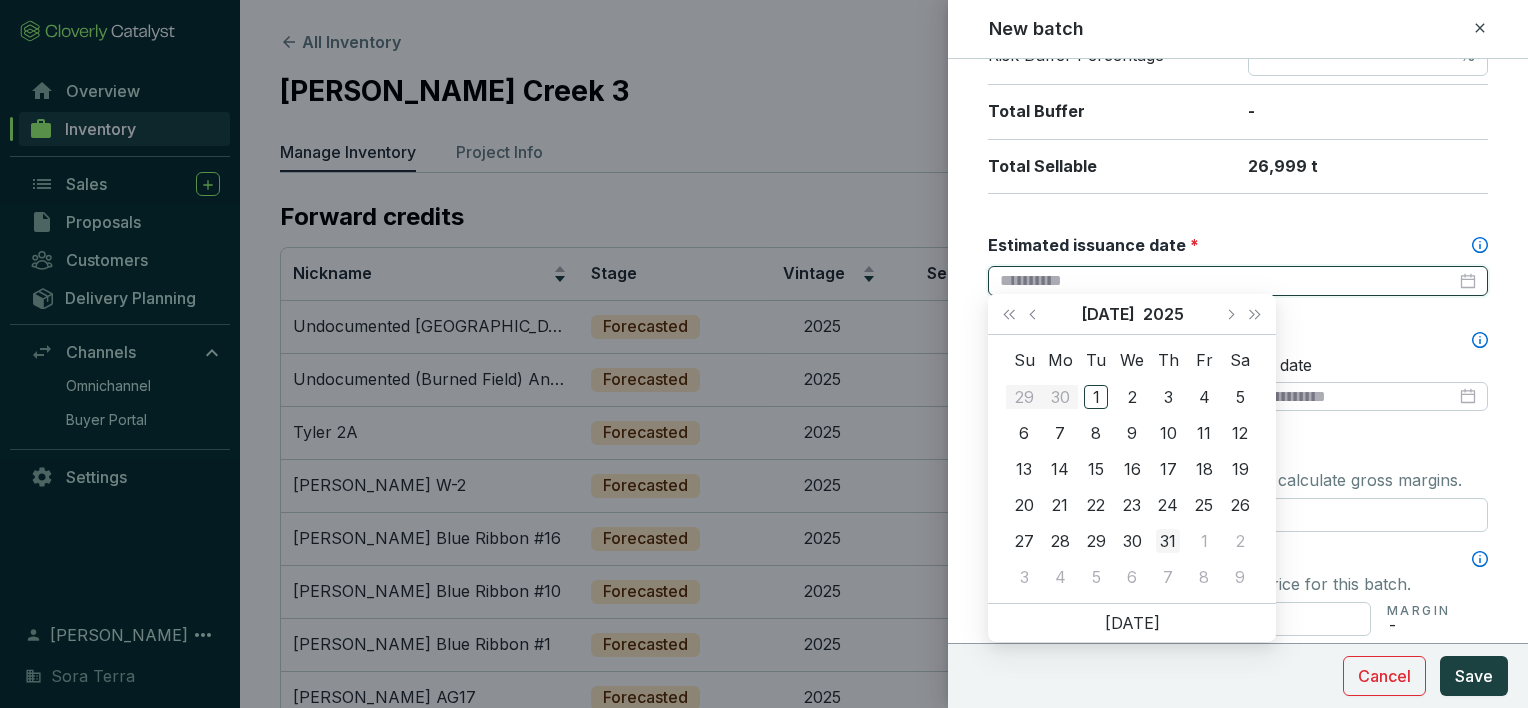 type on "**********" 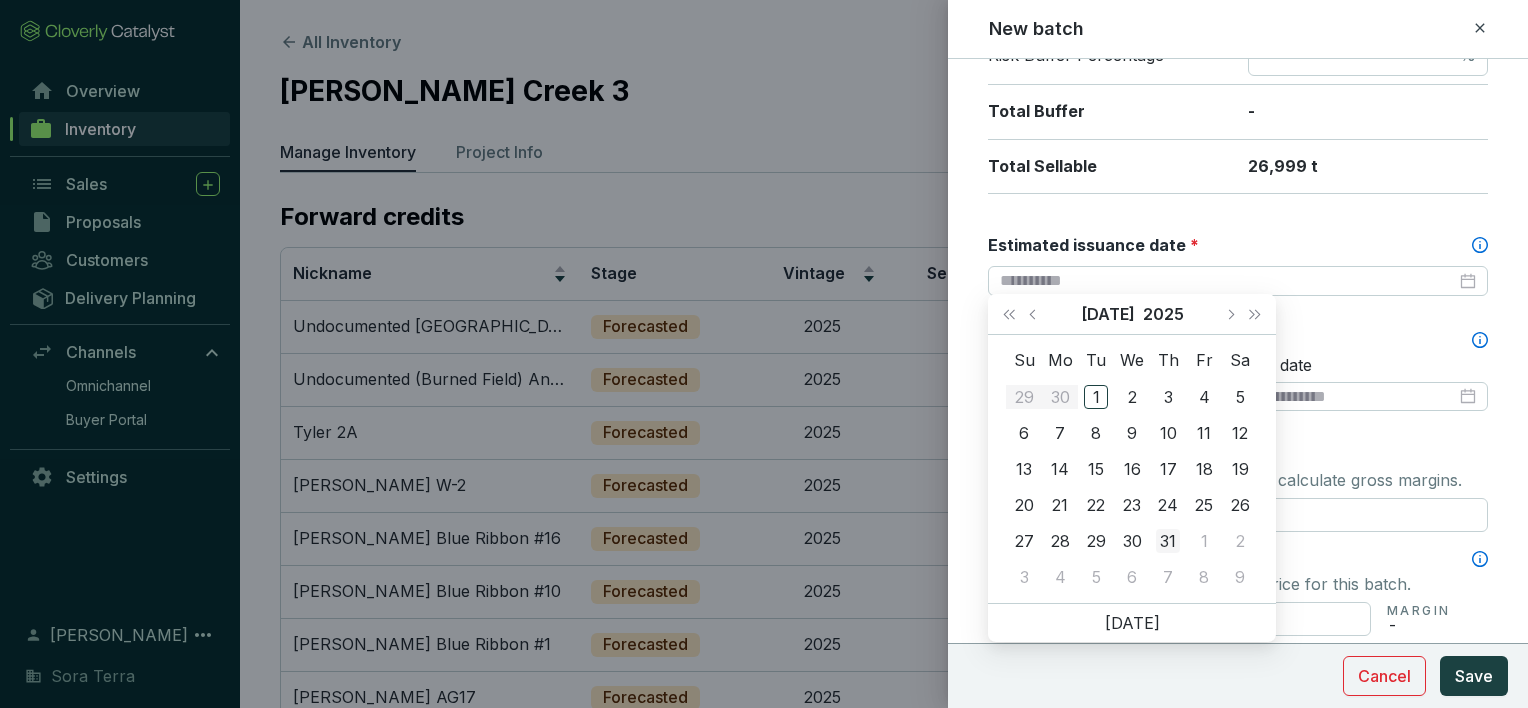 click on "31" at bounding box center (1168, 541) 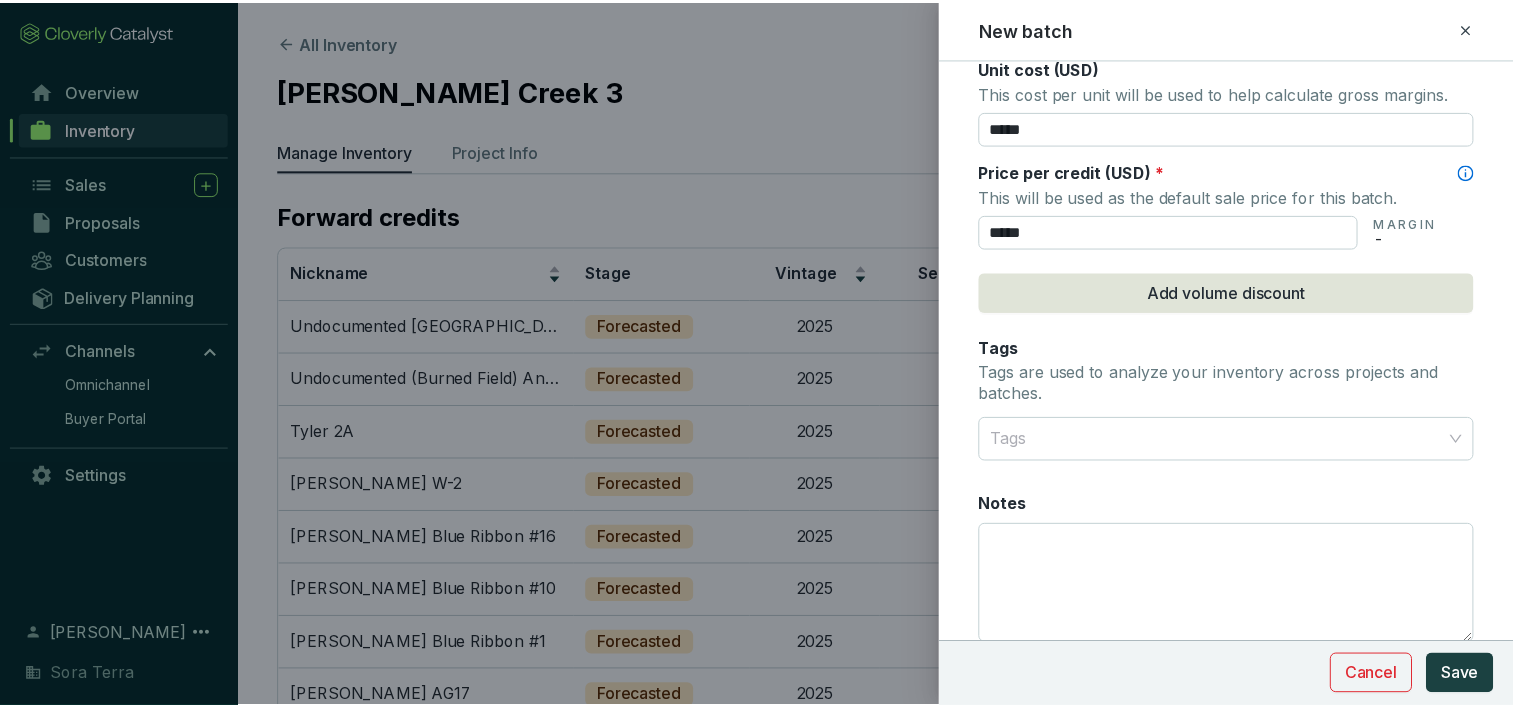 scroll, scrollTop: 902, scrollLeft: 0, axis: vertical 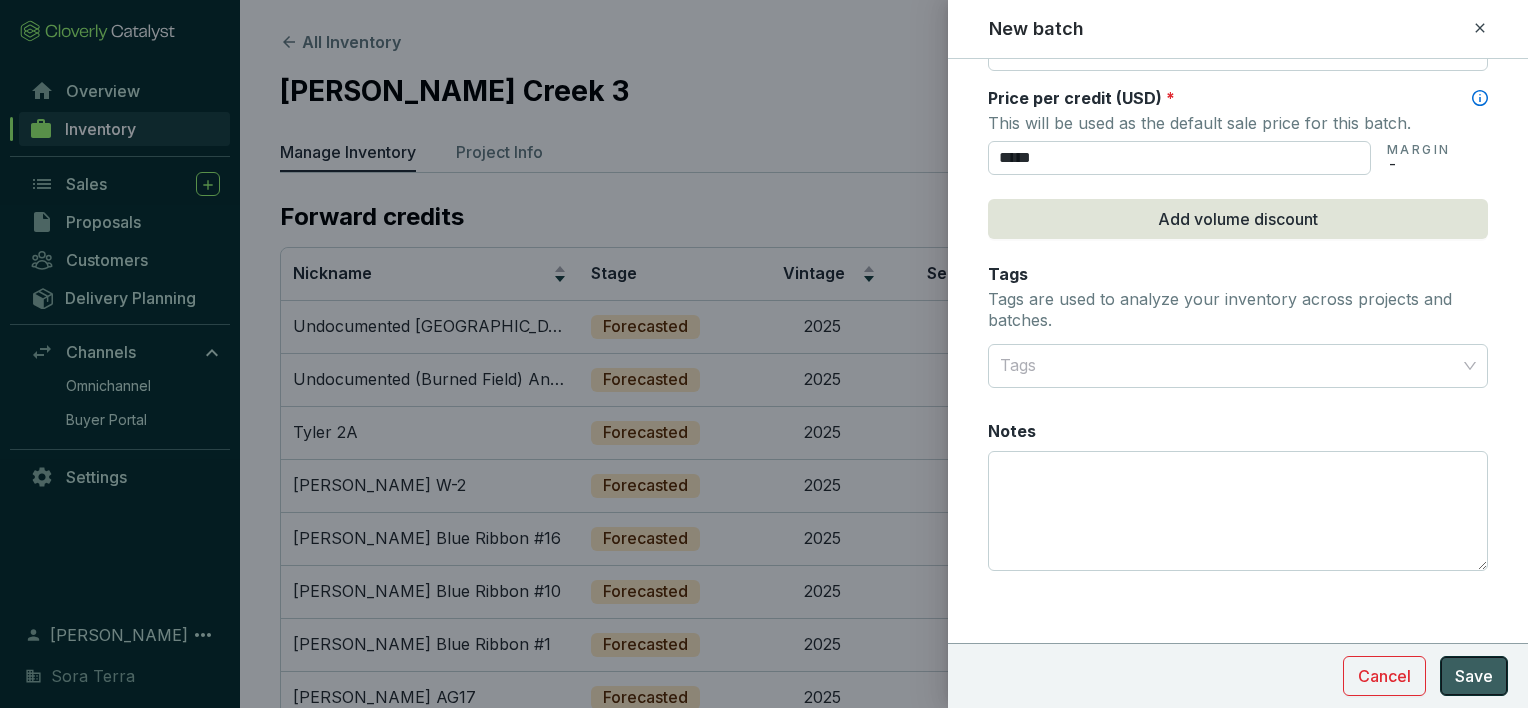 click on "Save" at bounding box center (1474, 676) 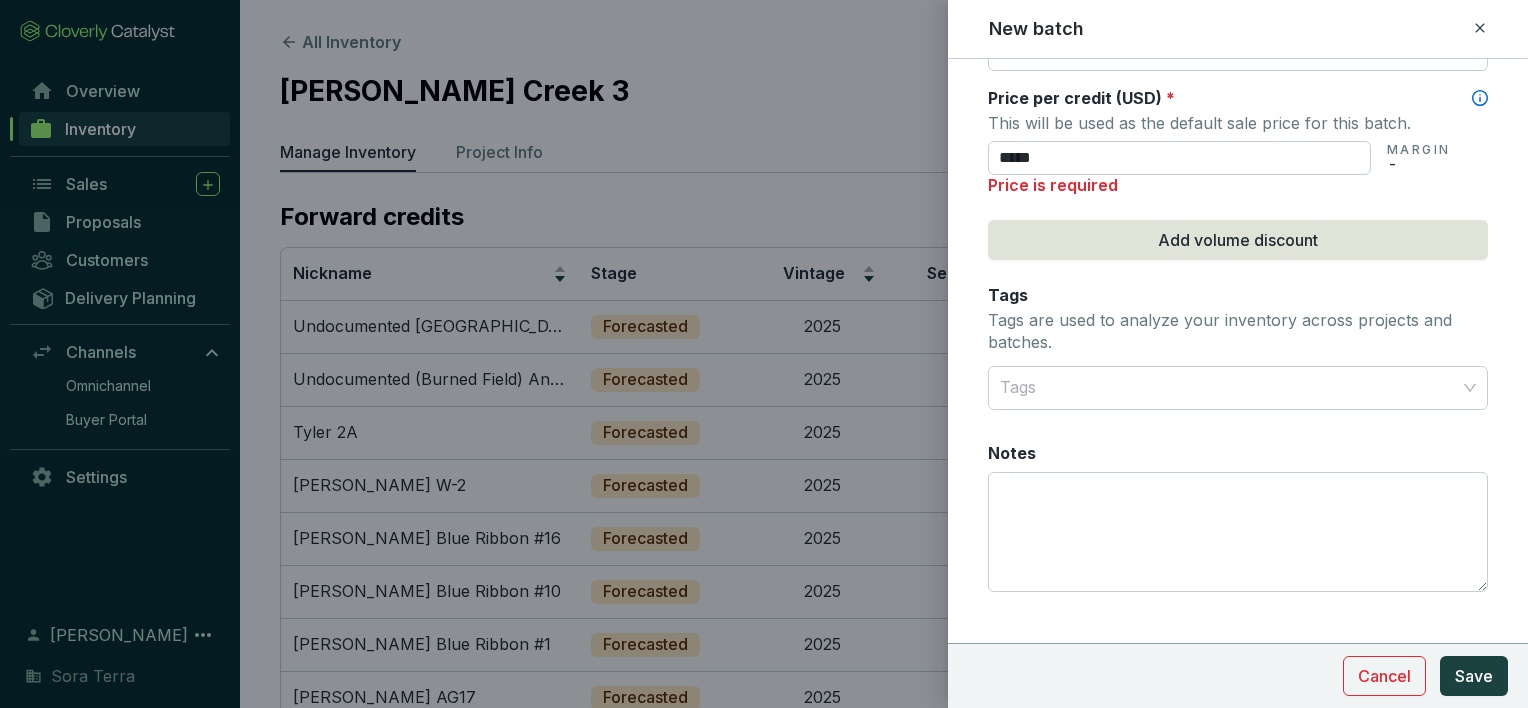 drag, startPoint x: 1048, startPoint y: 152, endPoint x: 908, endPoint y: 188, distance: 144.55449 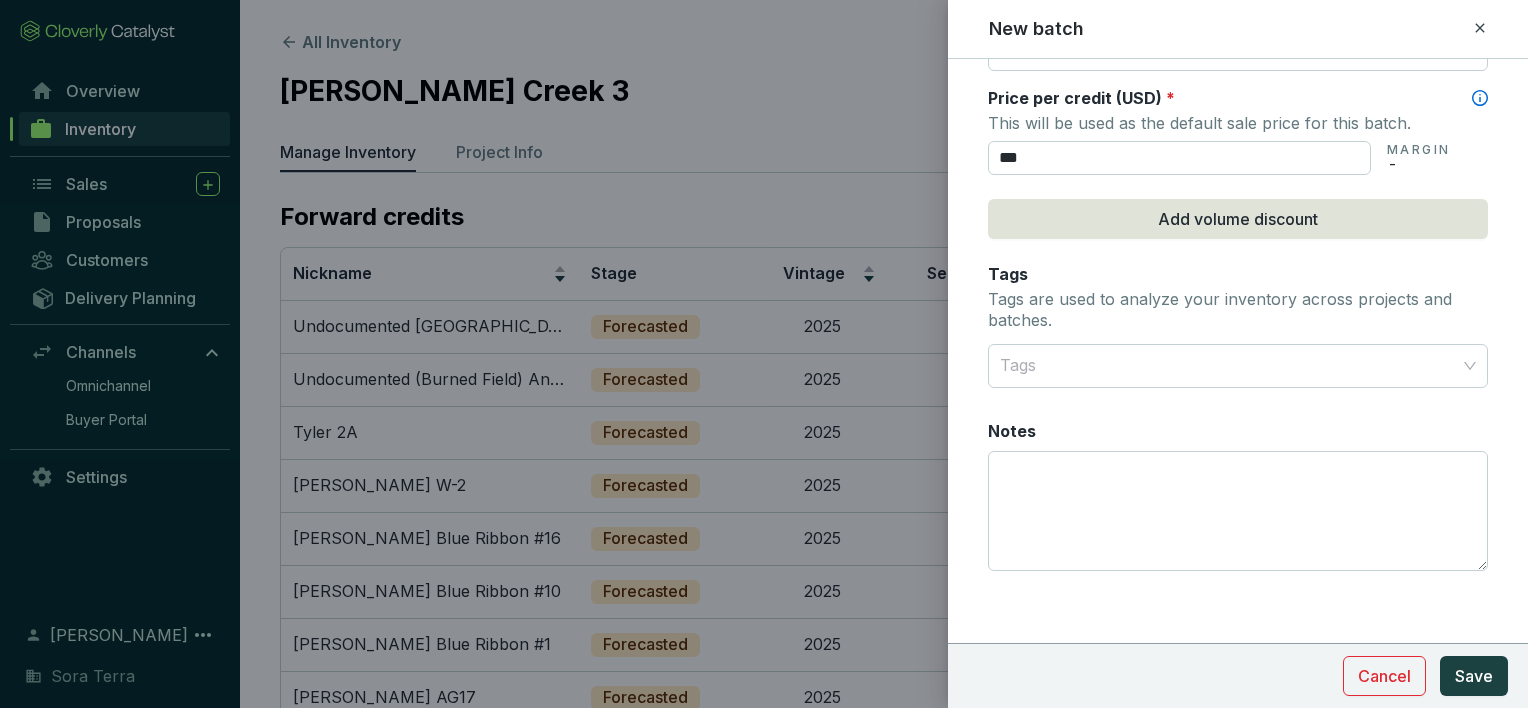 type on "******" 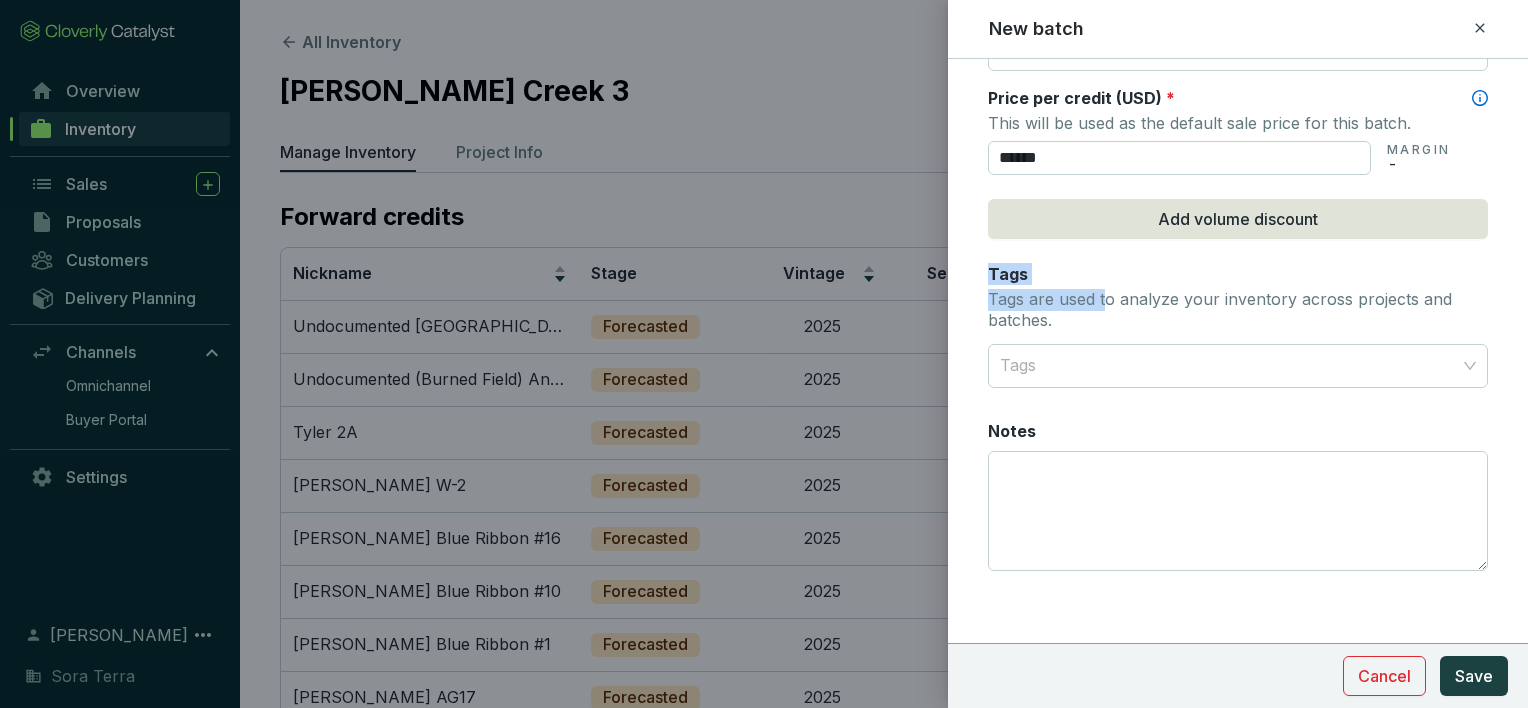click on "**********" at bounding box center [1238, -112] 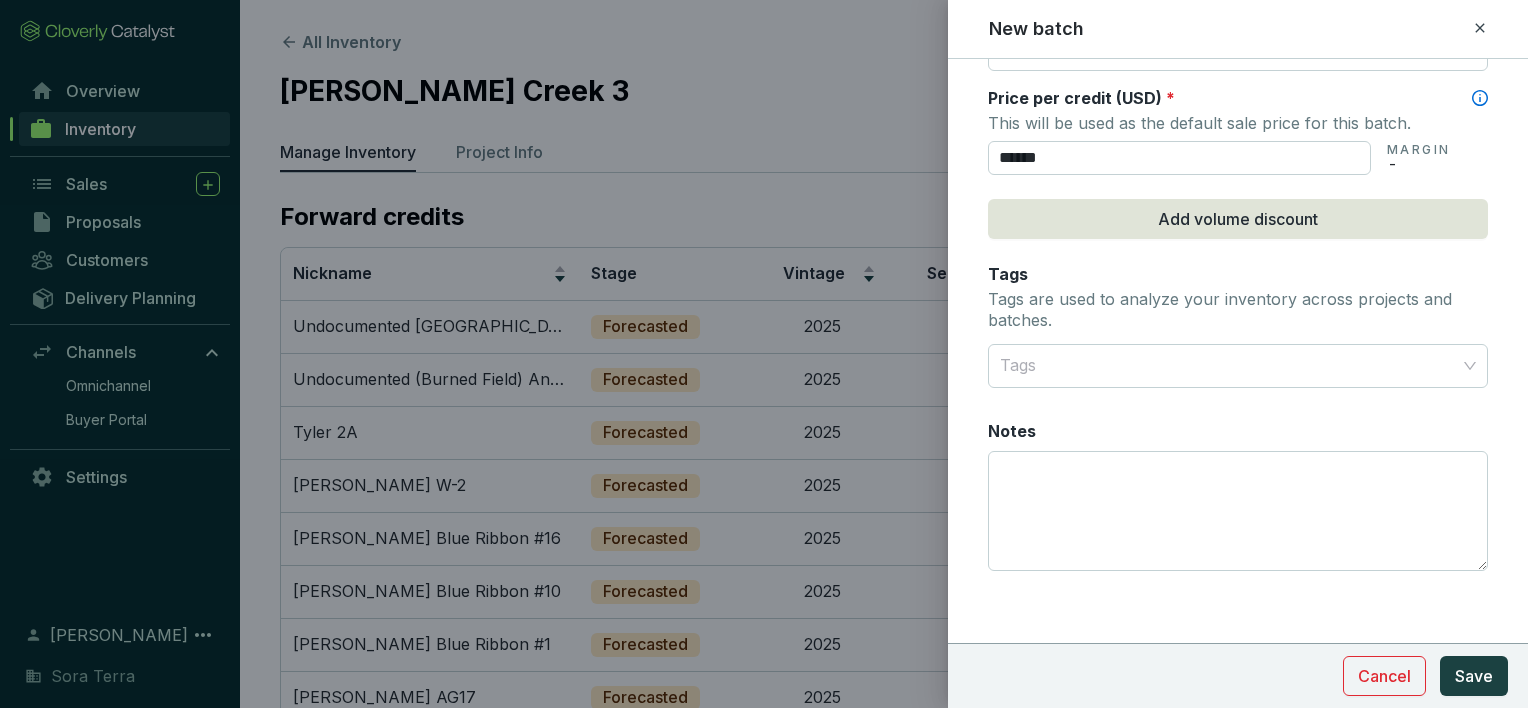 drag, startPoint x: 1104, startPoint y: 255, endPoint x: 1244, endPoint y: 281, distance: 142.39381 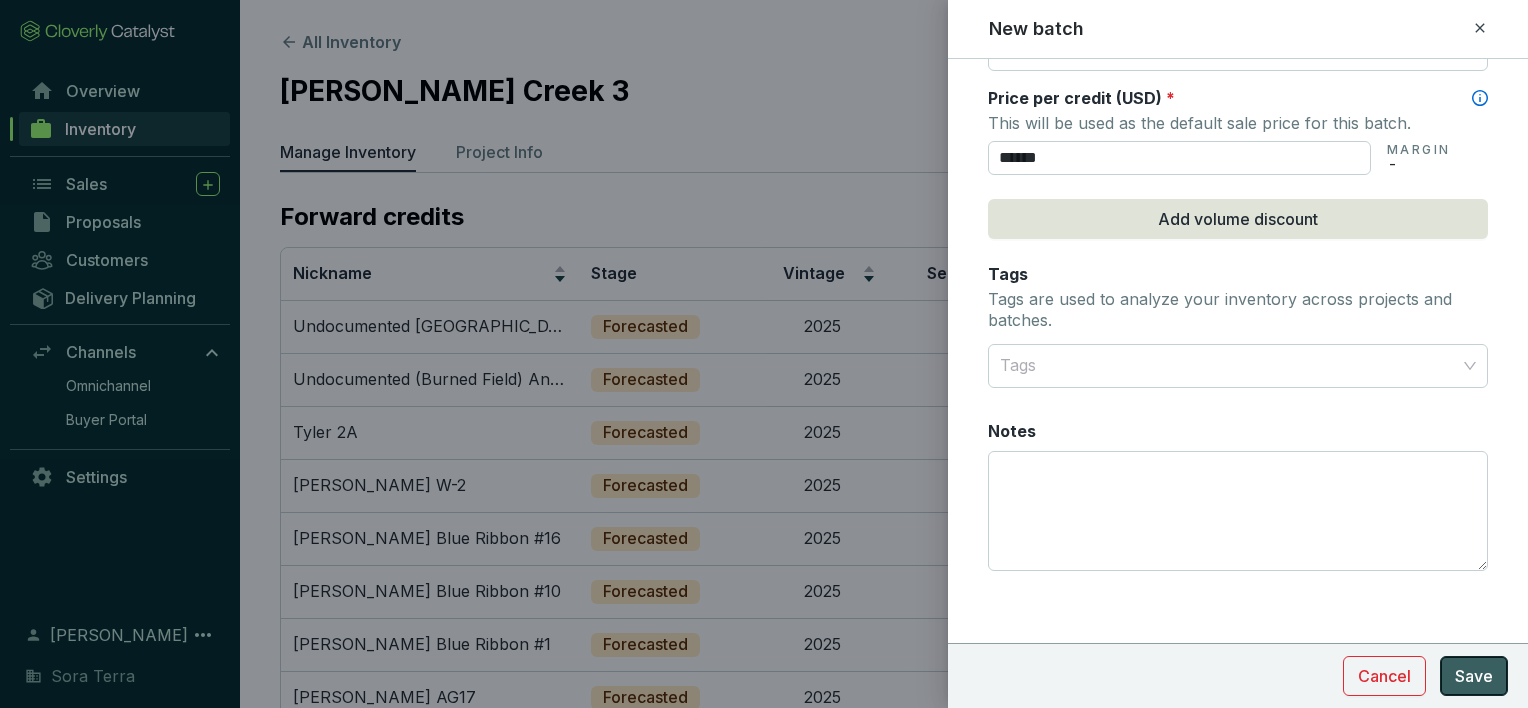 click on "Save" at bounding box center (1474, 676) 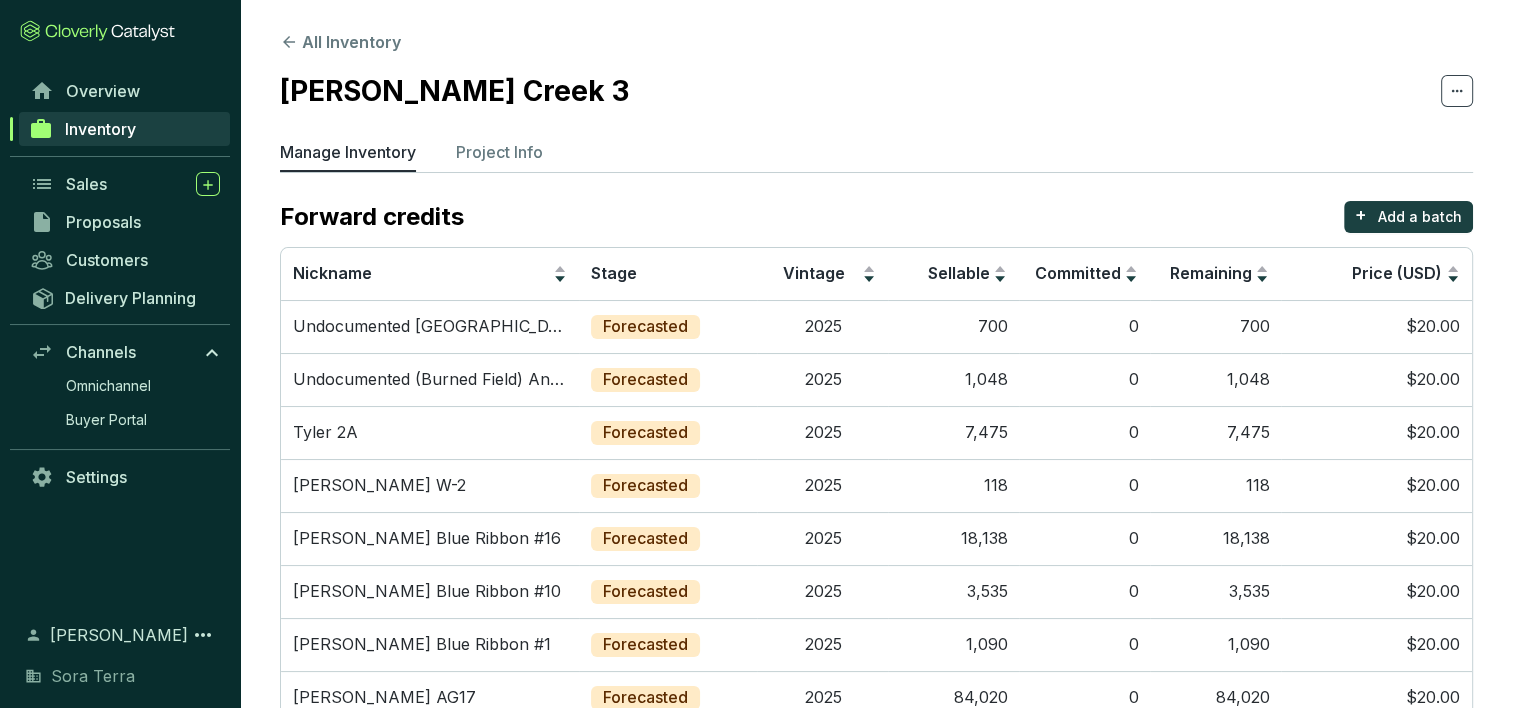 click on "All Inventory [PERSON_NAME] Creek 3 Manage Inventory Project Info Forward credits + Add a batch Nickname Stage Vintage Sellable Committed Remaining Price (USD)               Undocumented [GEOGRAPHIC_DATA] Forecasted 2025 700 0 700 $20.00 Undocumented (Burned Field) Animal in well Forecasted 2025 1,048 0 1,048 $20.00 Tyler 2A Forecasted 2025 7,475 0 7,475 $20.00 [PERSON_NAME] W-2 Forecasted 2025 118 0 118 $20.00 [PERSON_NAME] Blue Ribbon #16 Forecasted 2025 18,138 0 18,138 $20.00 [PERSON_NAME] Blue Ribbon #10 Forecasted 2025 3,535 0 3,535 $20.00 [PERSON_NAME] Blue Ribbon #1 Forecasted 2025 1,090 0 1,090 $20.00 [PERSON_NAME] AG17 Forecasted 2025 84,020 0 84,020 $20.00 [PERSON_NAME] 21 Forecasted 2025 3,092 0 3,092 $20.00 [PERSON_NAME] A AG6 Forecasted 2025 1,495 0 1,495 $20.00 [PERSON_NAME] A AG16 Forecasted 2025 273 0 273 $20.00 [PERSON_NAME] A #17 Forecasted 2025 2,027 0 2,027 $20.00 [PERSON_NAME] A - W-2A Forecasted 2025 3,867 0 3,867 $20.00 [PERSON_NAME] #1 Forecasted 2025 392 0 392 $20.00 [PERSON_NAME][GEOGRAPHIC_DATA] 8 Forecasted 2025 675 0 675 $20.00 [PERSON_NAME] 1-0 Forecasted 2025" at bounding box center [876, 897] 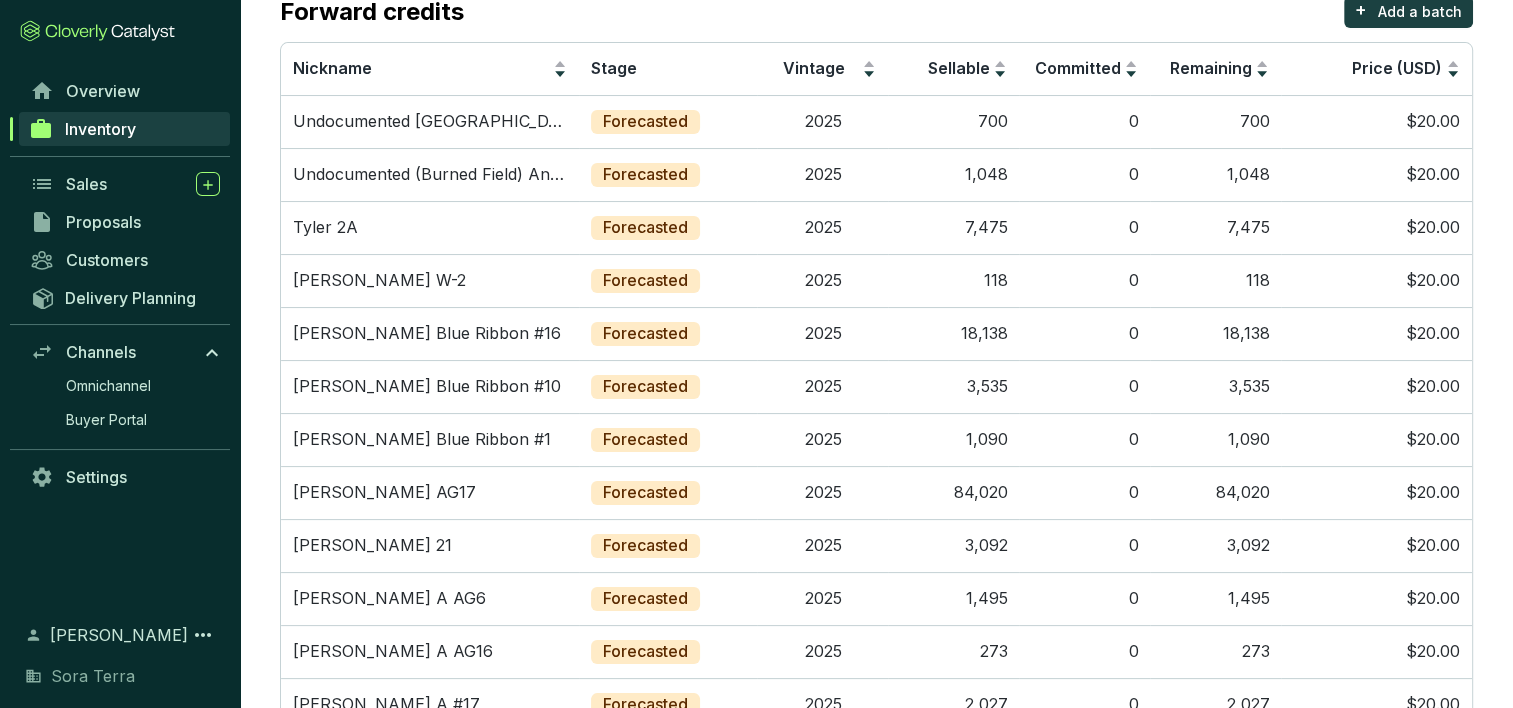 scroll, scrollTop: 0, scrollLeft: 0, axis: both 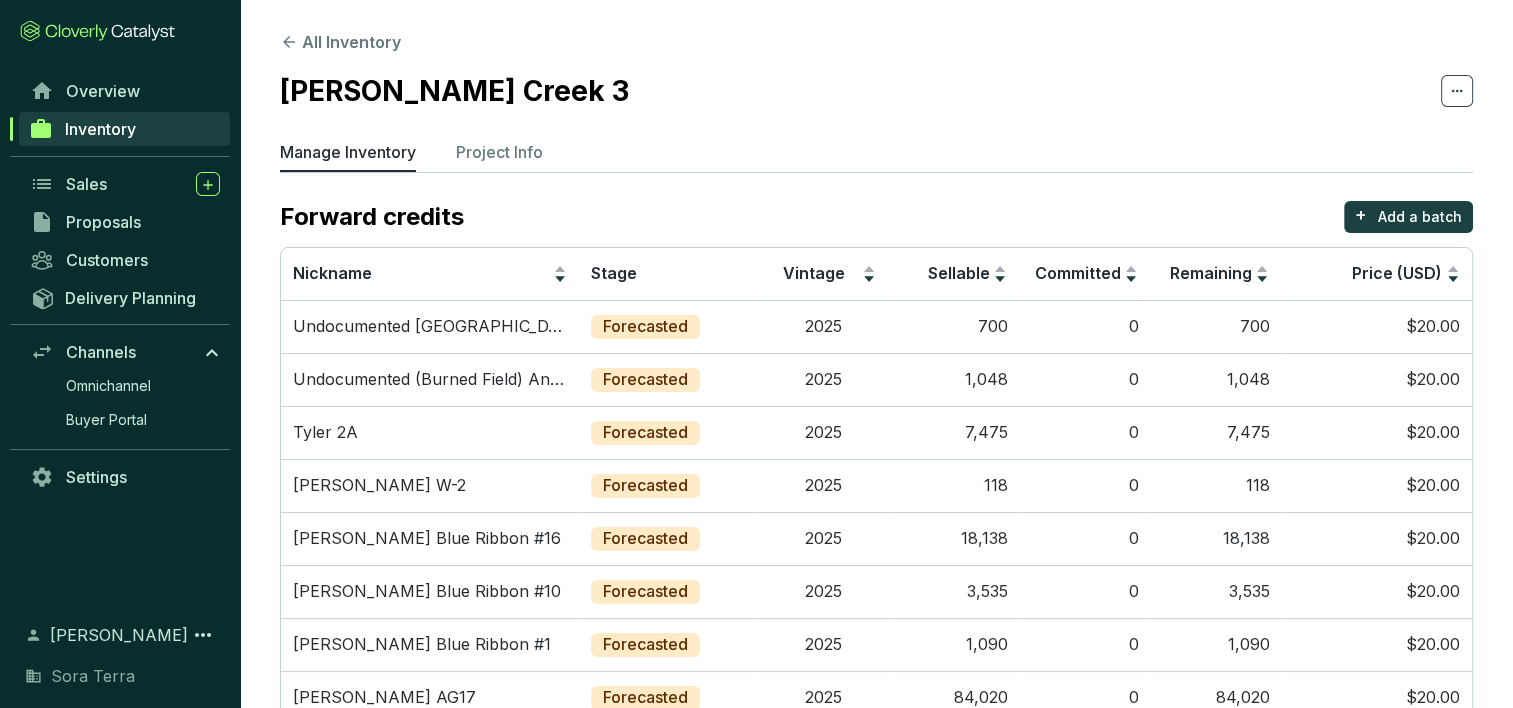 click on "[PERSON_NAME] Creek 3" at bounding box center (454, 91) 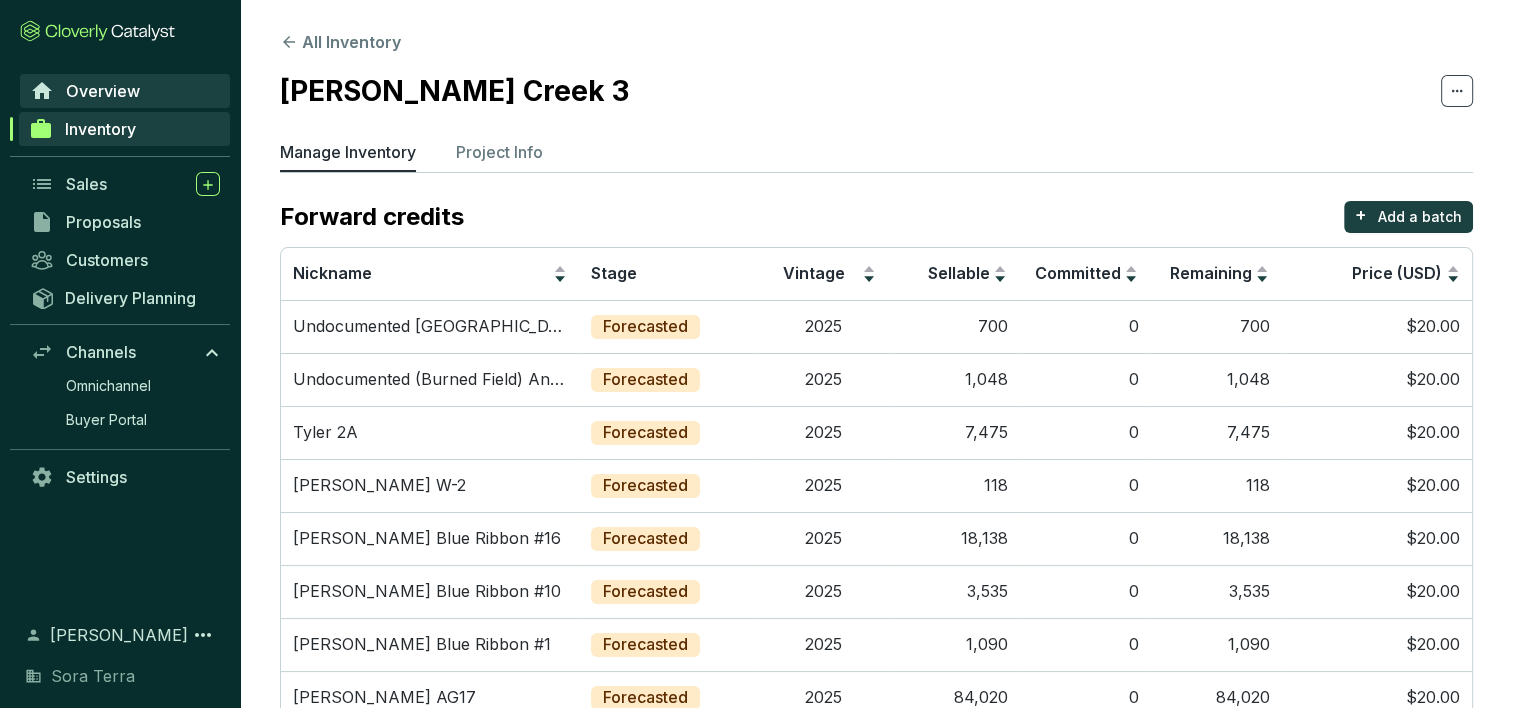 click on "Overview" at bounding box center [103, 91] 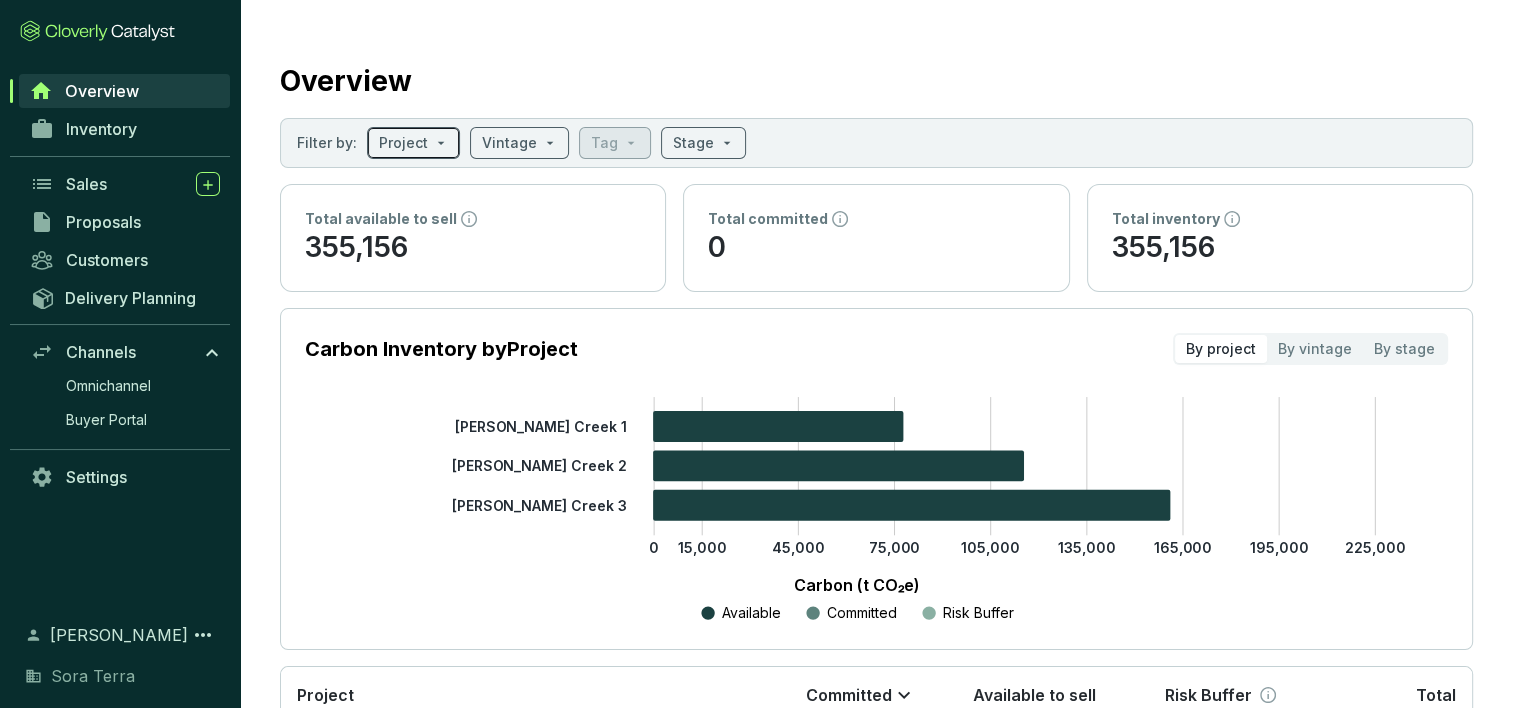 click at bounding box center (413, 143) 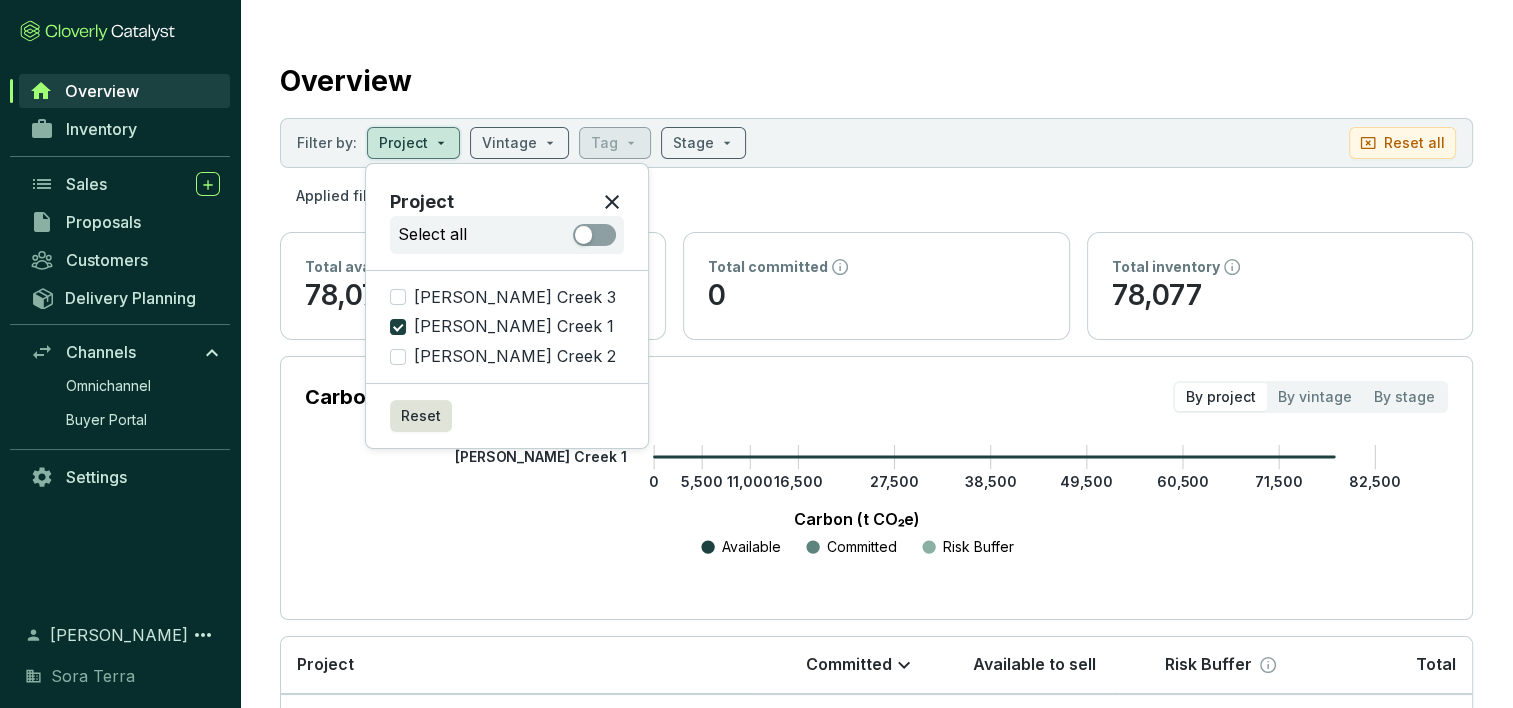 click 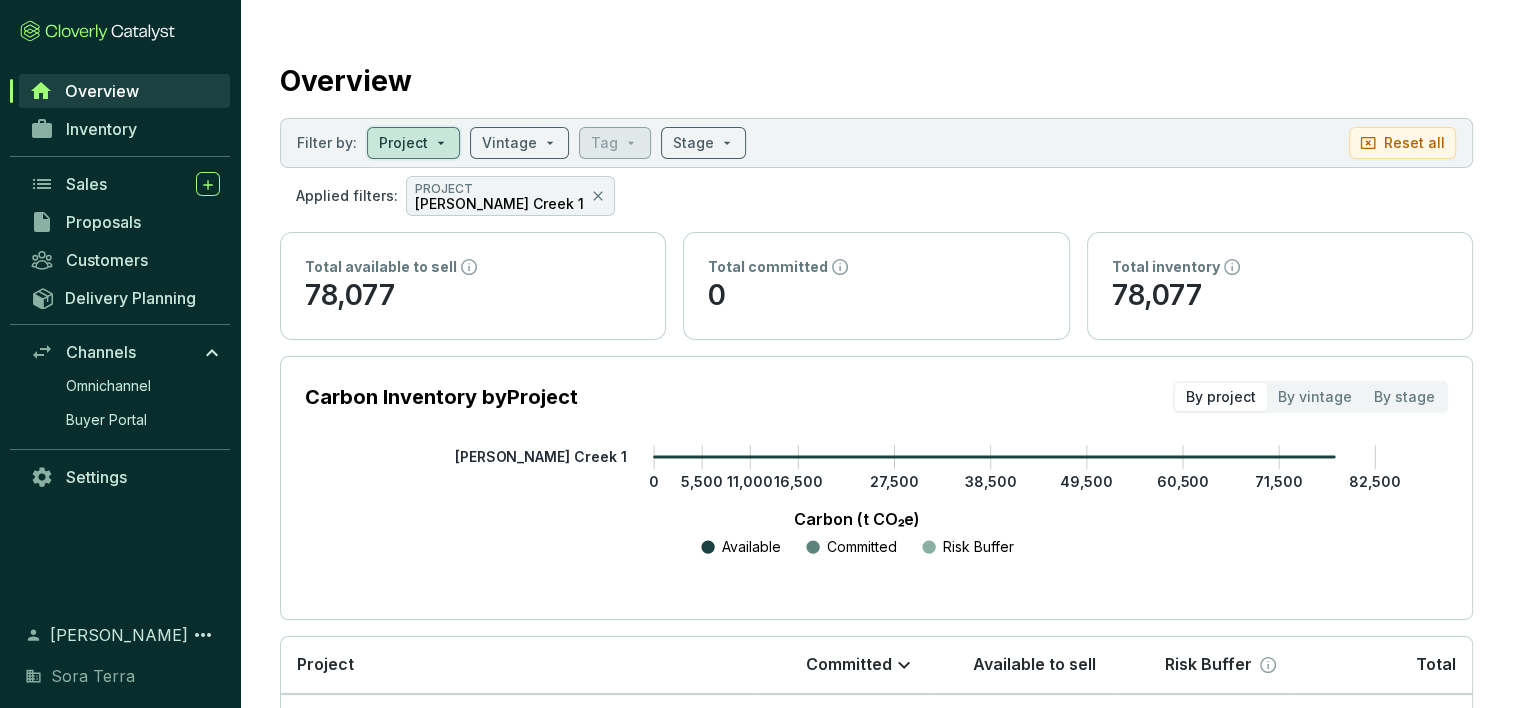 click on "[PERSON_NAME] Creek 1" at bounding box center (499, 204) 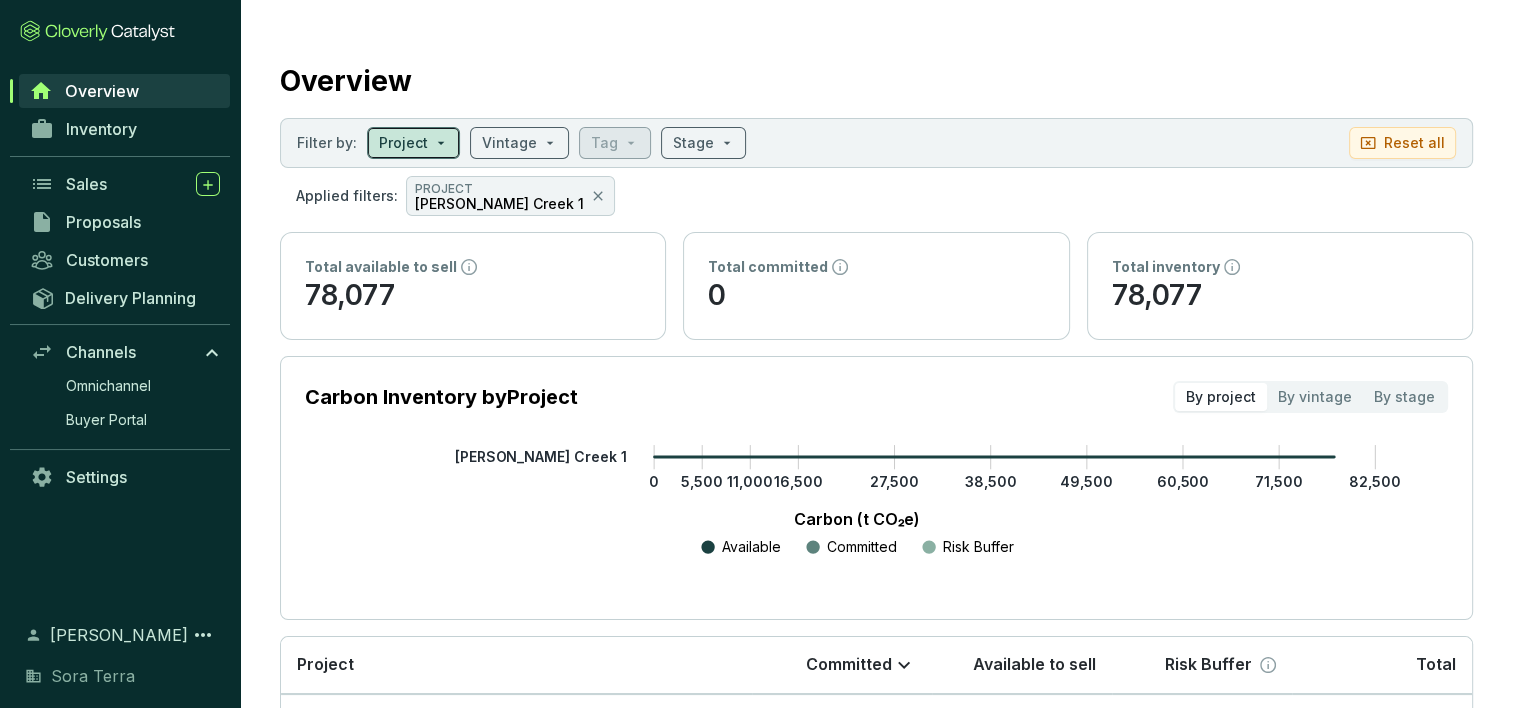 click at bounding box center (413, 143) 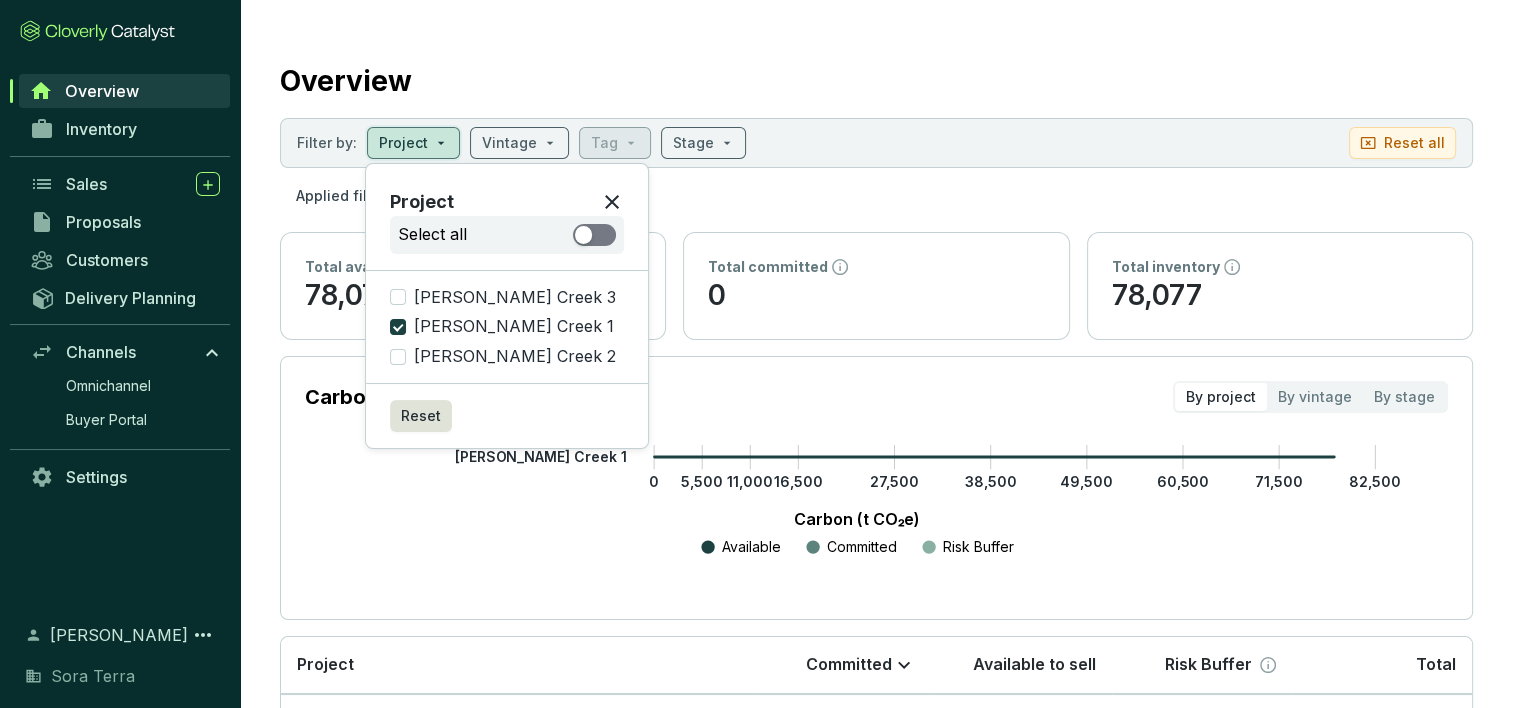 click at bounding box center [584, 235] 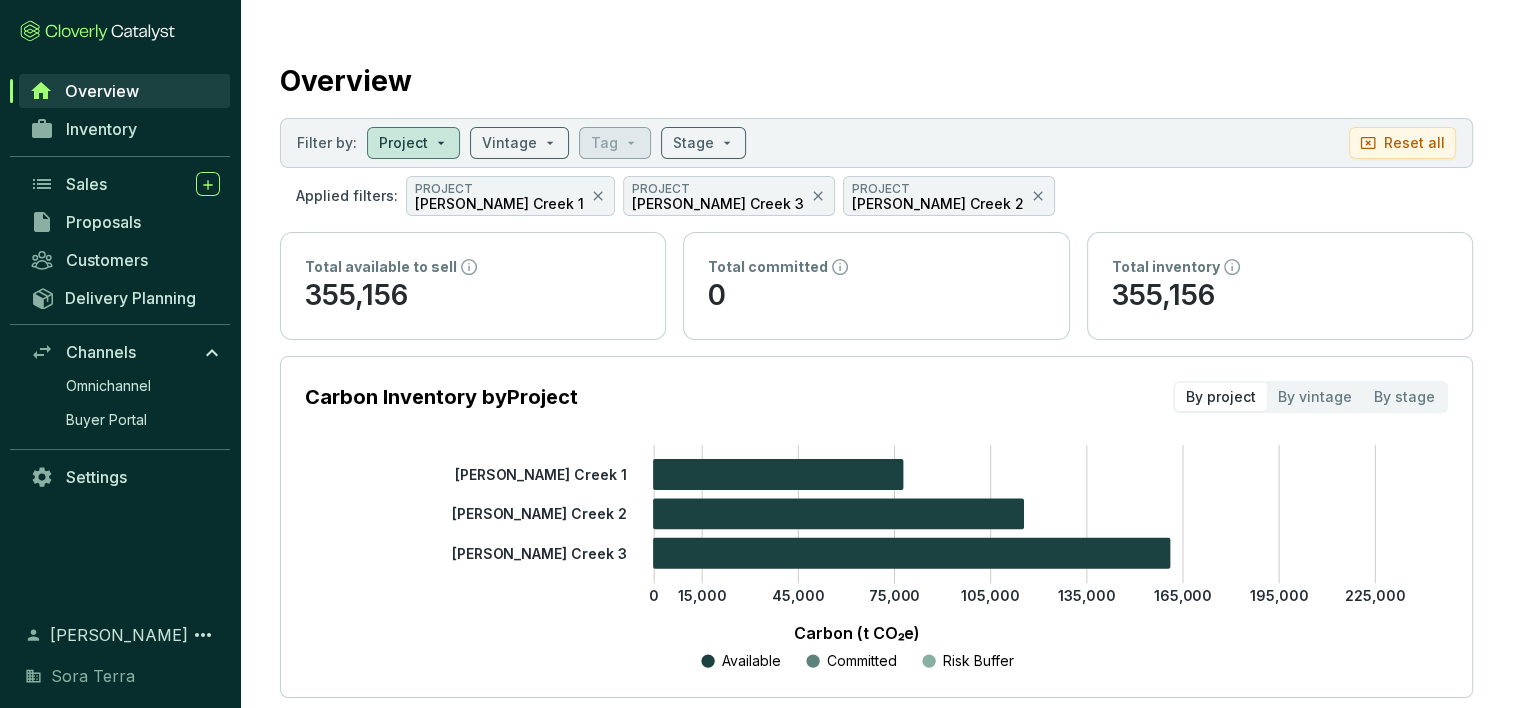 click on "0 15,000 45,000 75,000 105,000 135,000 165,000 195,000 225,000 [PERSON_NAME][GEOGRAPHIC_DATA] 1 [PERSON_NAME][GEOGRAPHIC_DATA] 2 [PERSON_NAME][GEOGRAPHIC_DATA] 3" 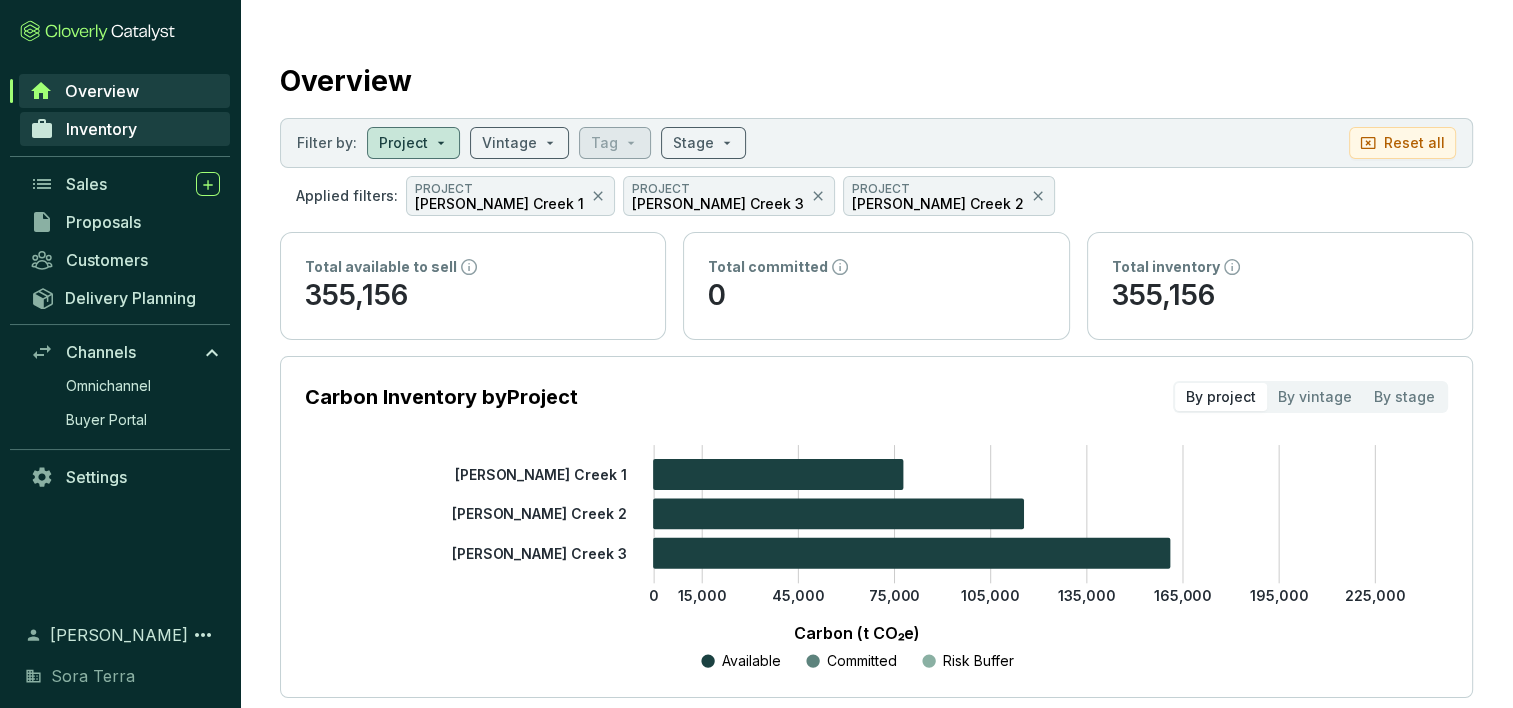 click on "Inventory" at bounding box center (101, 129) 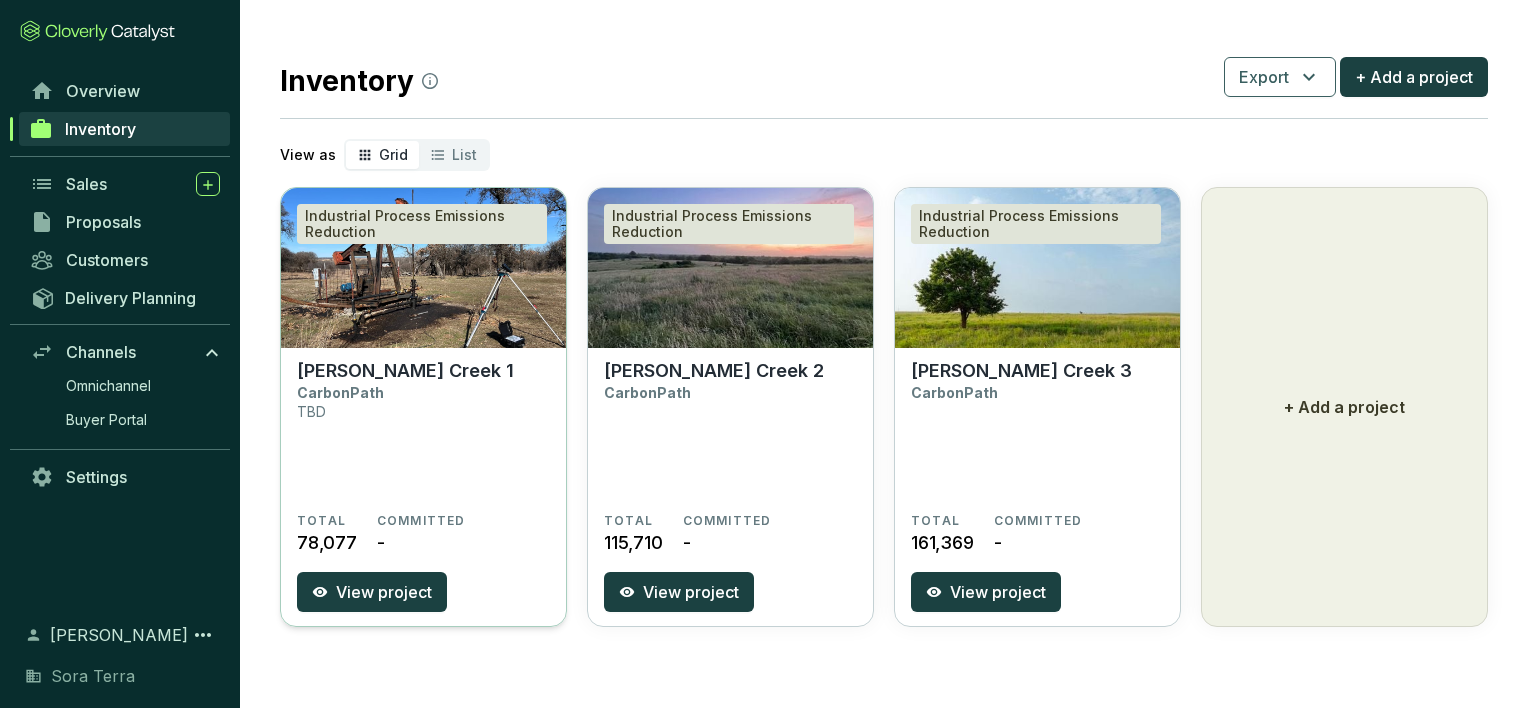 click on "[PERSON_NAME] Creek 1" at bounding box center (405, 371) 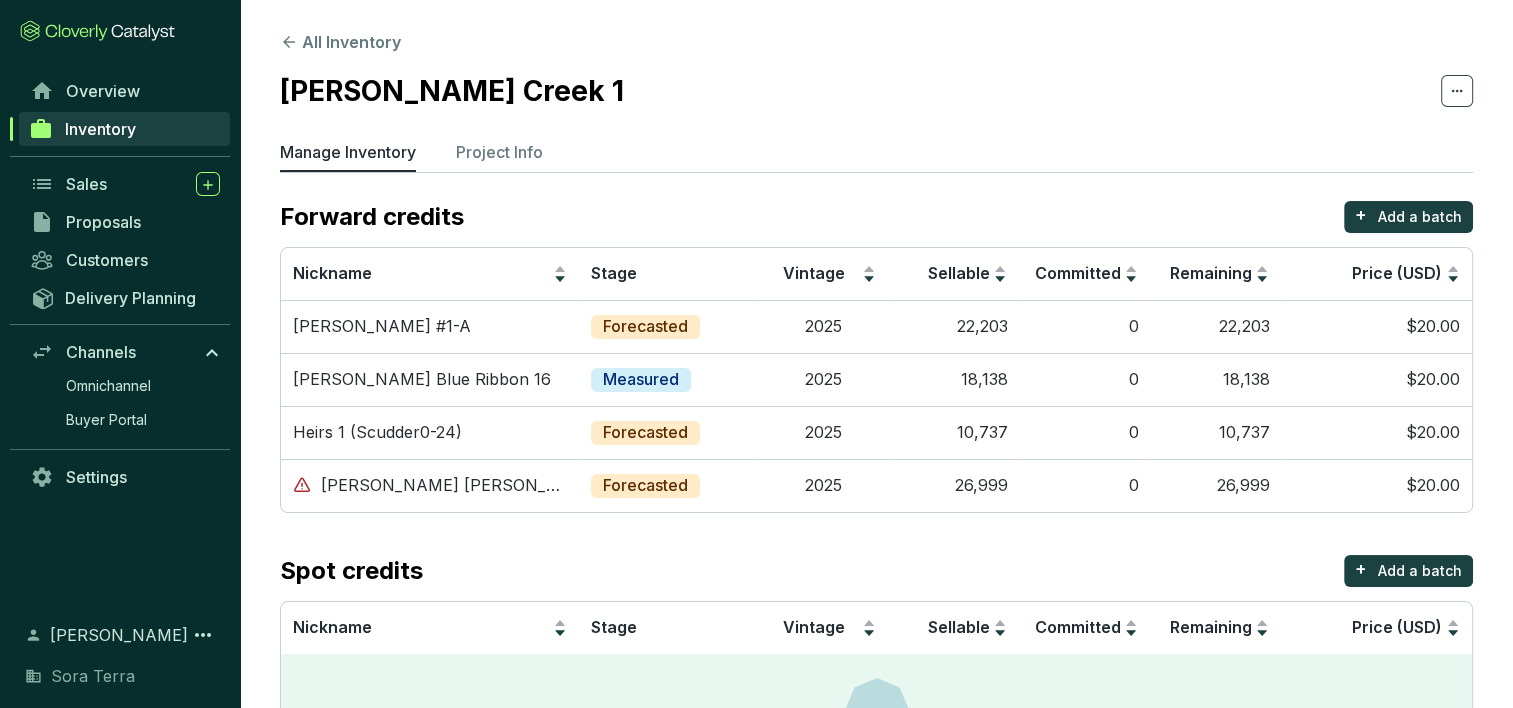 click on "[PERSON_NAME] Creek 1" at bounding box center (452, 91) 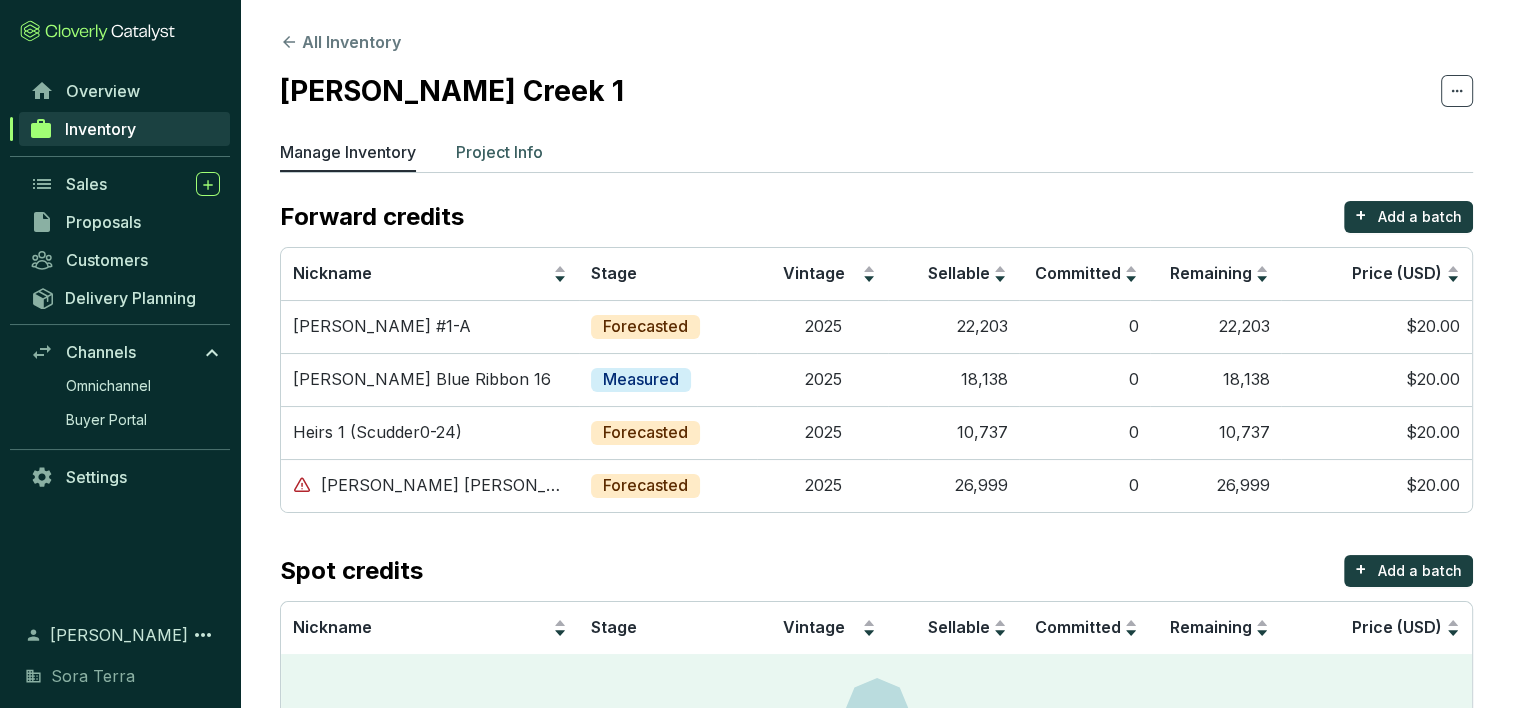 click on "Project Info" at bounding box center (499, 152) 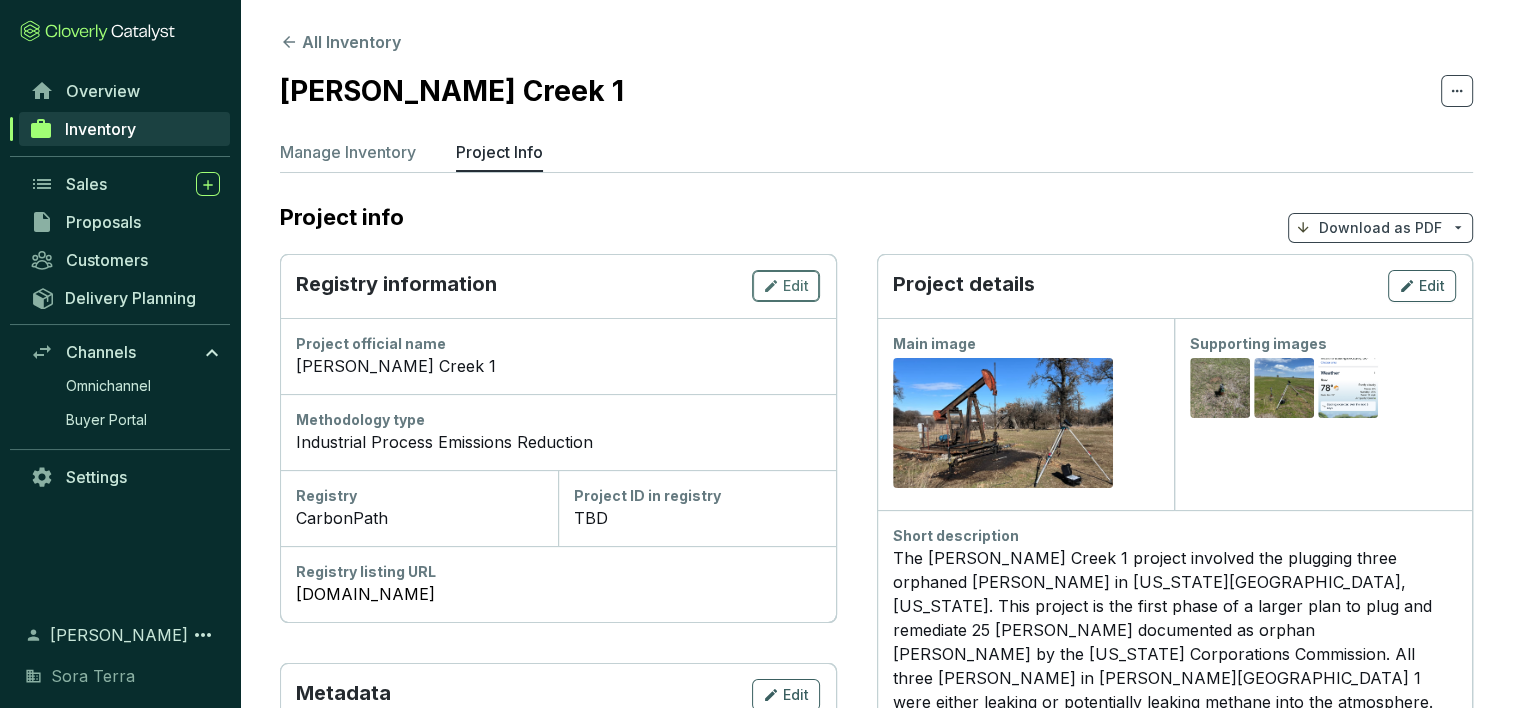 click on "Edit" at bounding box center (796, 286) 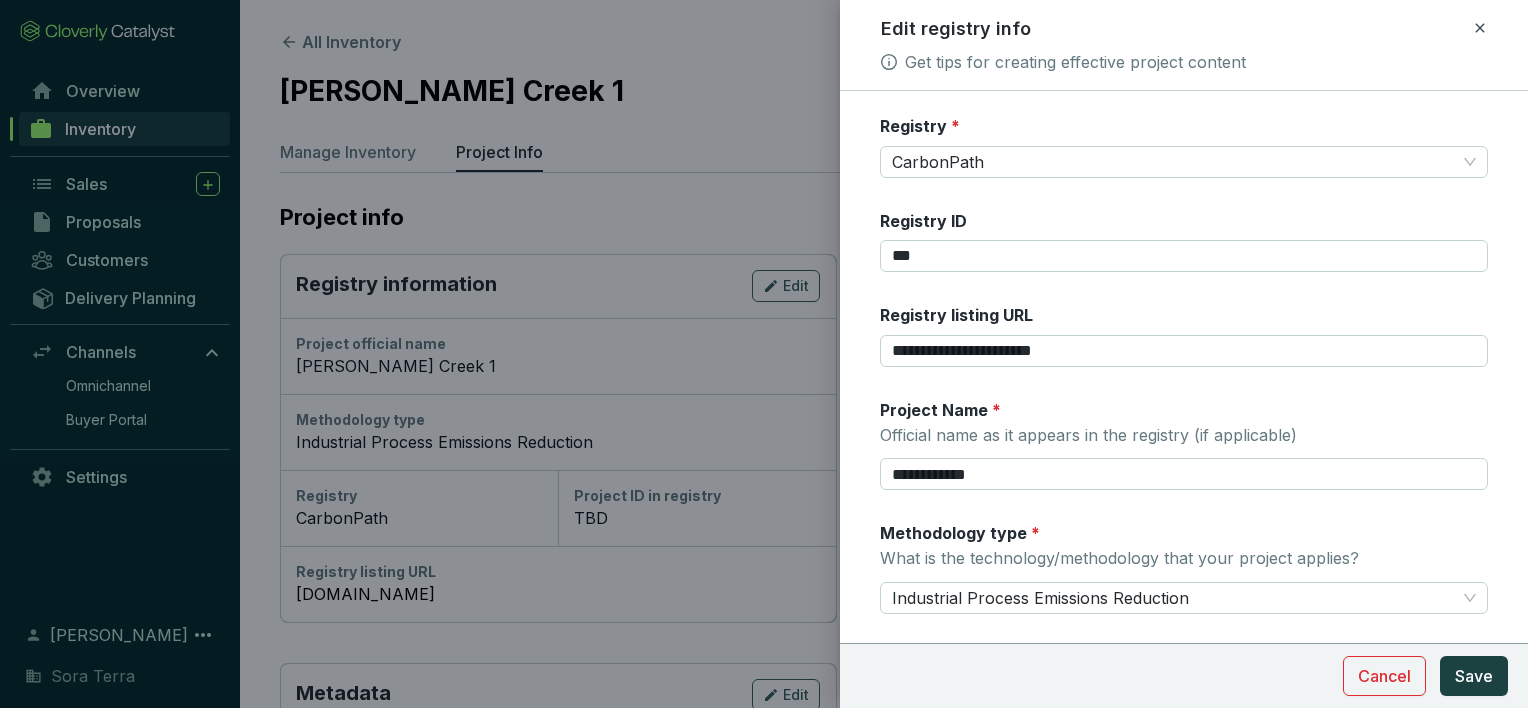 click at bounding box center (764, 354) 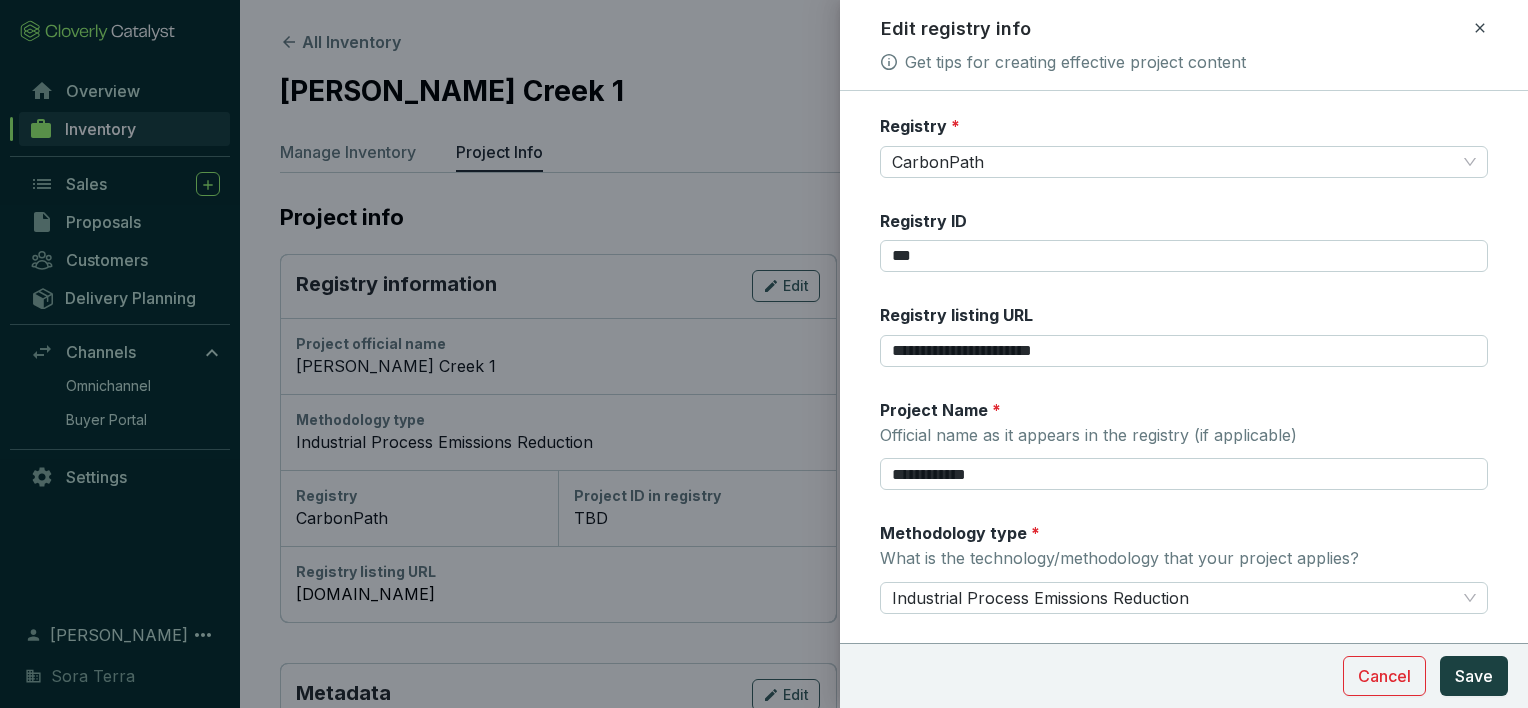 click 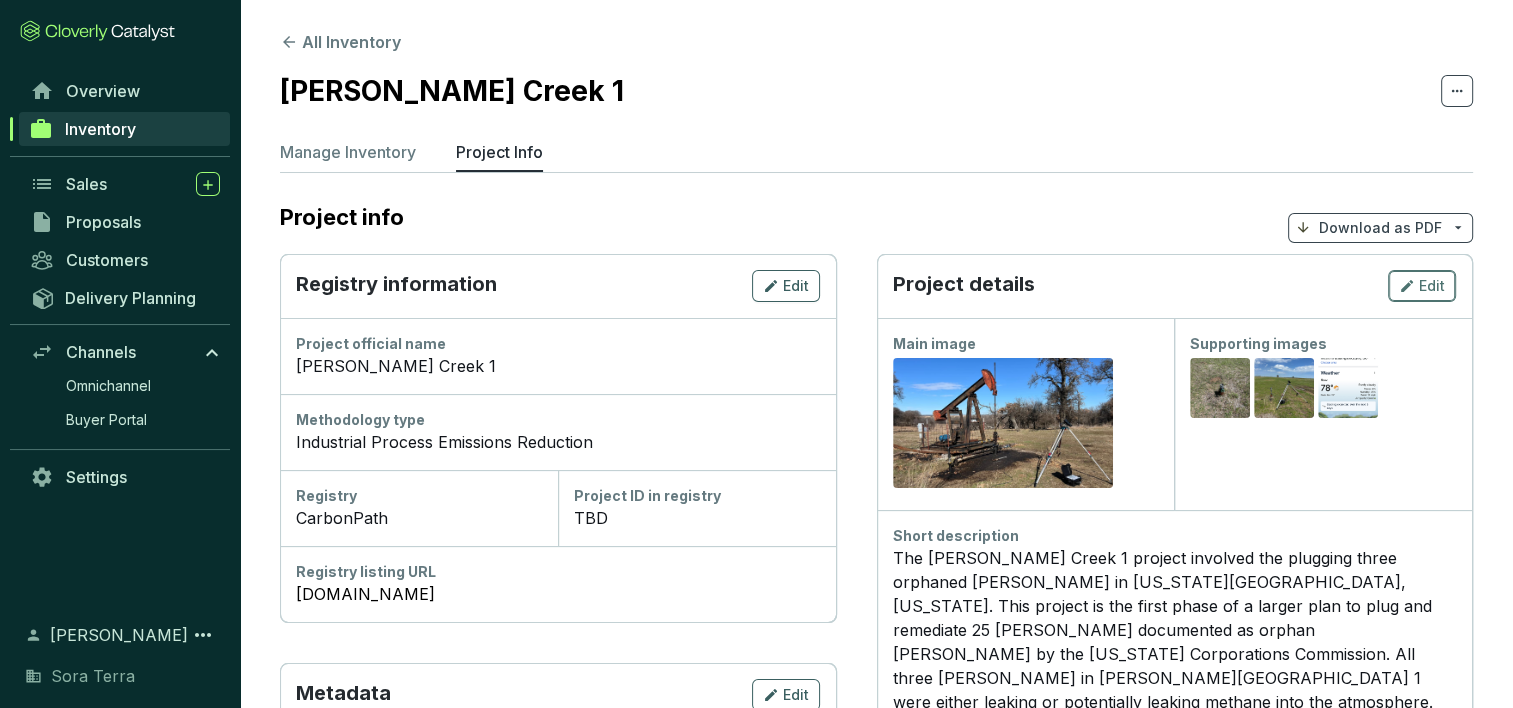 click 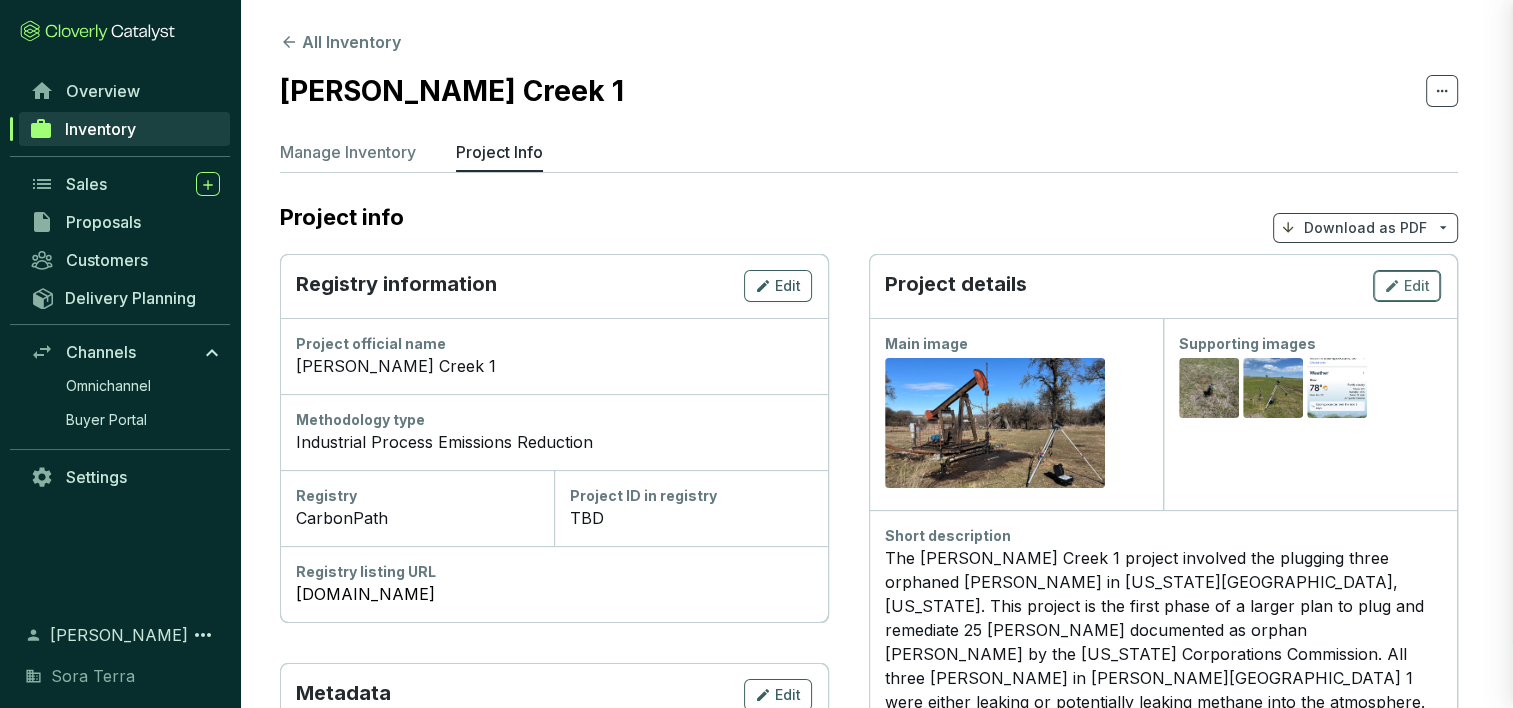 type 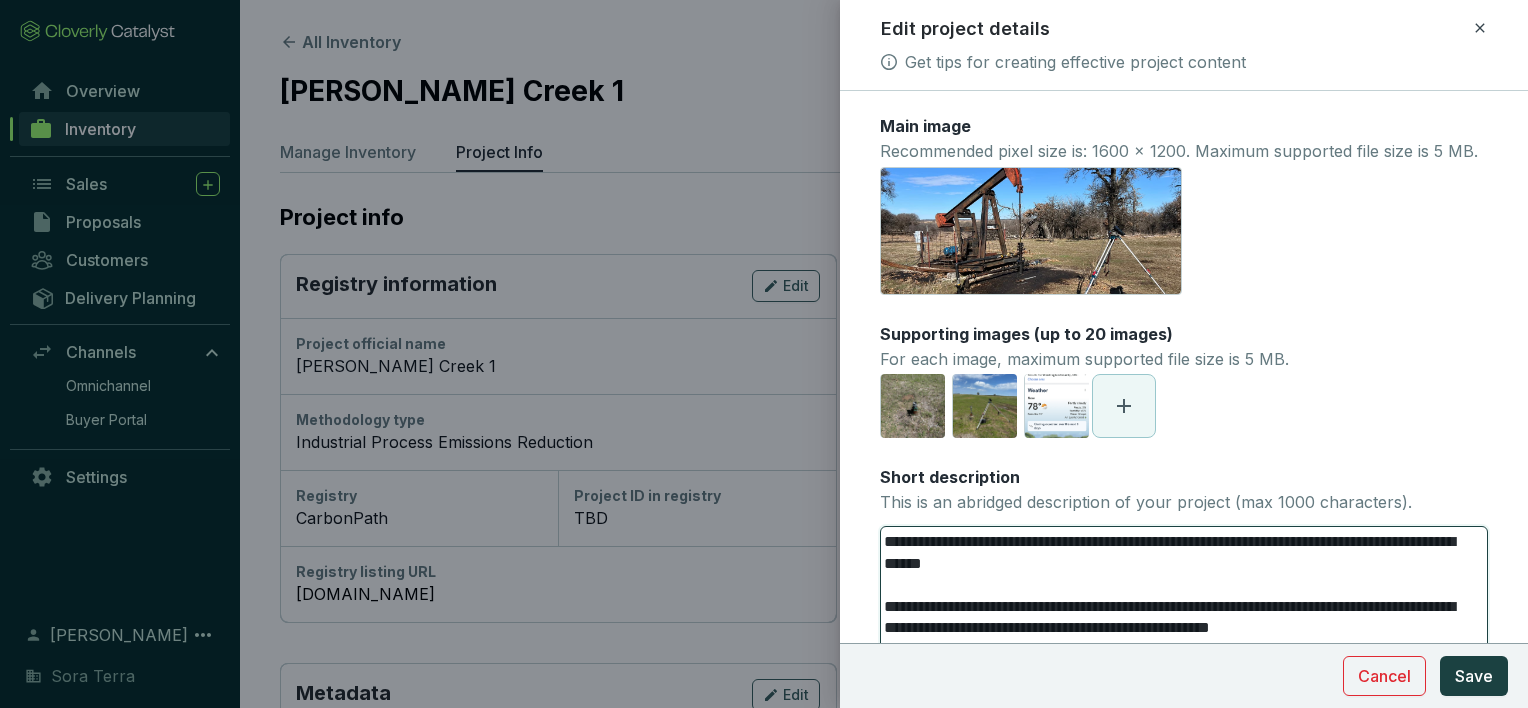 click on "**********" at bounding box center (1176, 769) 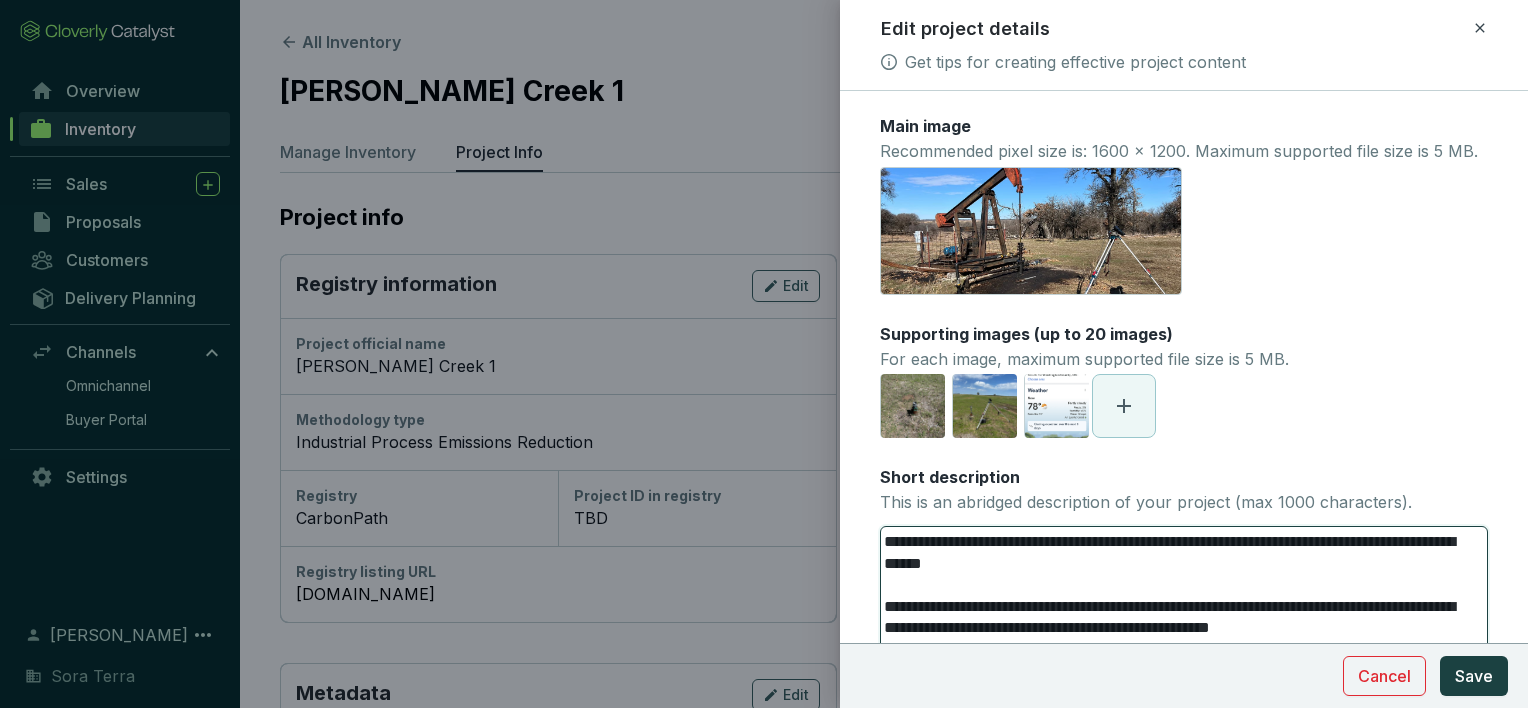 type on "**********" 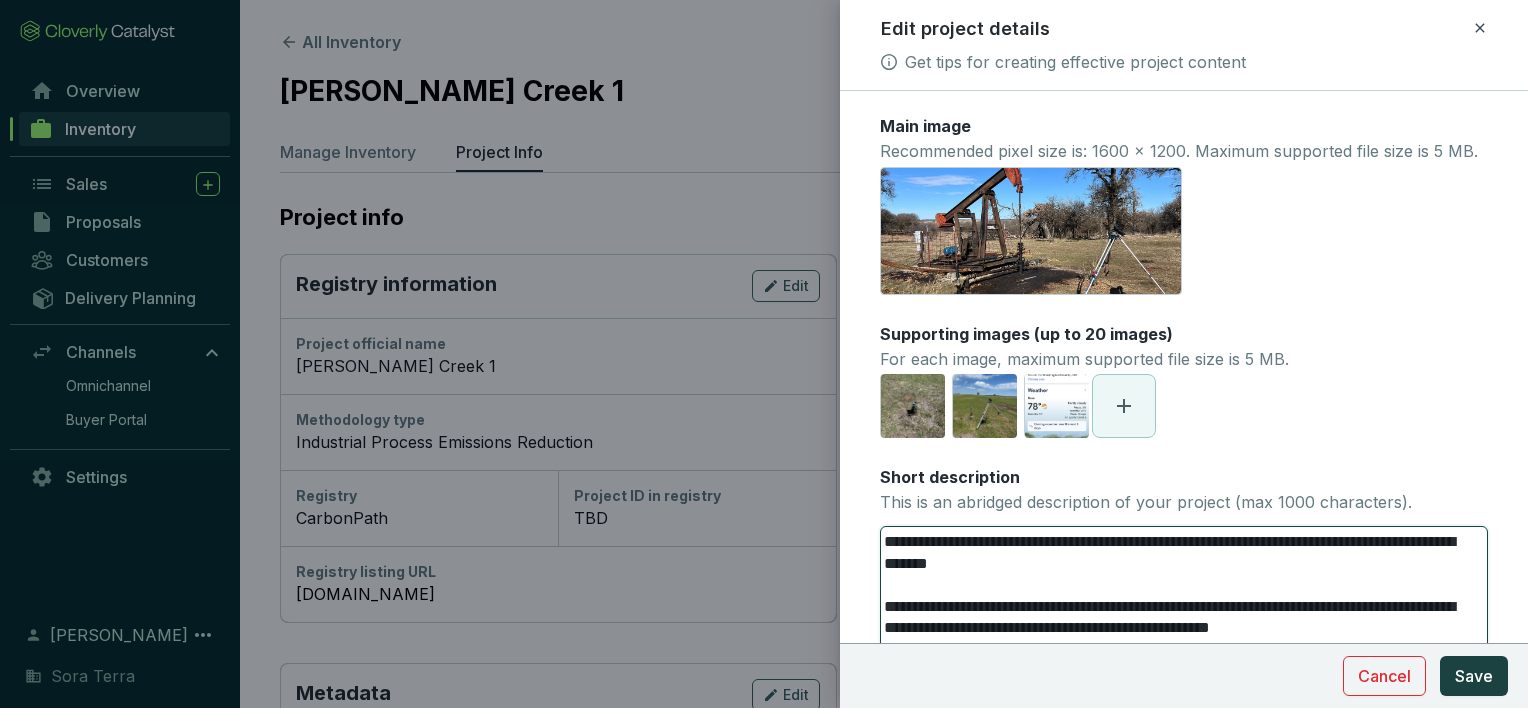 type on "**********" 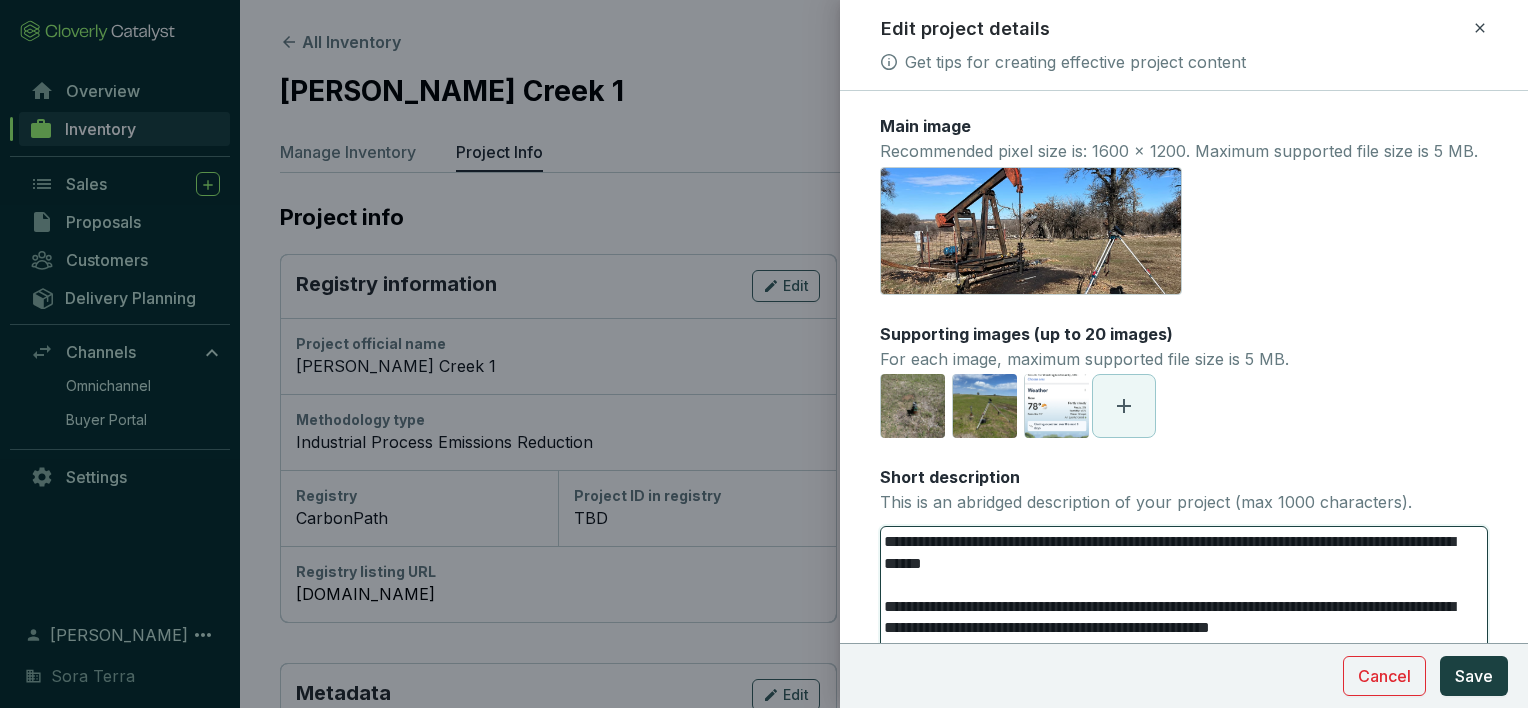 click on "**********" at bounding box center [1176, 769] 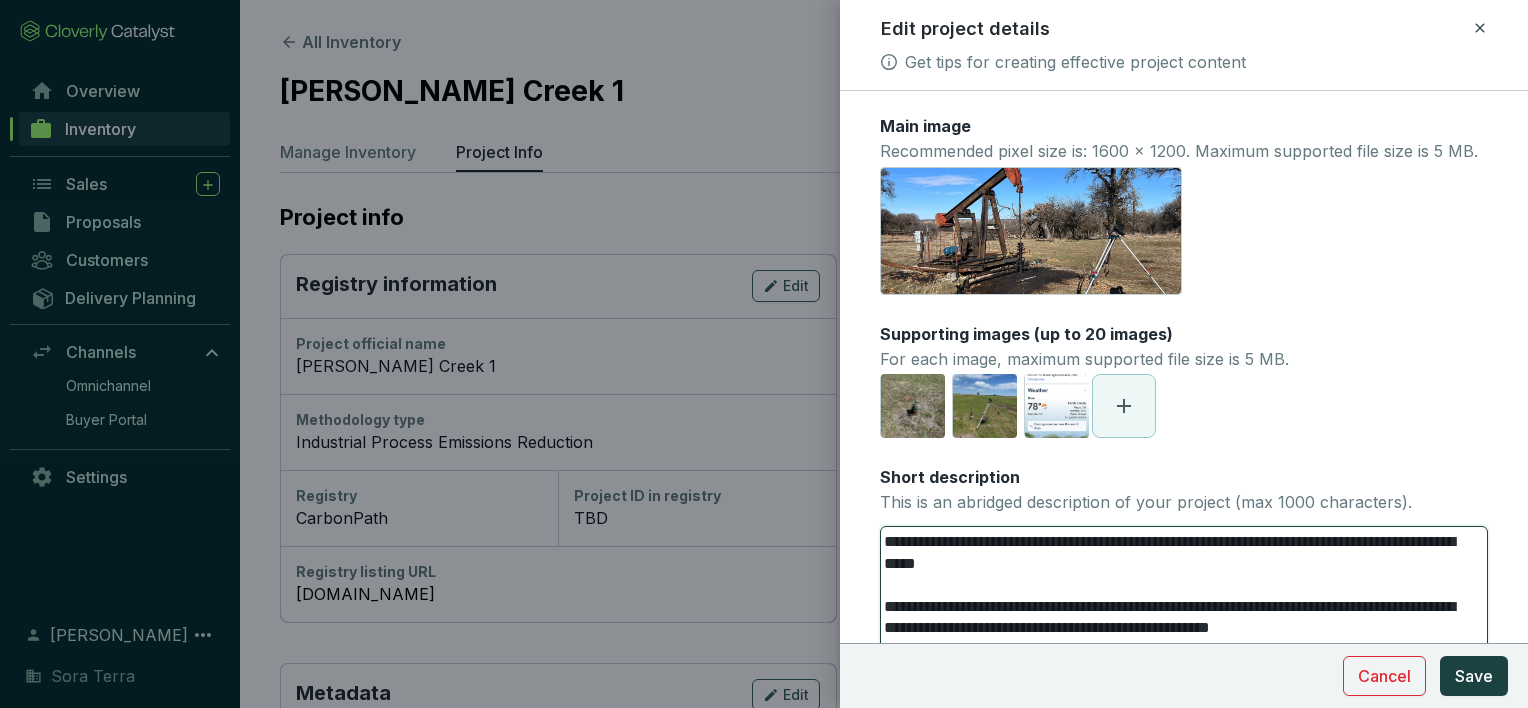 type on "**********" 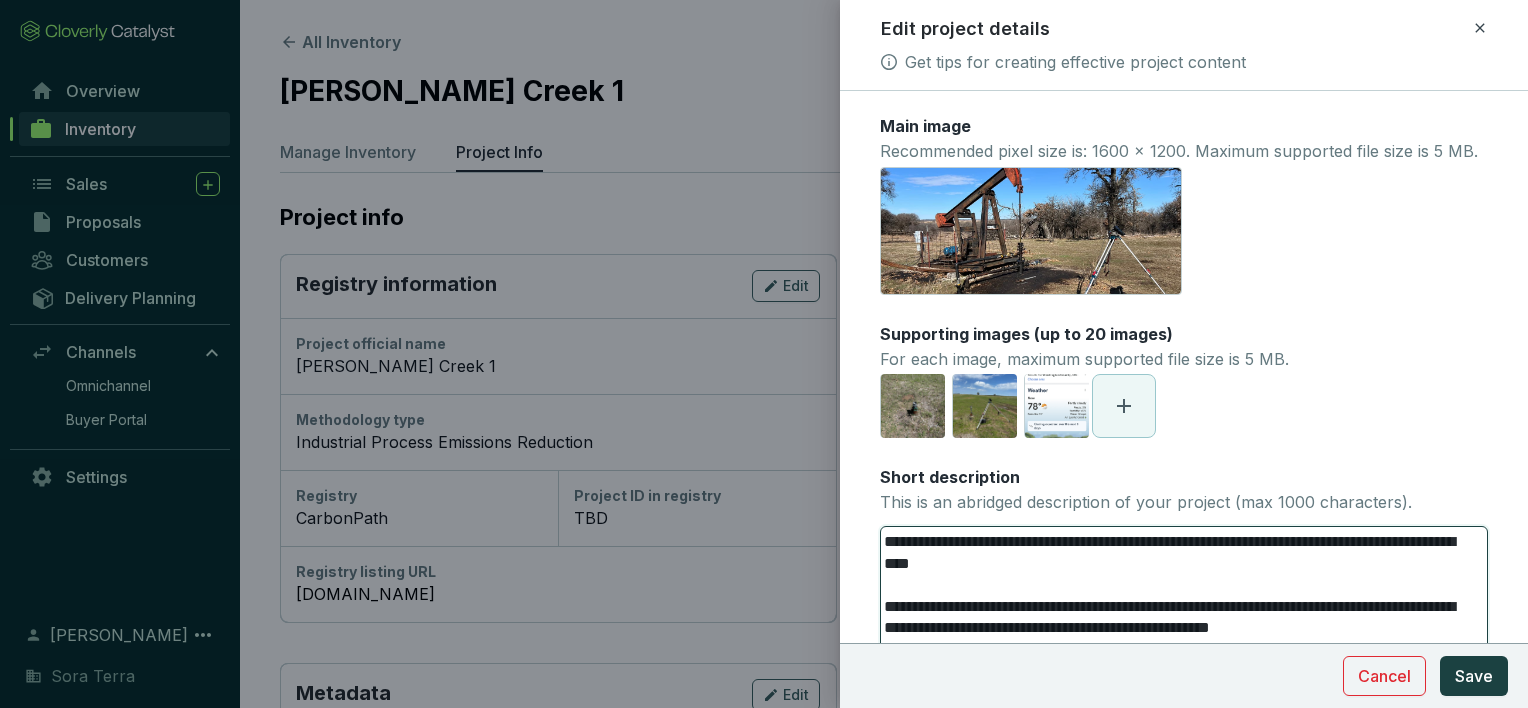 type on "**********" 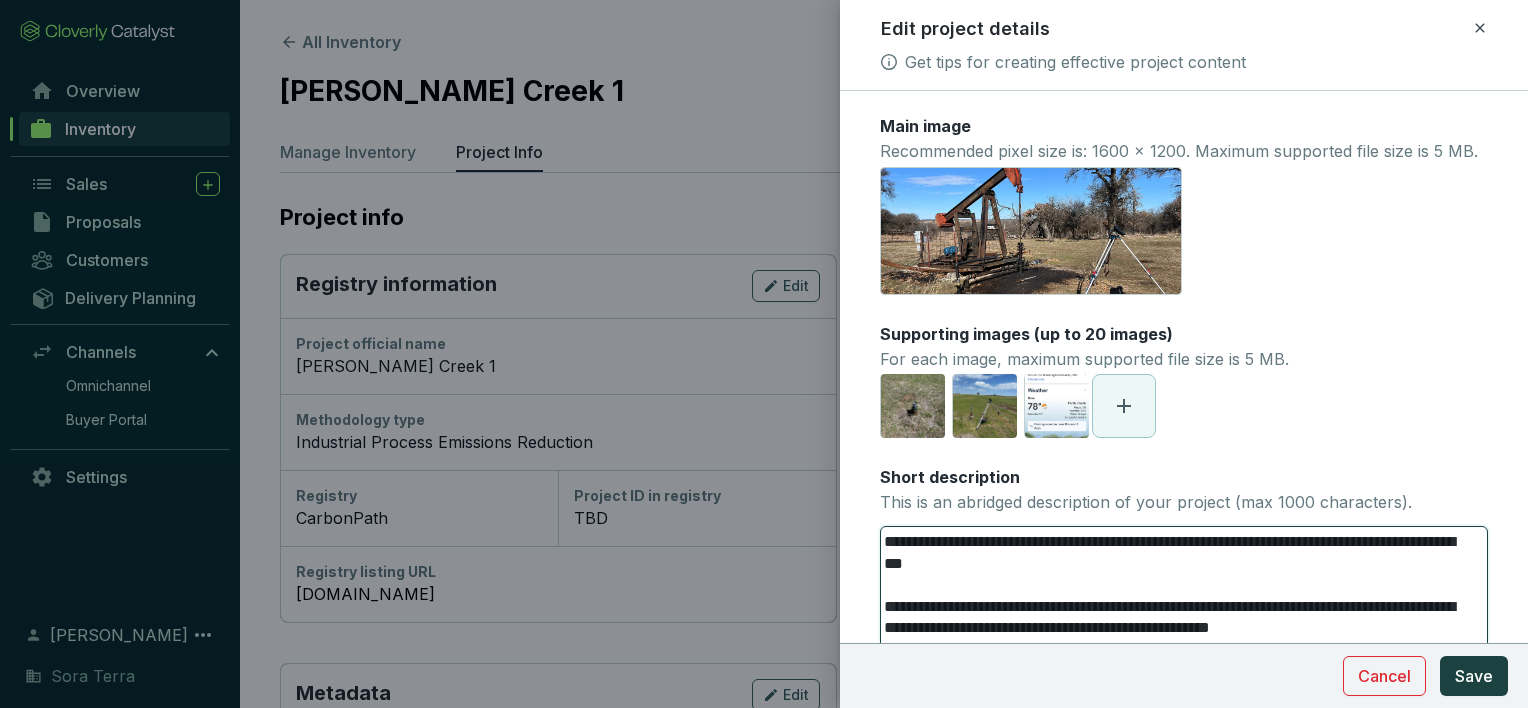 type on "**********" 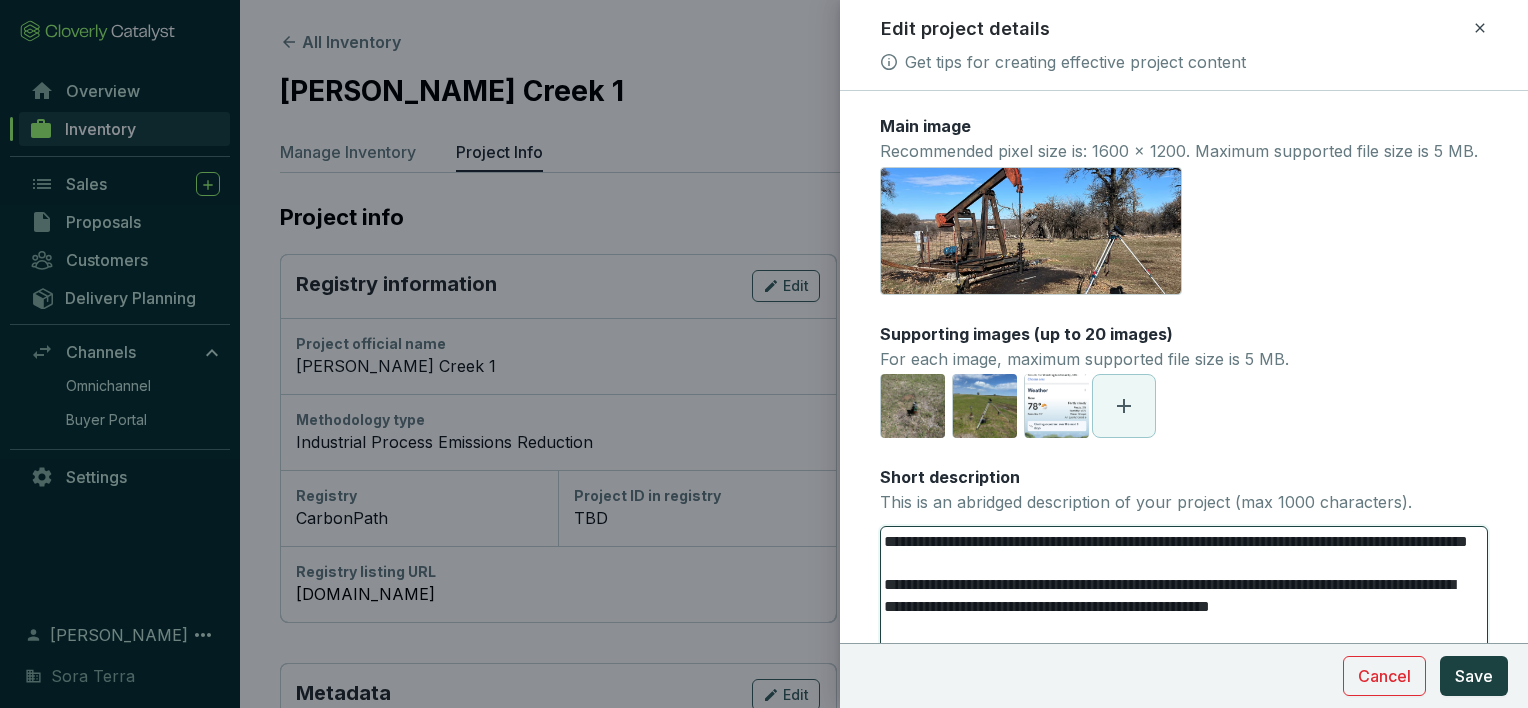 click on "**********" at bounding box center [1176, 769] 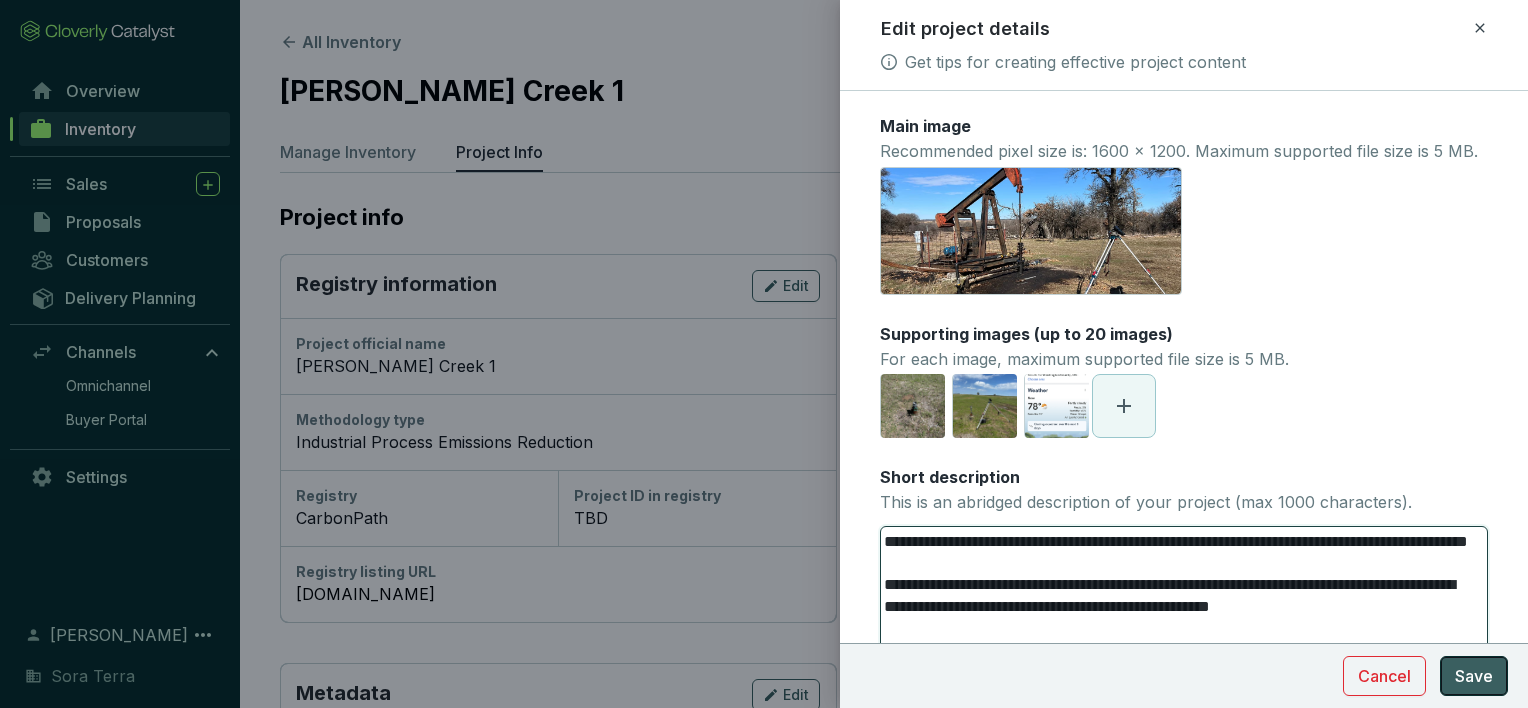 type on "**********" 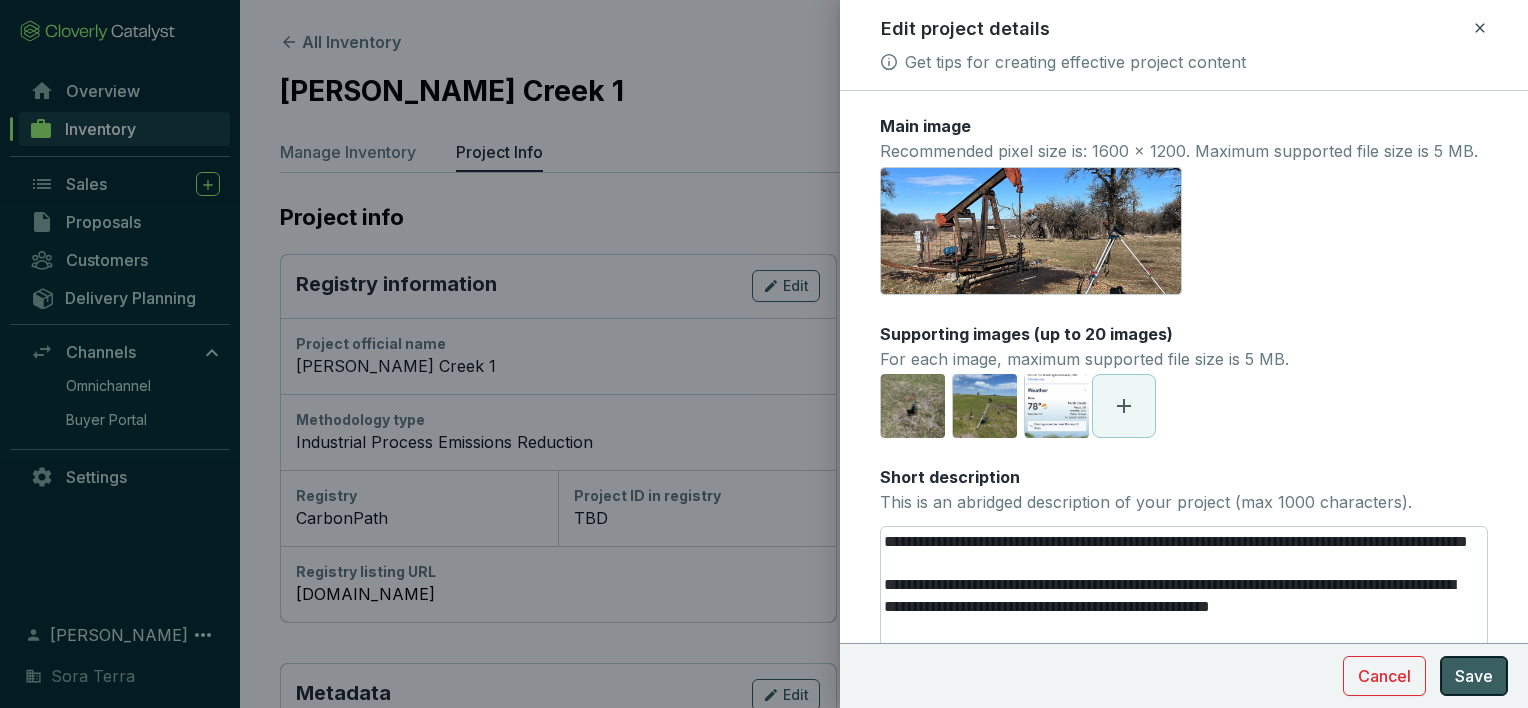 click on "Save" at bounding box center [1474, 676] 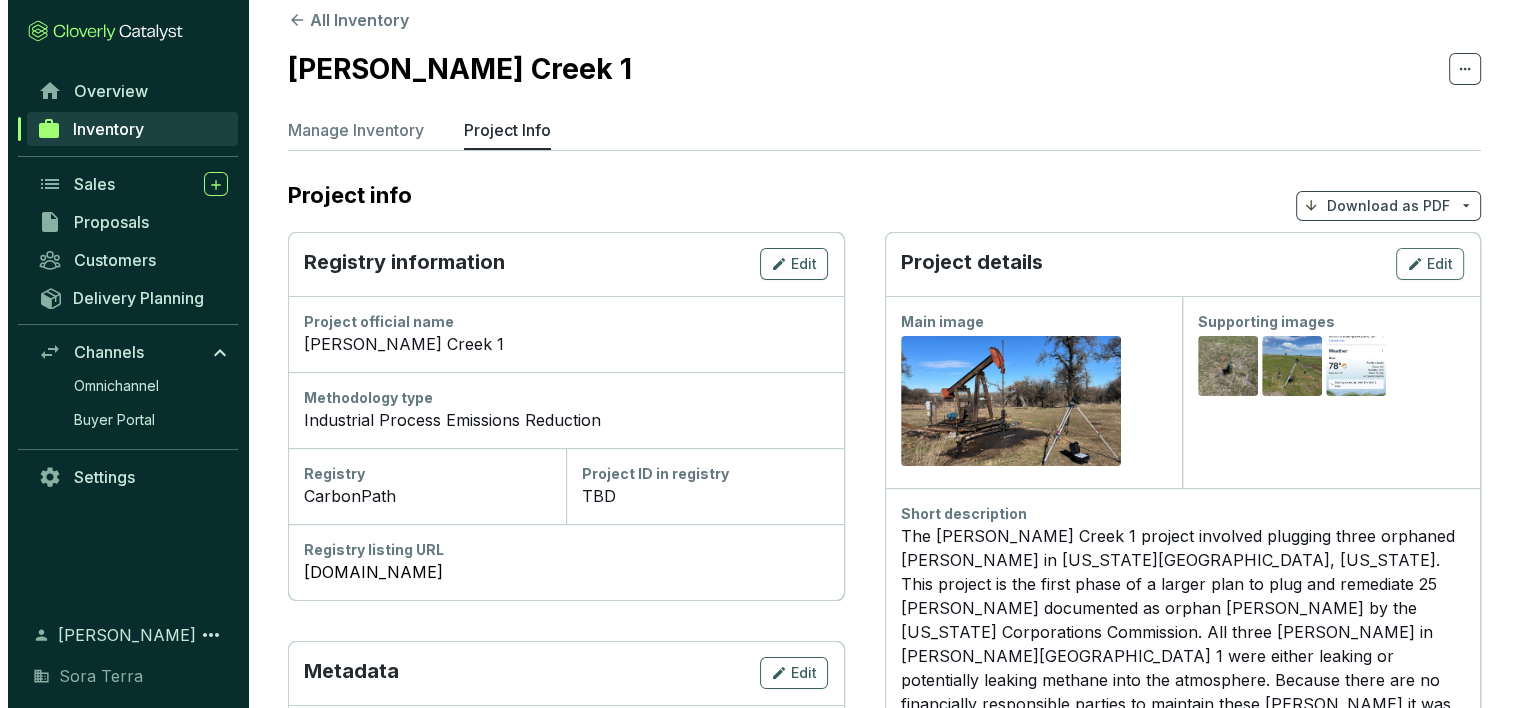 scroll, scrollTop: 0, scrollLeft: 0, axis: both 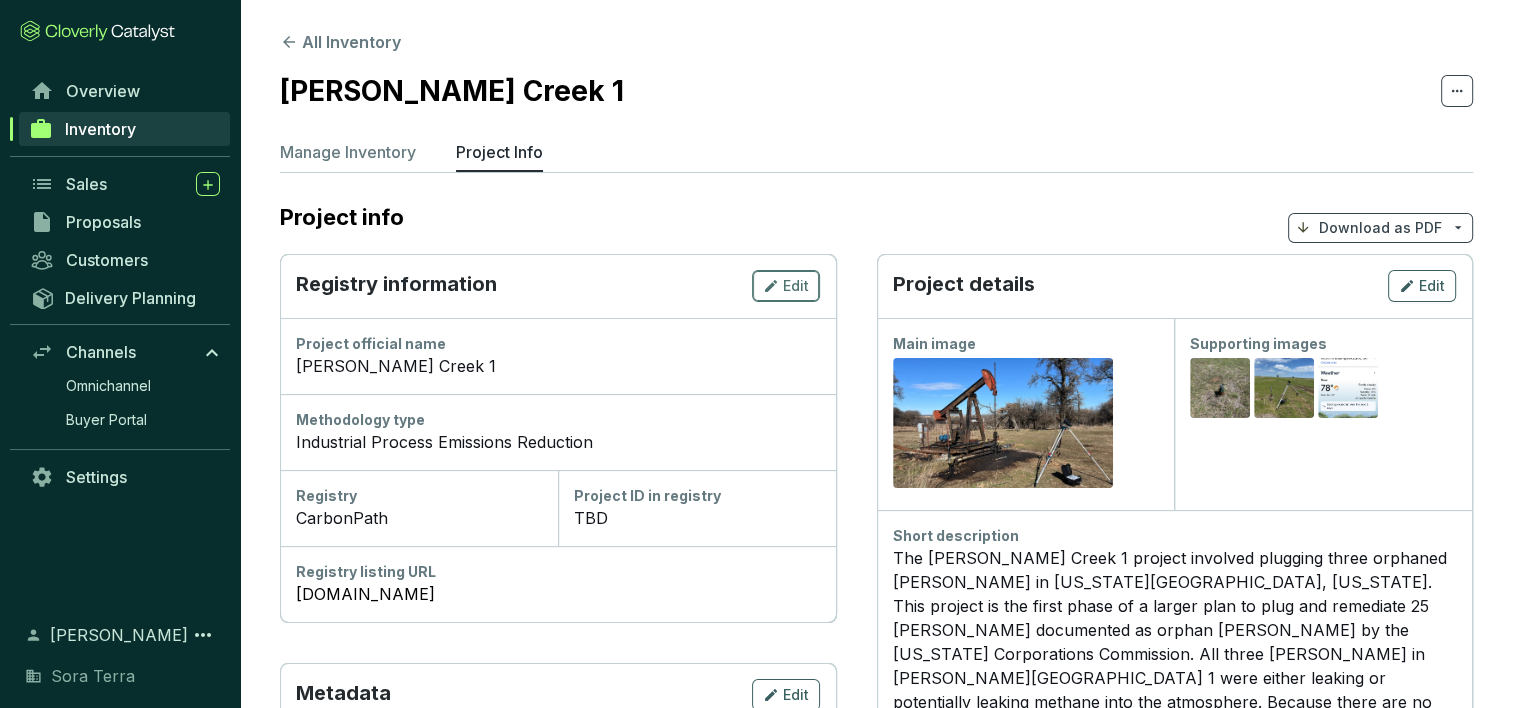 click on "Edit" at bounding box center (796, 286) 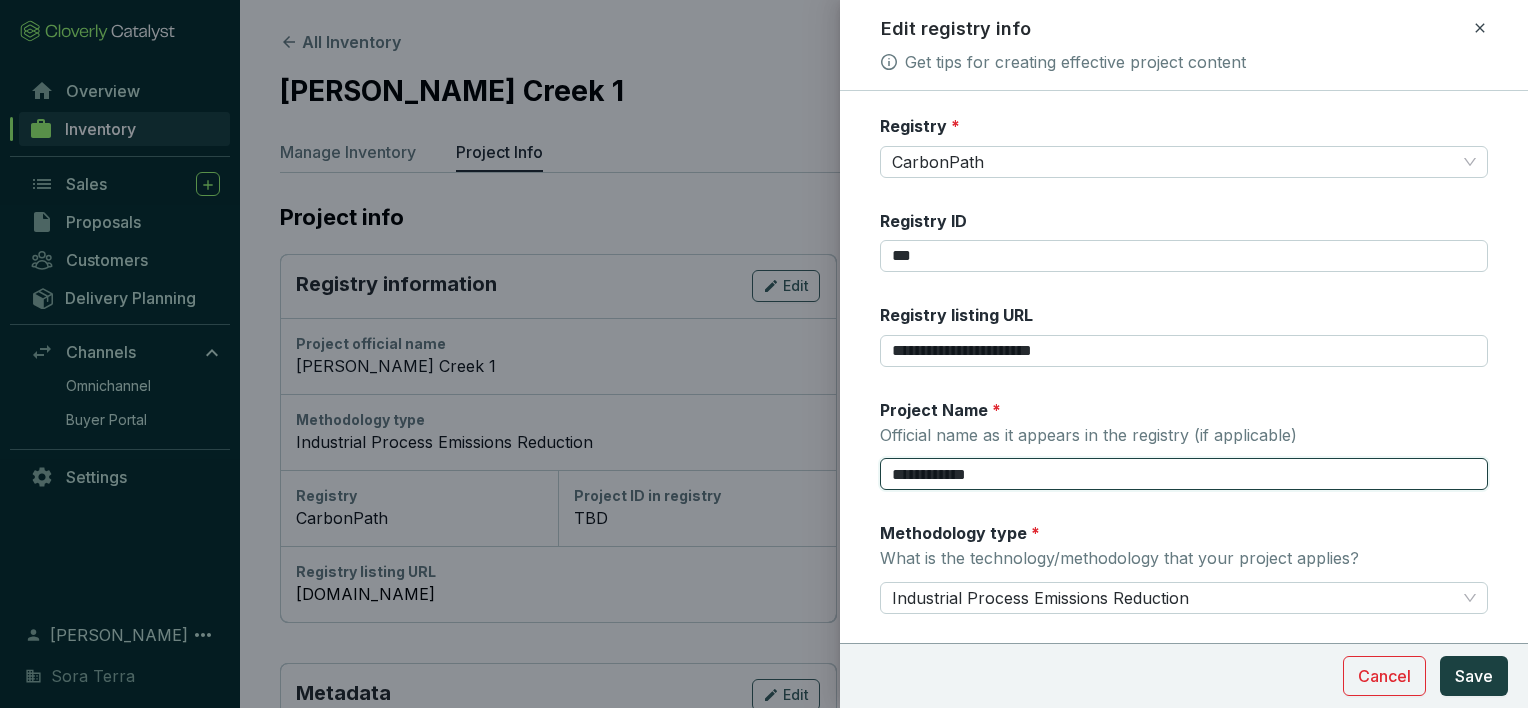 drag, startPoint x: 999, startPoint y: 470, endPoint x: 884, endPoint y: 495, distance: 117.68602 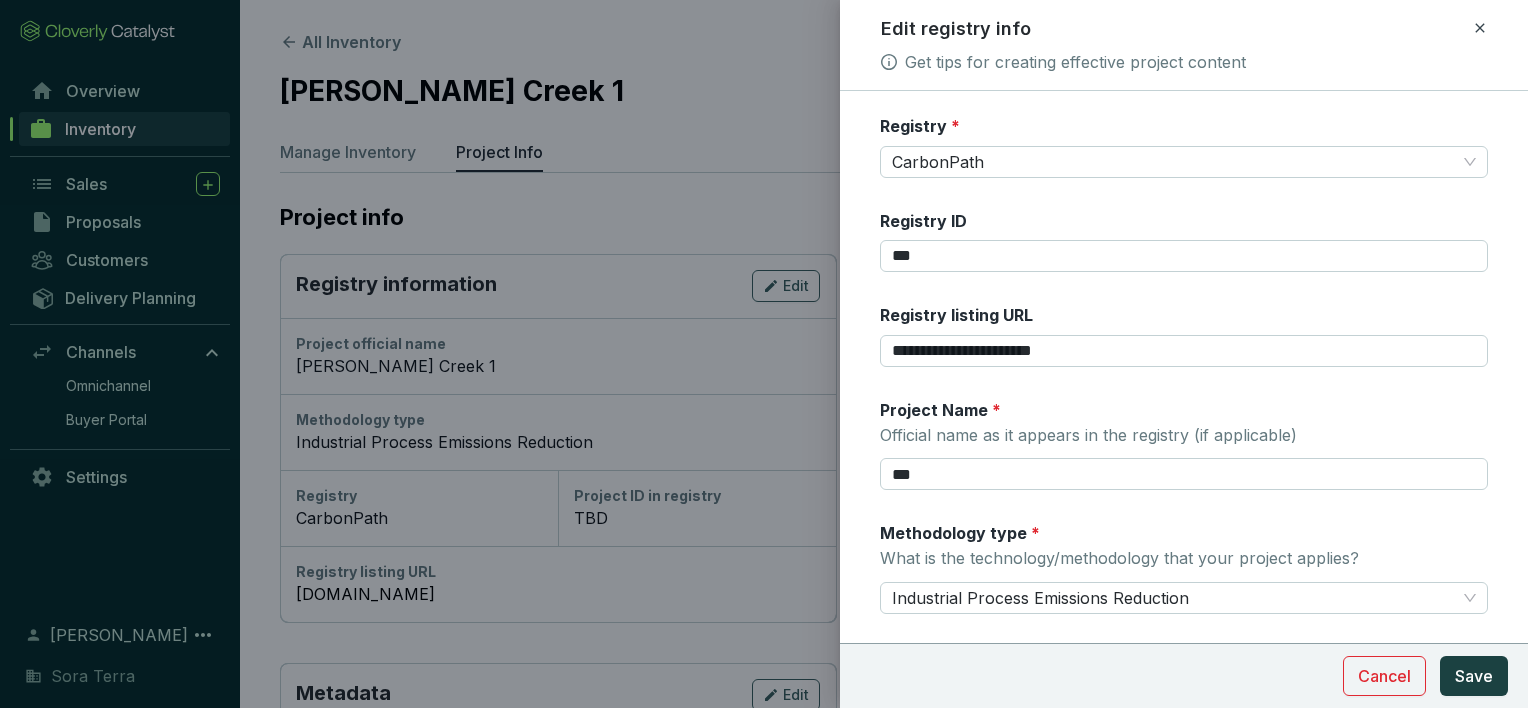 click on "**********" at bounding box center (1184, 376) 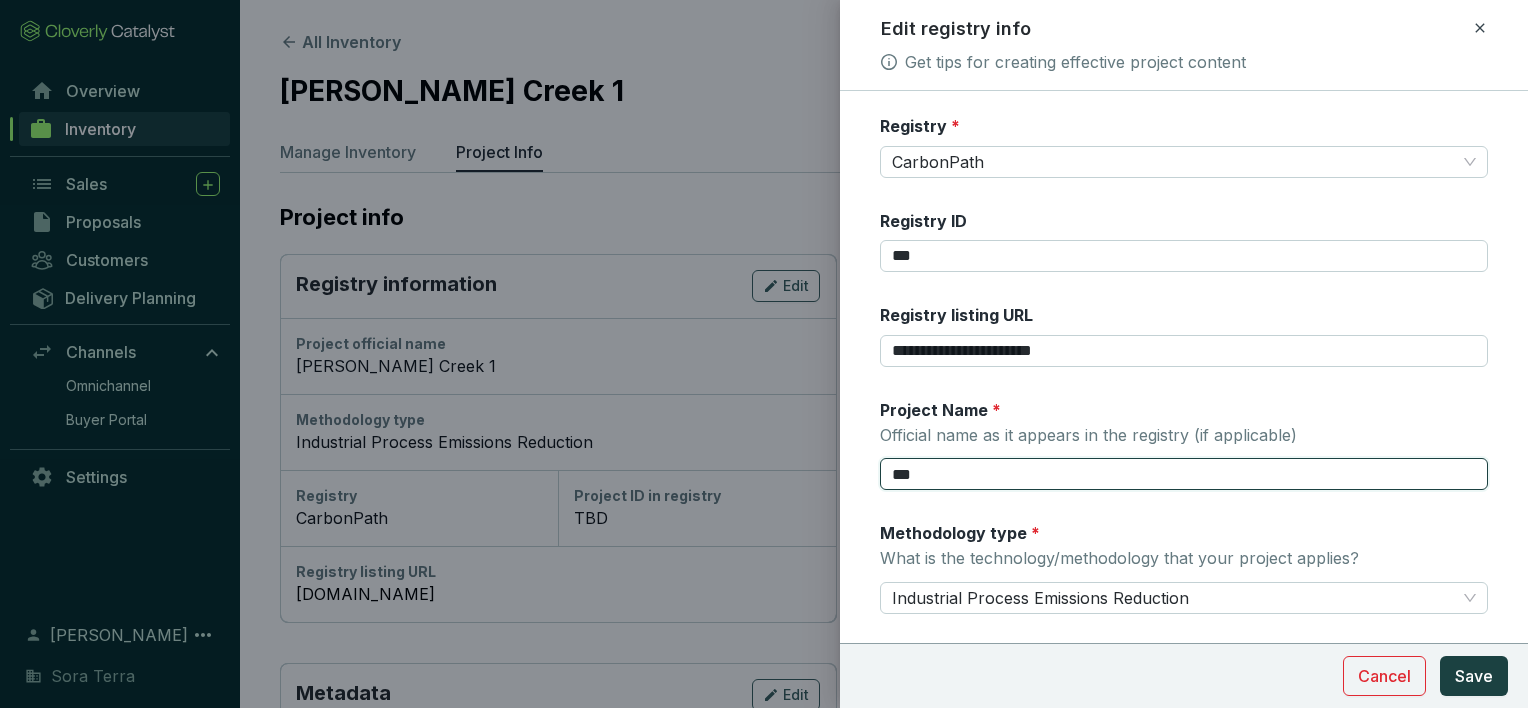 click on "**" at bounding box center [1184, 474] 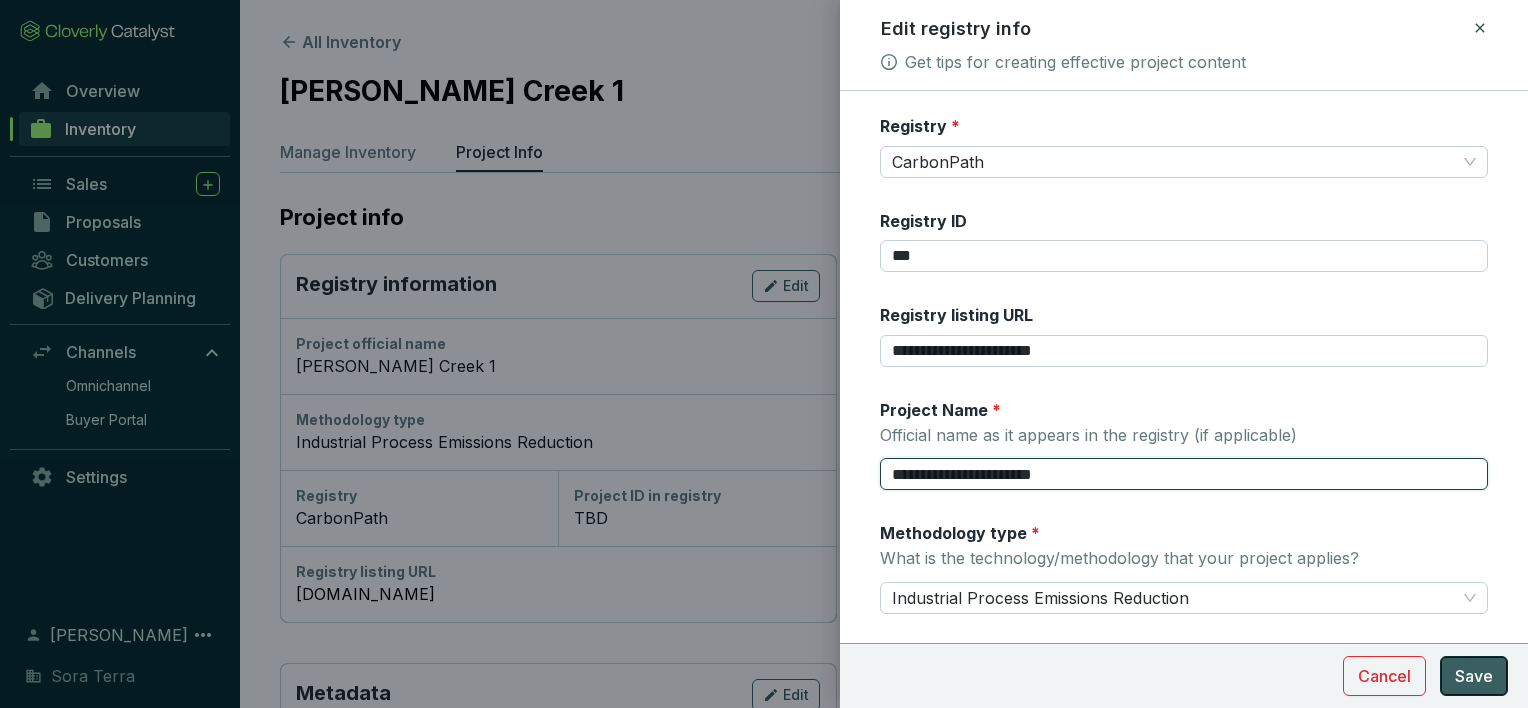 type on "**********" 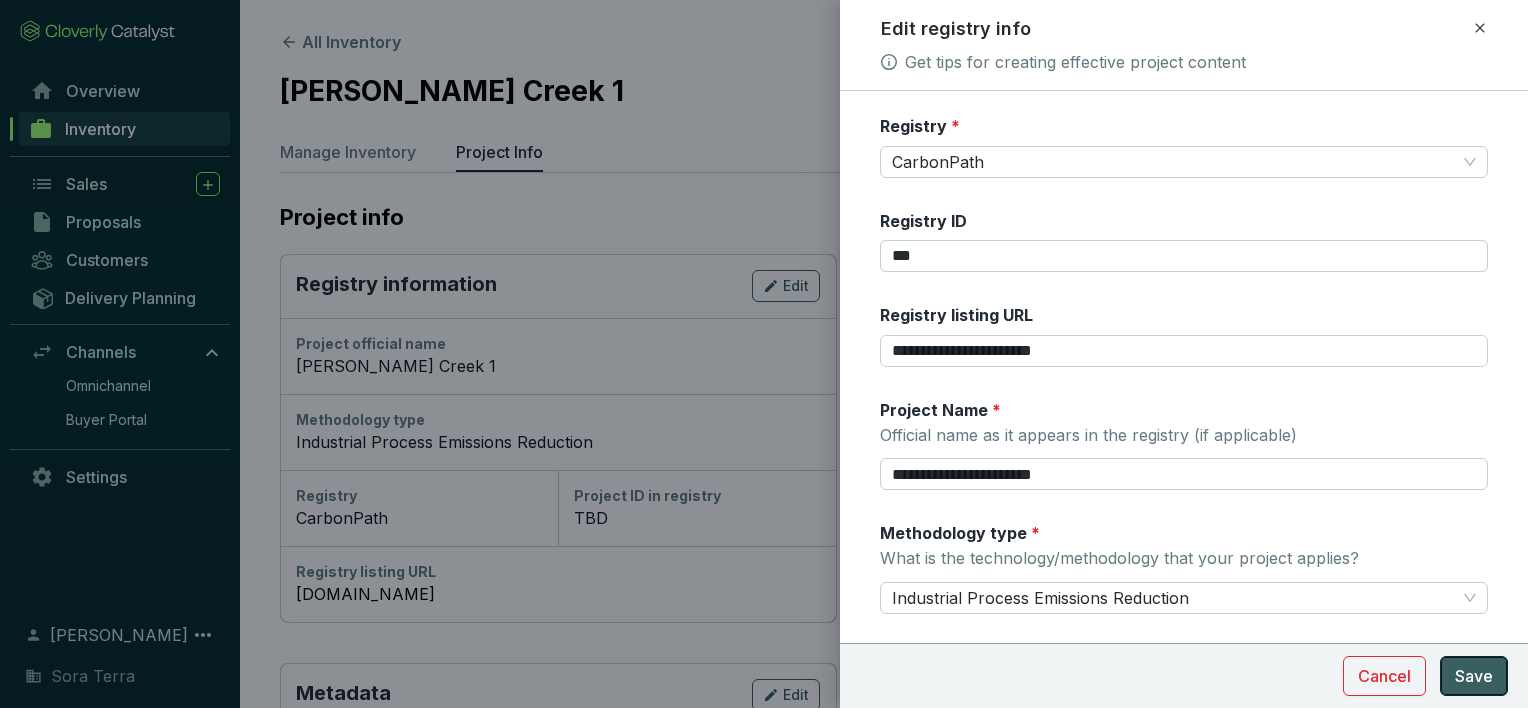 click on "Save" at bounding box center (1474, 676) 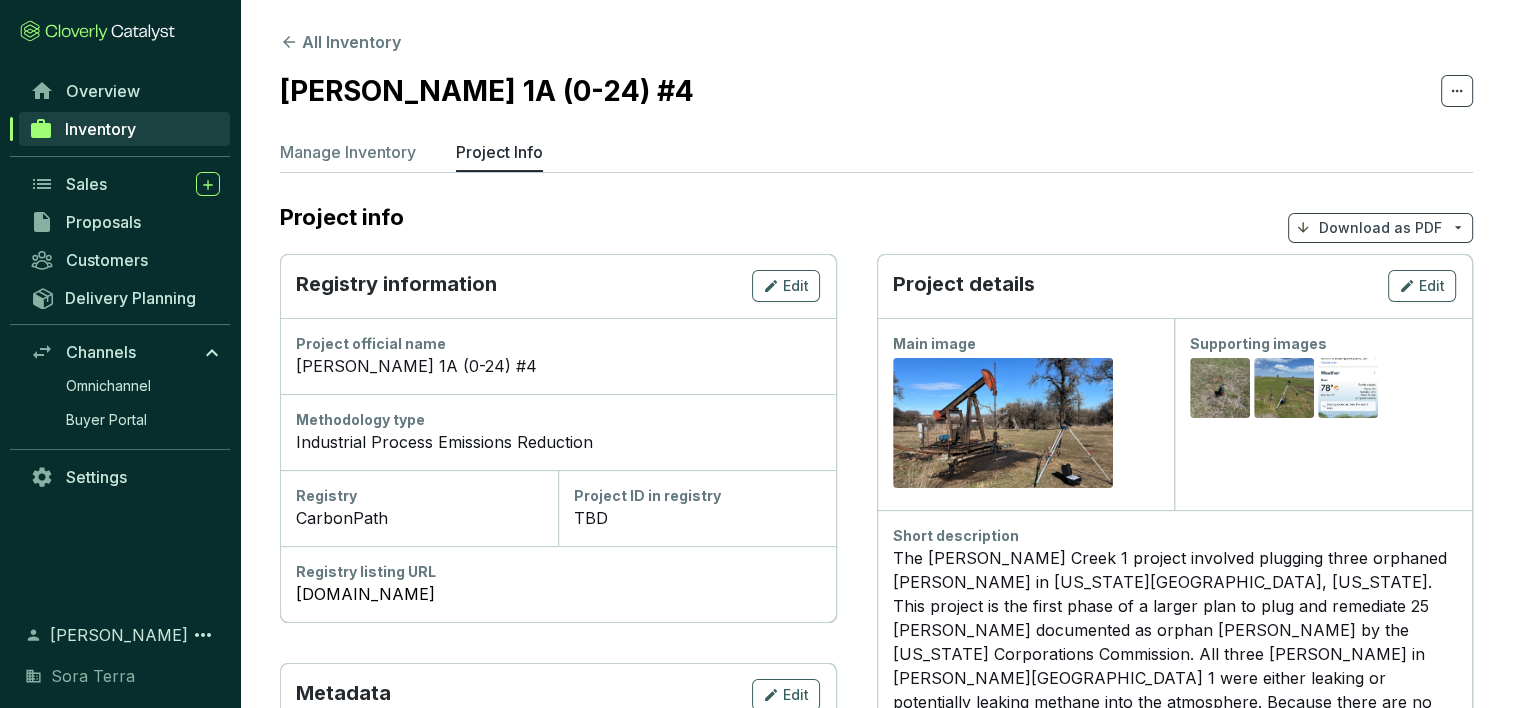 click on "The [PERSON_NAME] Creek 1 project involved plugging three orphaned [PERSON_NAME] in [US_STATE][GEOGRAPHIC_DATA], [US_STATE].
This project is the first phase of a larger plan to plug and remediate 25 [PERSON_NAME] documented as orphan [PERSON_NAME] by the [US_STATE] Corporations Commission.
All three [PERSON_NAME] in [PERSON_NAME][GEOGRAPHIC_DATA] 1 were either leaking or potentially leaking methane into the atmosphere.  Because there are no financially responsible parties to maintain these [PERSON_NAME] it was a matter of time before the [PERSON_NAME] became a health and safety threat to the local community and proximal natural resources.
Project Activity includes the quantification of leaking methane from orphan oil and gas [PERSON_NAME] and the subsequent remediation of leaking methane via permanent plugging of wellbores.  Methane abatement is confirmed post-plugging.  In addition, as a voluntary benefit, land restoration was conducted in and around the well sites.
All 25 of the [PERSON_NAME] in the [PERSON_NAME][GEOGRAPHIC_DATA] project are located in an economically disadvantaged community." at bounding box center (1175, 750) 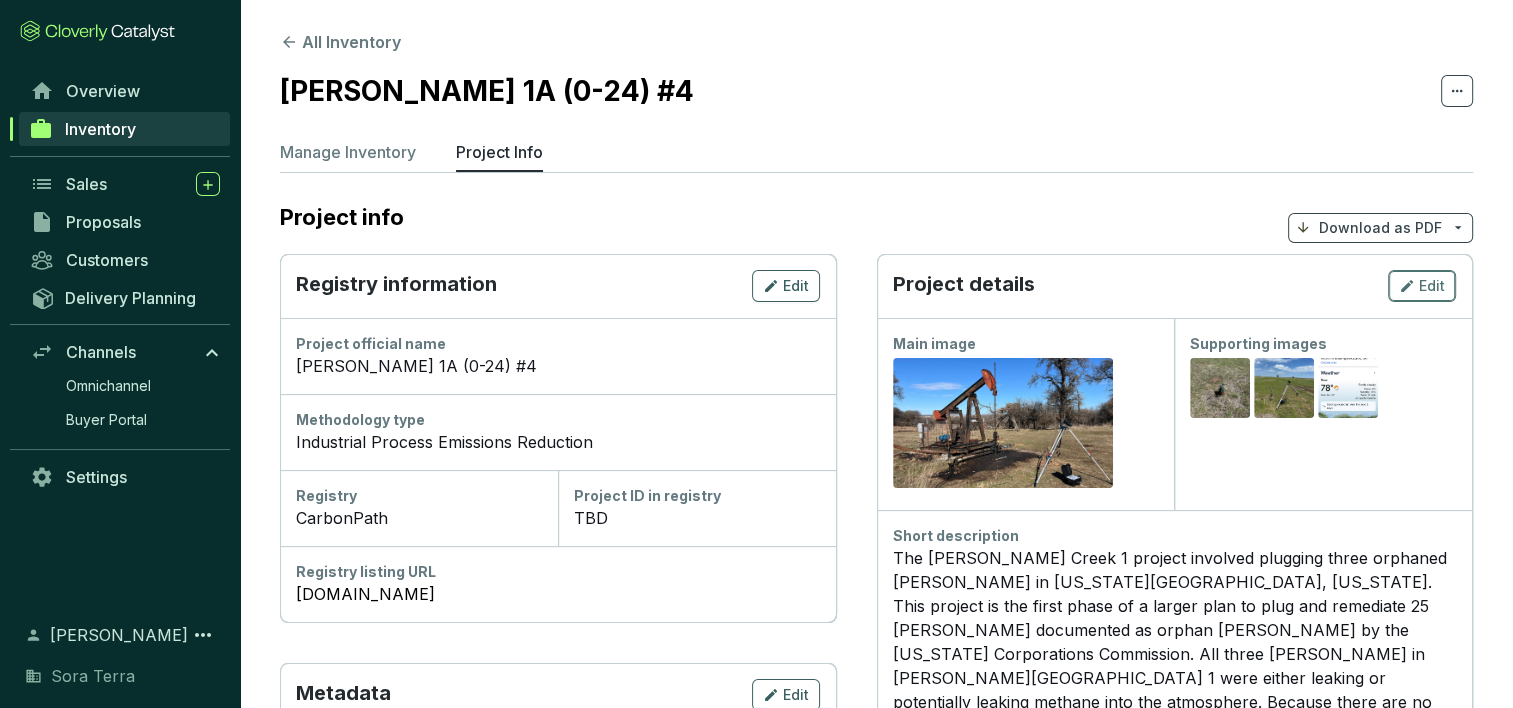 click 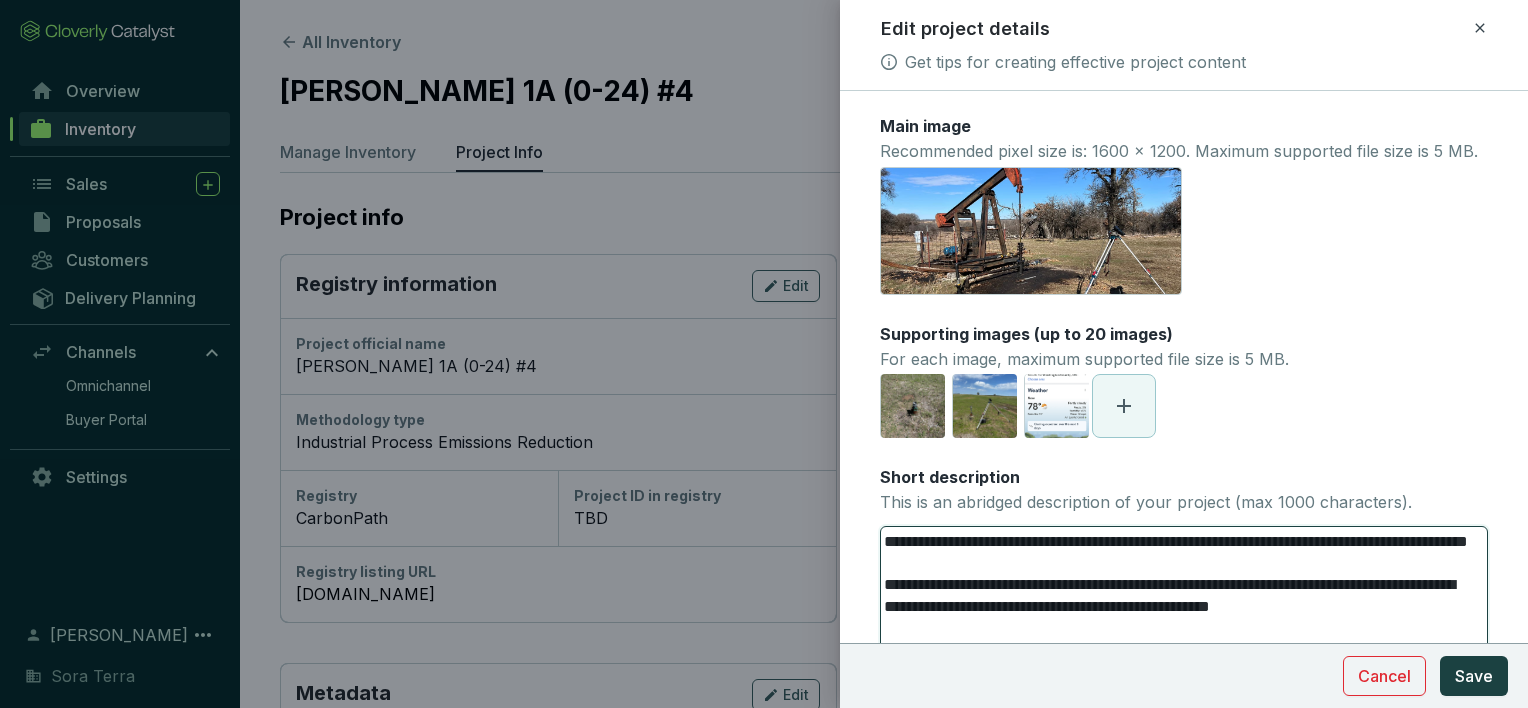 click on "**********" at bounding box center [1176, 769] 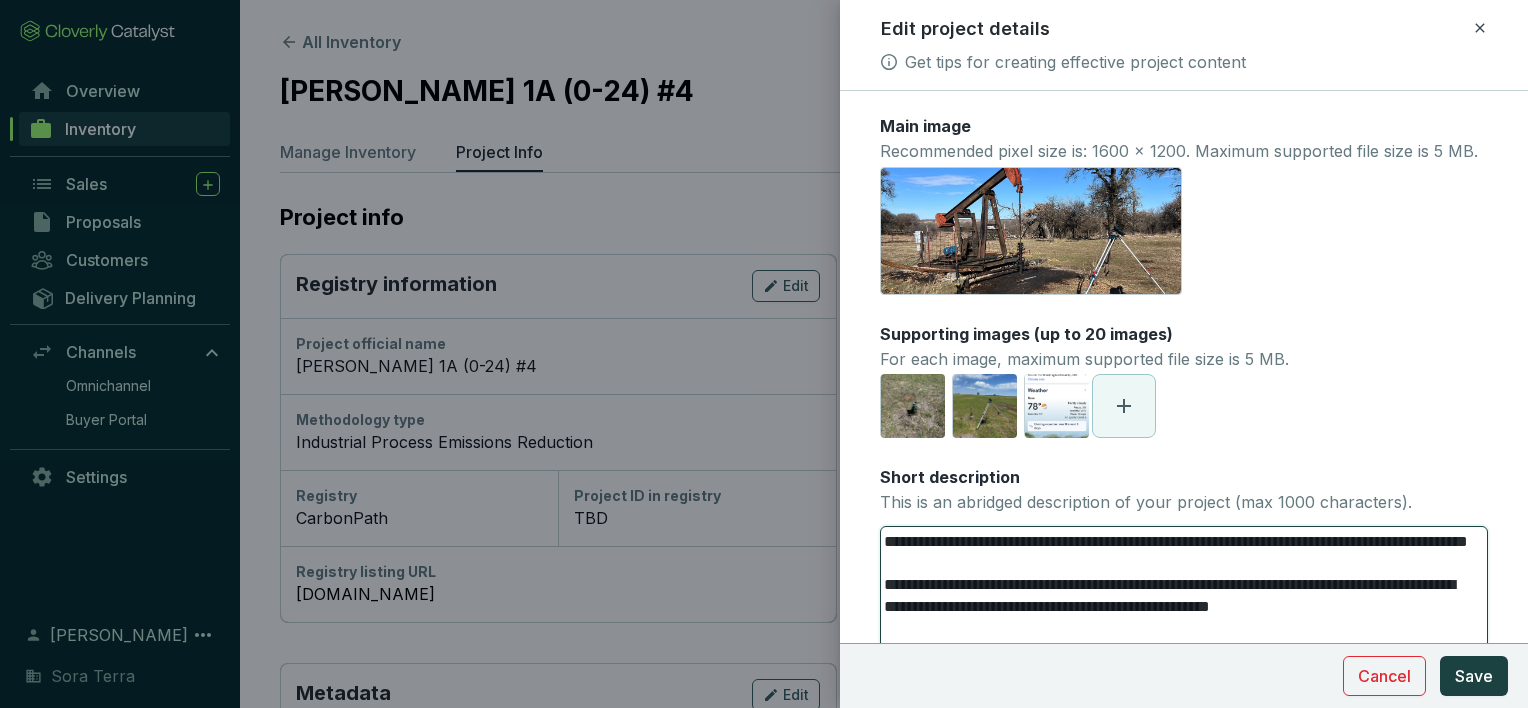 type 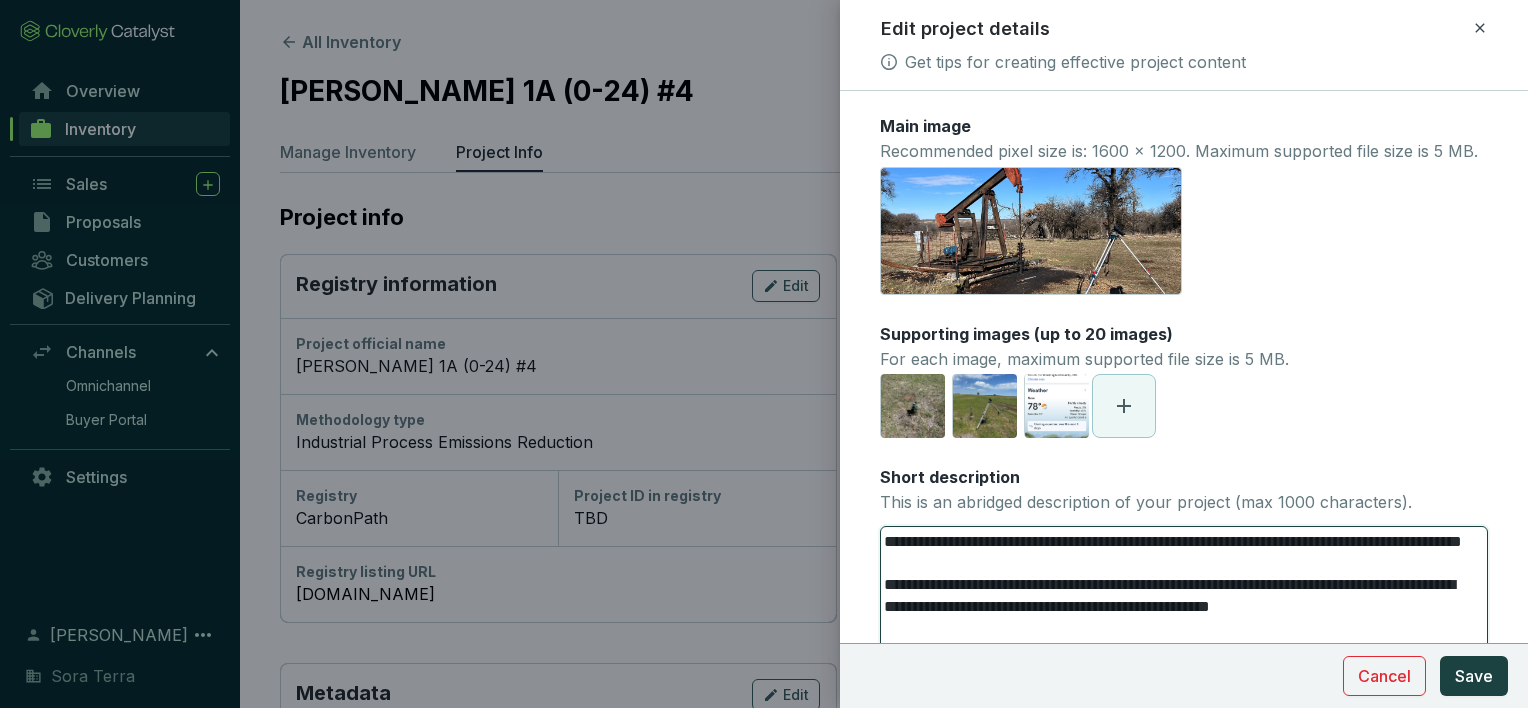type 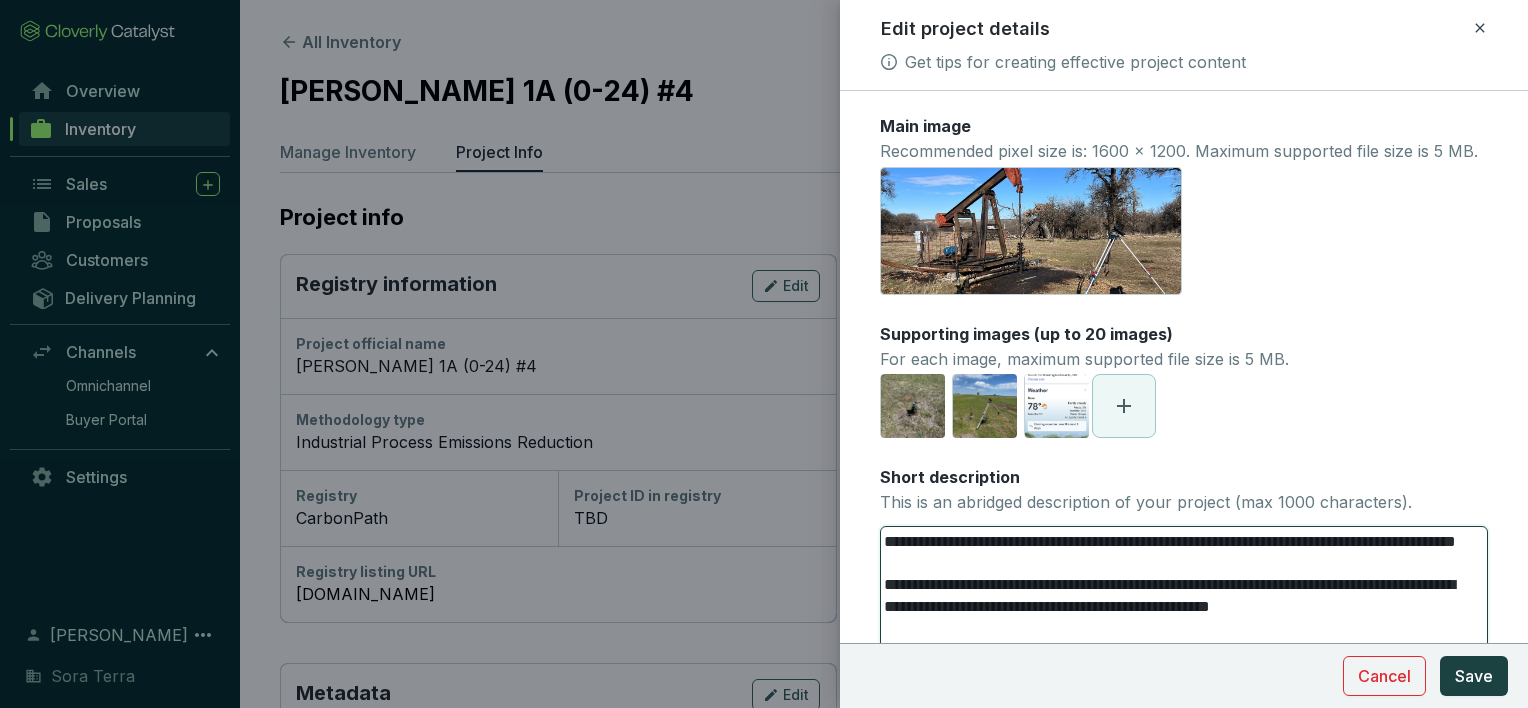type 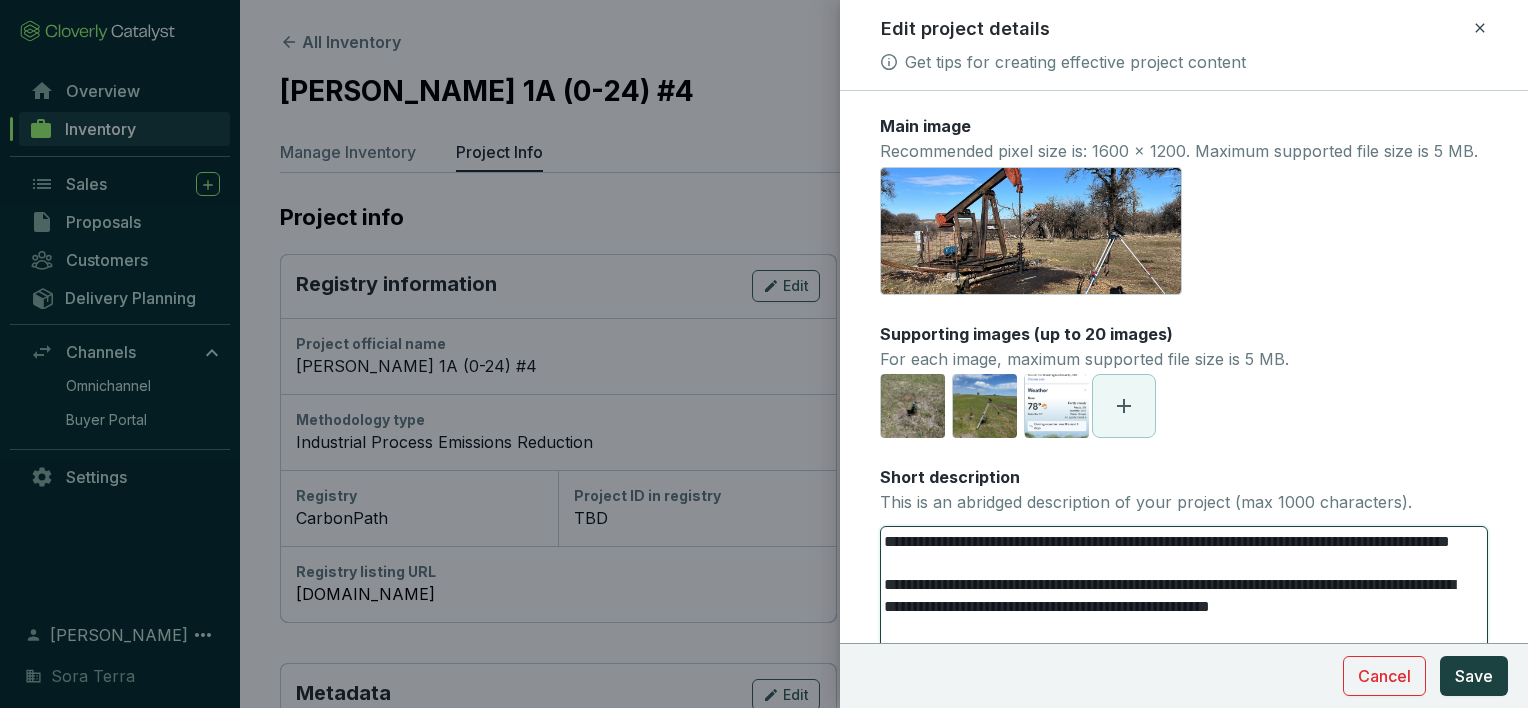 type 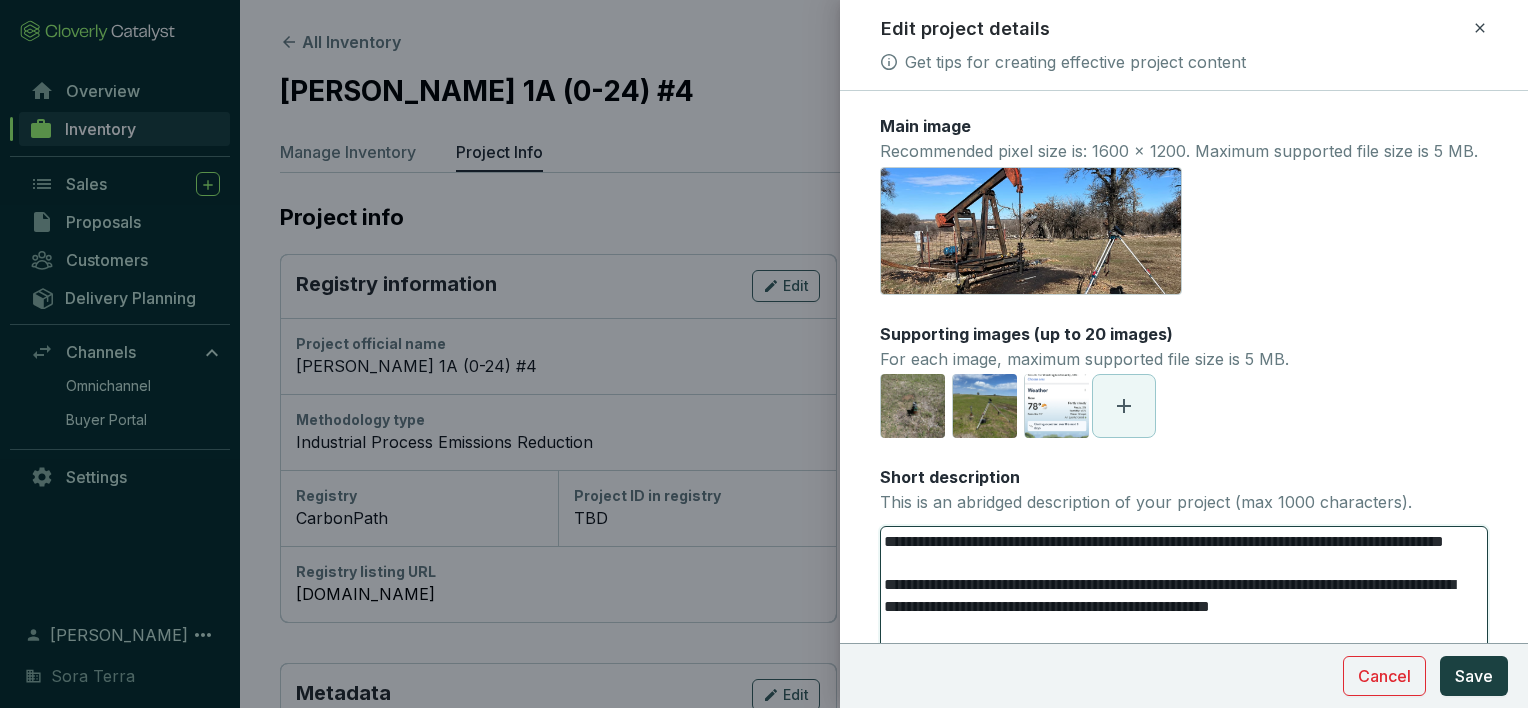type 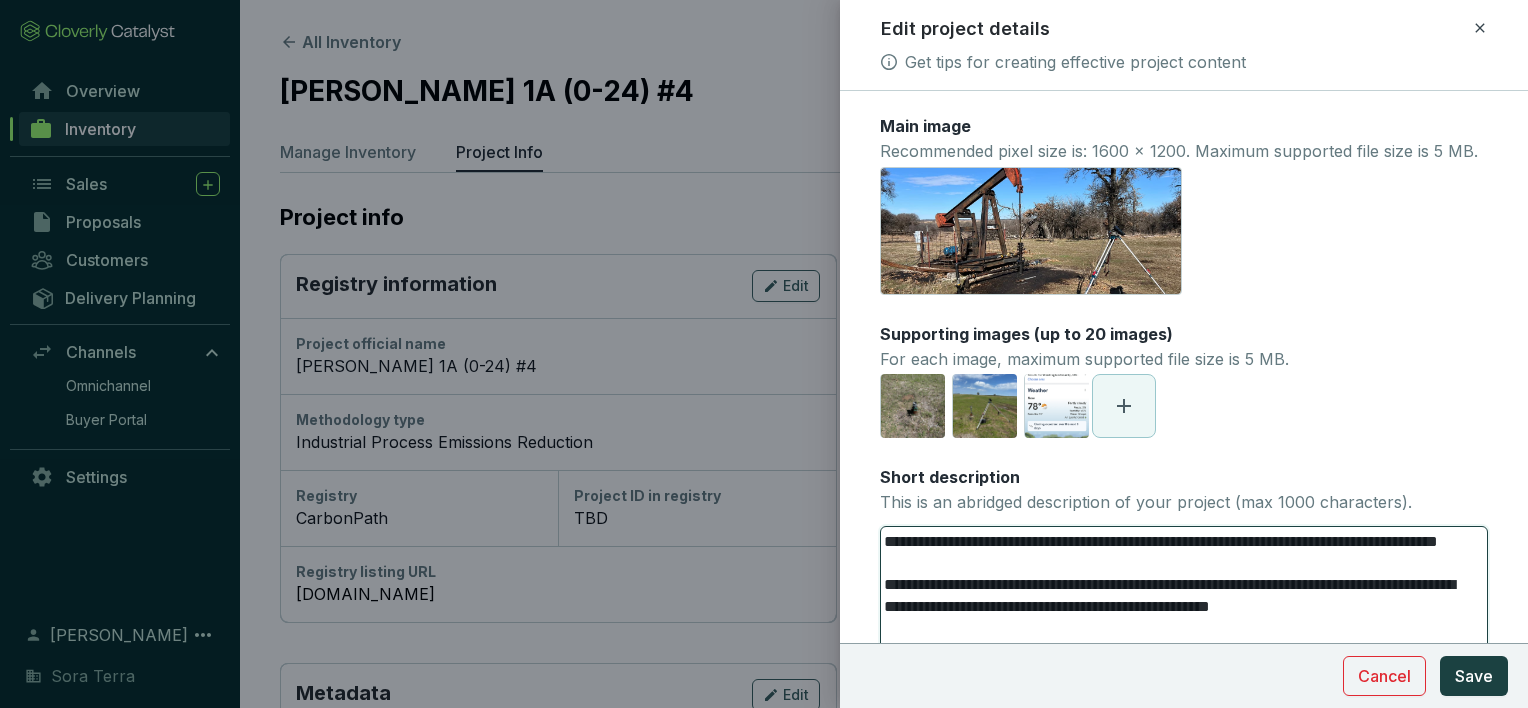 type 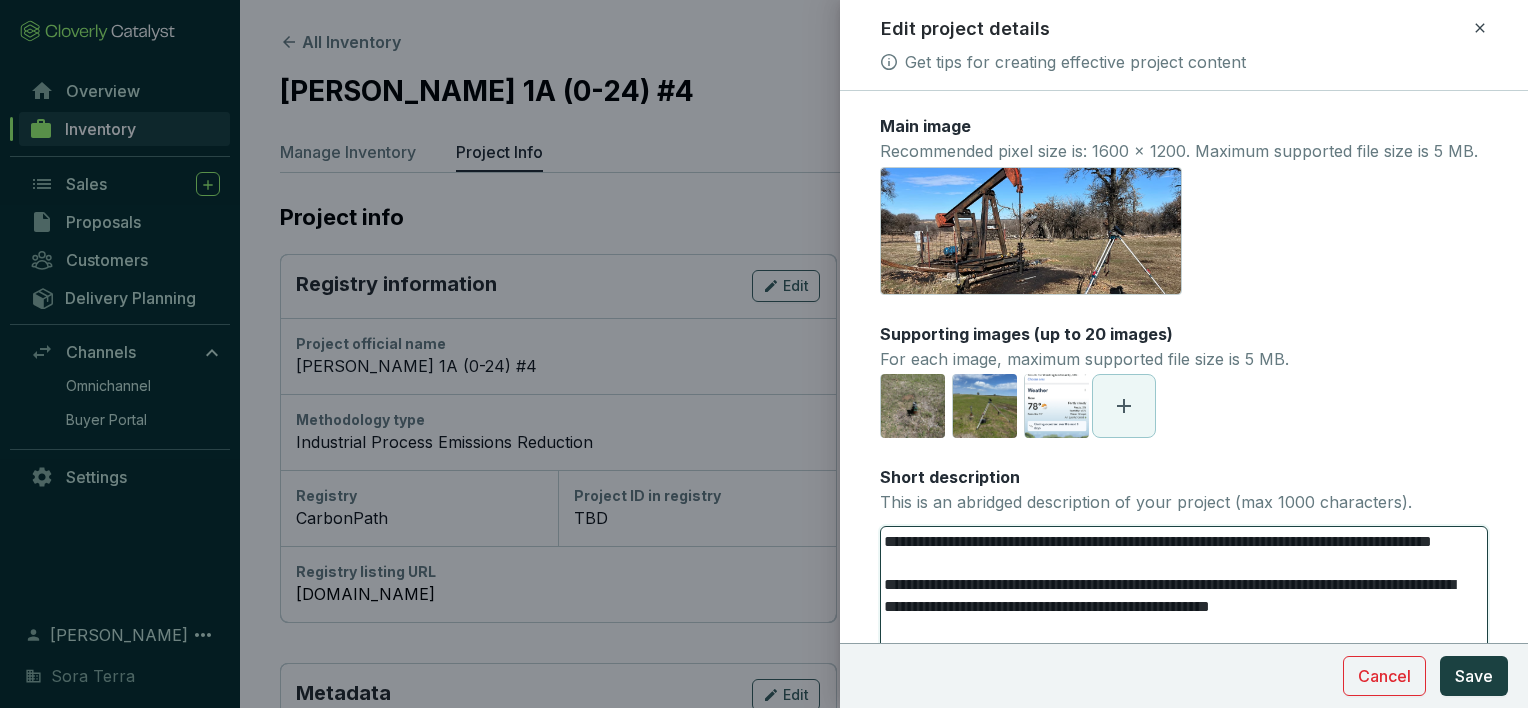 type 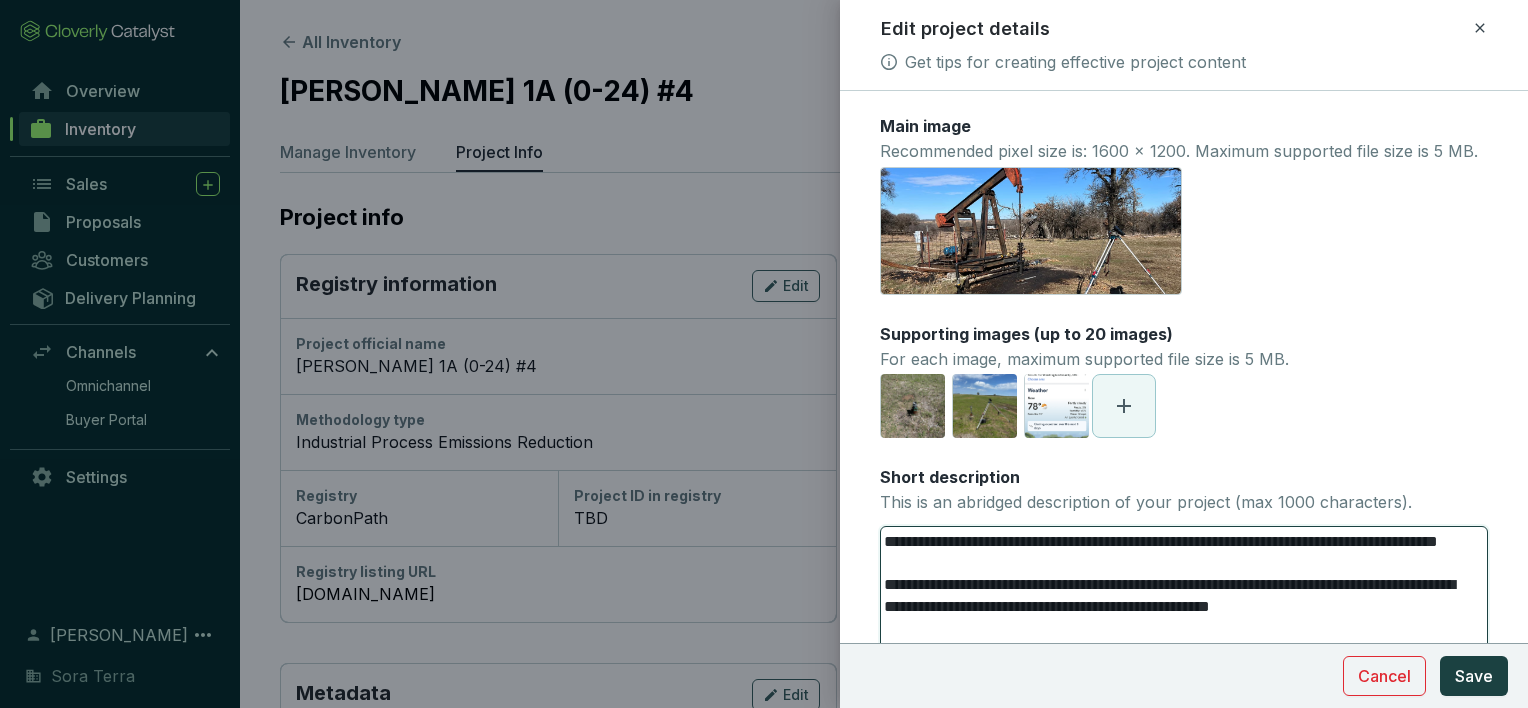 type 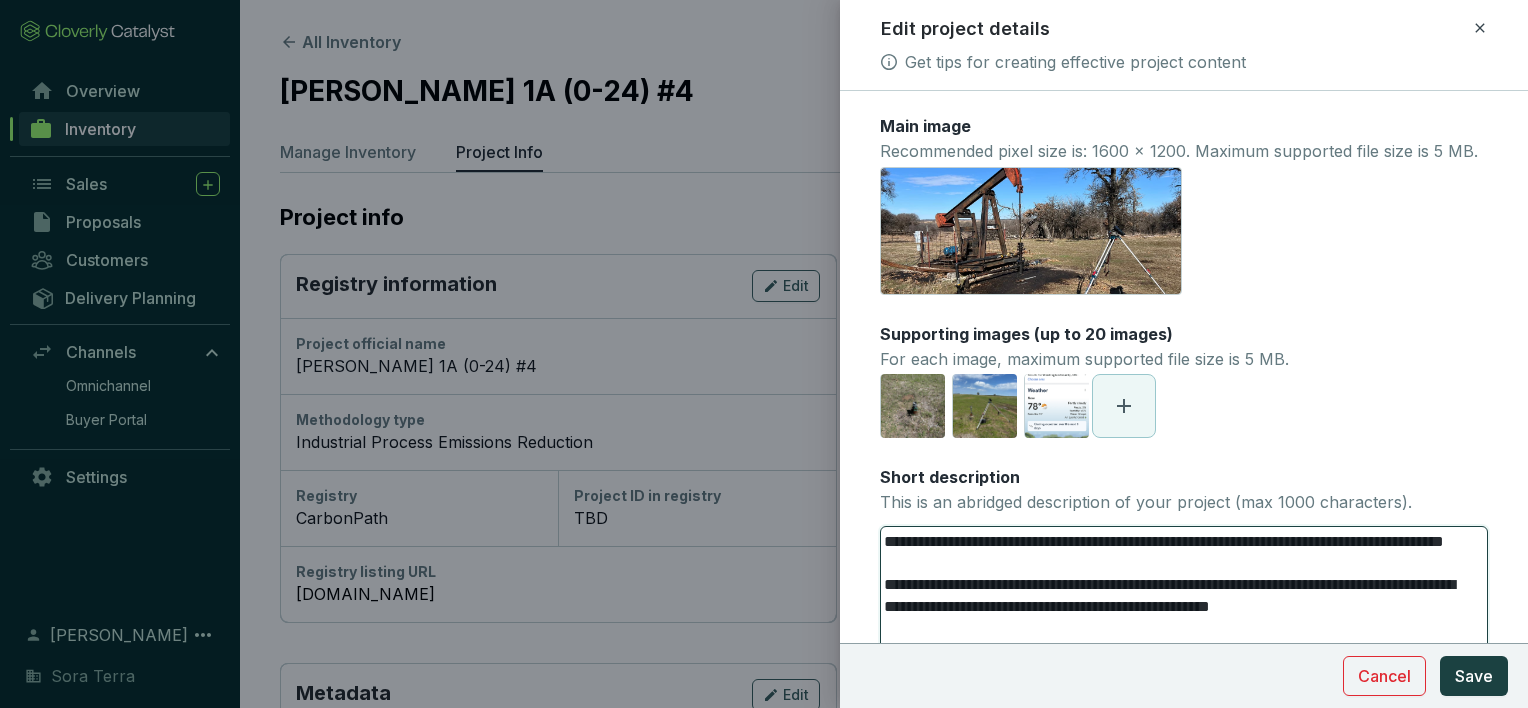 type 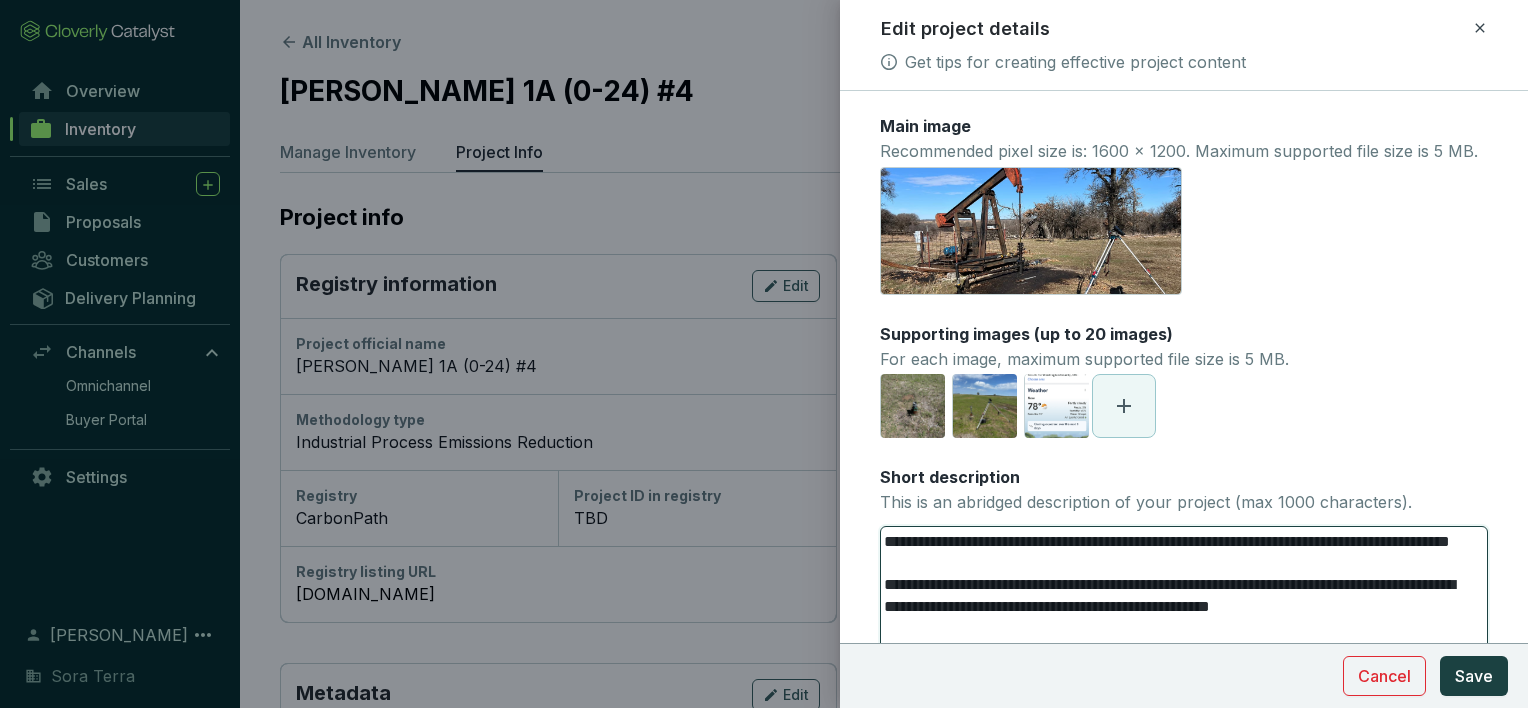 click on "**********" at bounding box center [1176, 769] 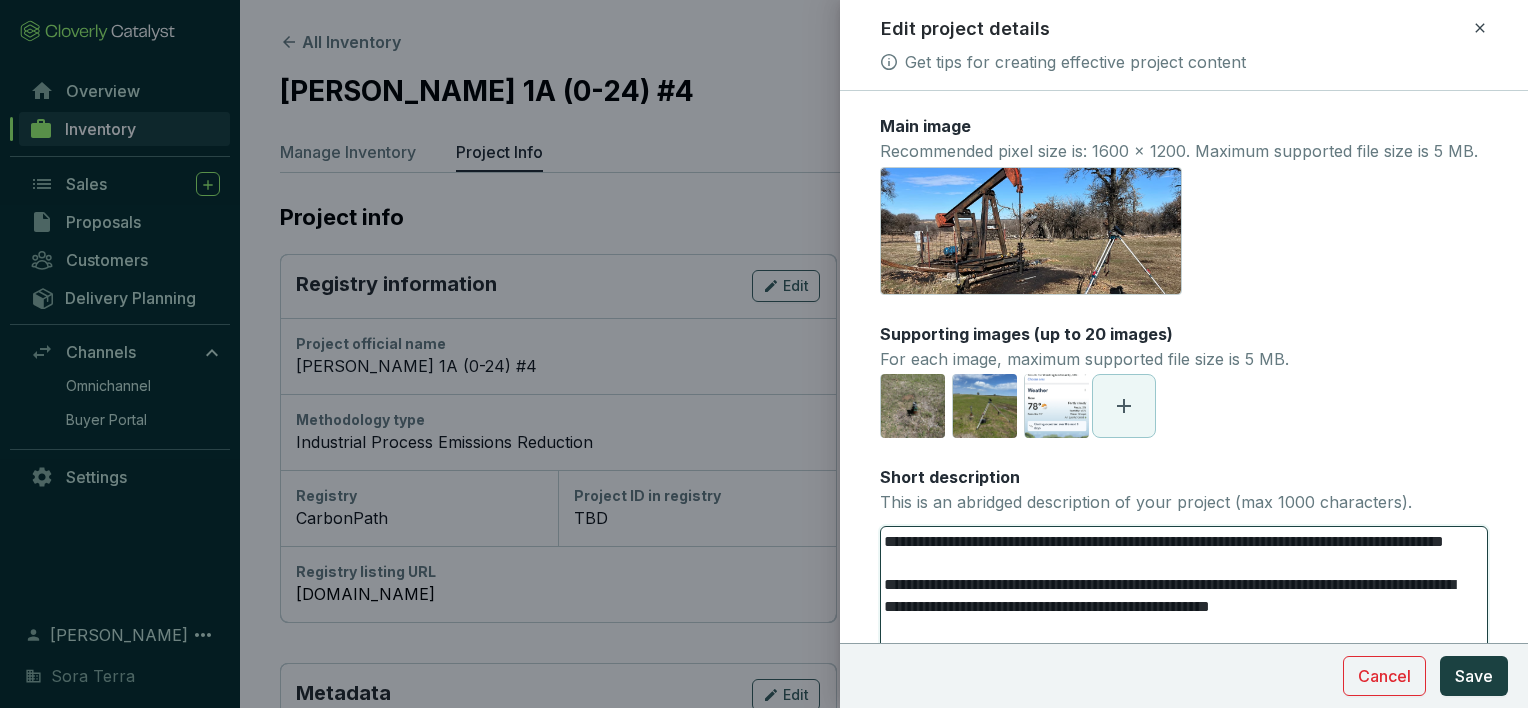 type 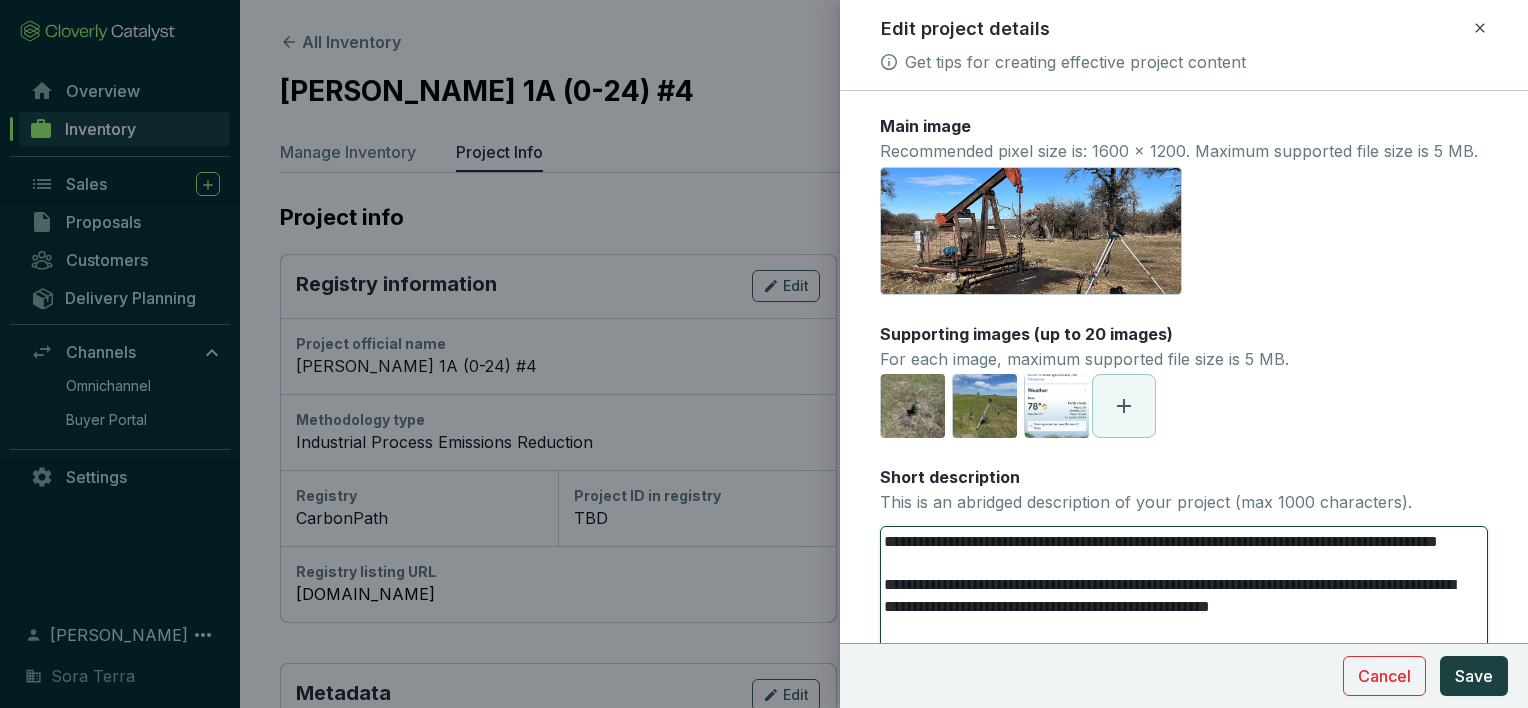 type 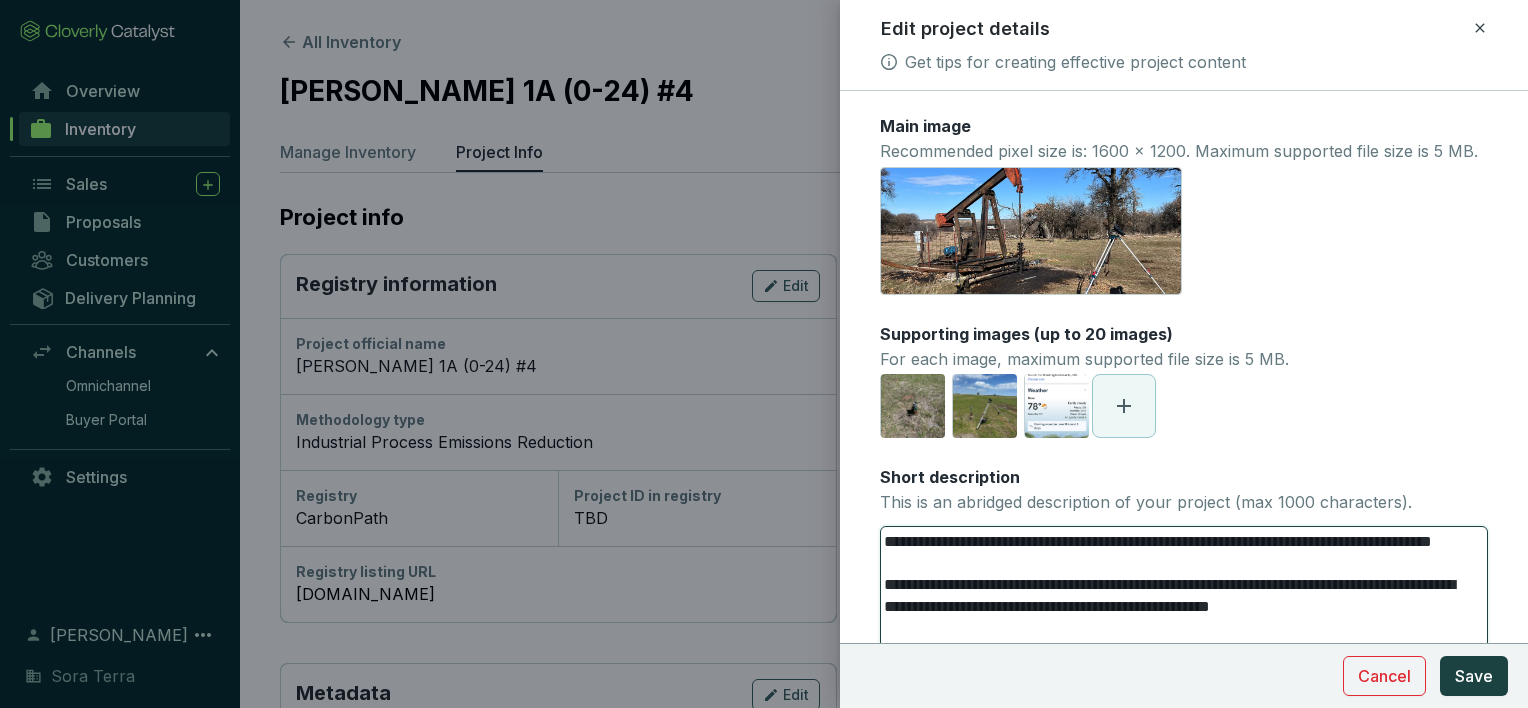 type 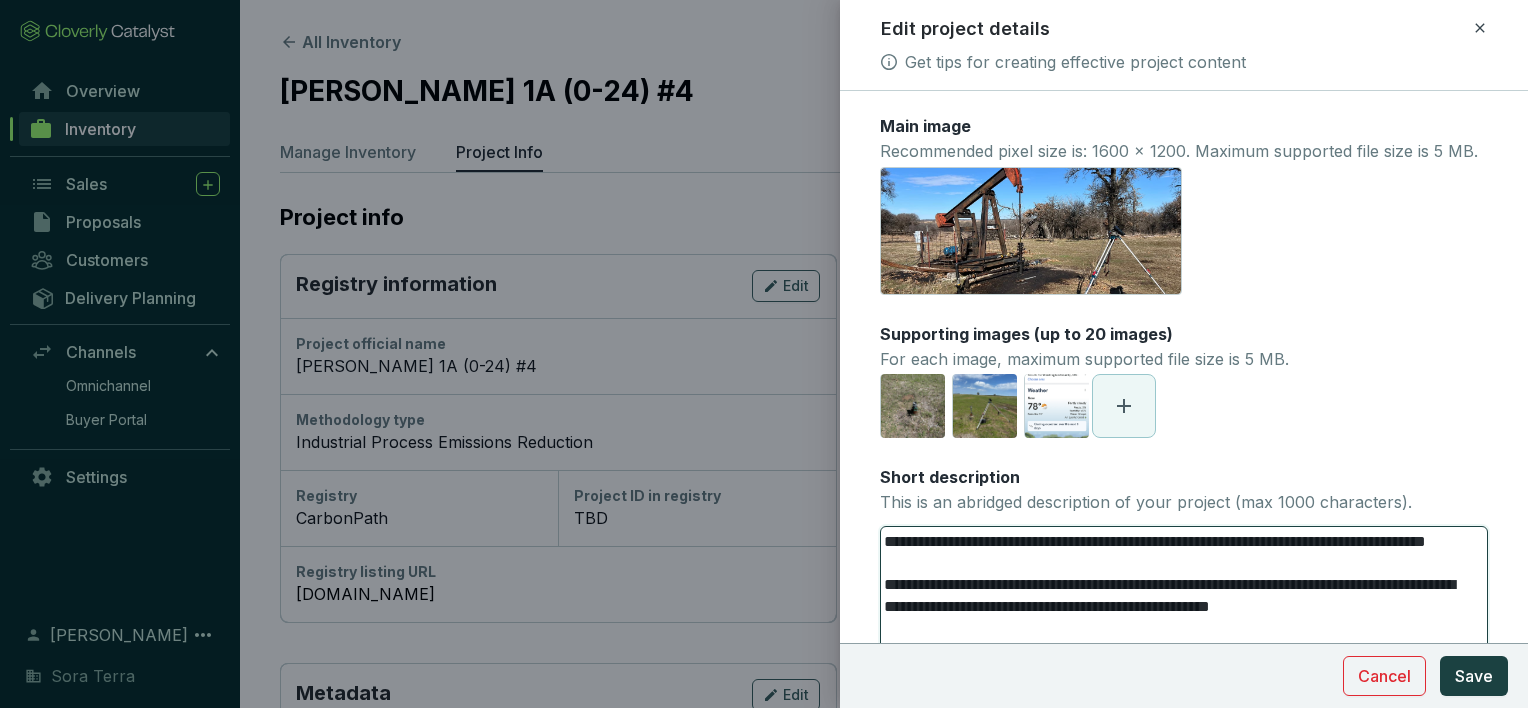 type 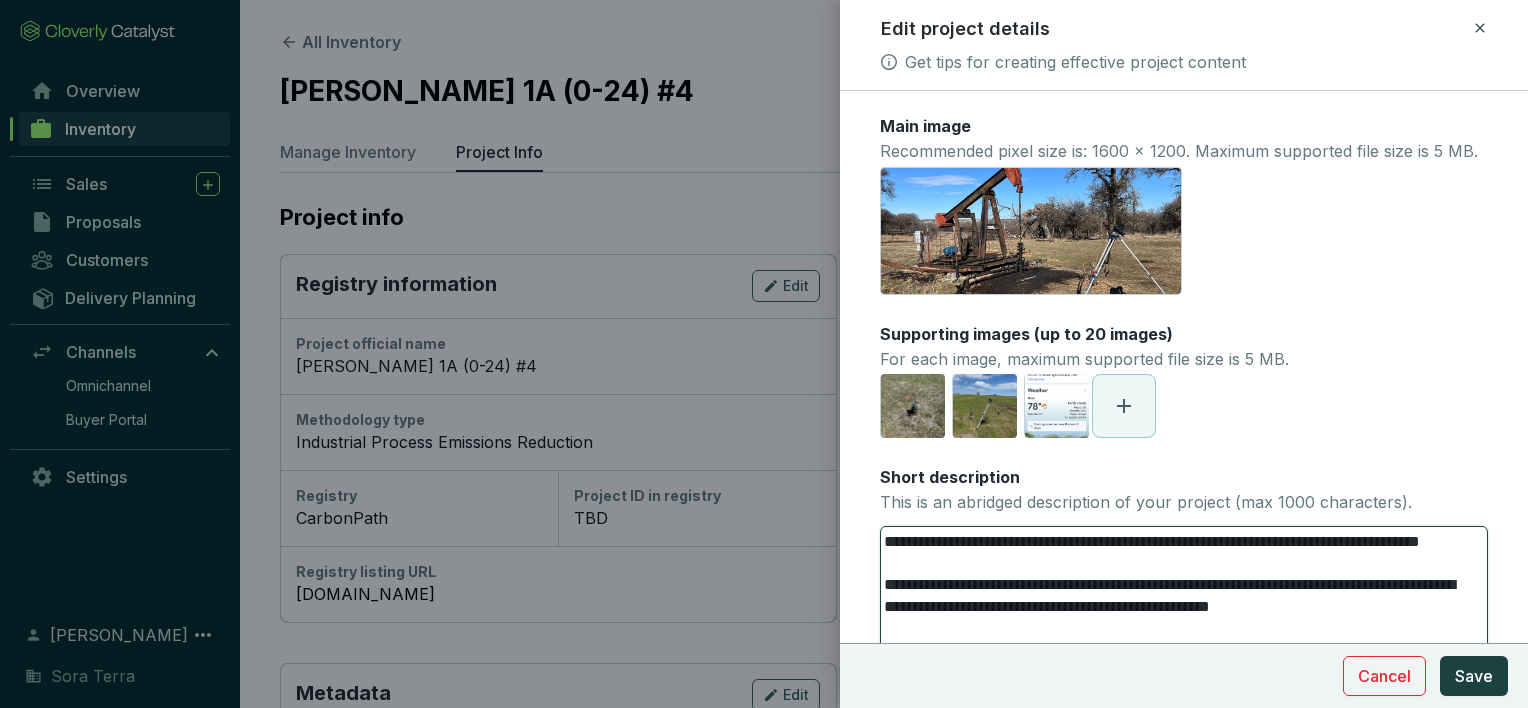 type 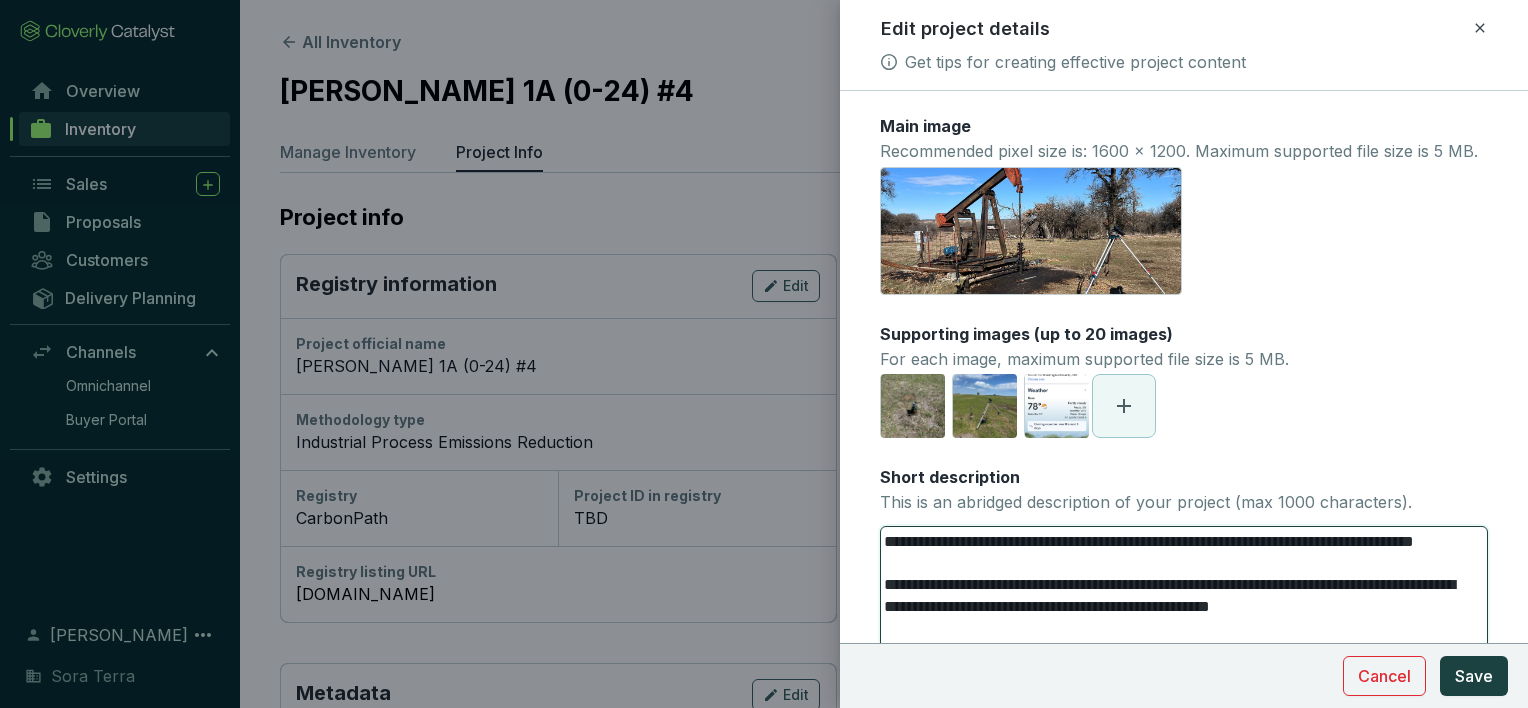 type 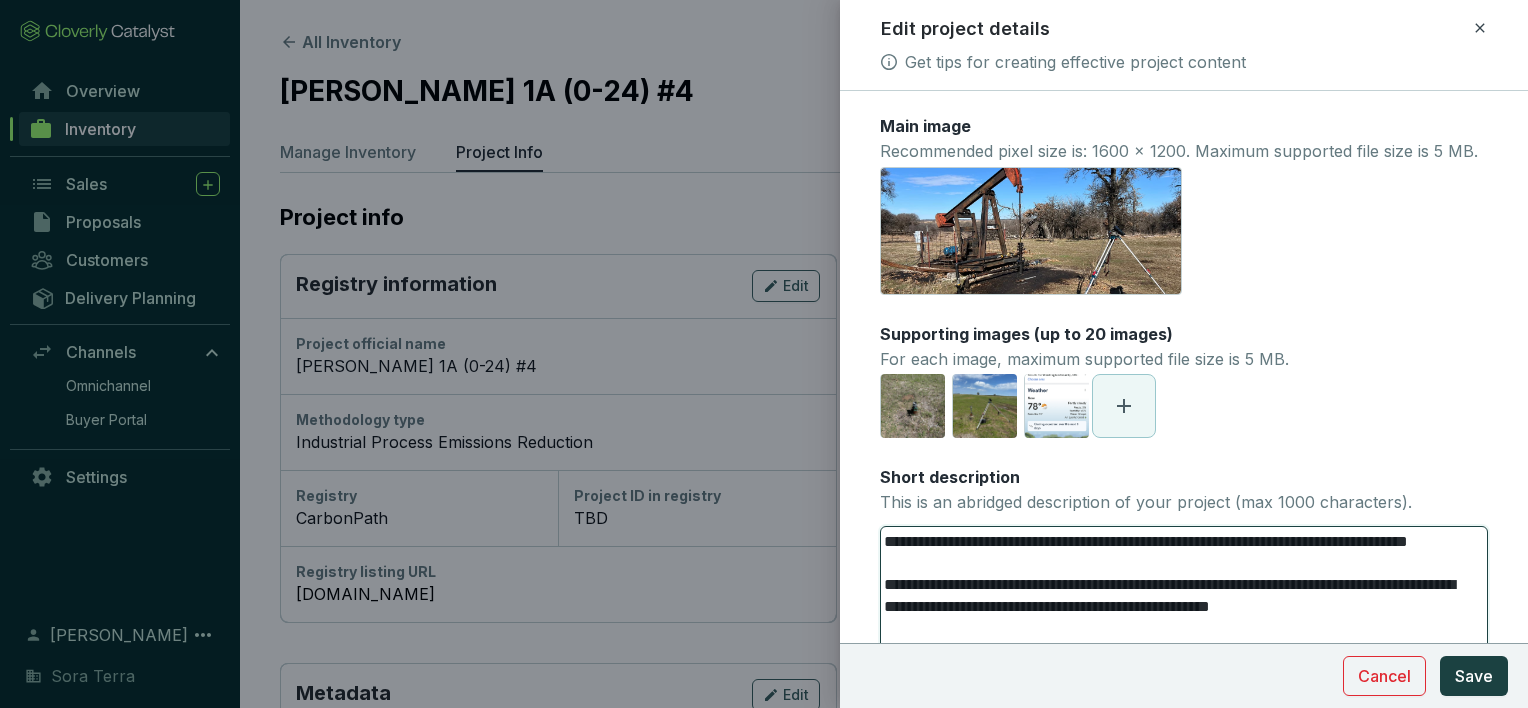 type 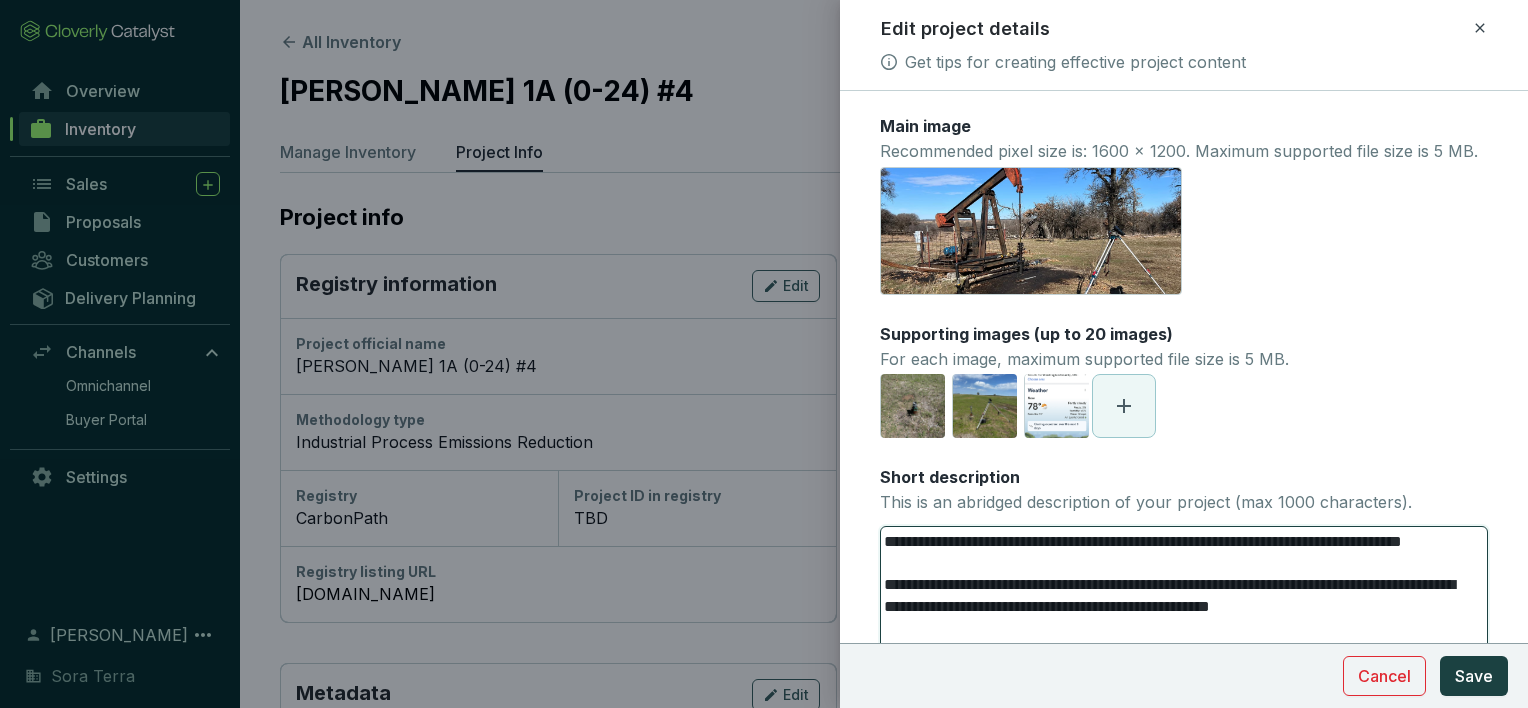 type 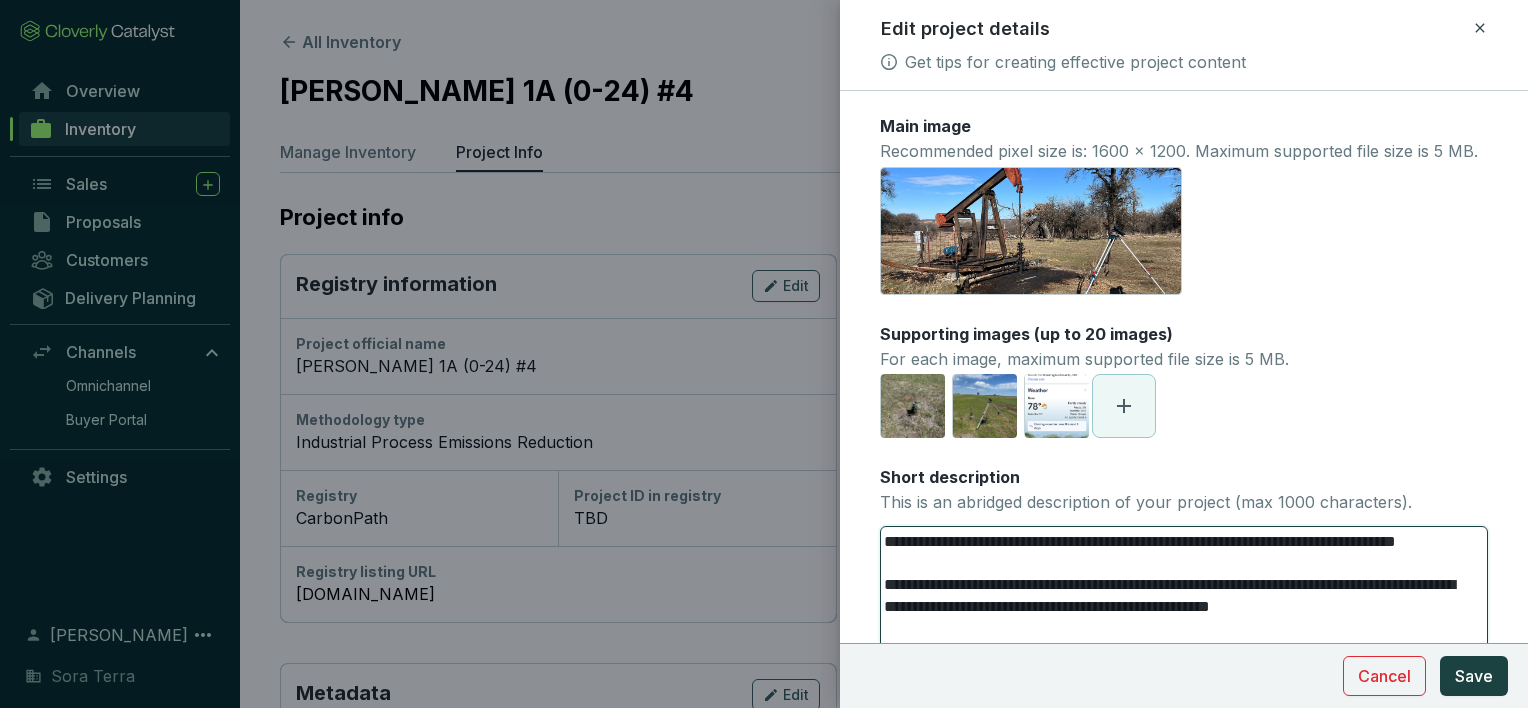 type 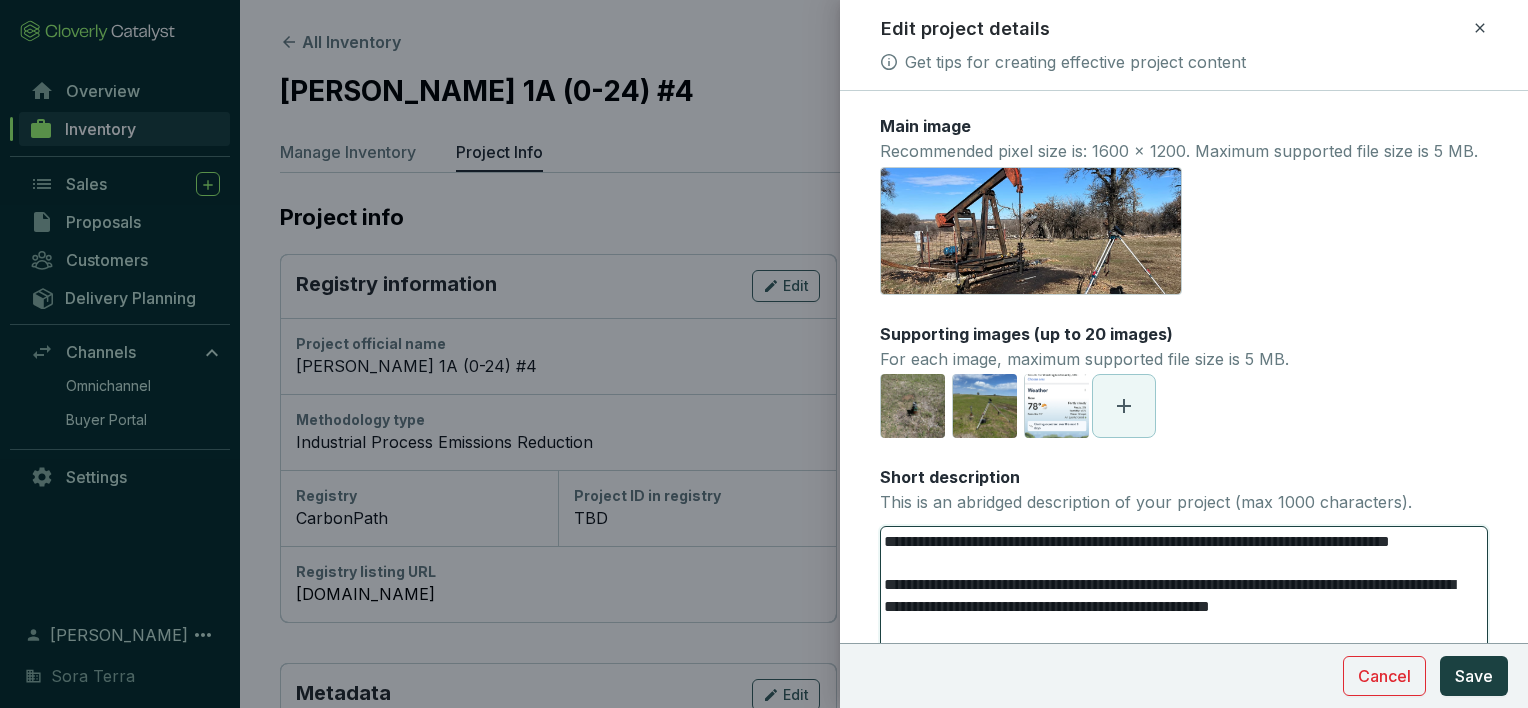 type 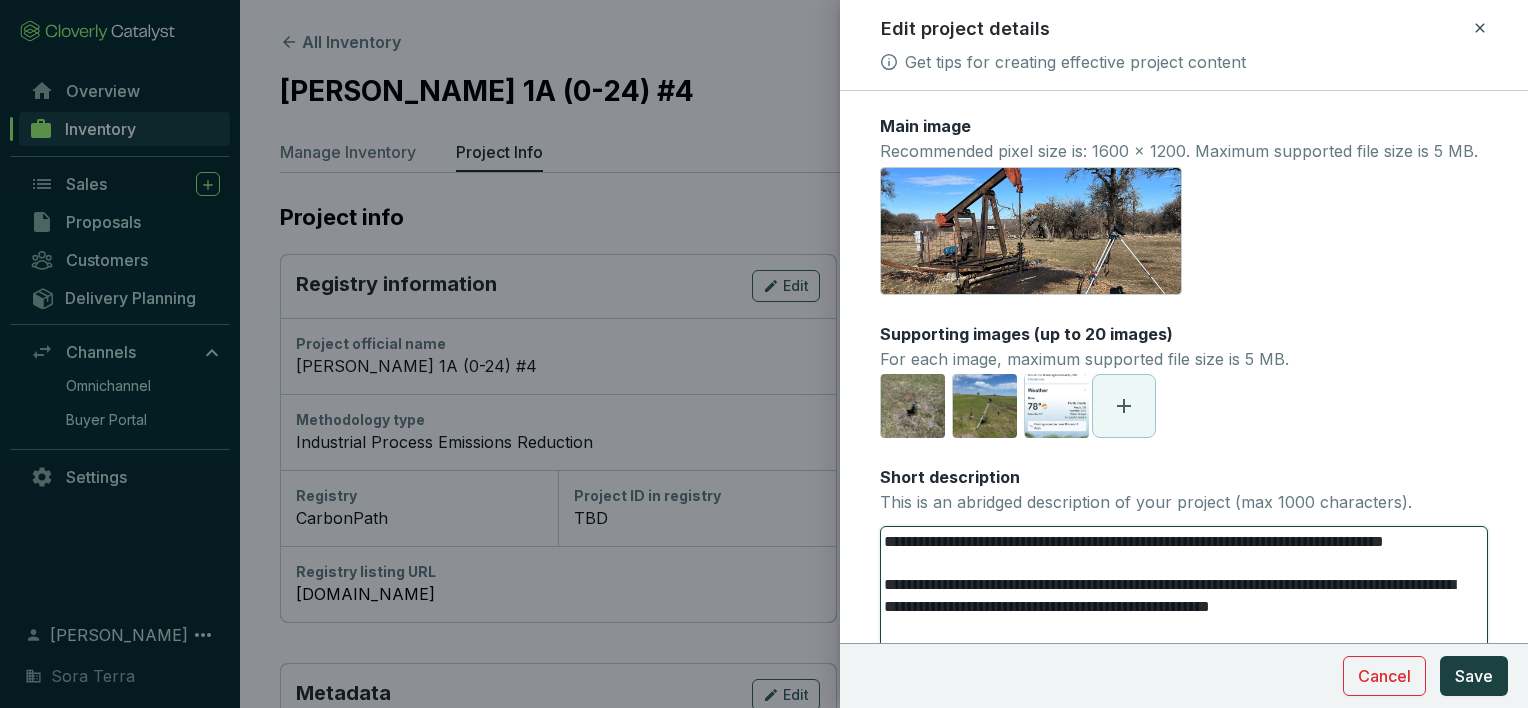 type 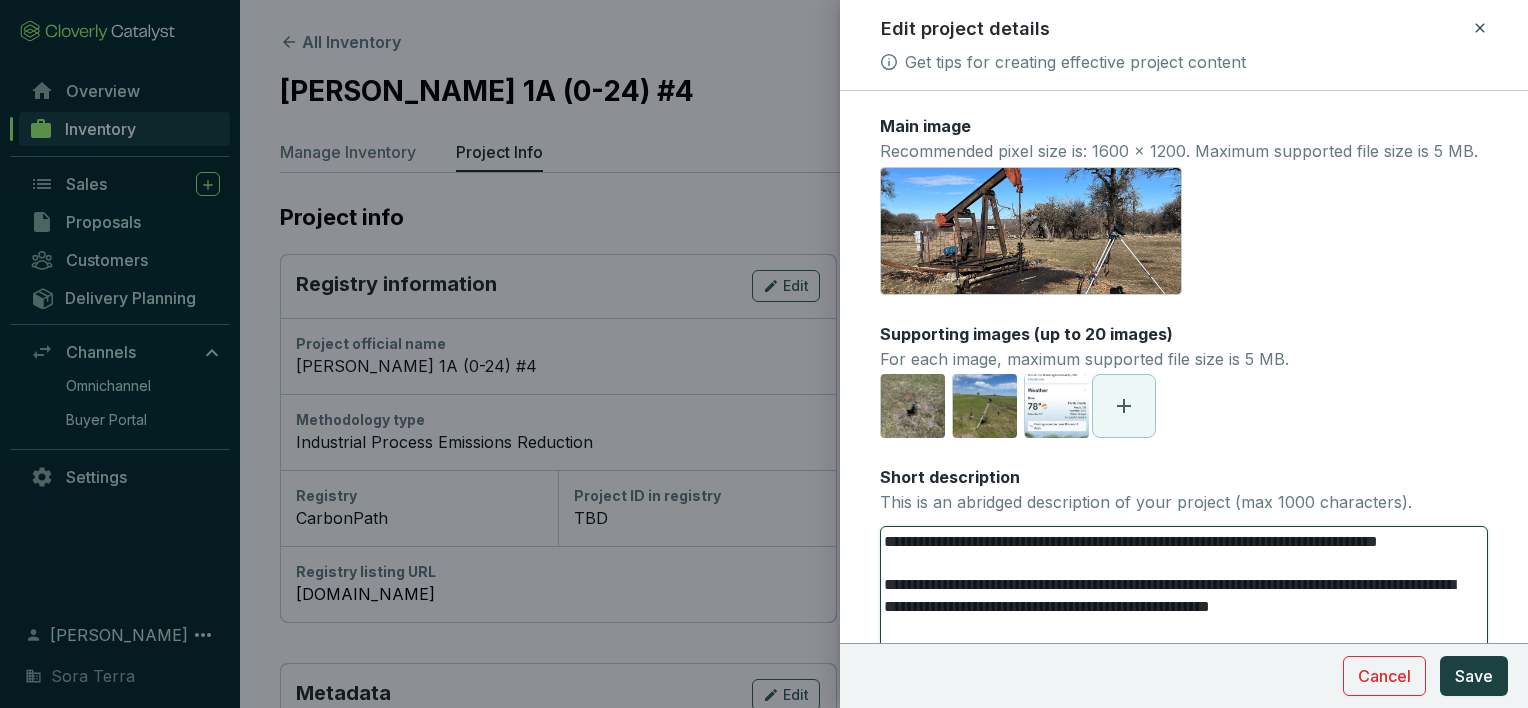 type 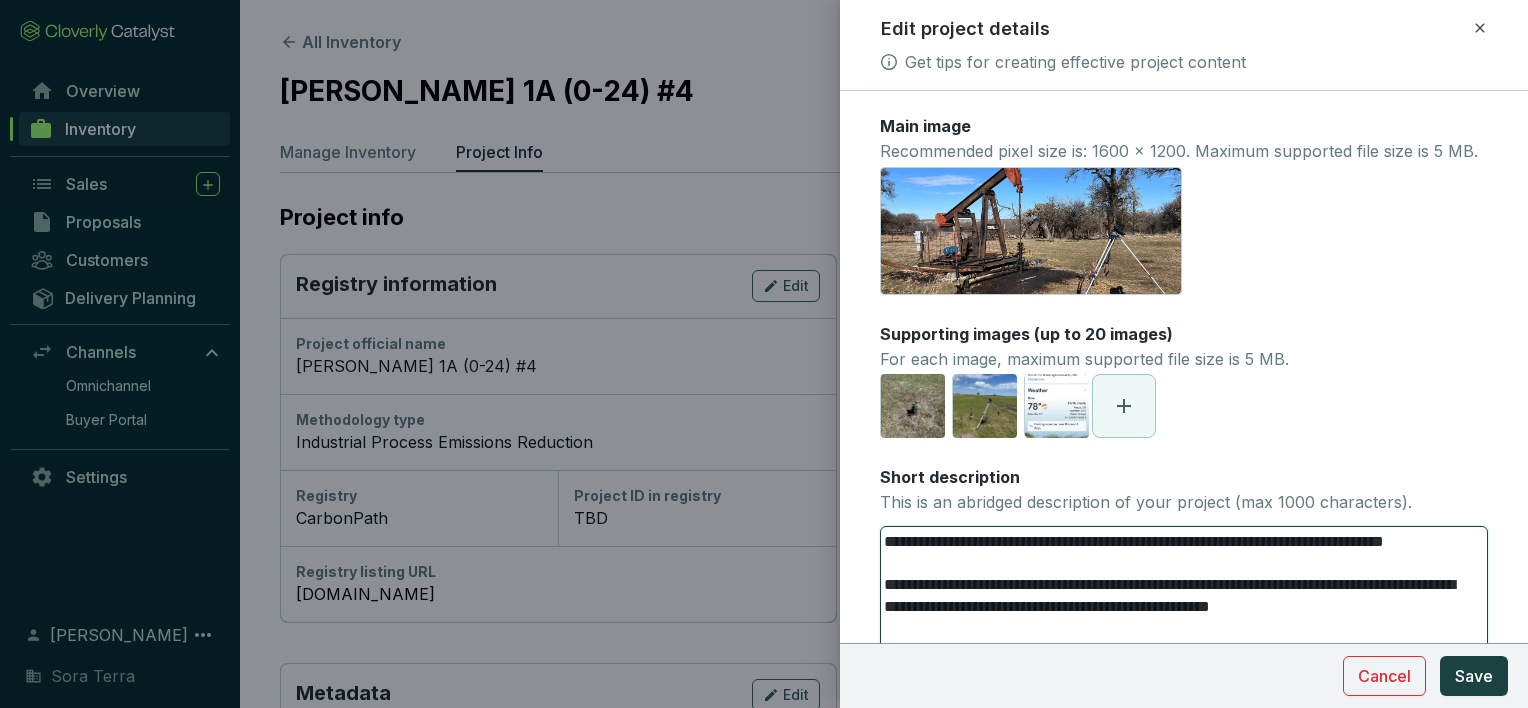 type 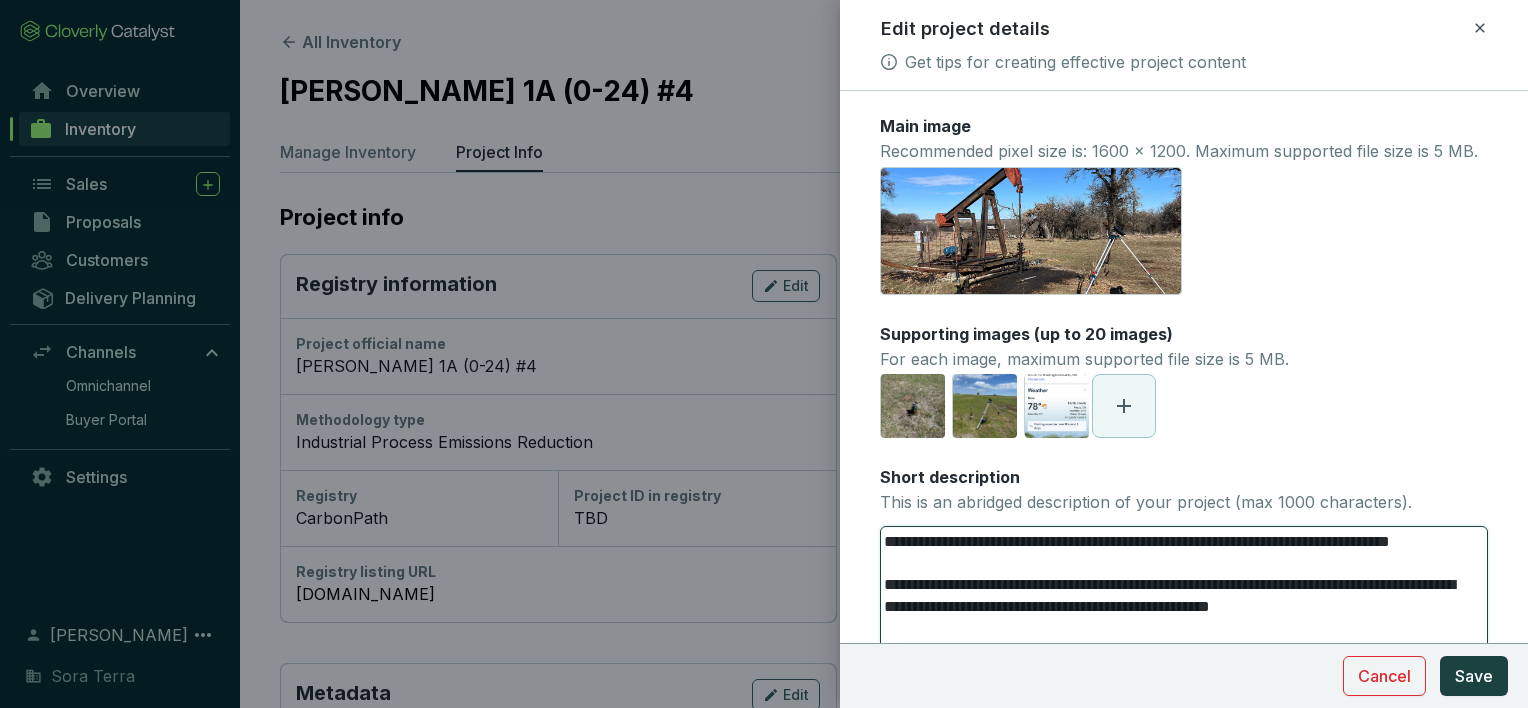 type 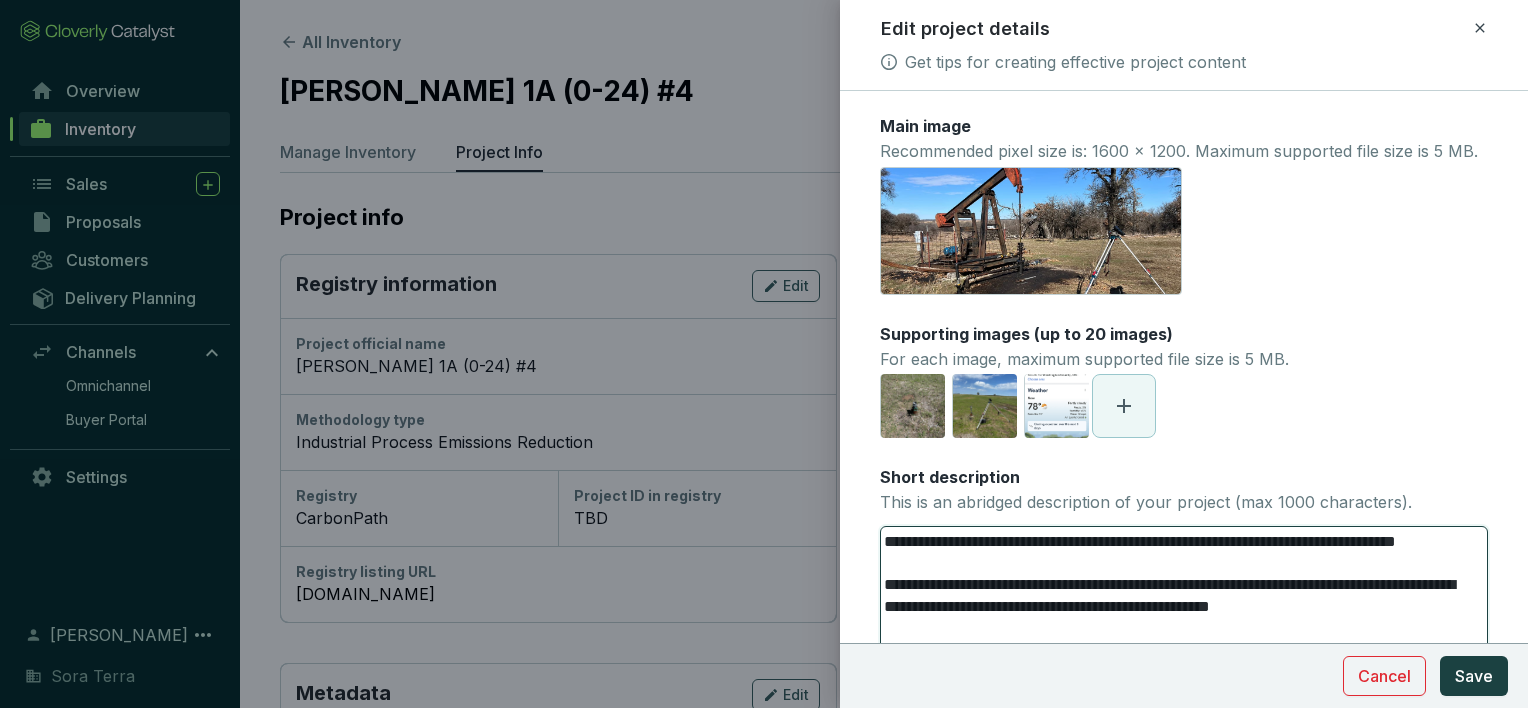 type 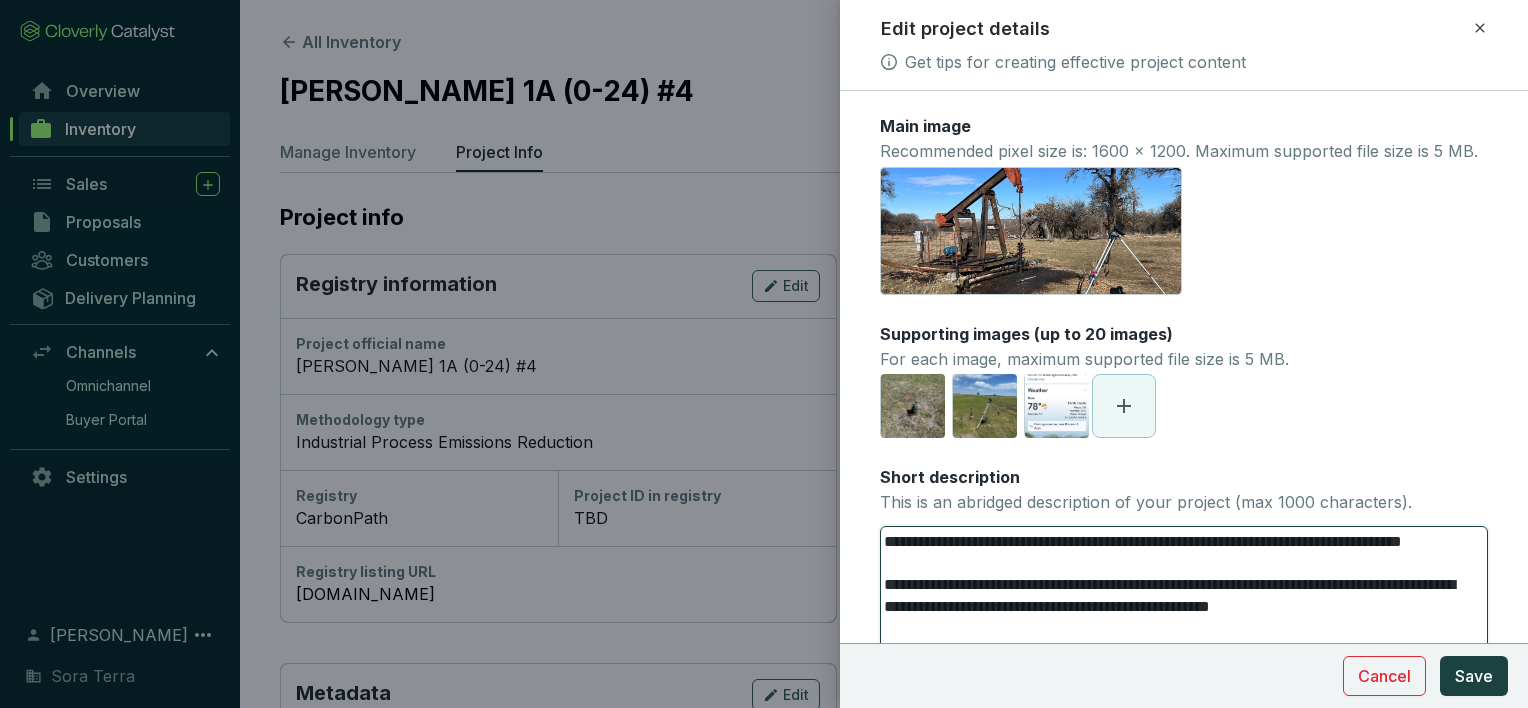 type 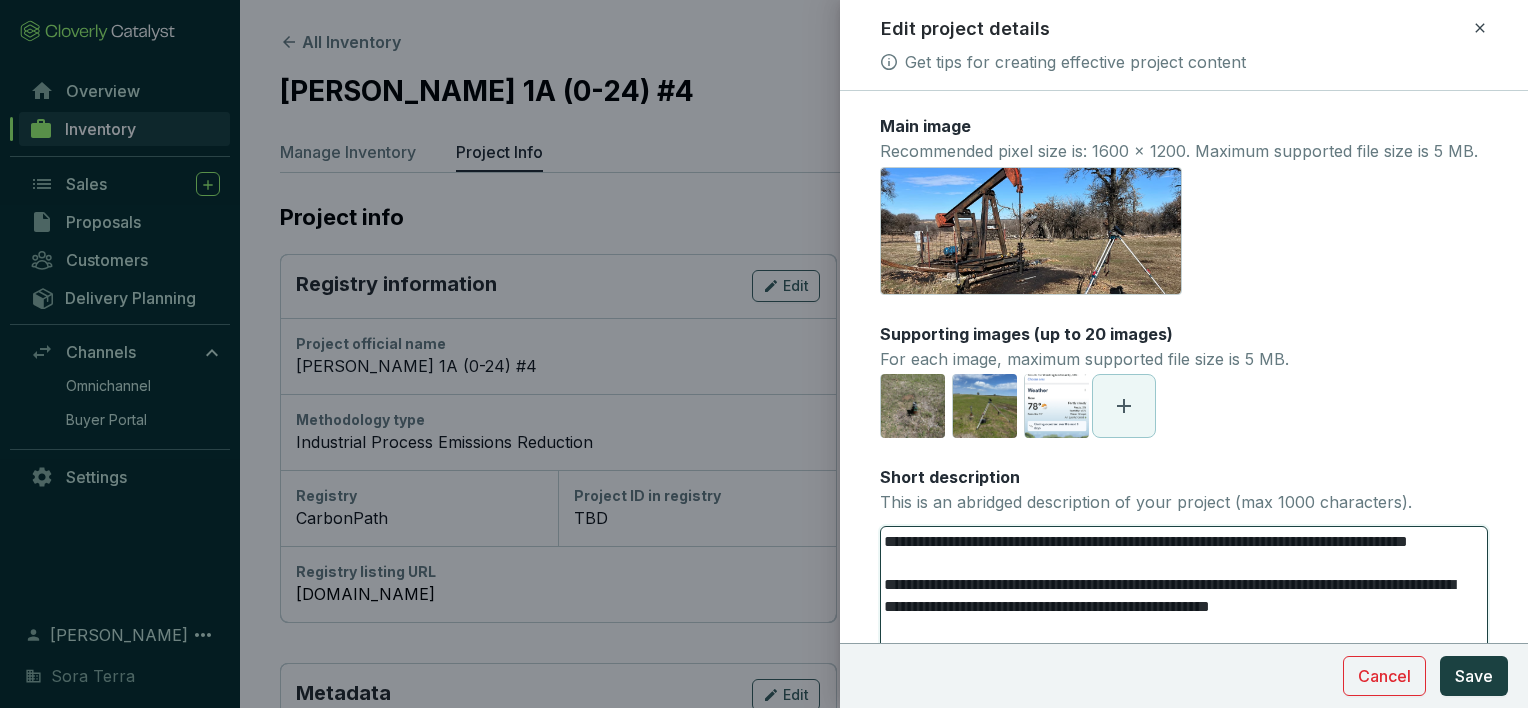 type on "**********" 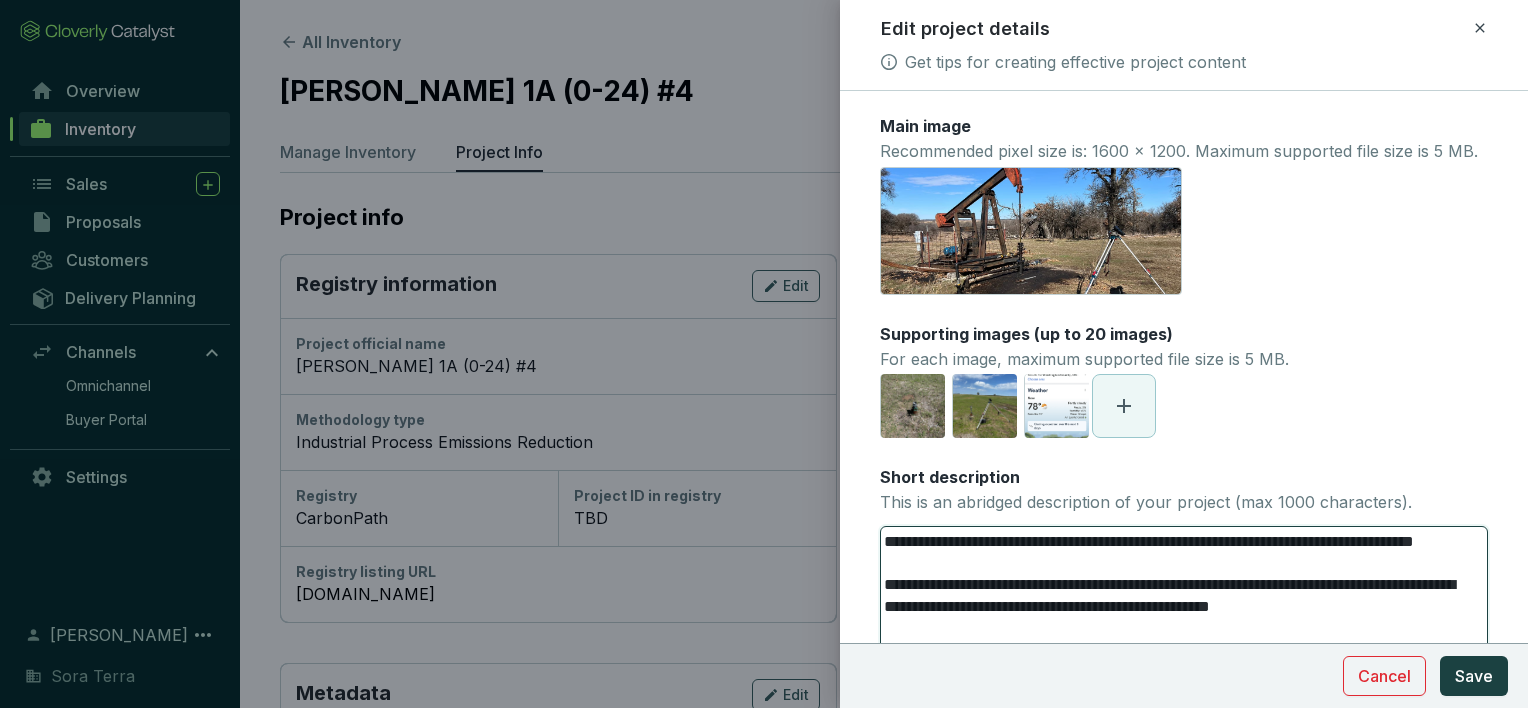 type 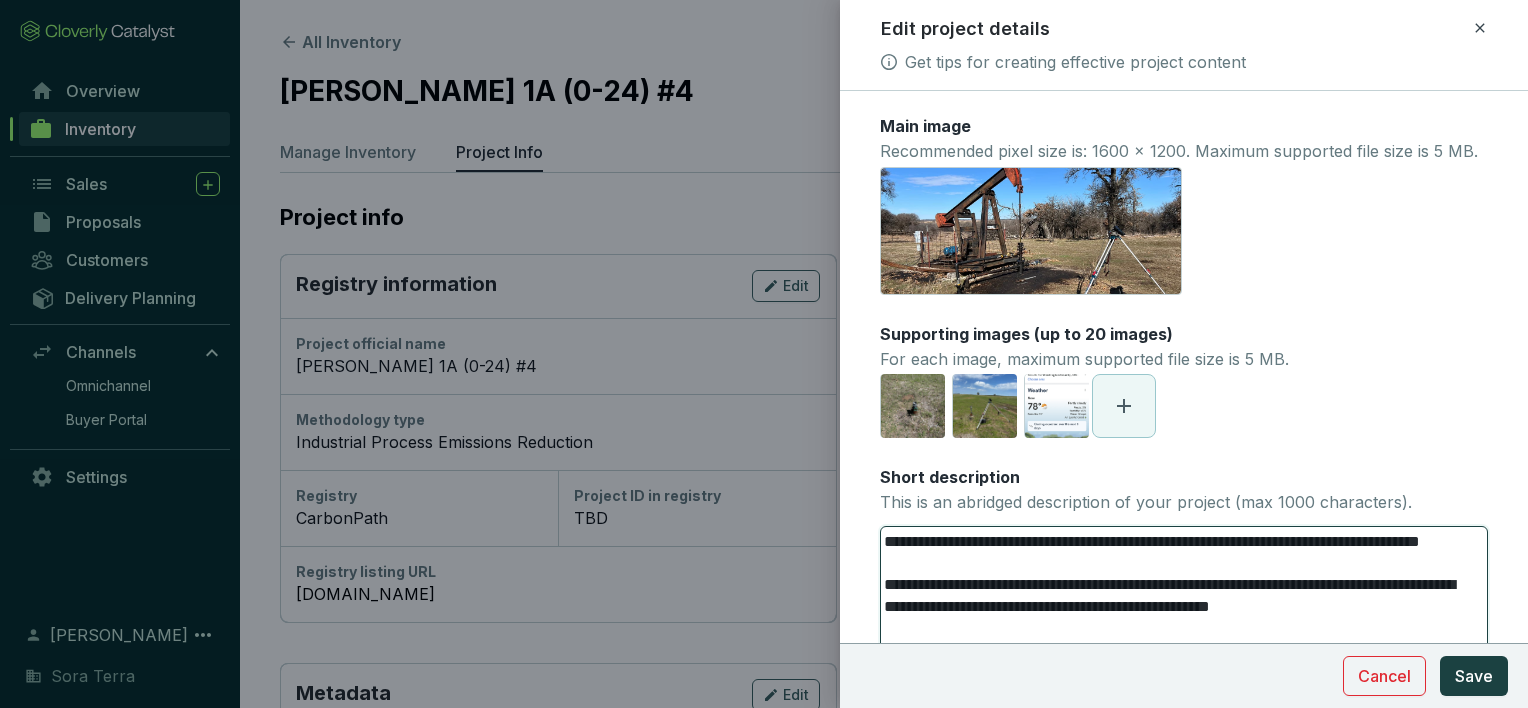 type 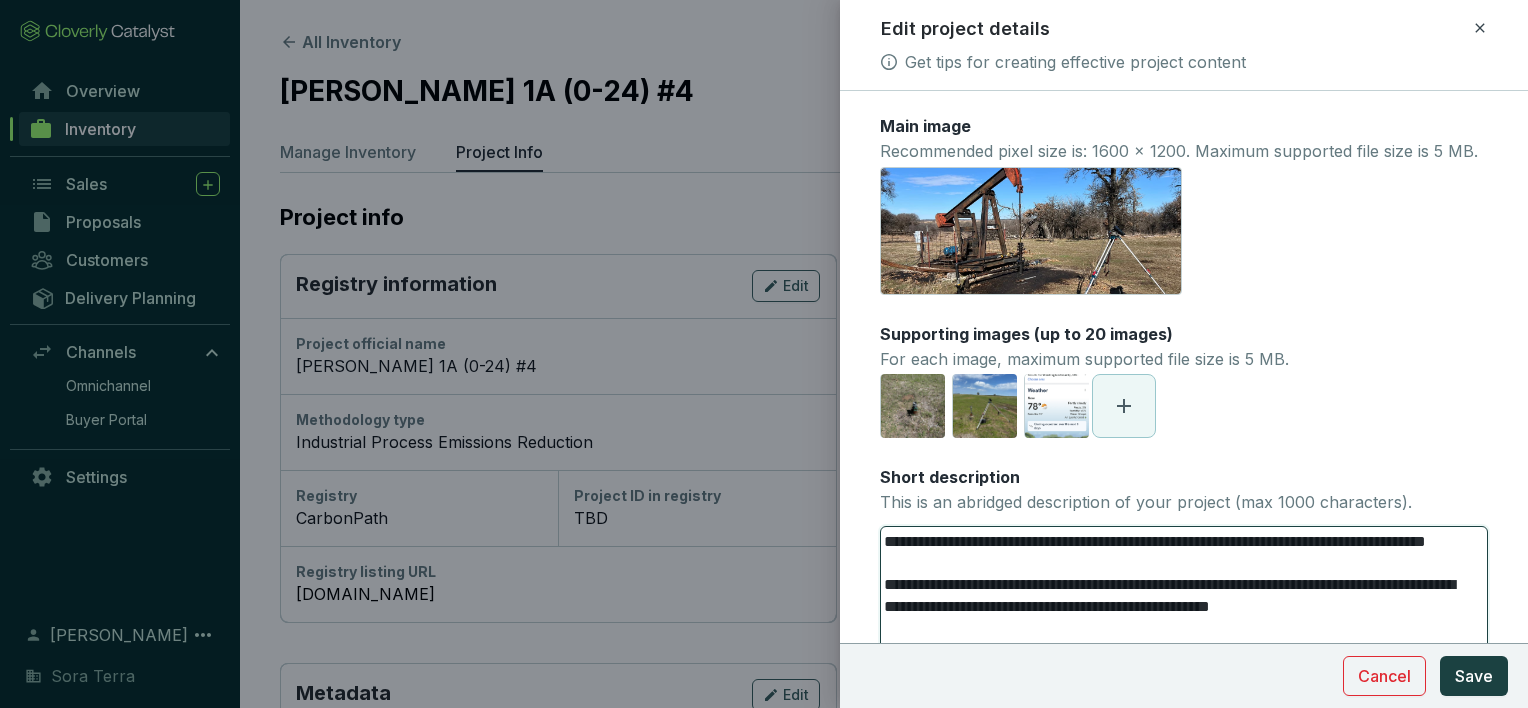 type 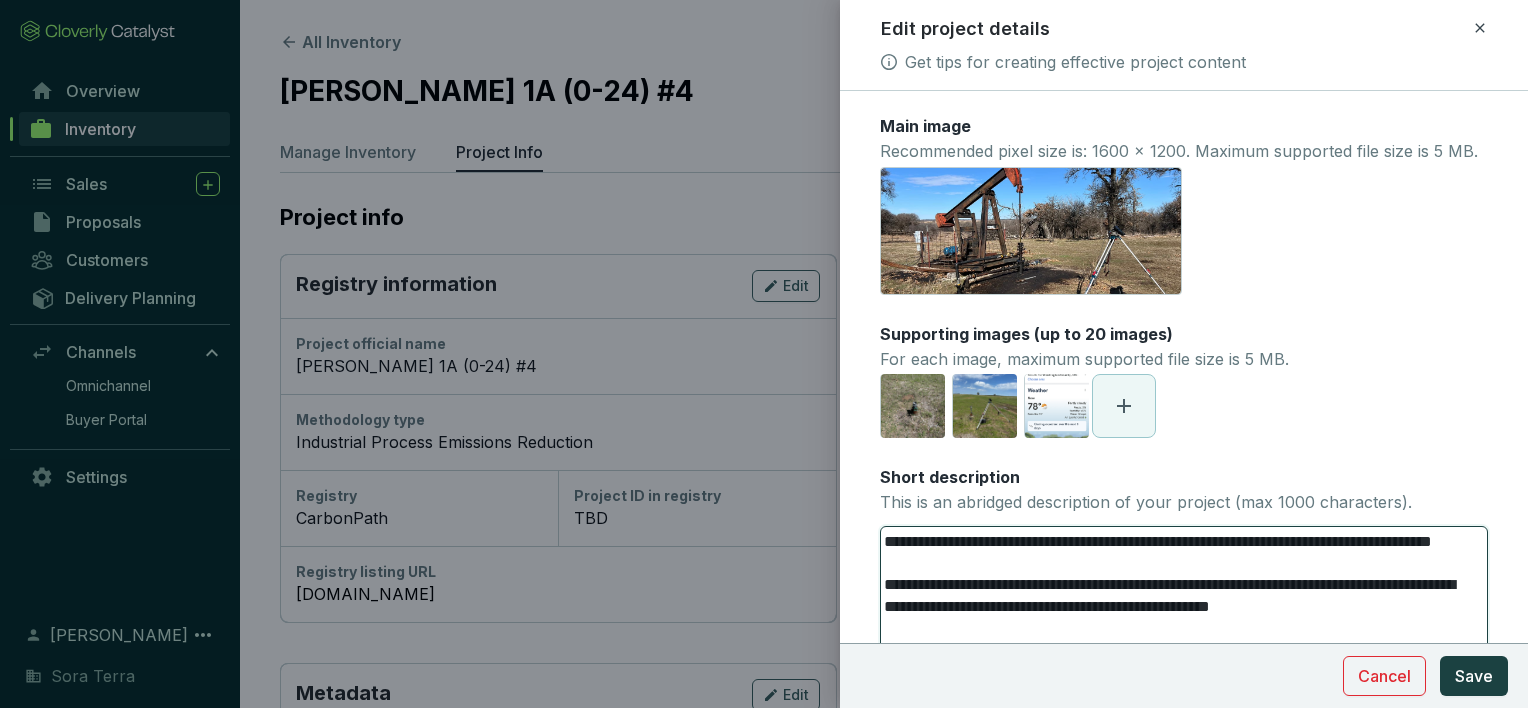type 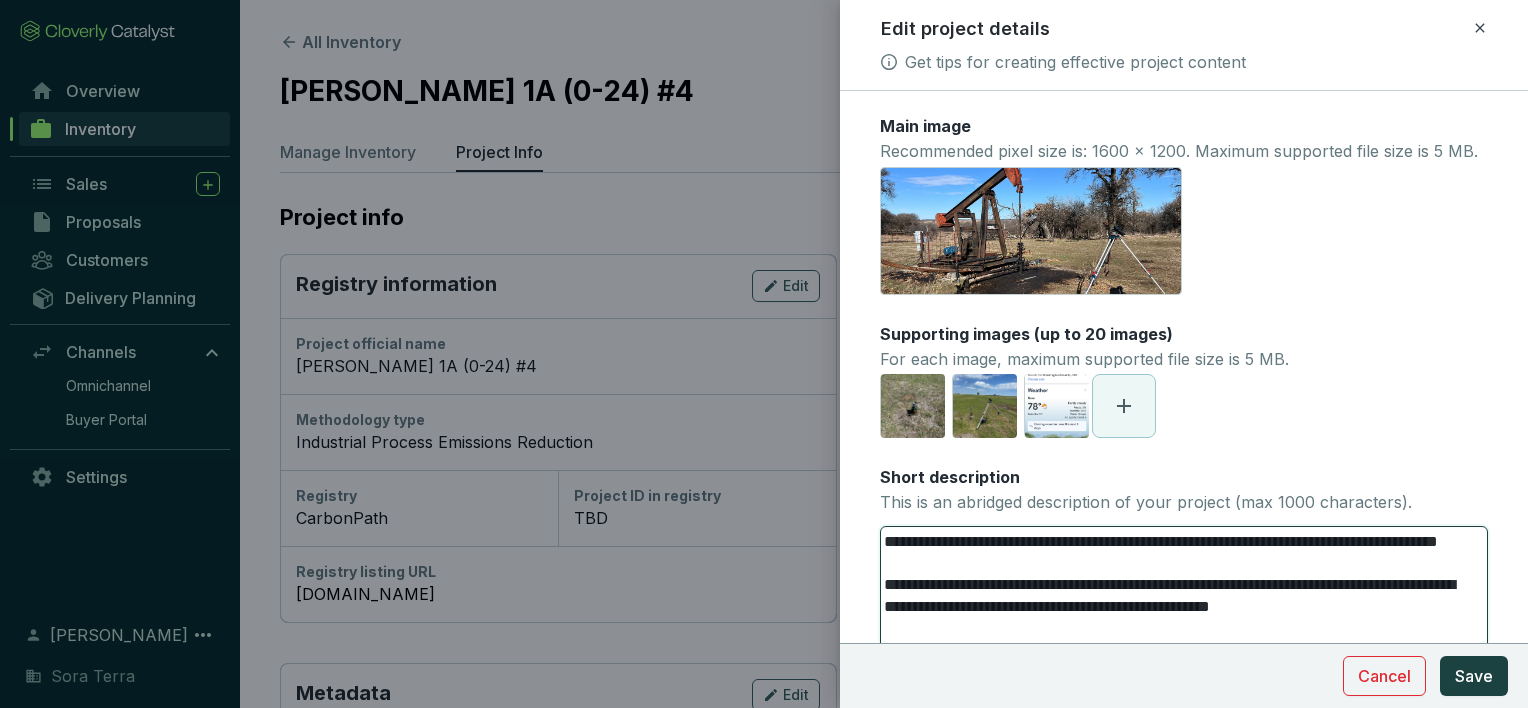 type 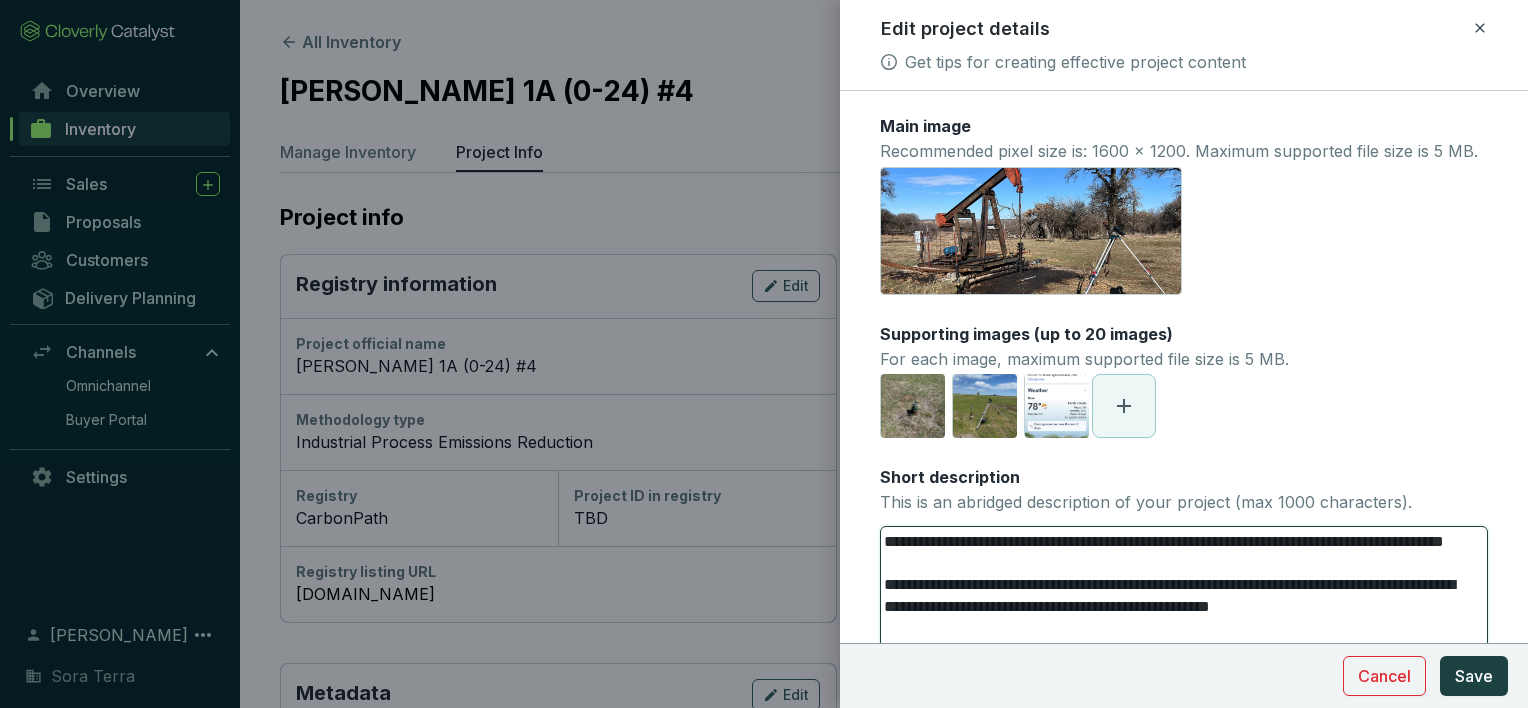 type 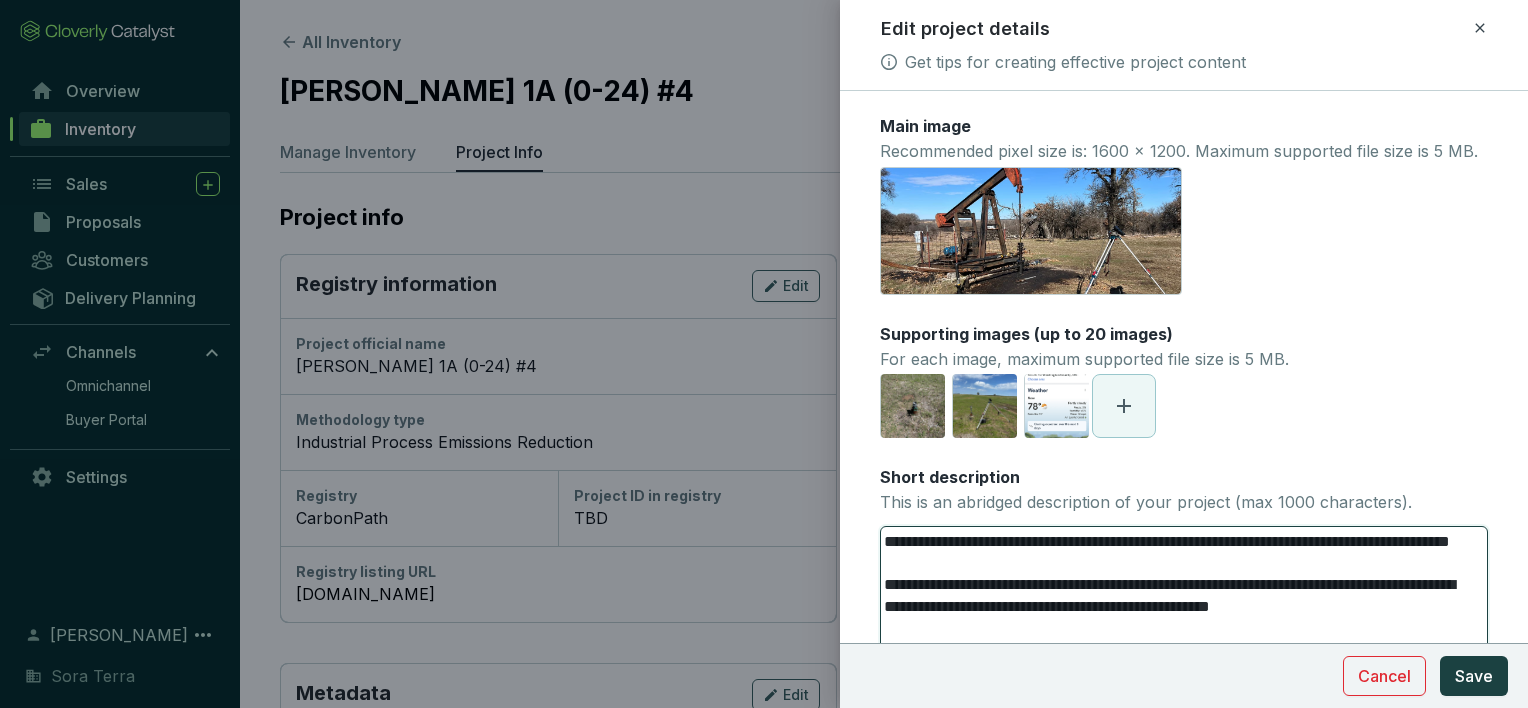 type 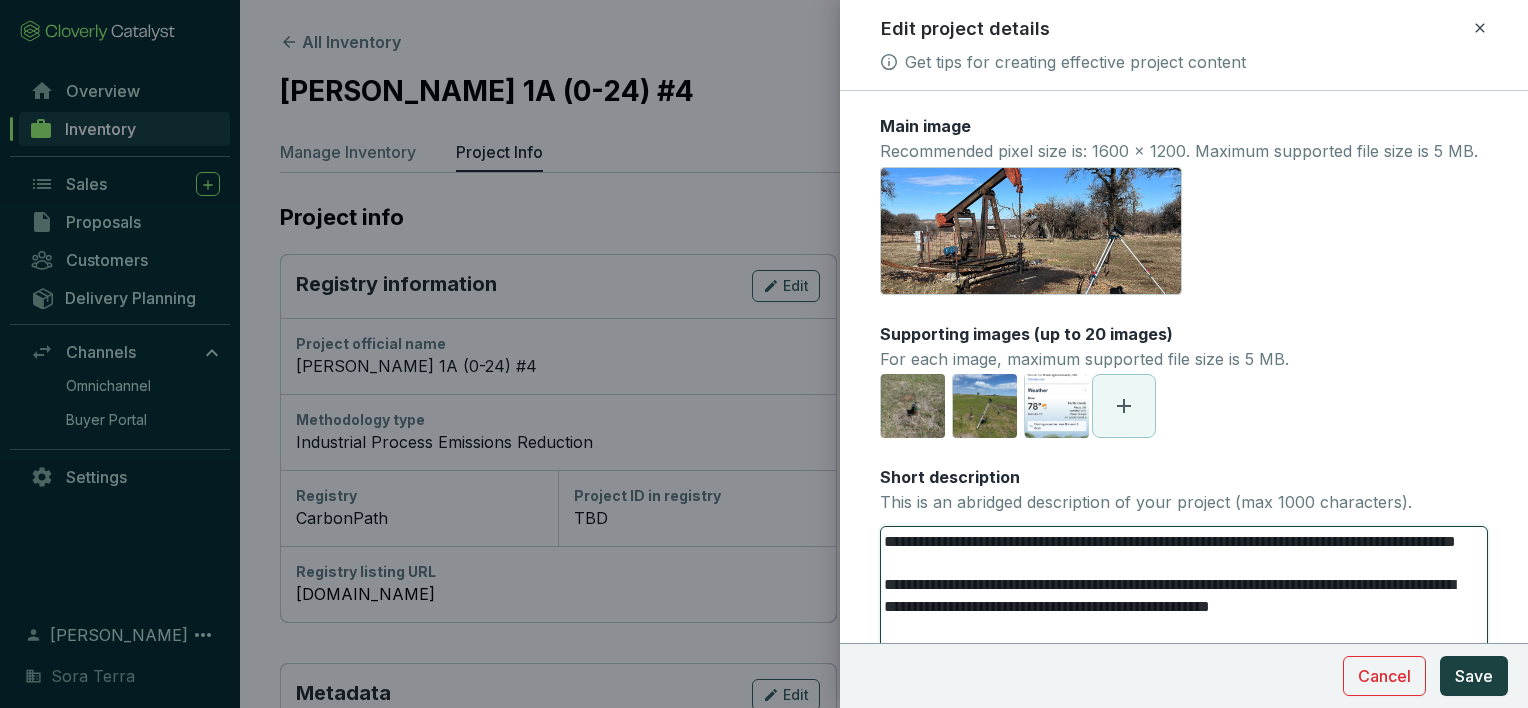 type 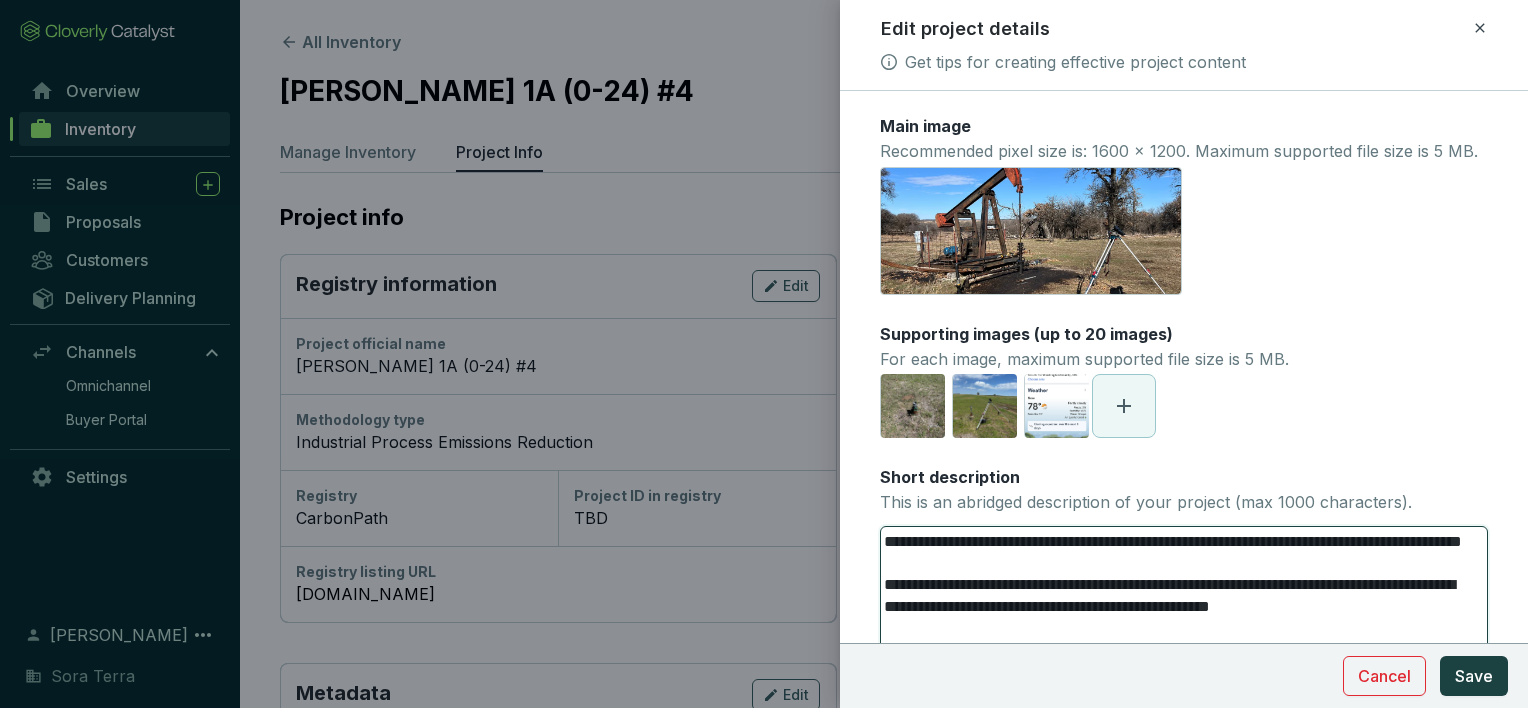 type 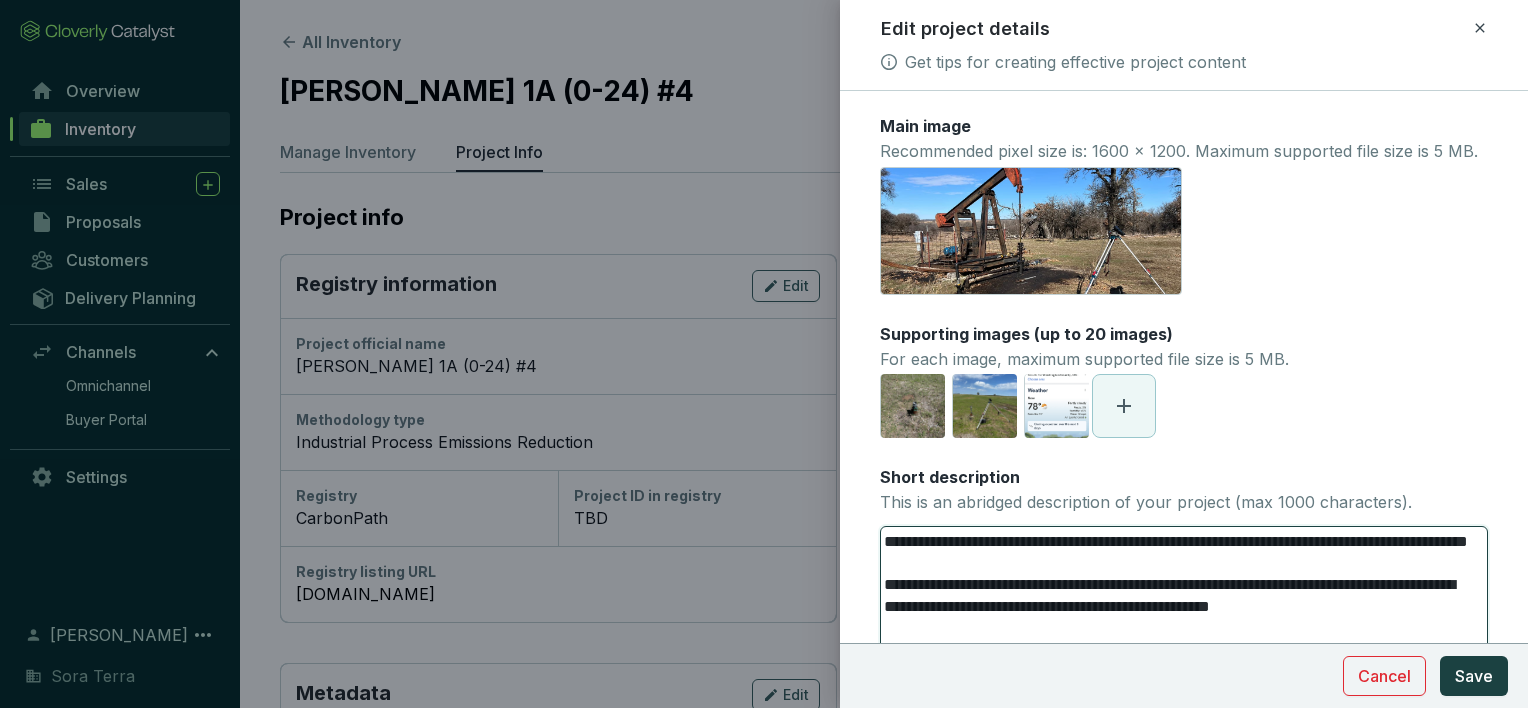 type 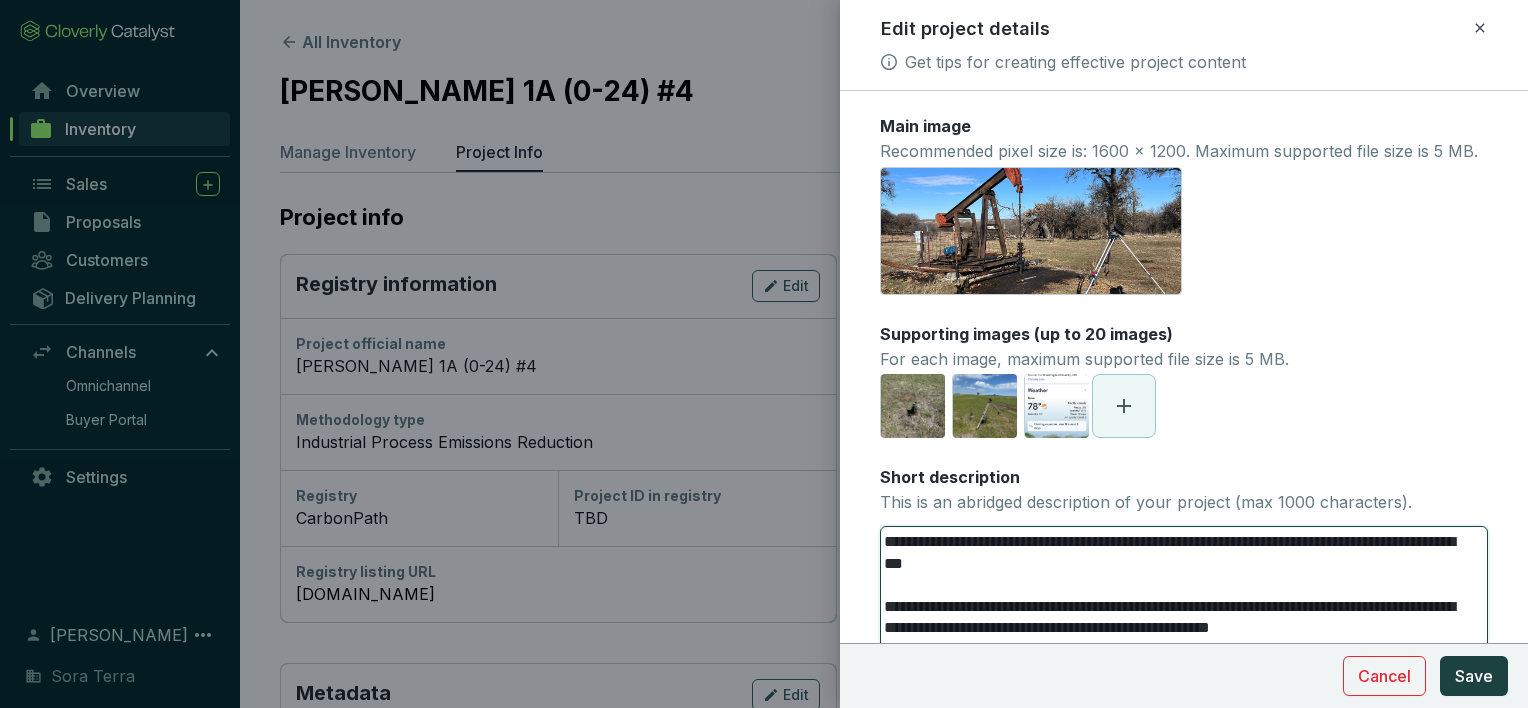 type 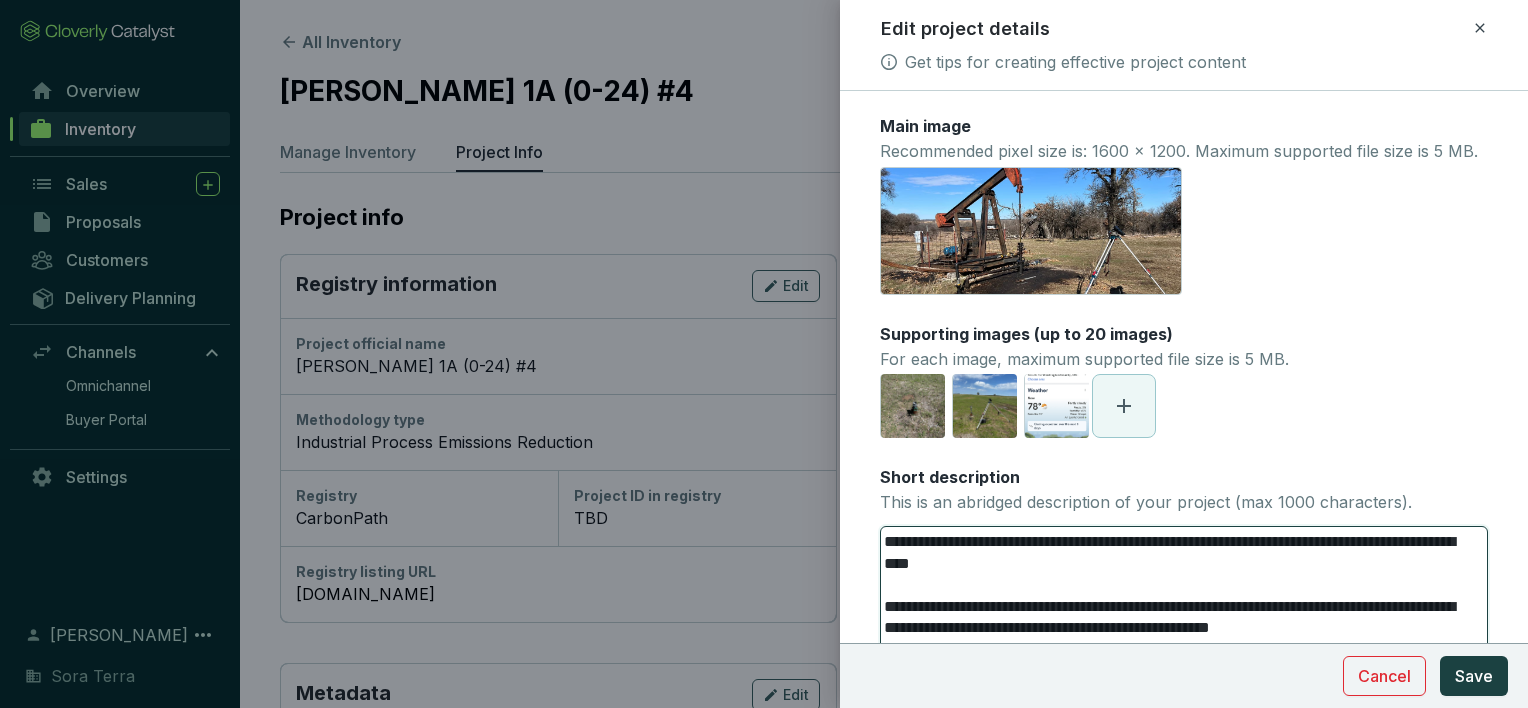 type 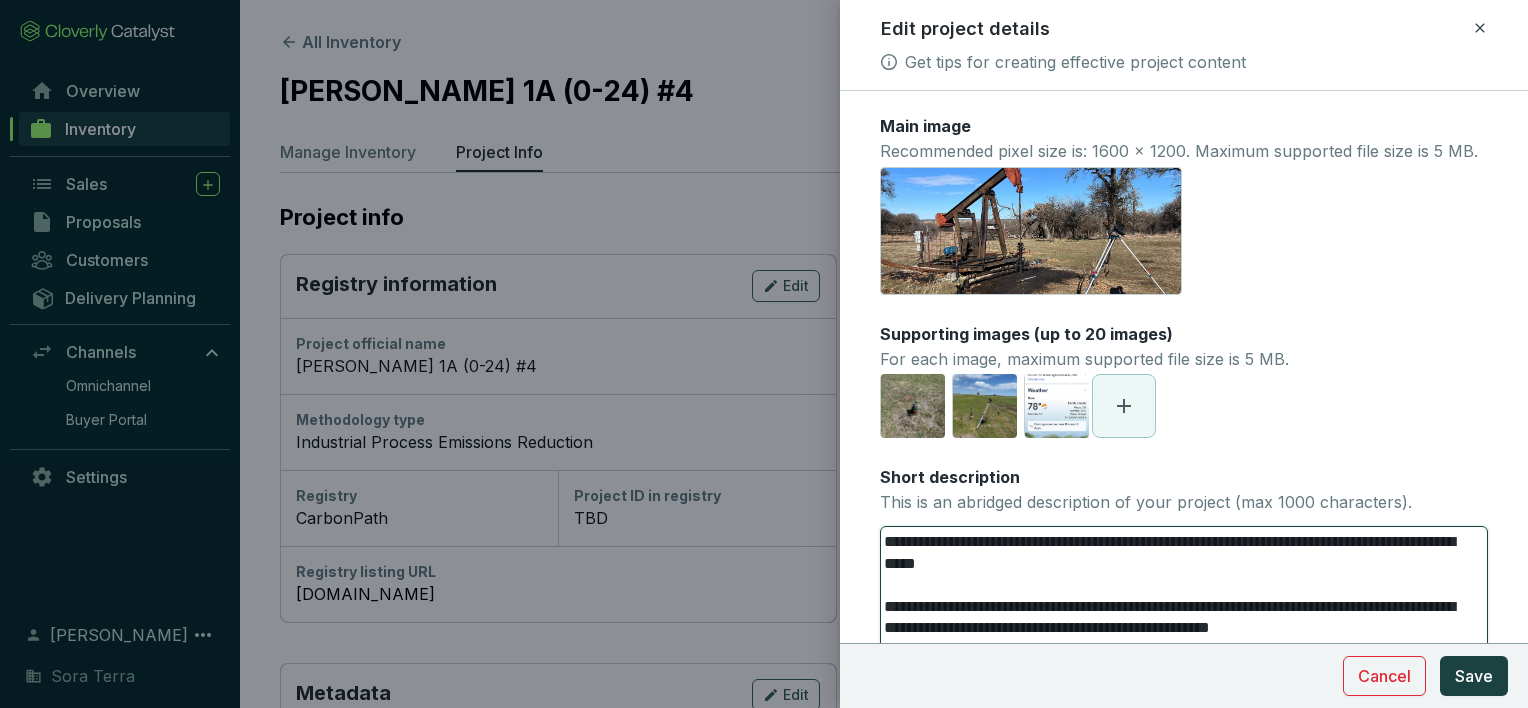 type 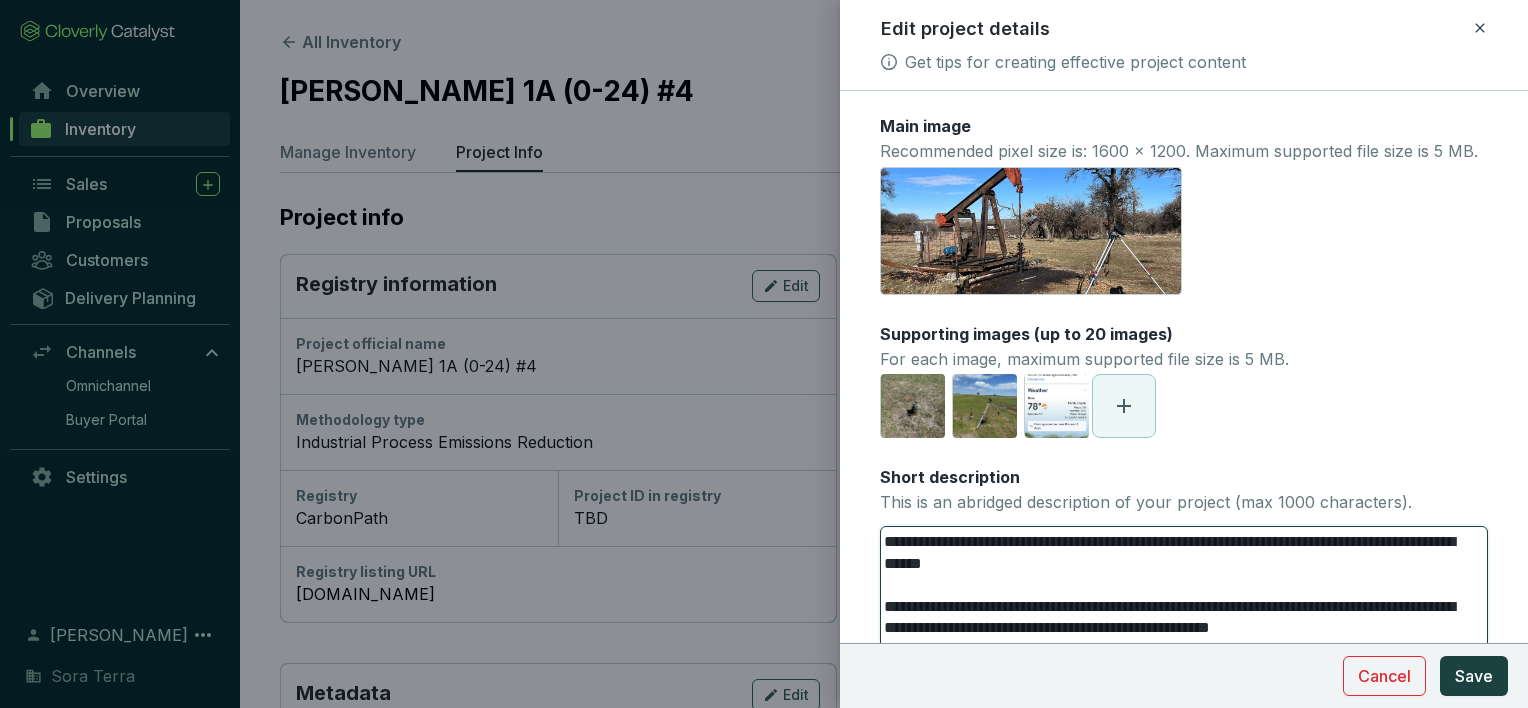 type 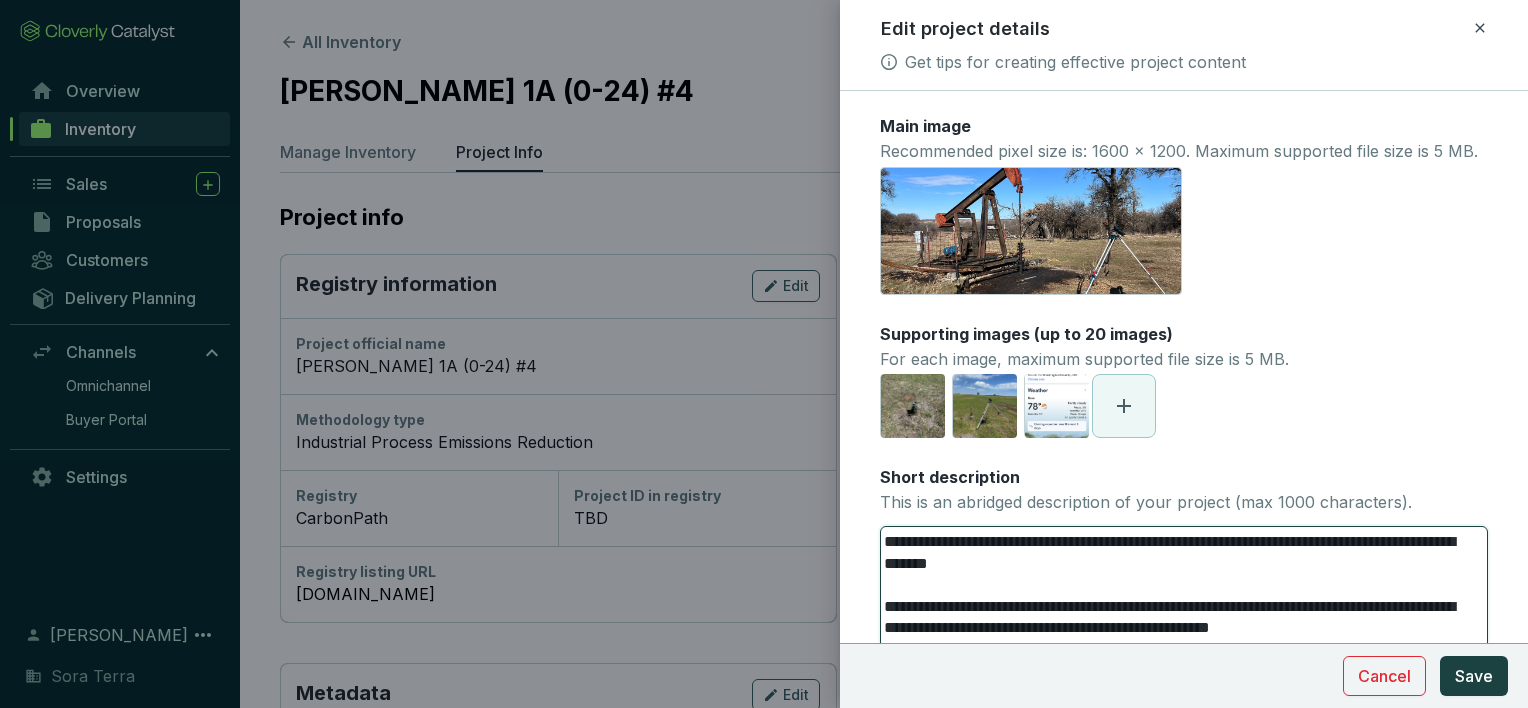 click on "**********" at bounding box center [1176, 769] 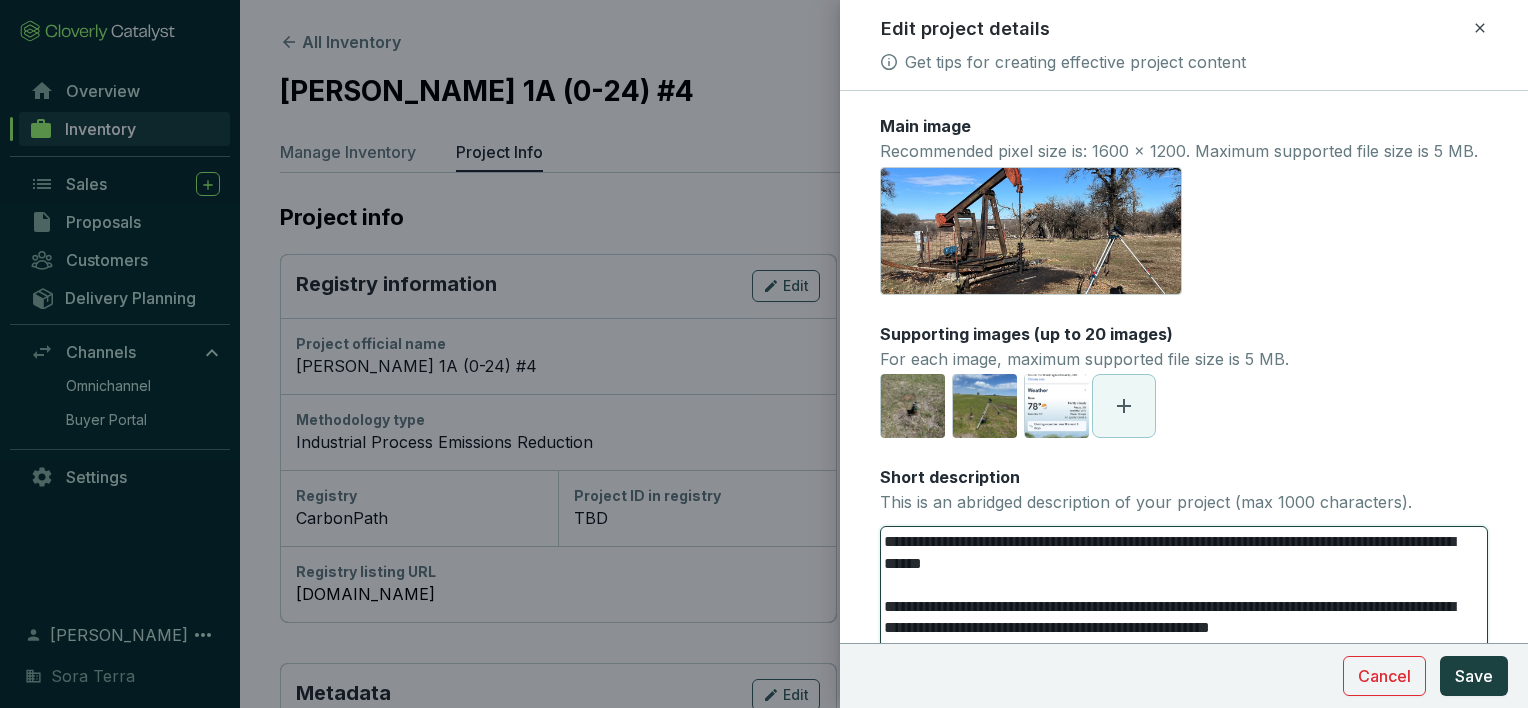 type 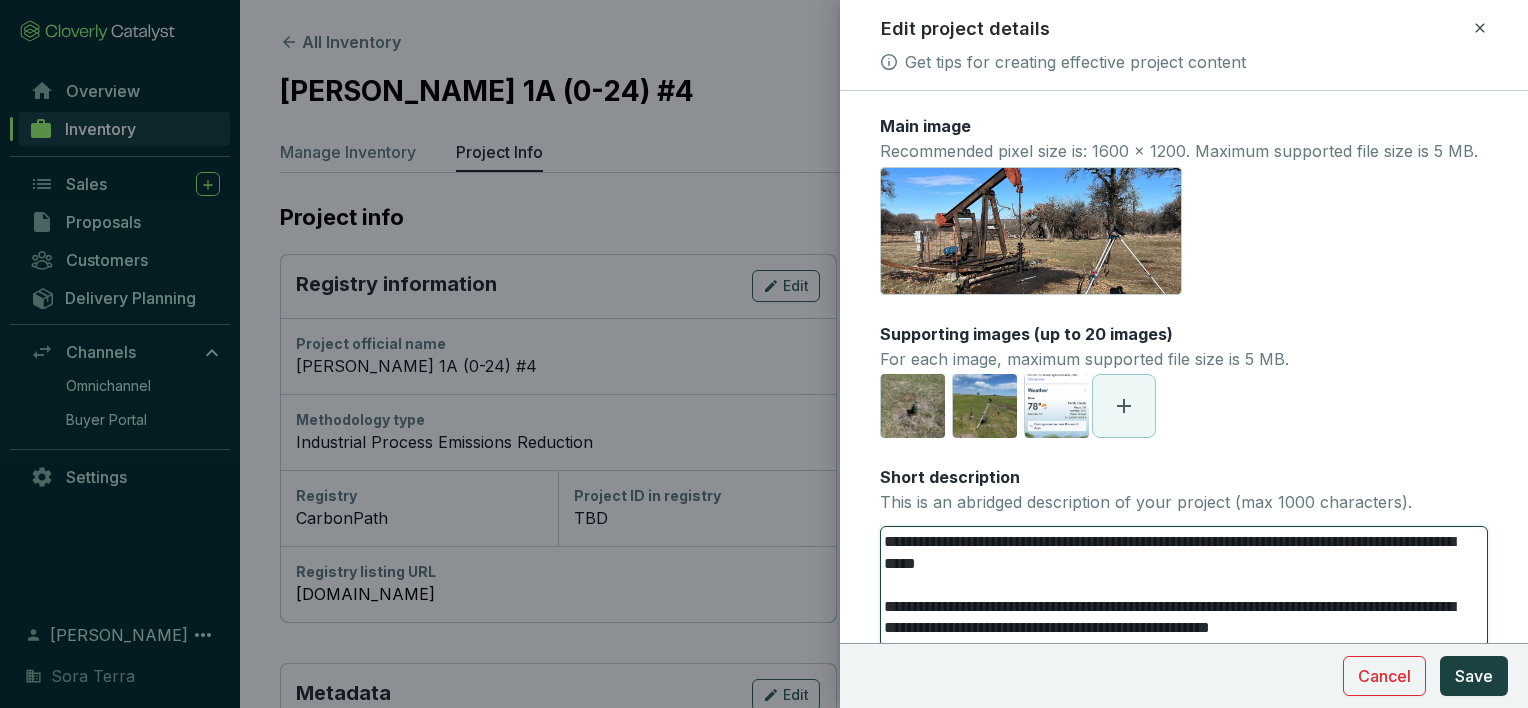 type 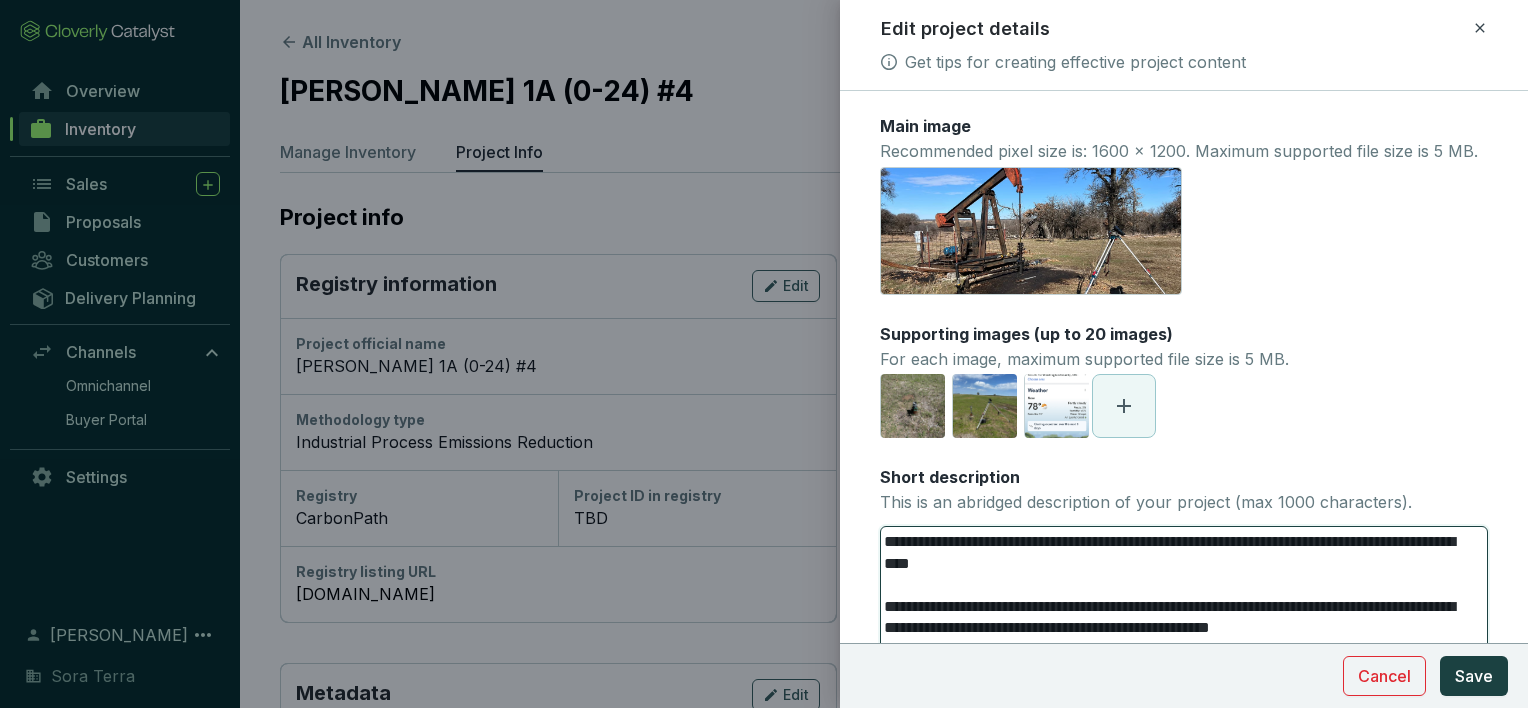 type 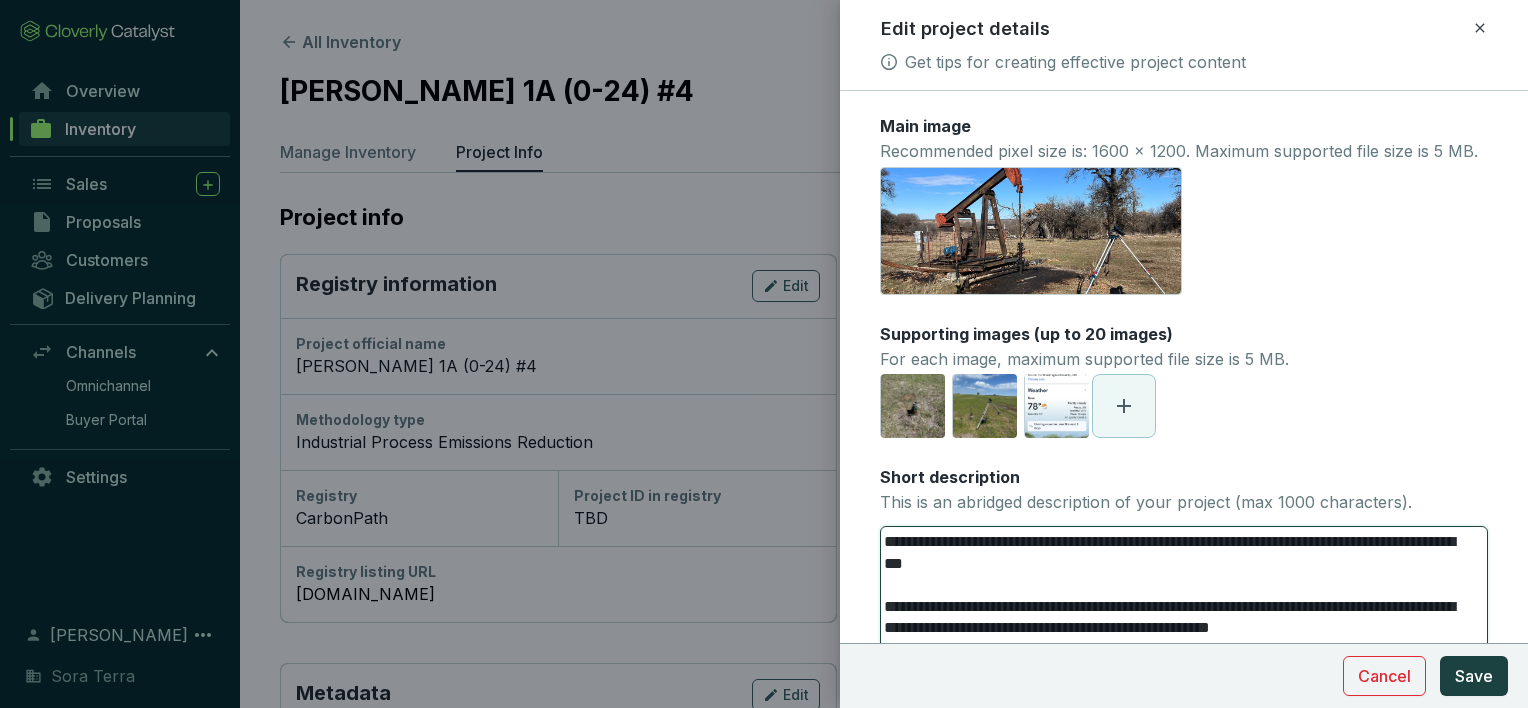 type 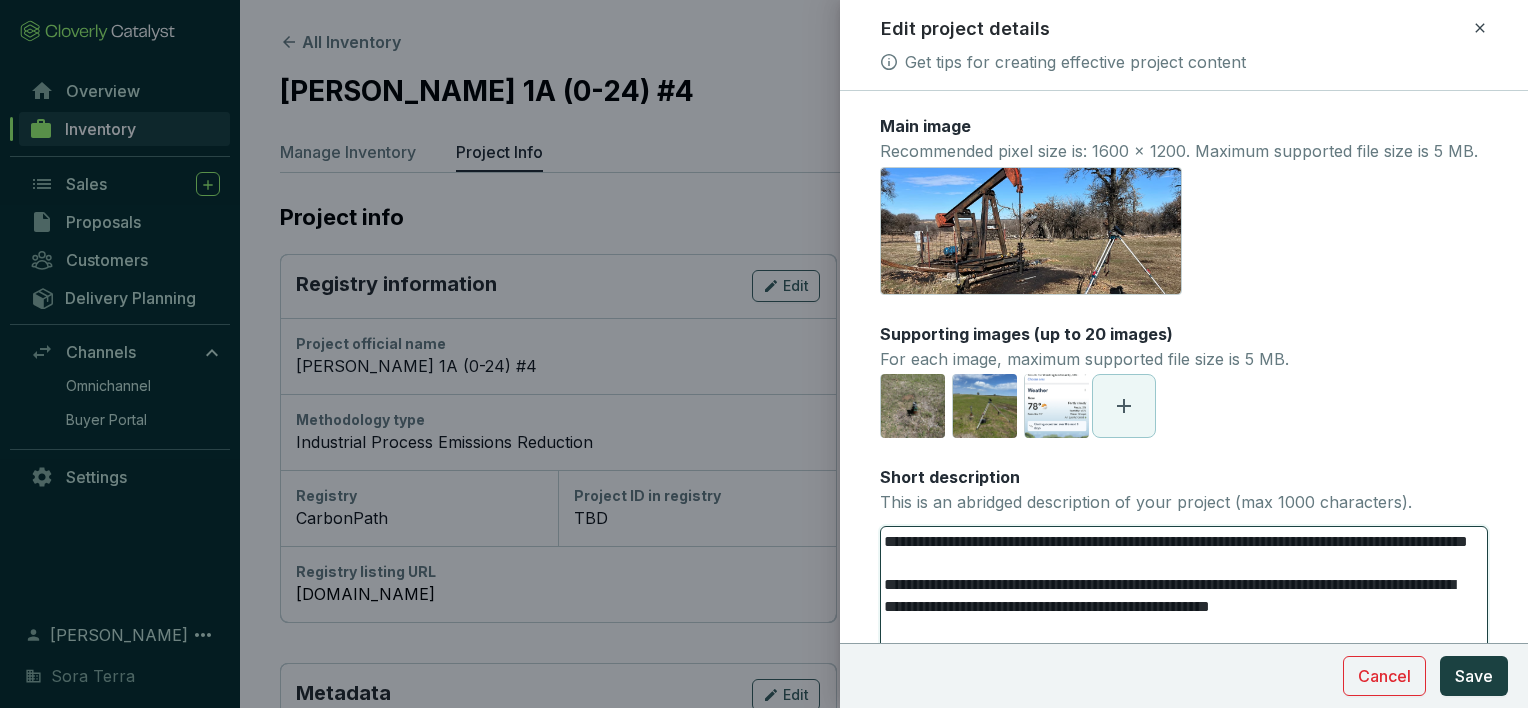 type 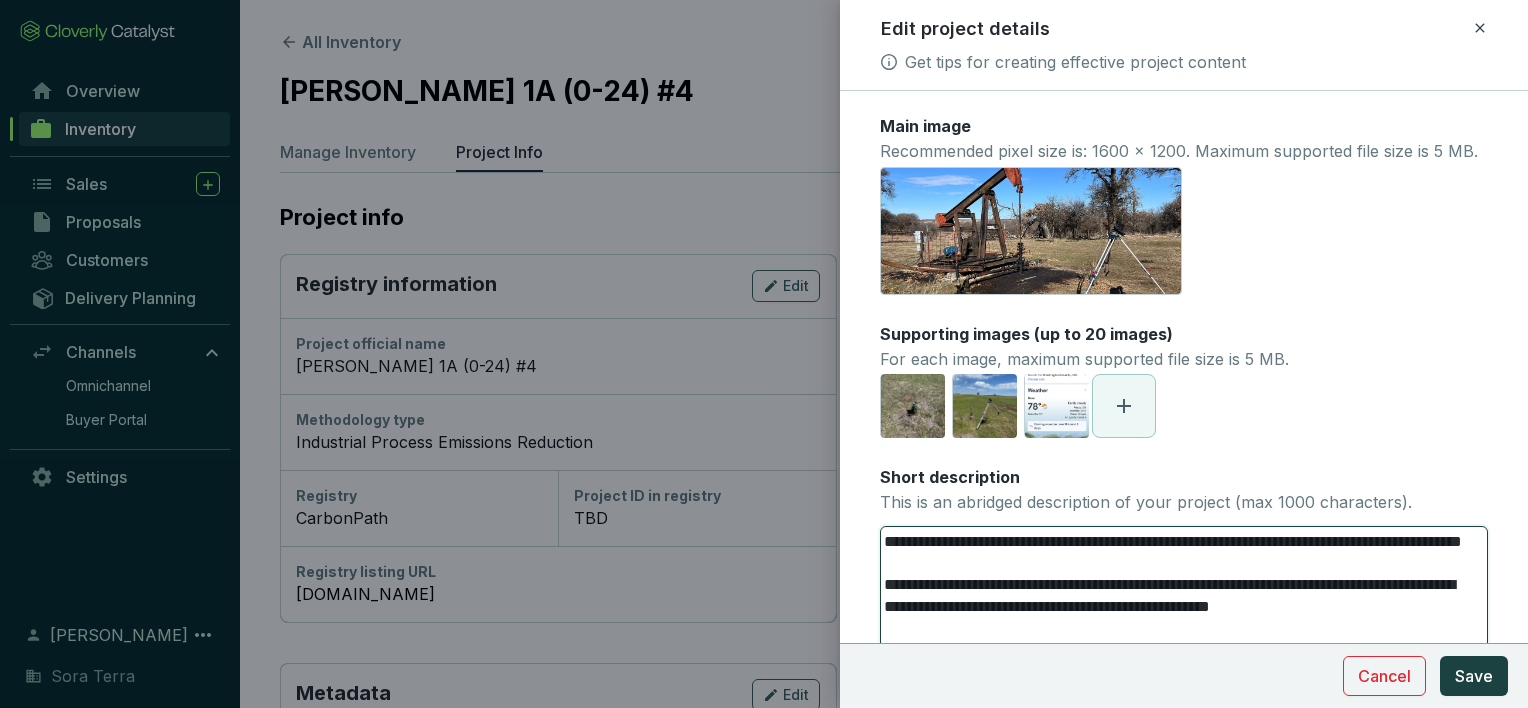 type 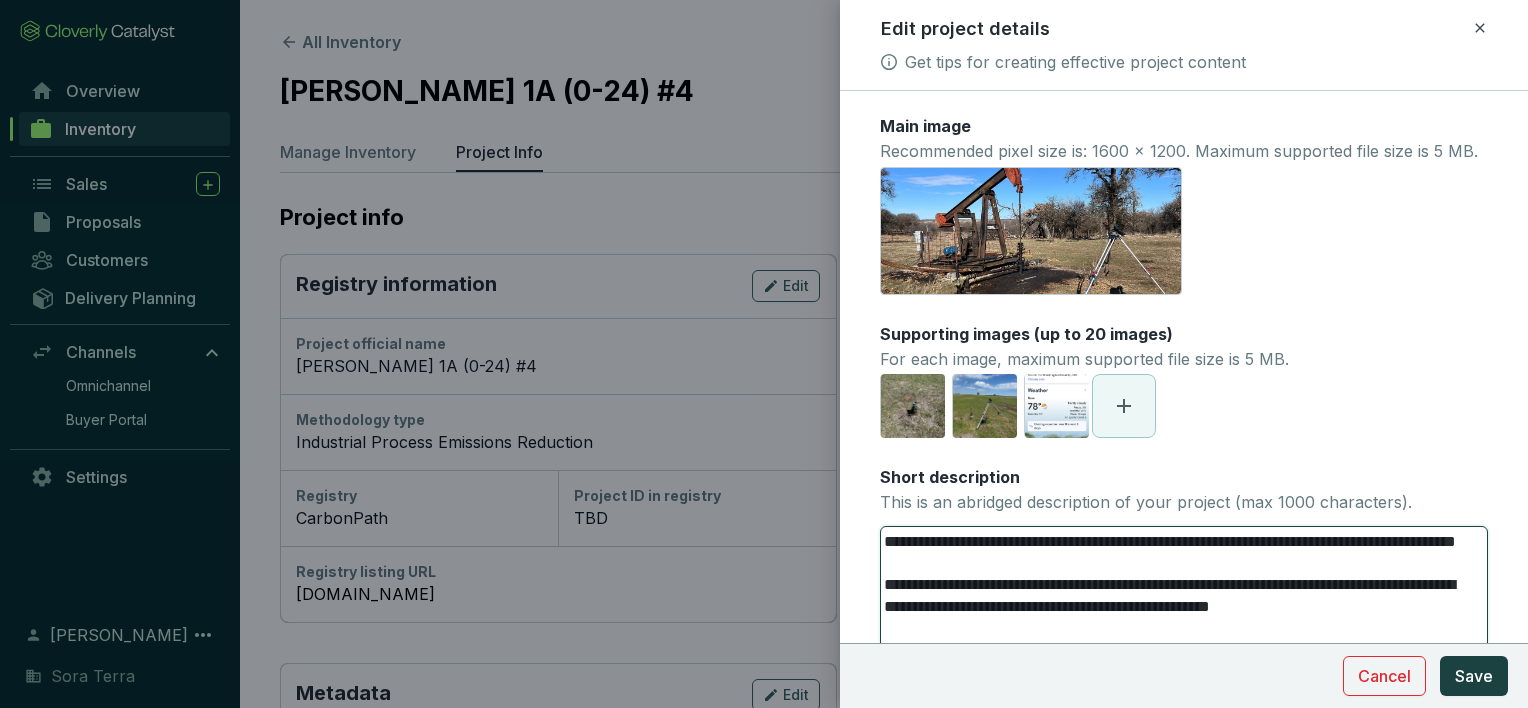 type 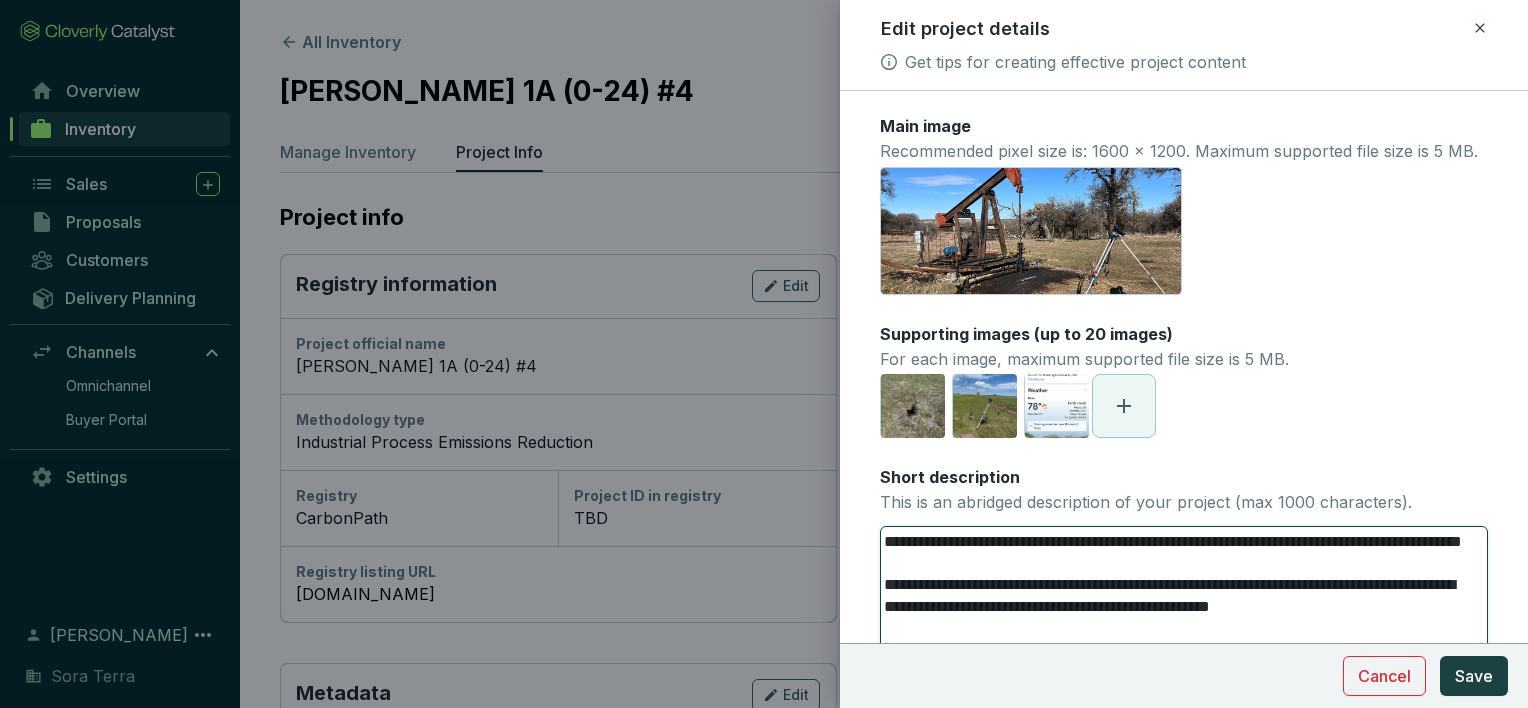 click on "**********" at bounding box center [1176, 769] 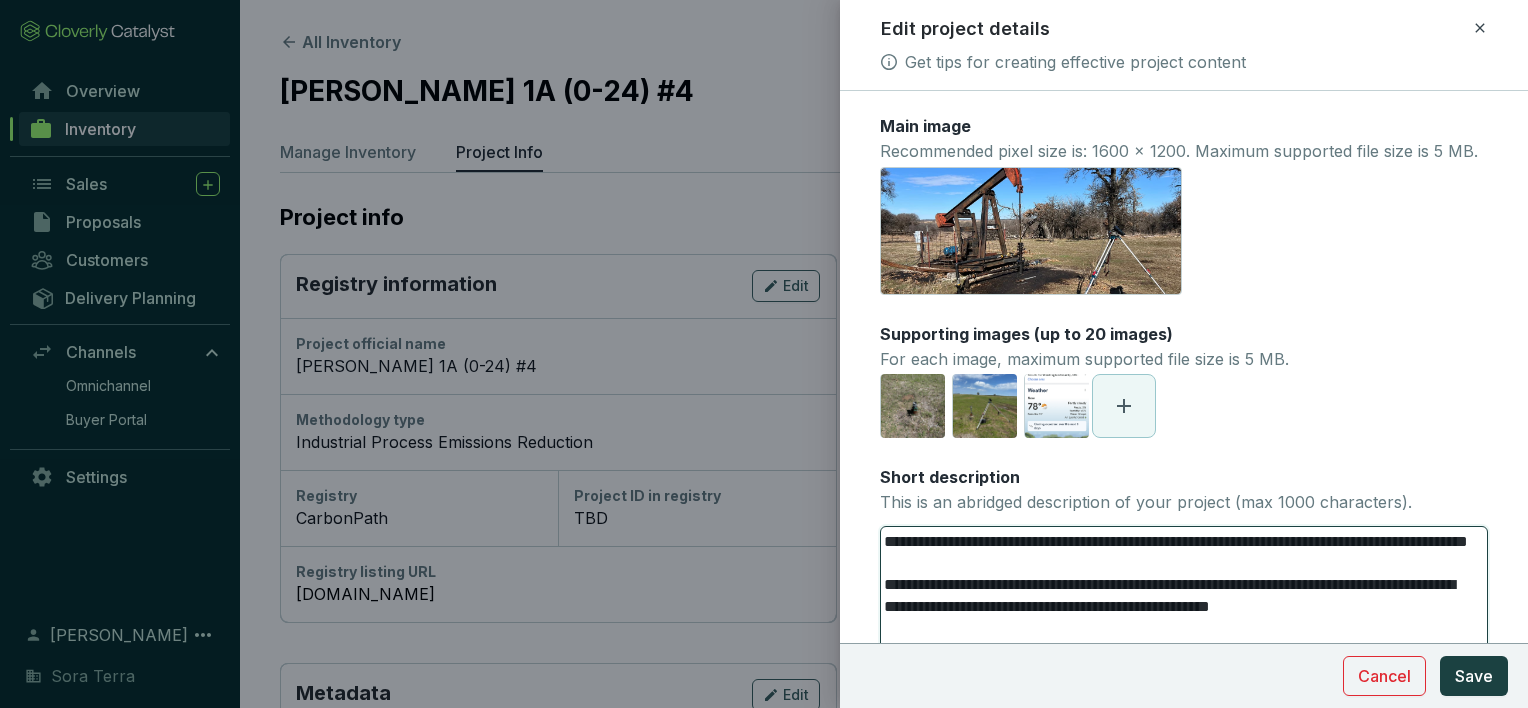 type 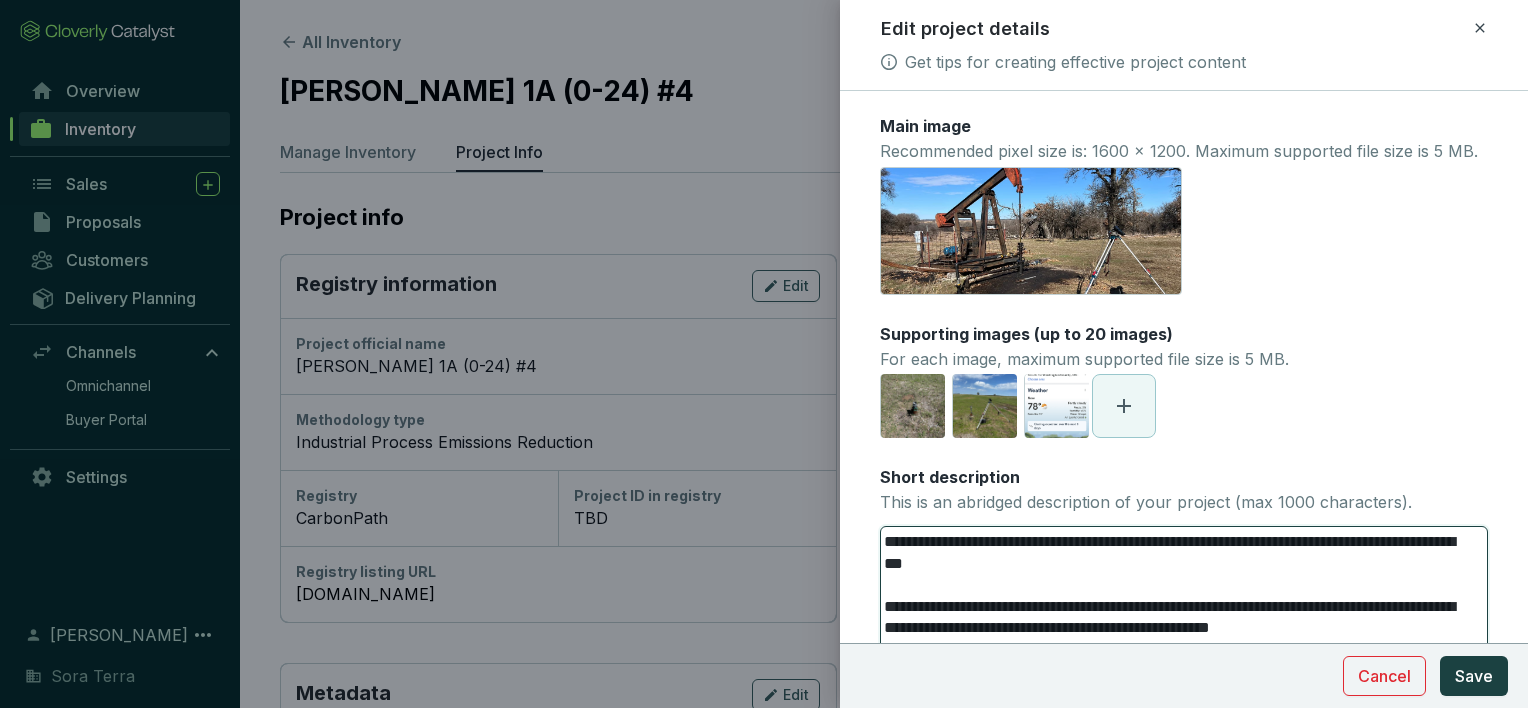 type 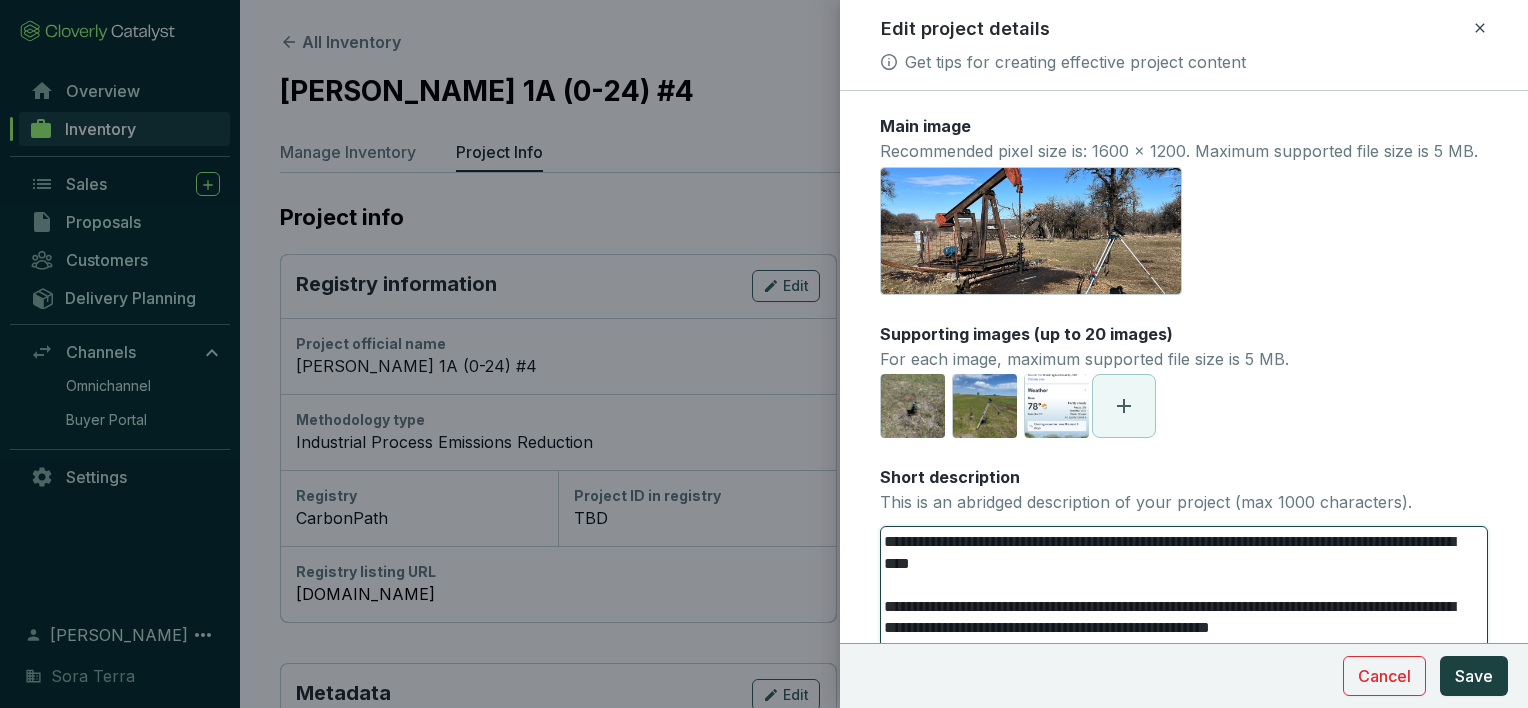 click on "**********" at bounding box center (1176, 769) 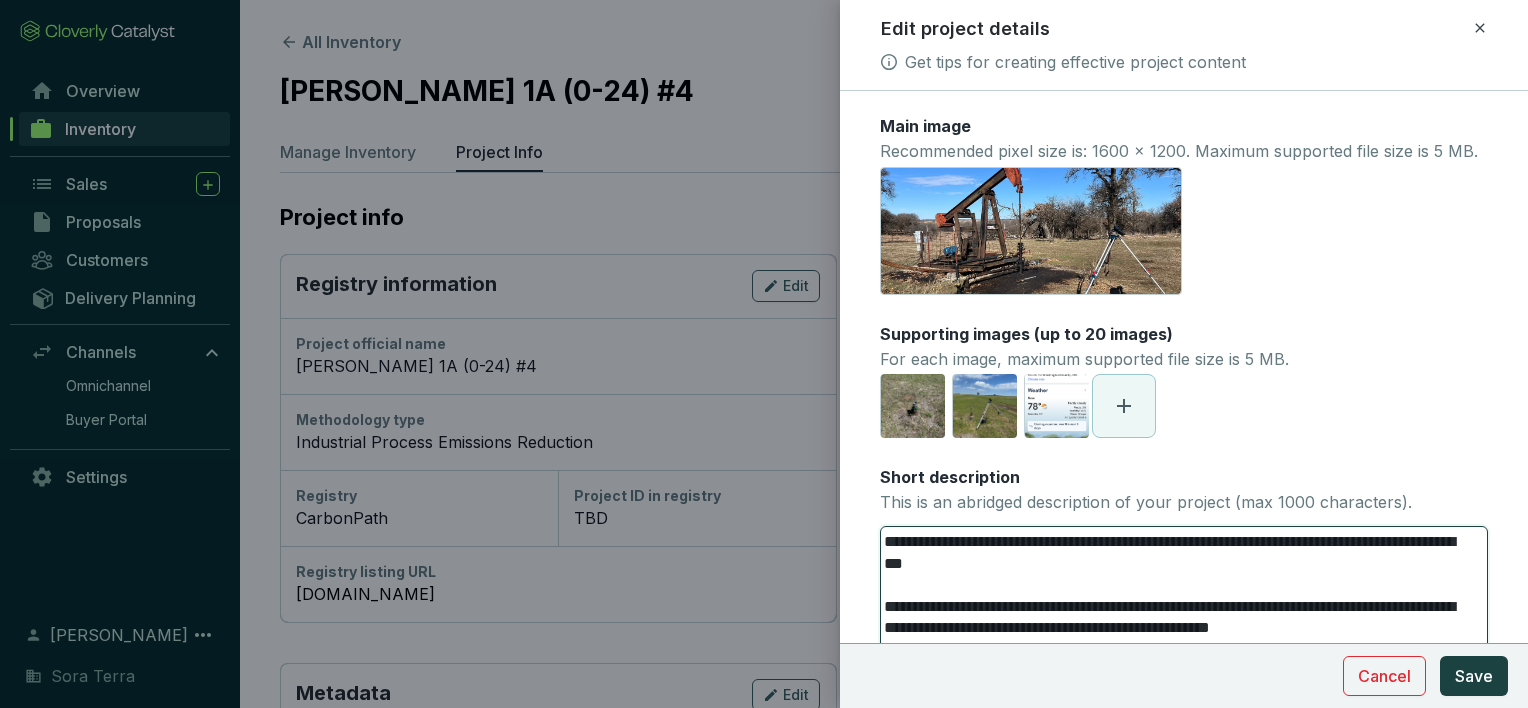 type 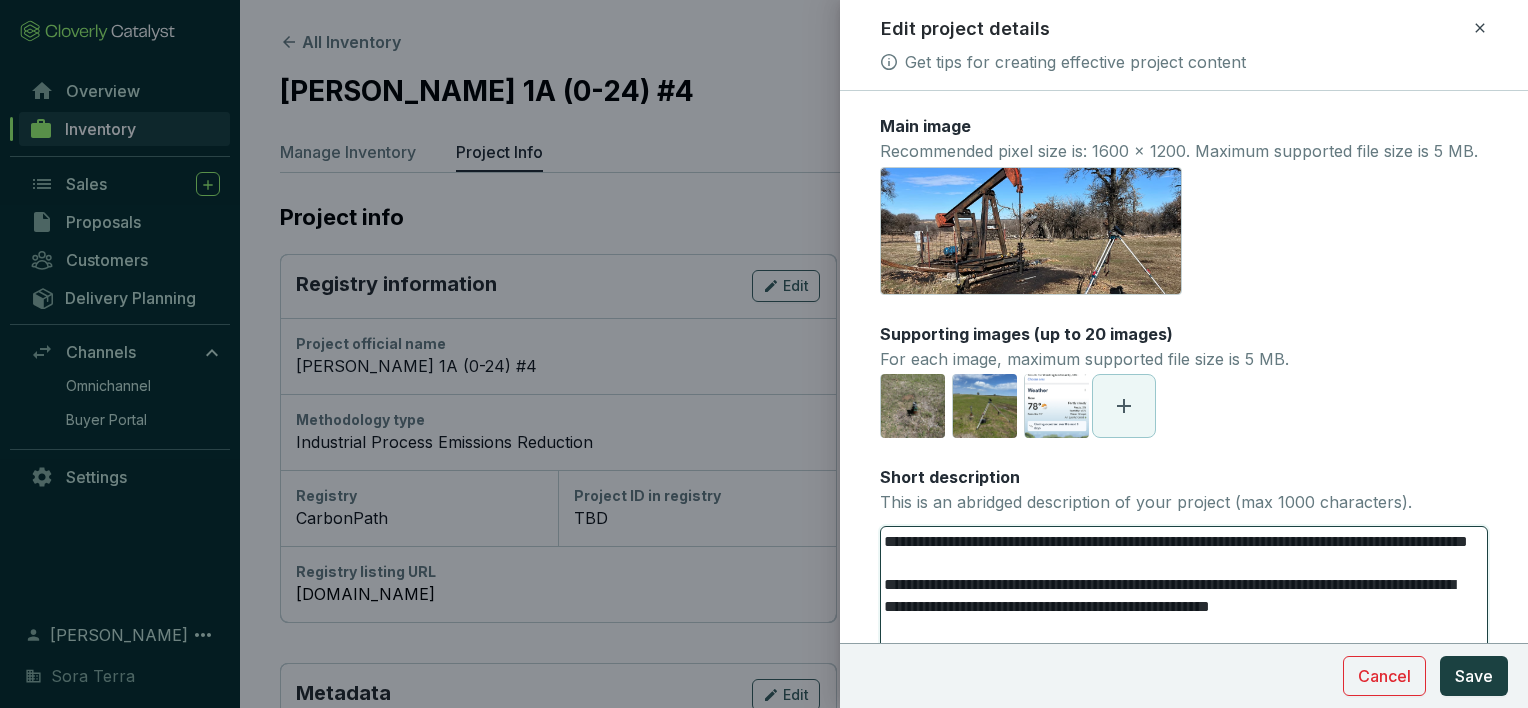 type 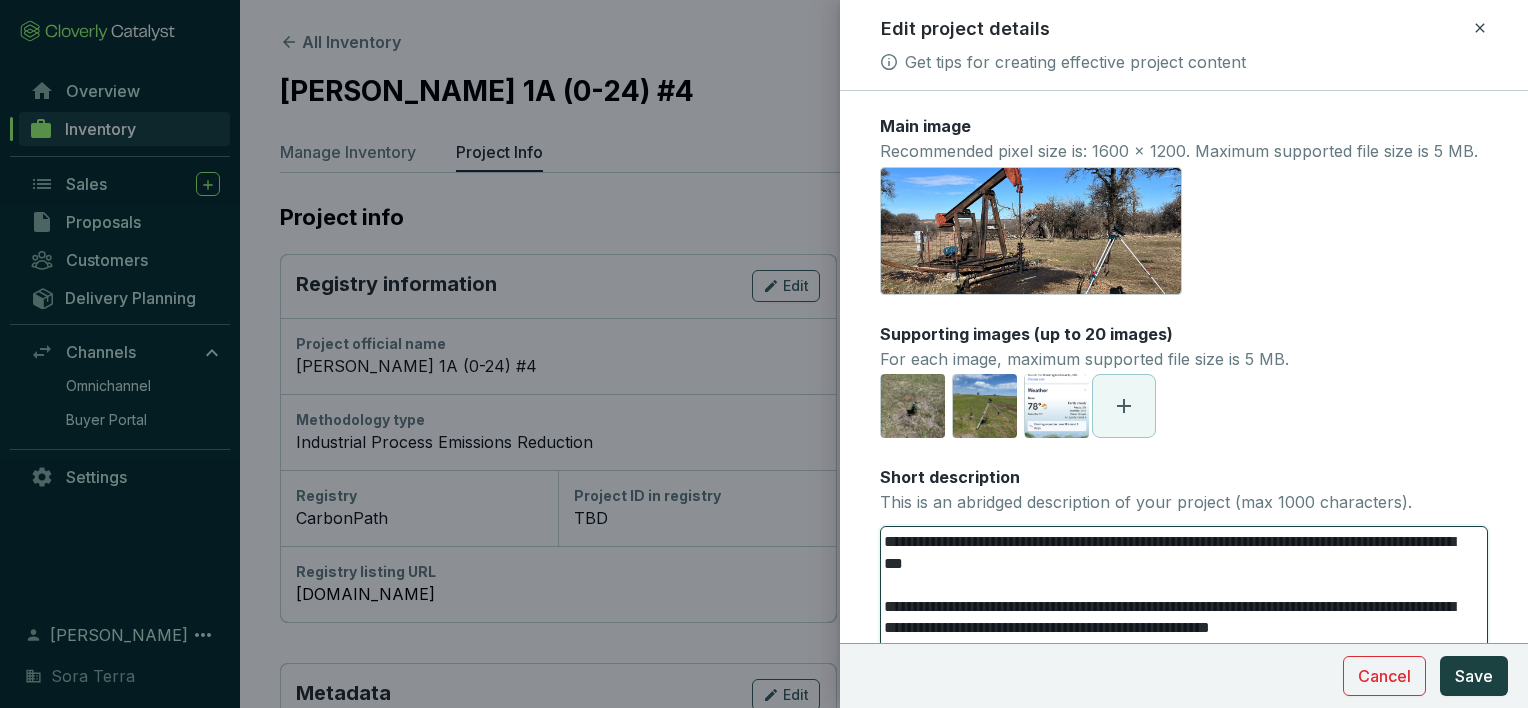 type on "**********" 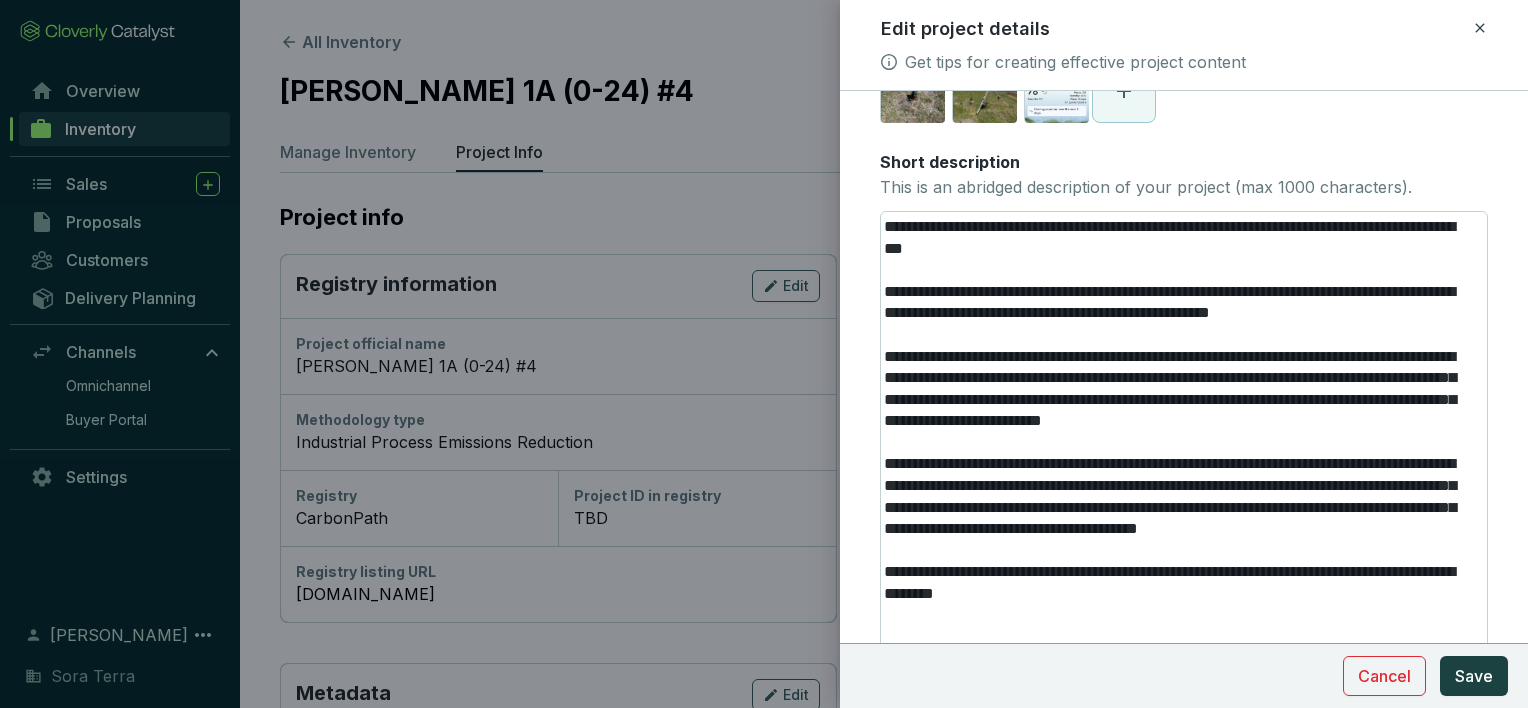 scroll, scrollTop: 317, scrollLeft: 0, axis: vertical 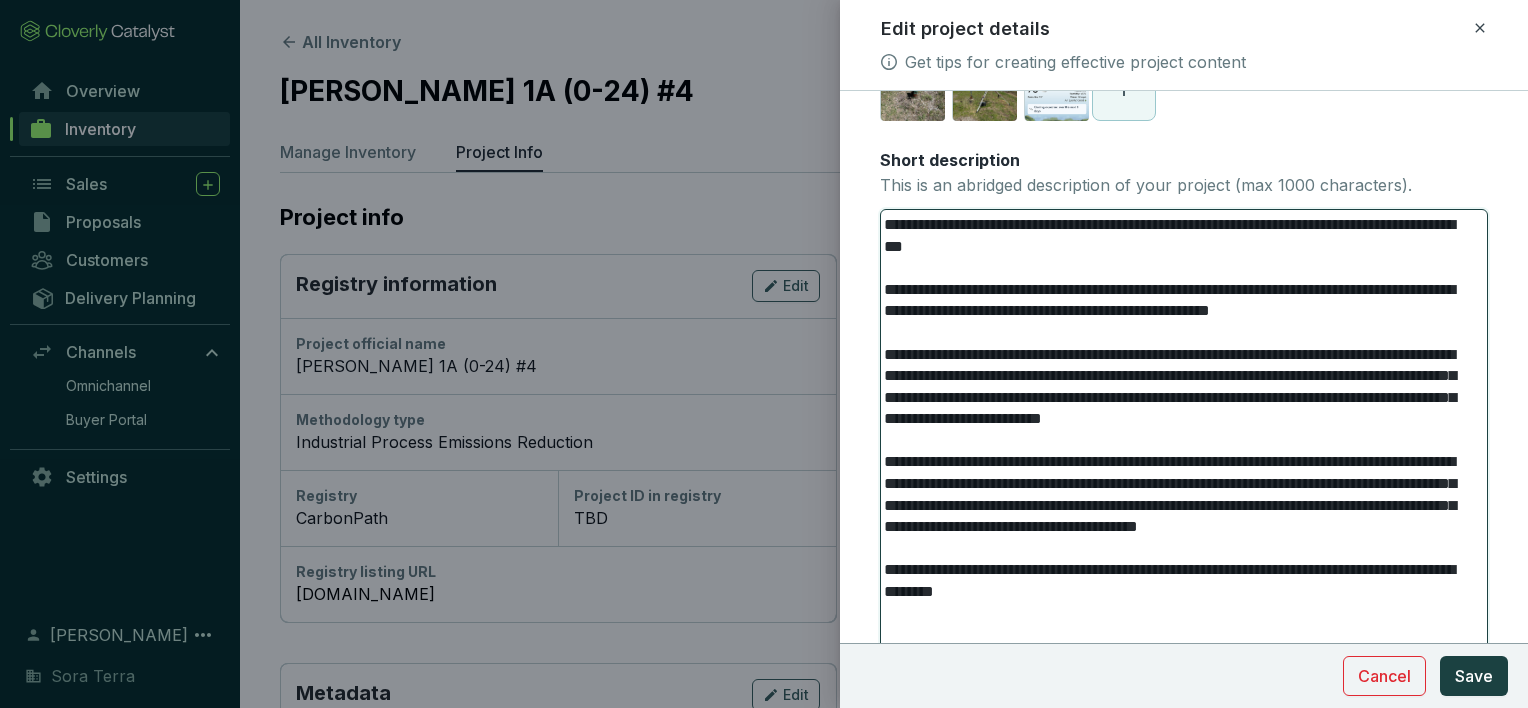 drag, startPoint x: 1104, startPoint y: 373, endPoint x: 885, endPoint y: 380, distance: 219.11185 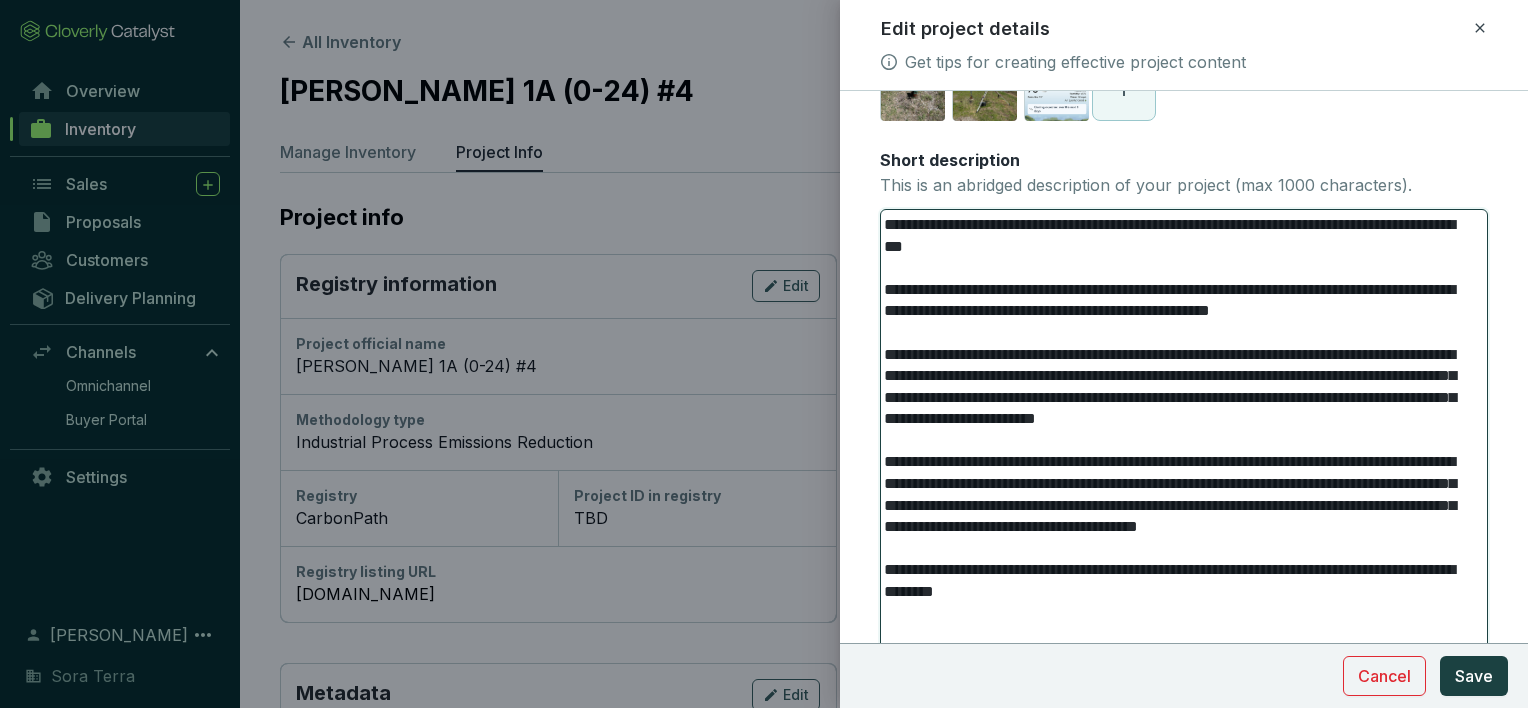 type 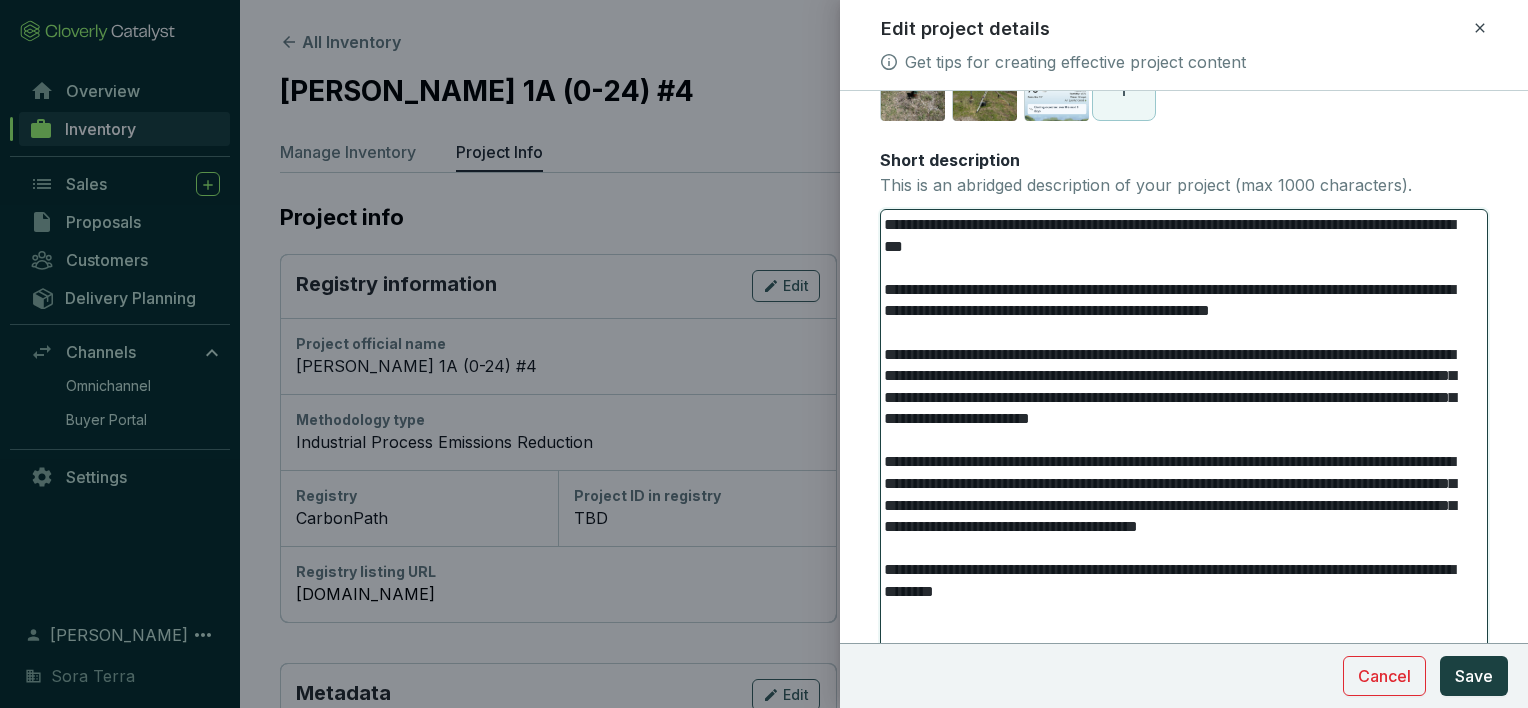 type 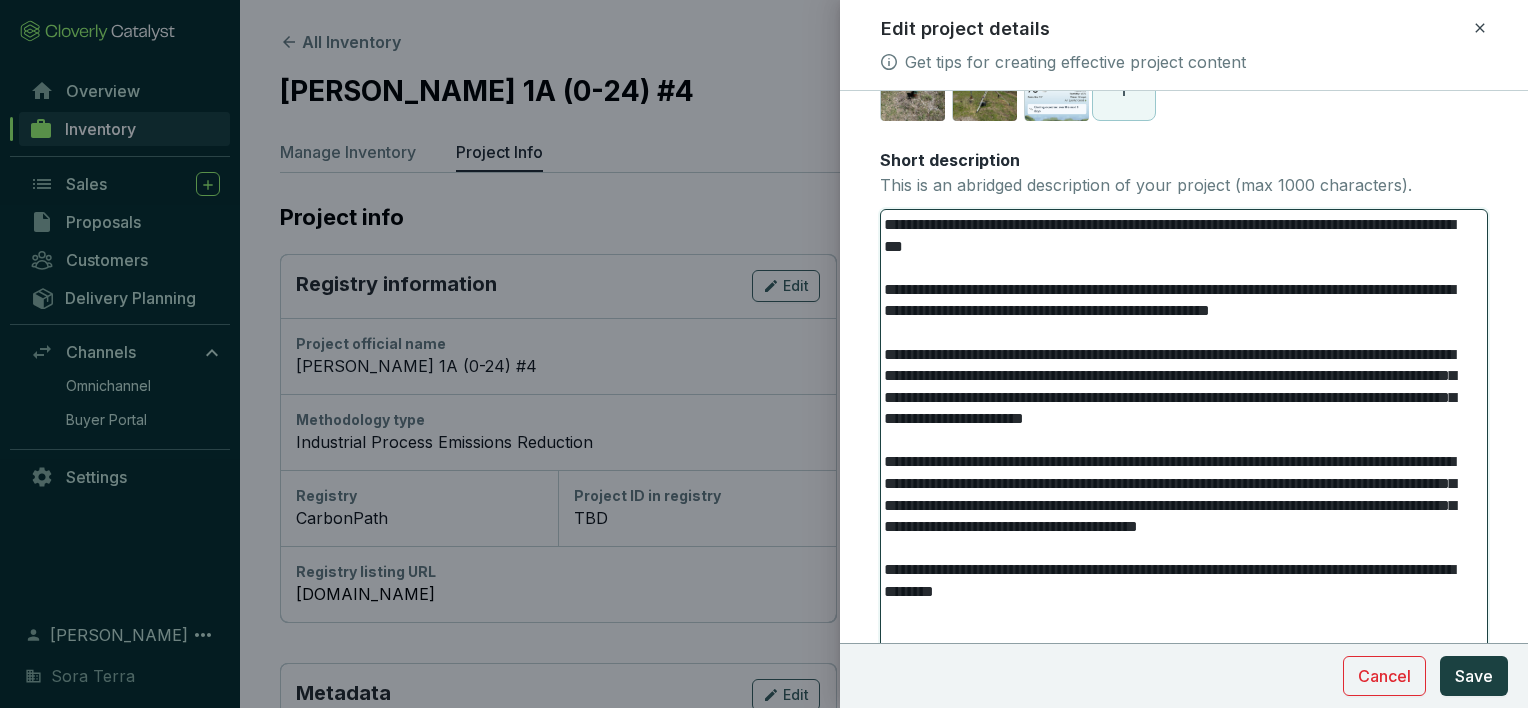 type 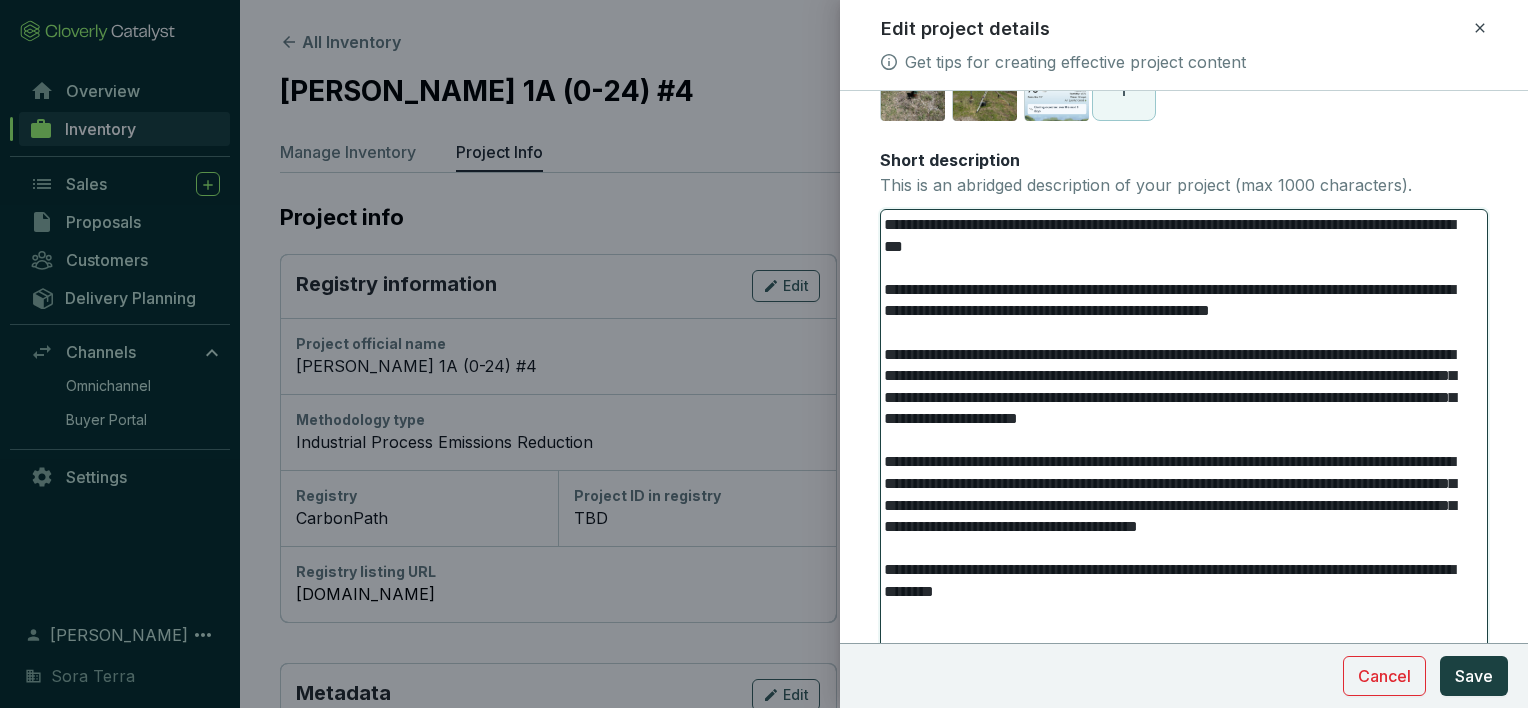 type 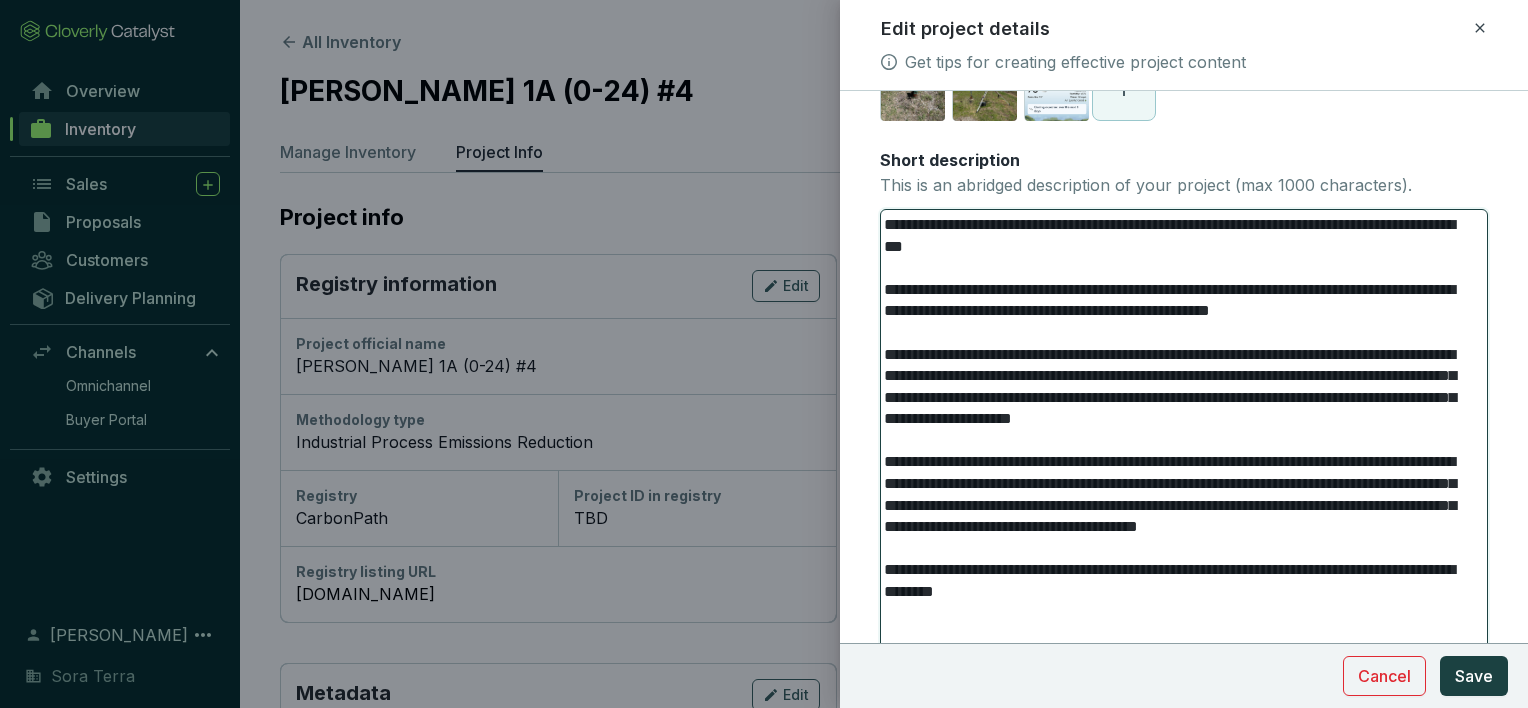 type 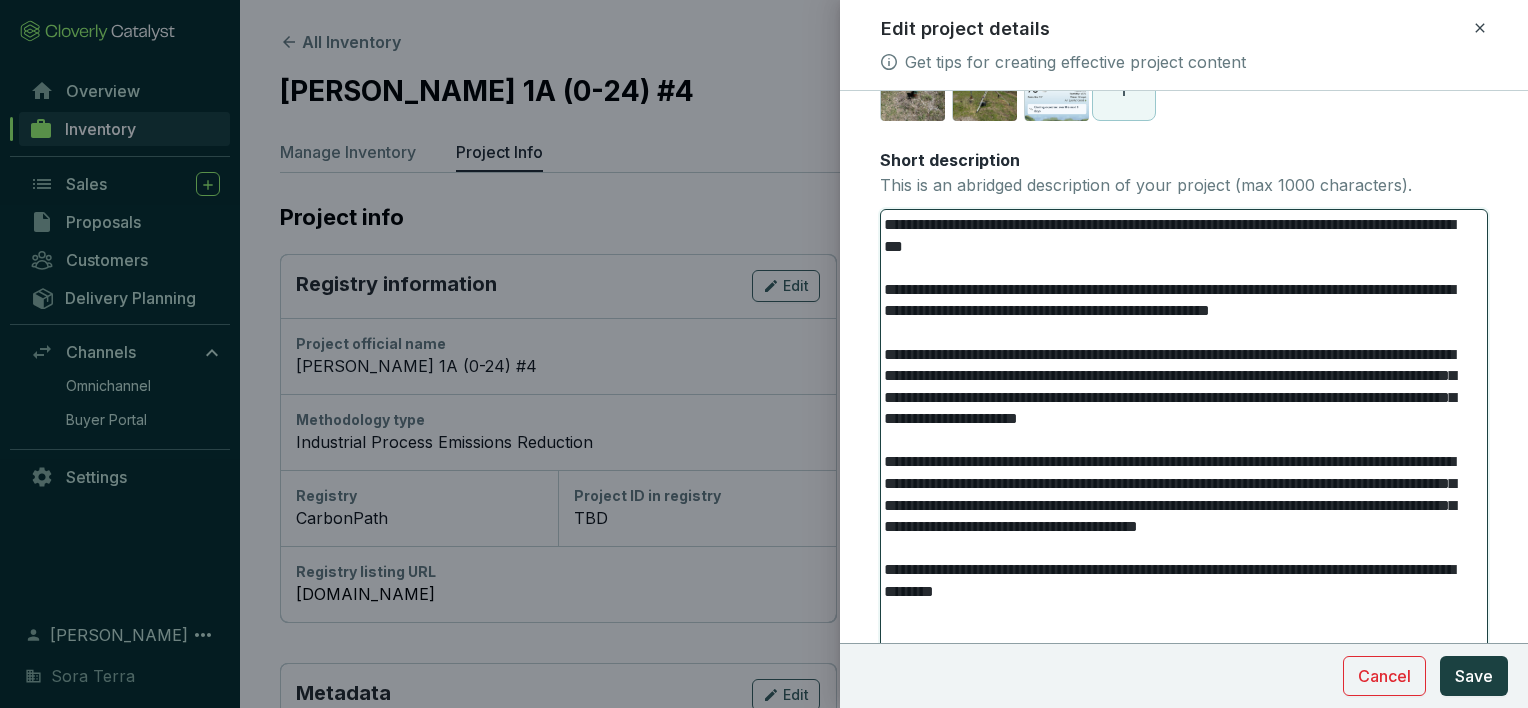 type 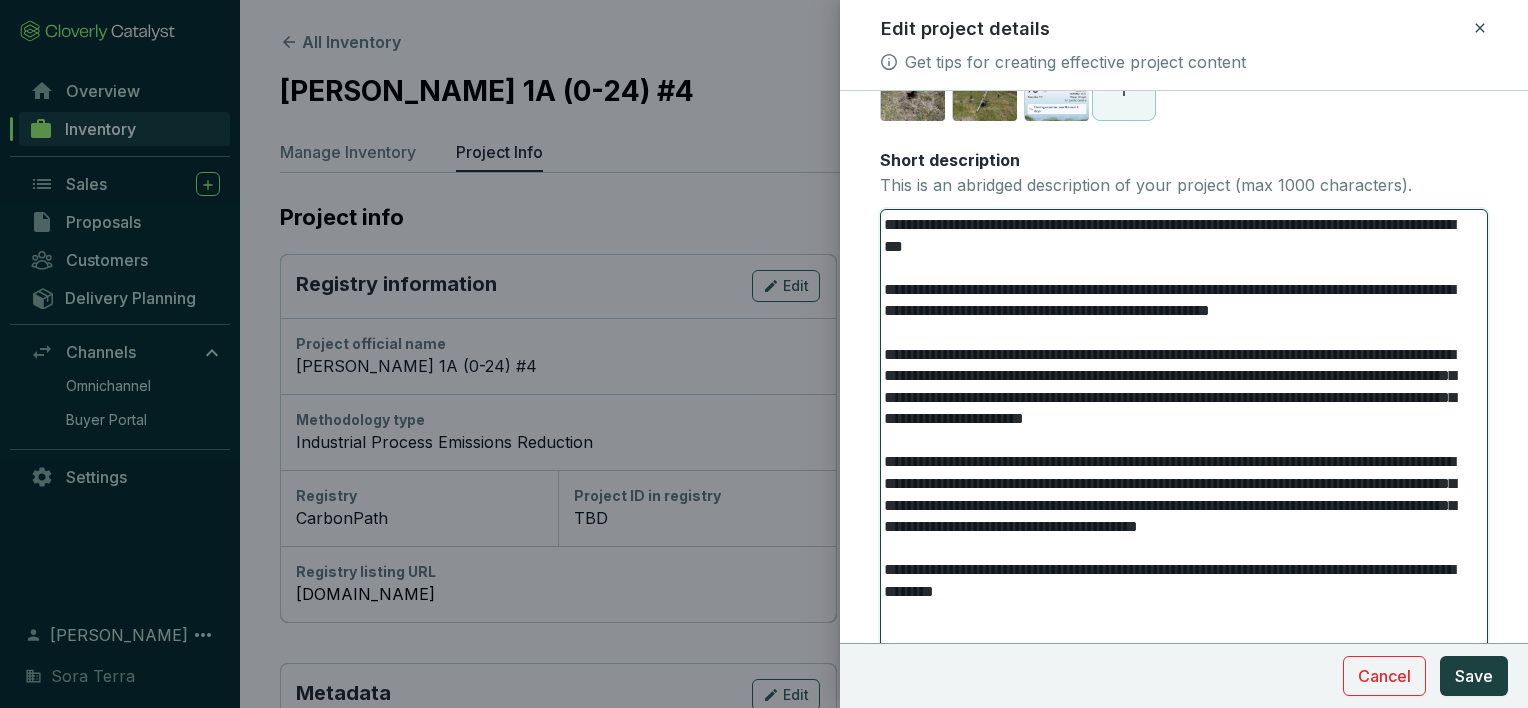 type 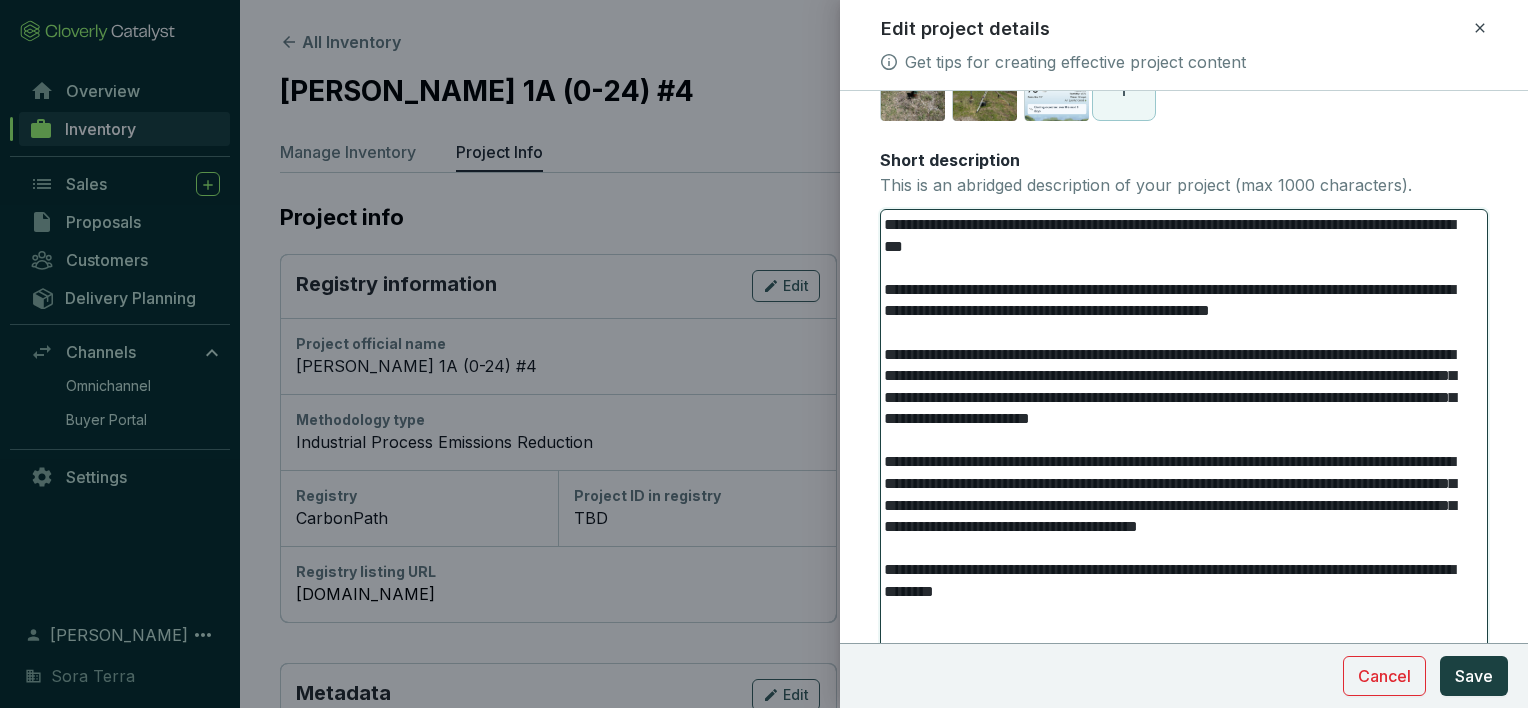 click on "**********" at bounding box center (1176, 452) 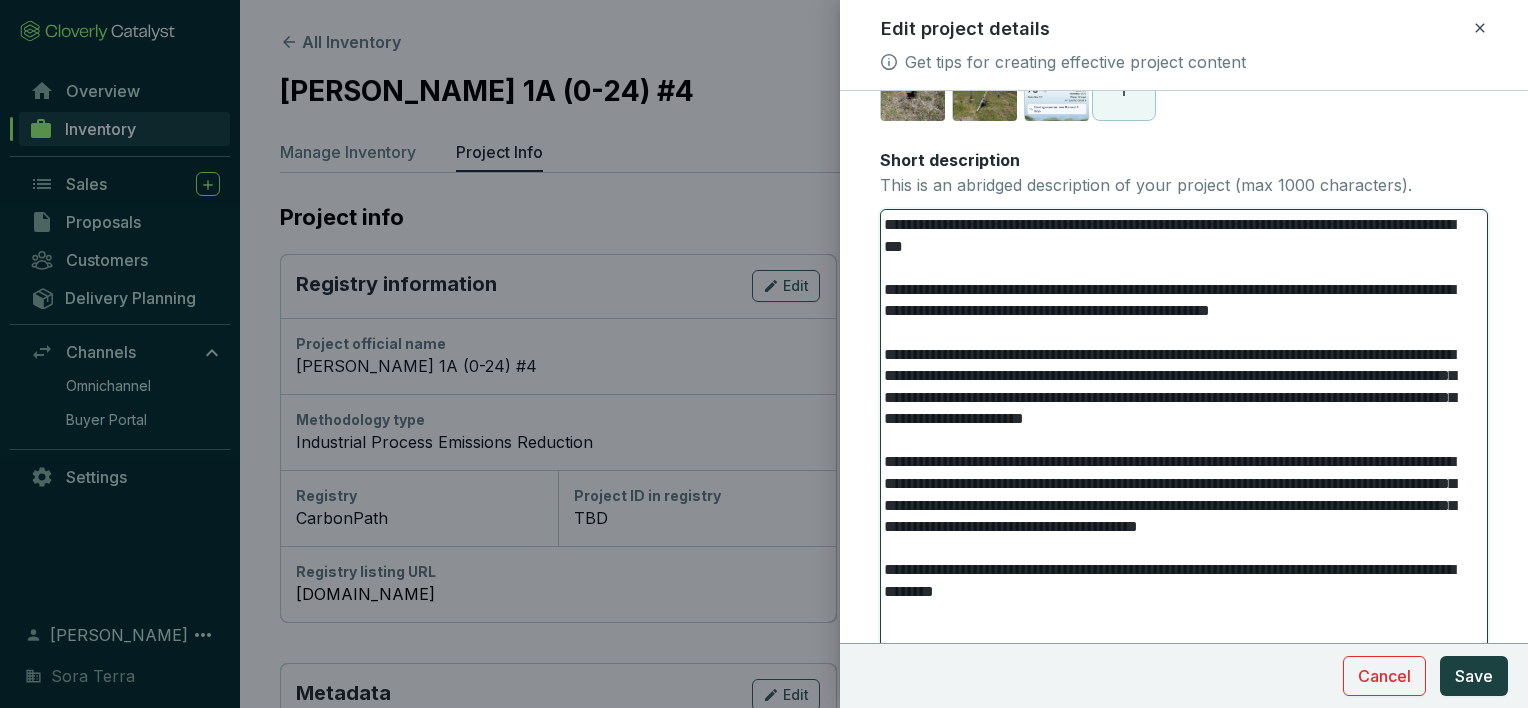 type 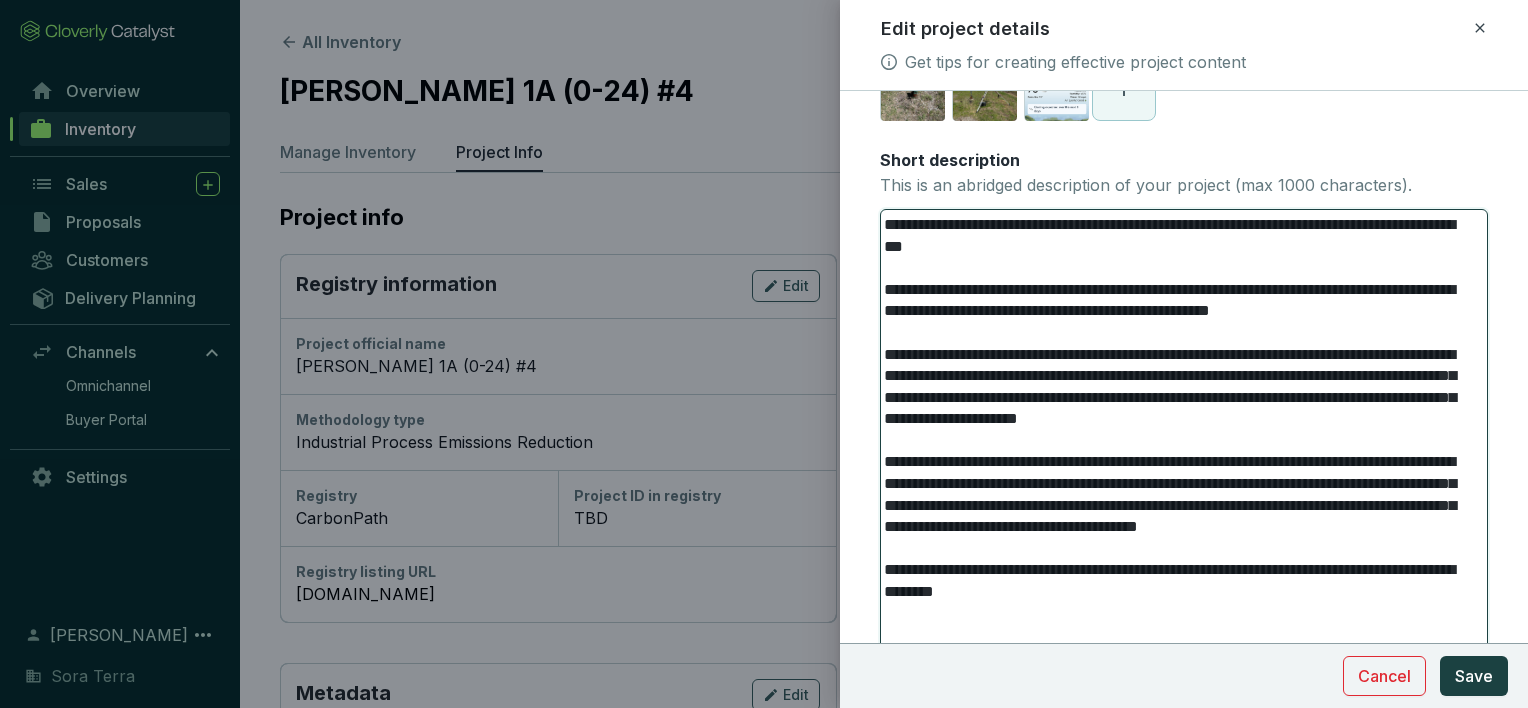 type 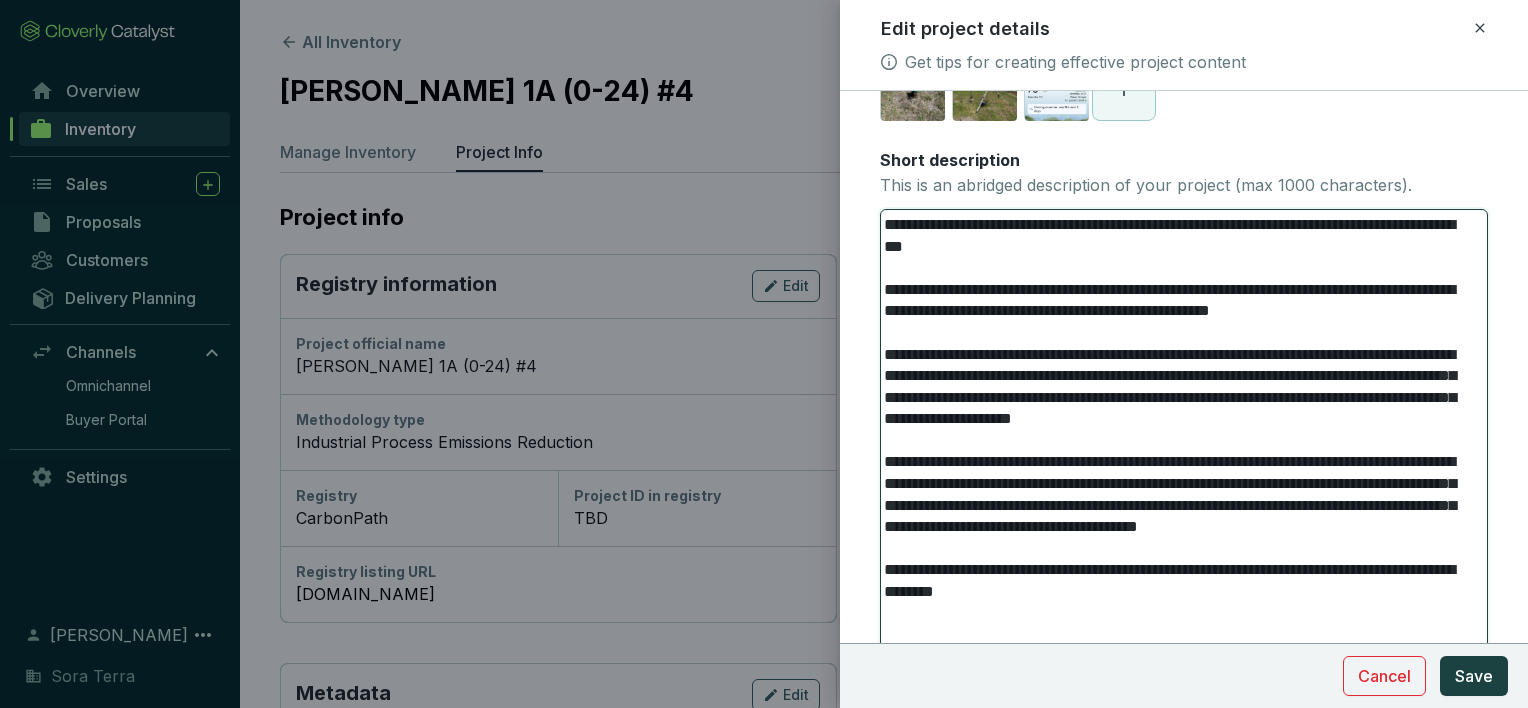 type 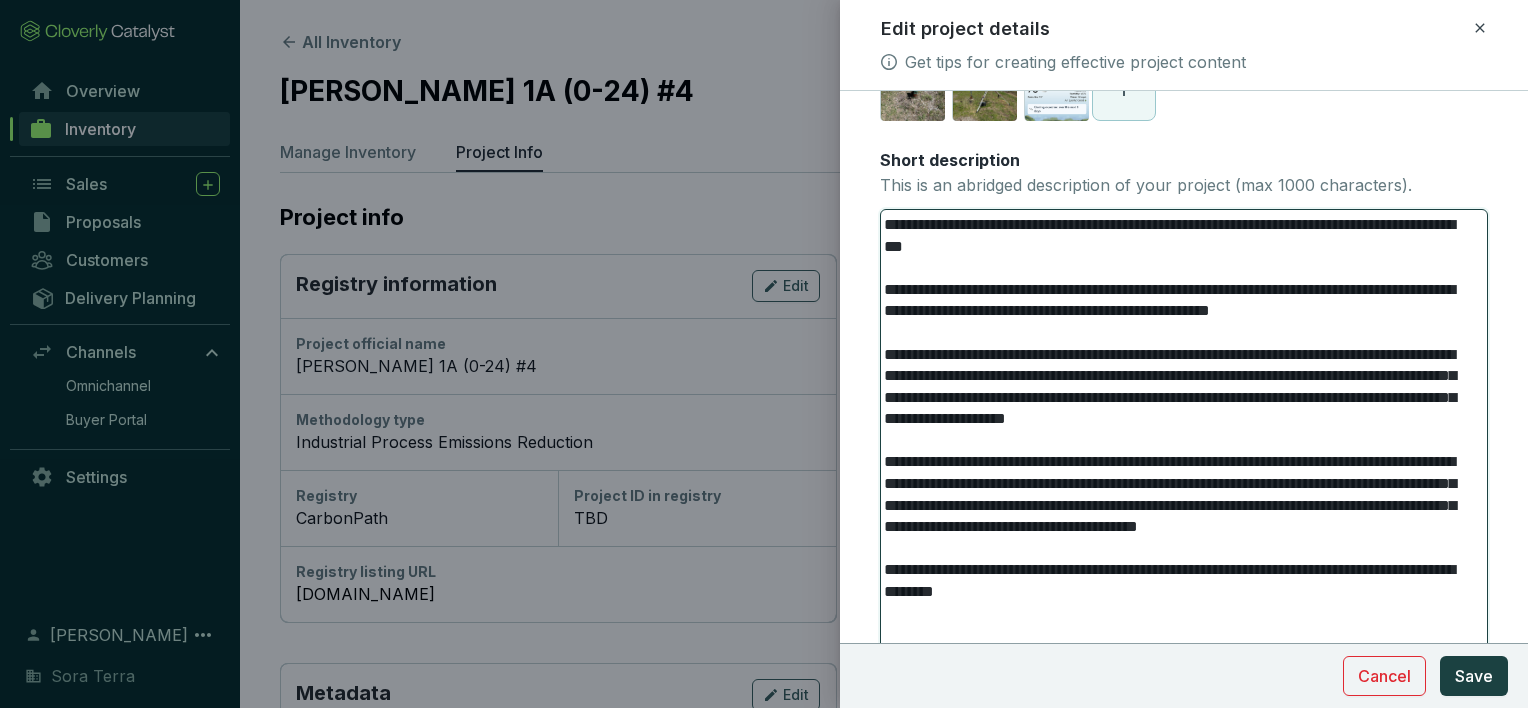 type 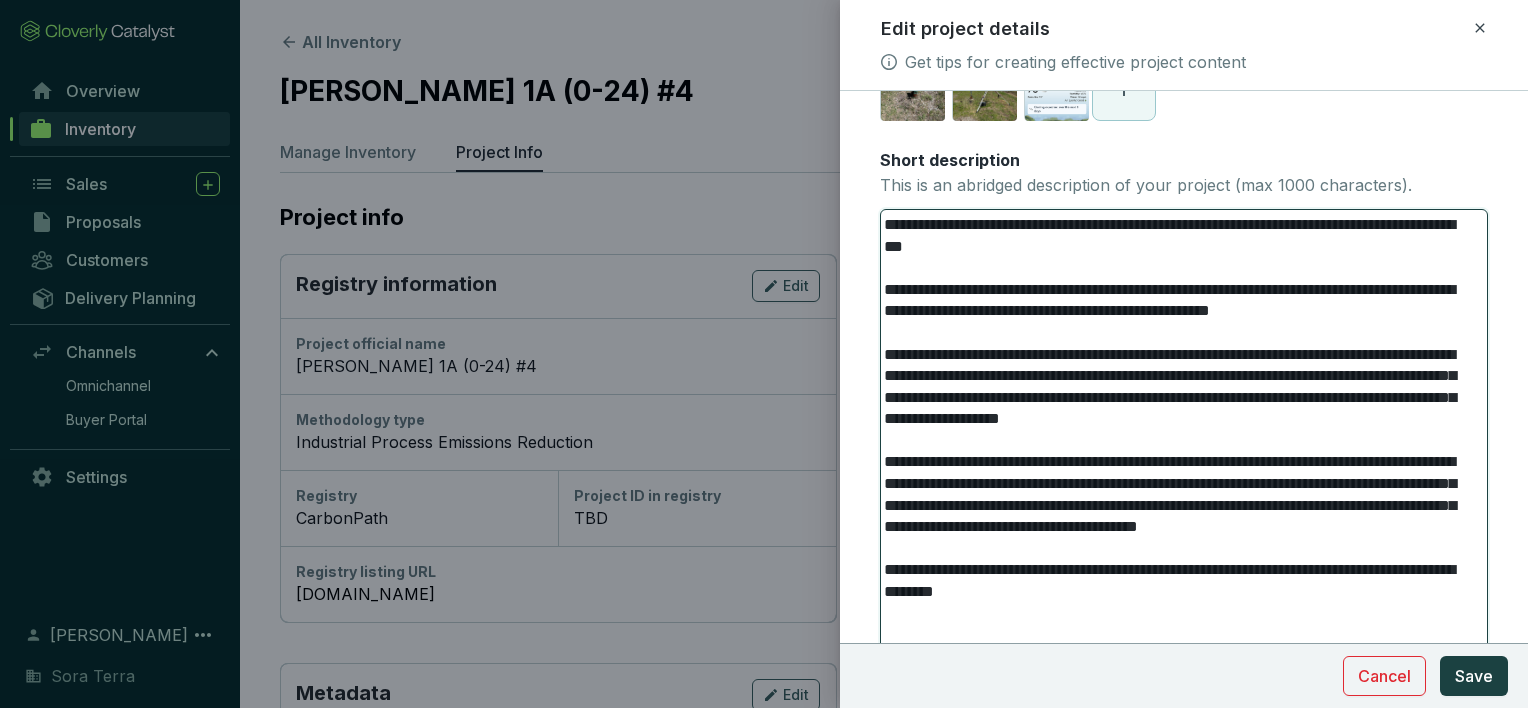 type 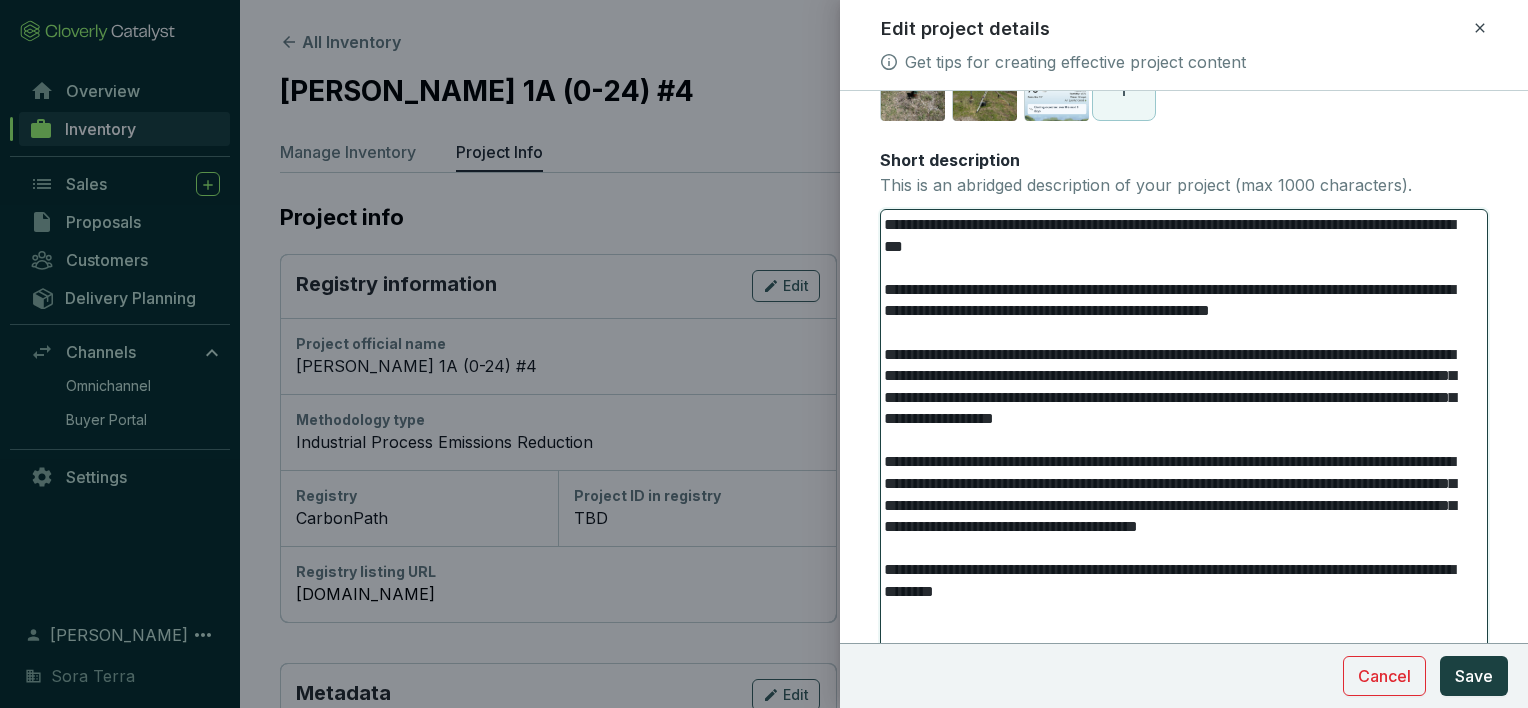 type 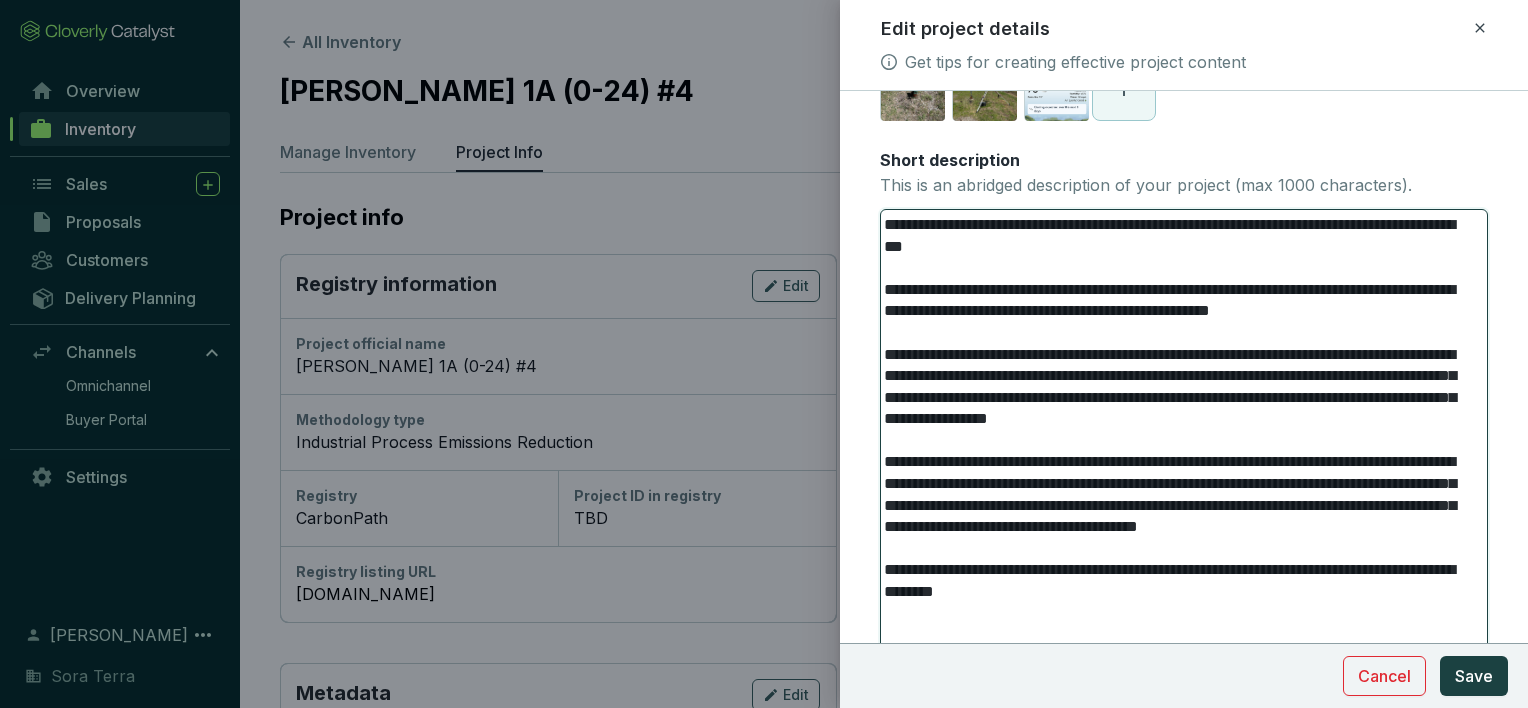 type 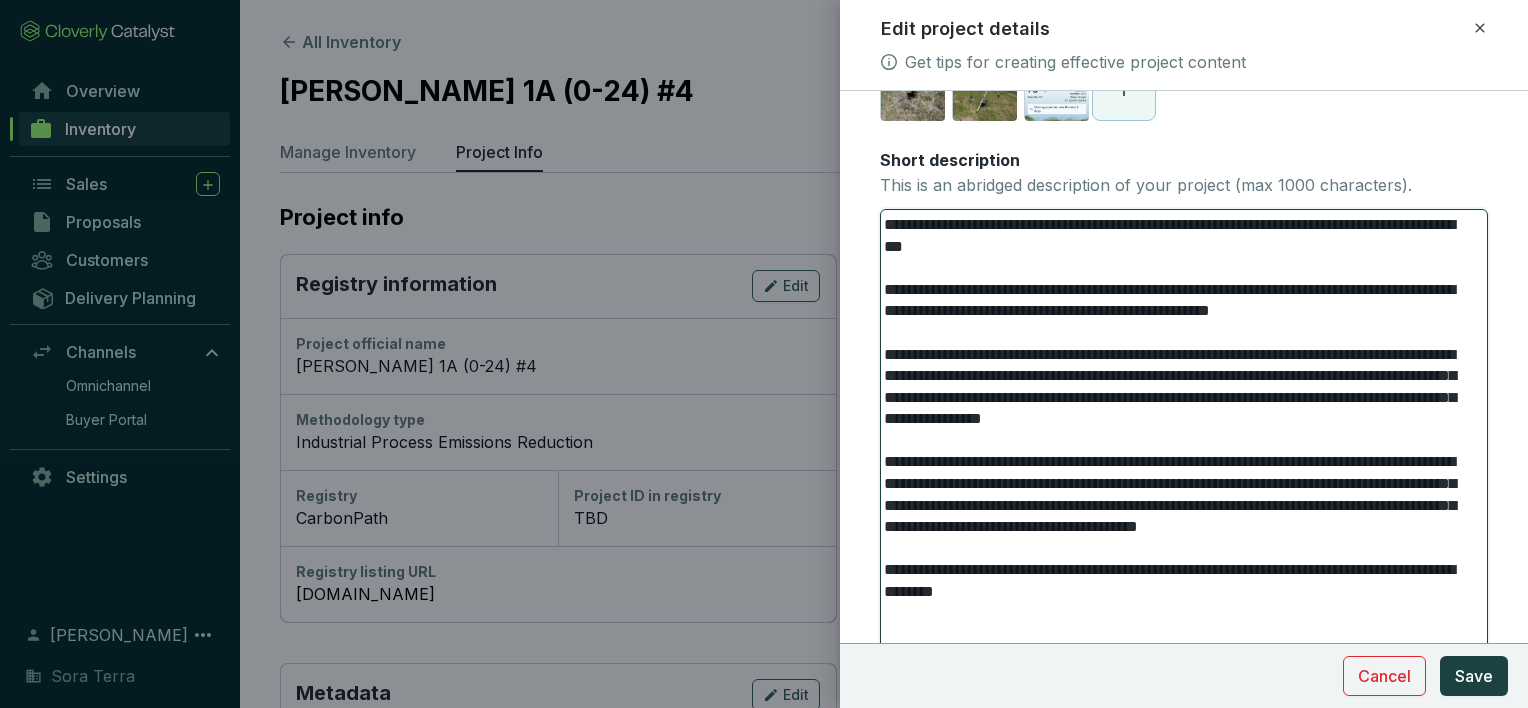 type 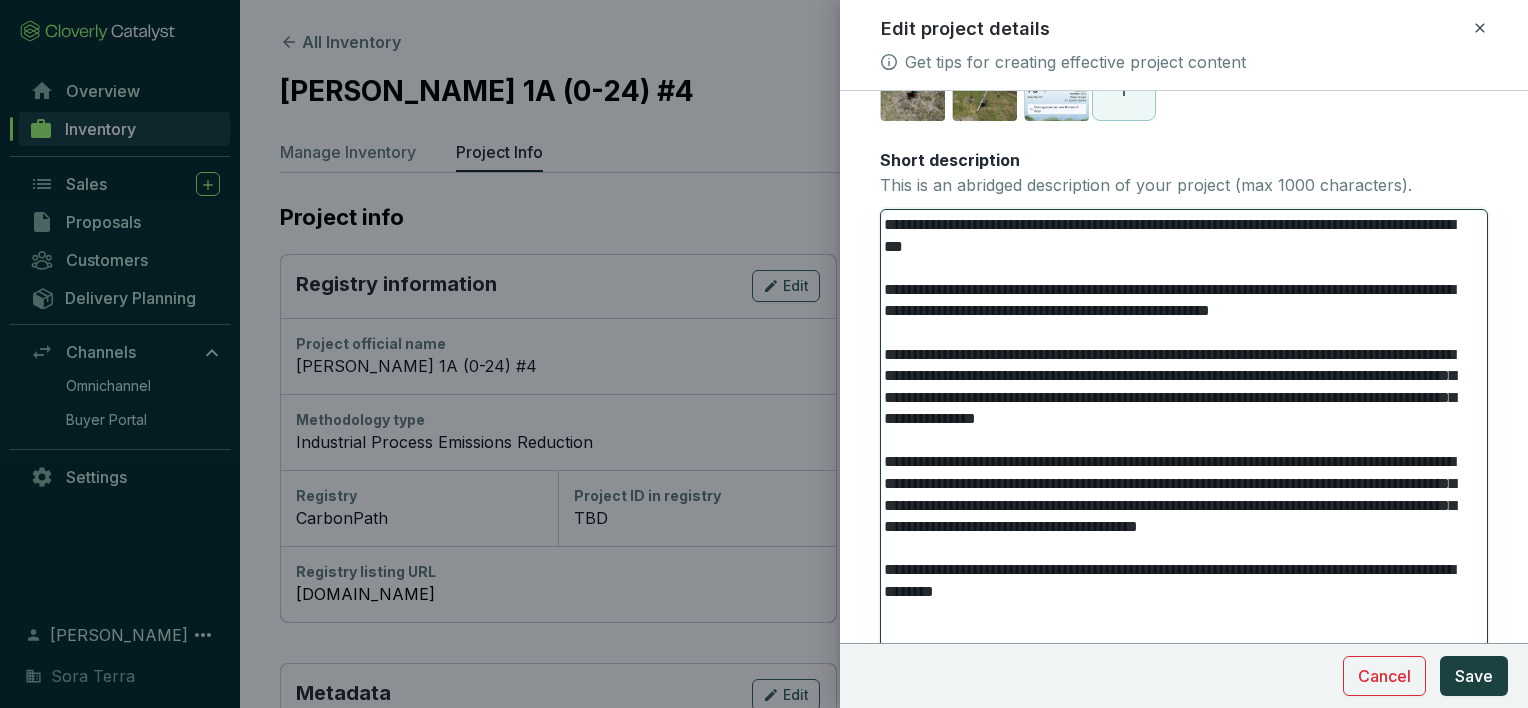 type 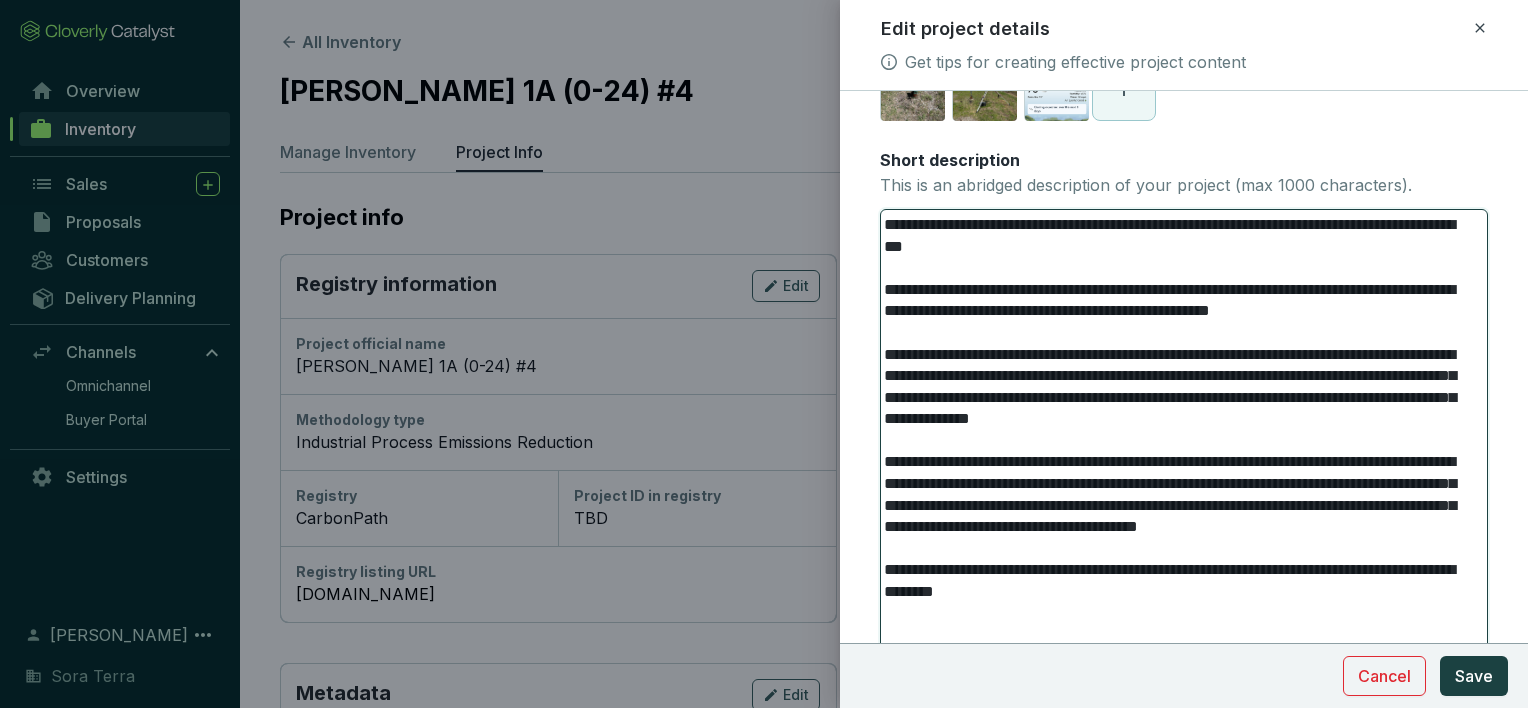 type 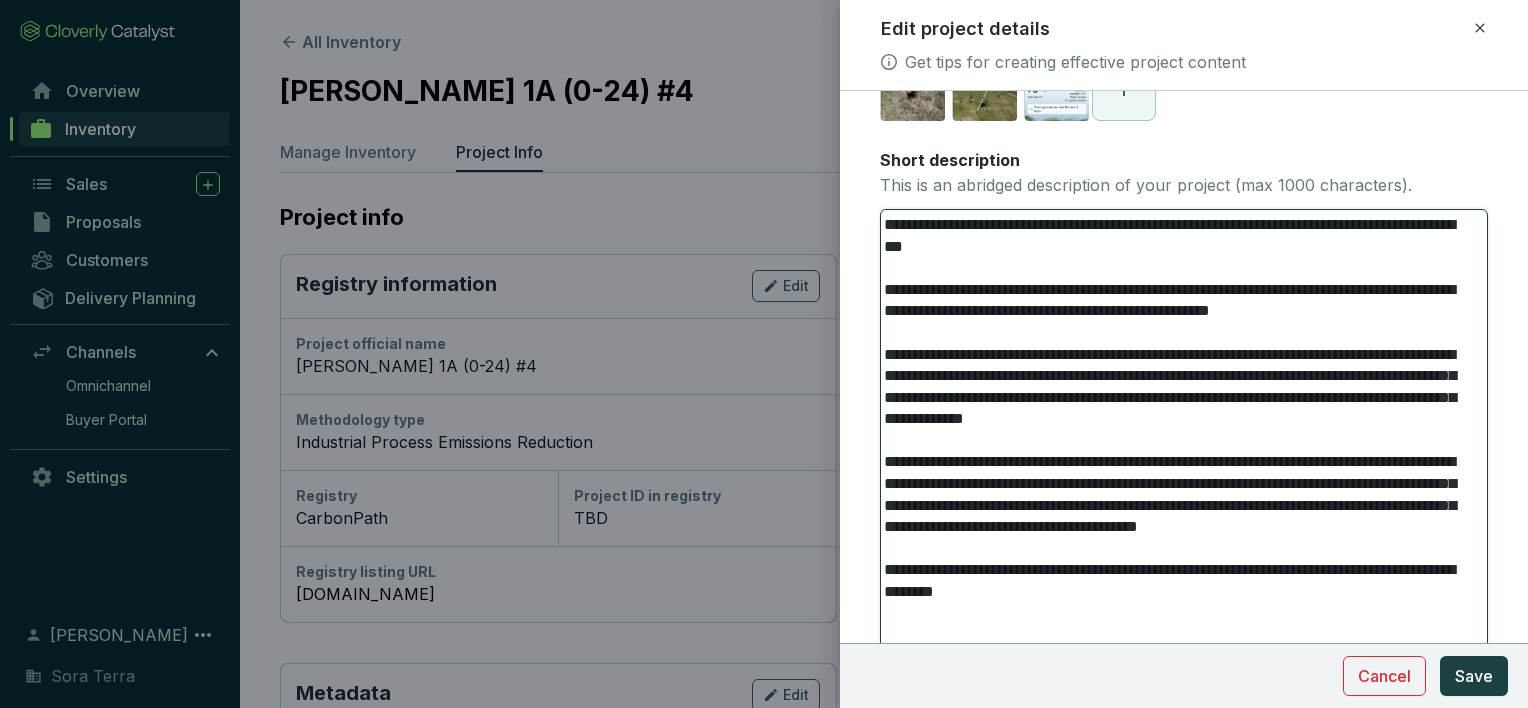 type 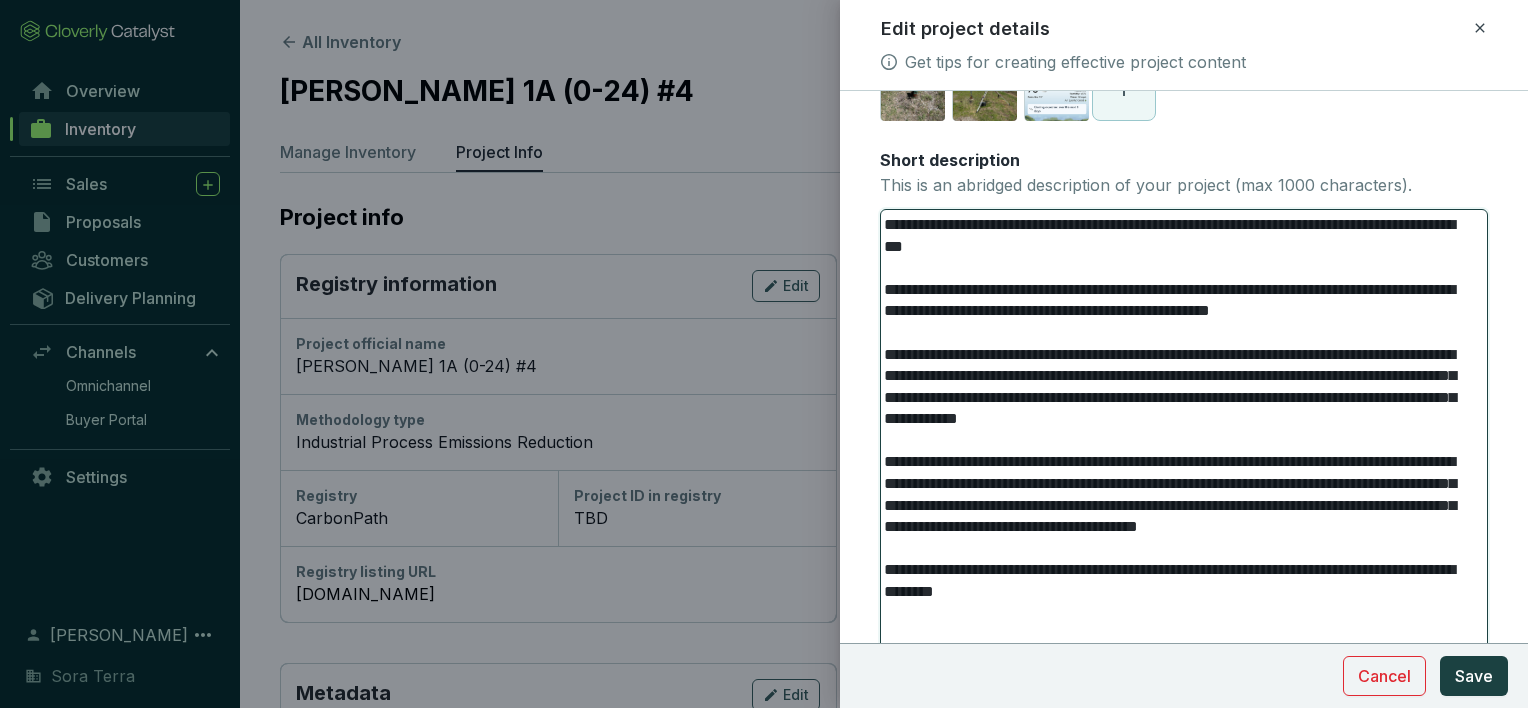 type 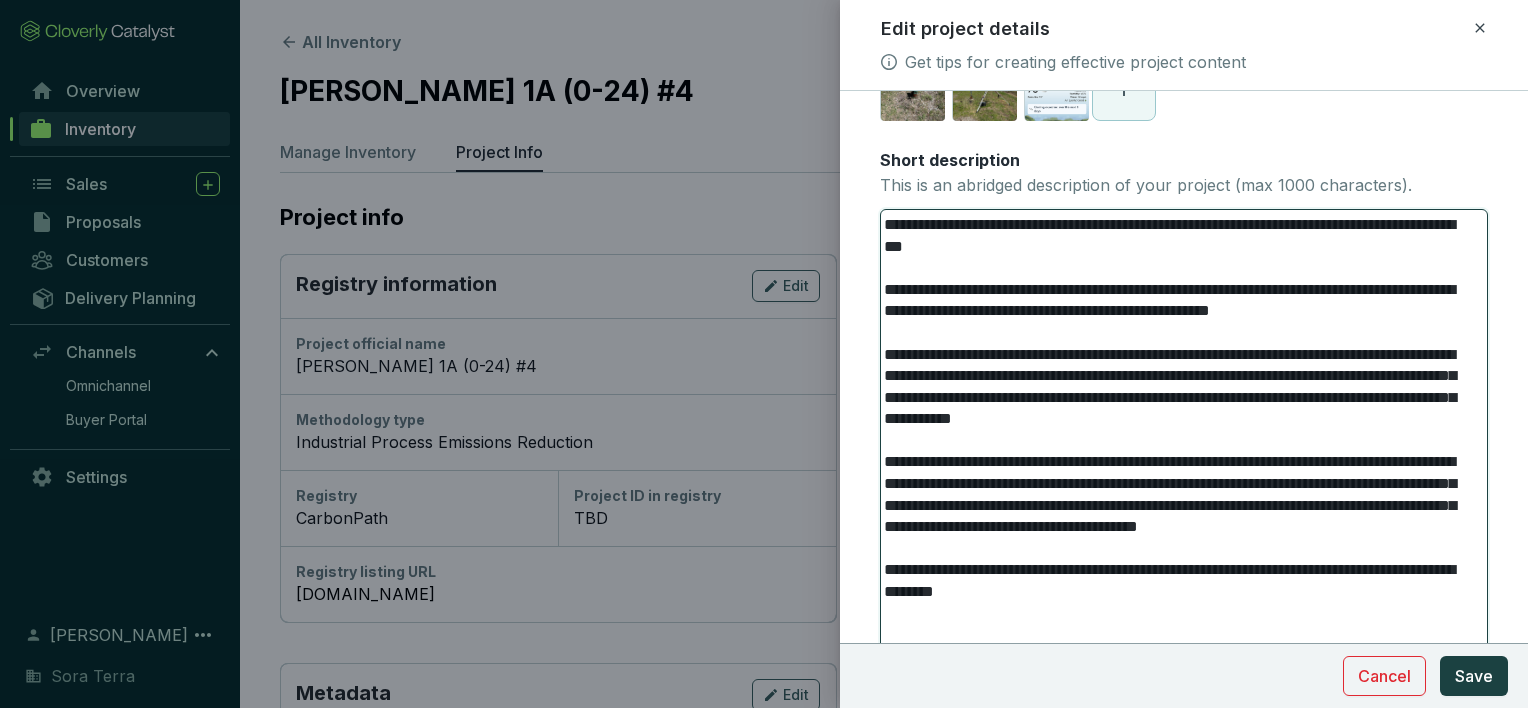 type 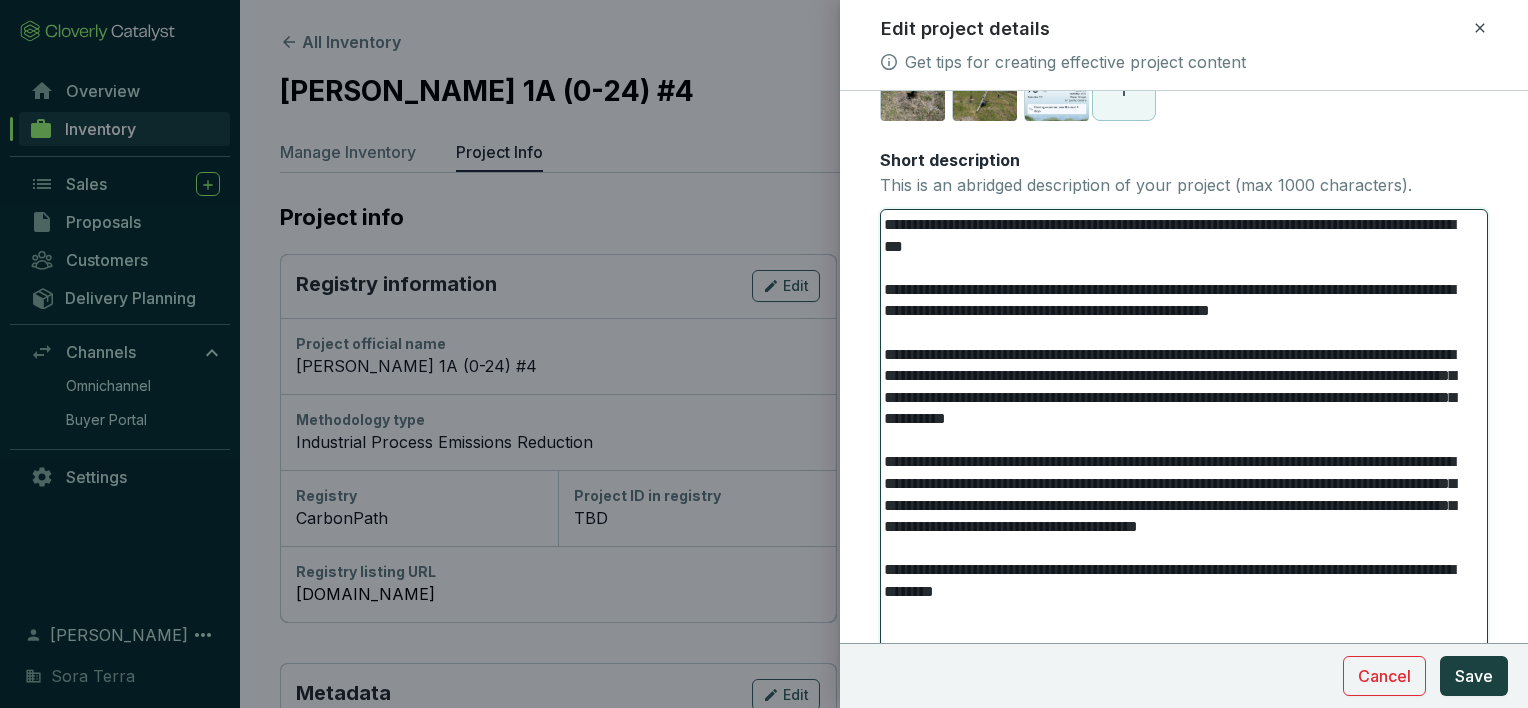 type 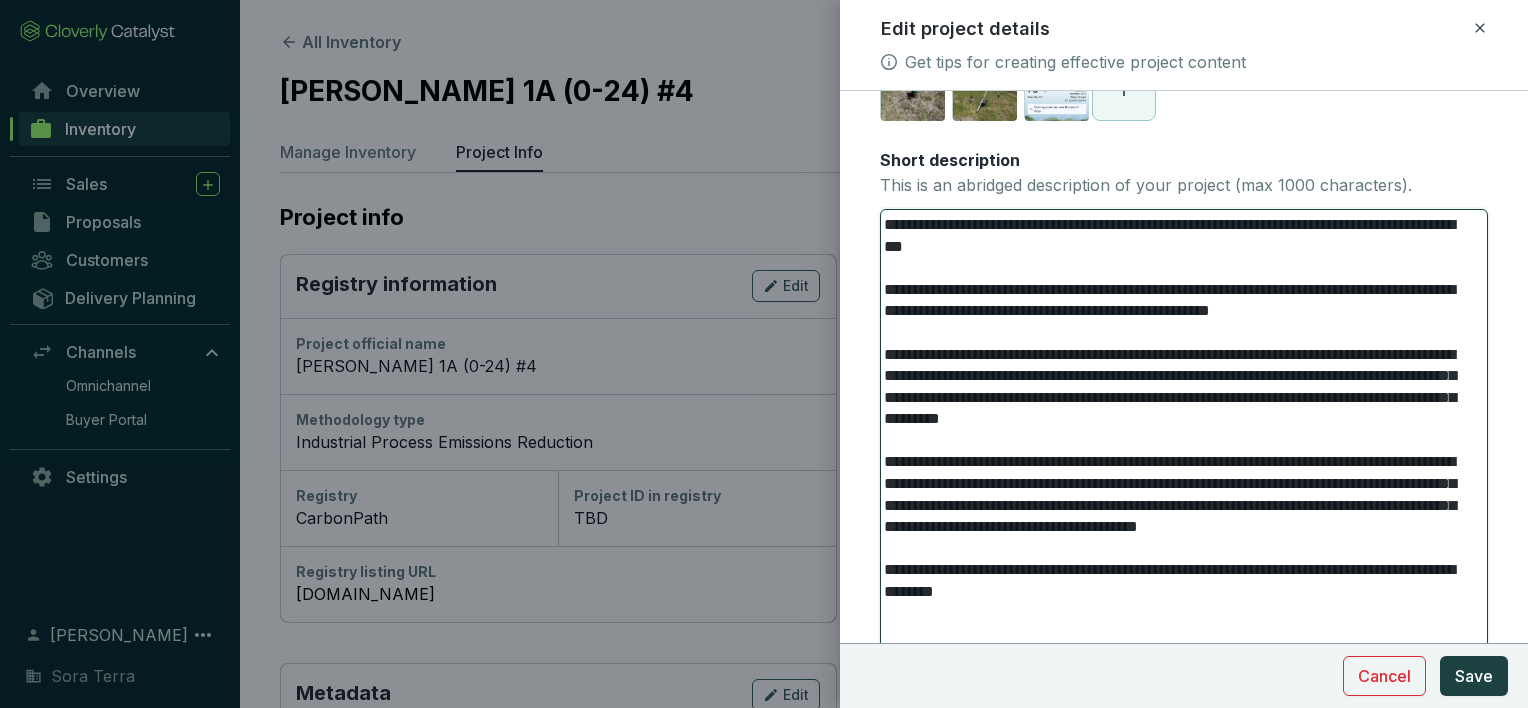 type 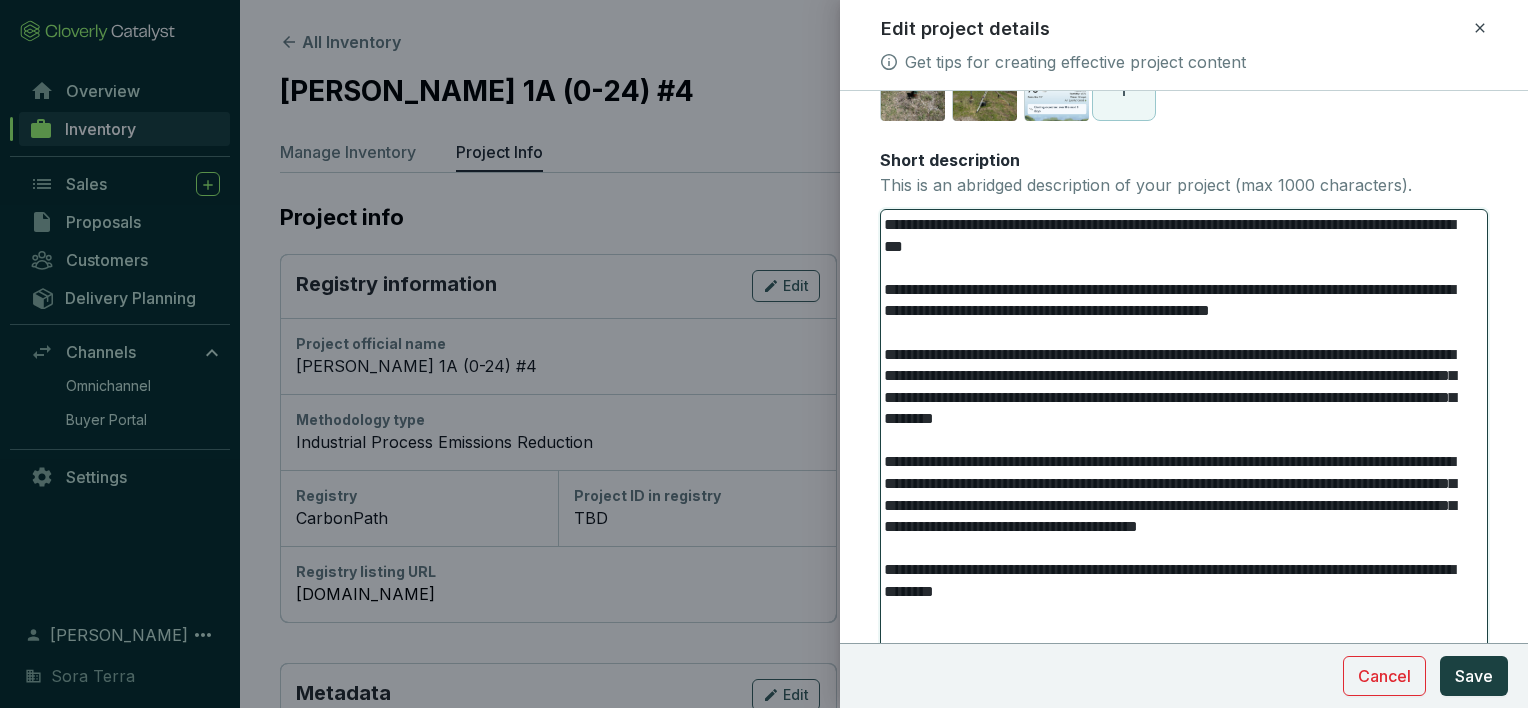click on "**********" at bounding box center [1176, 441] 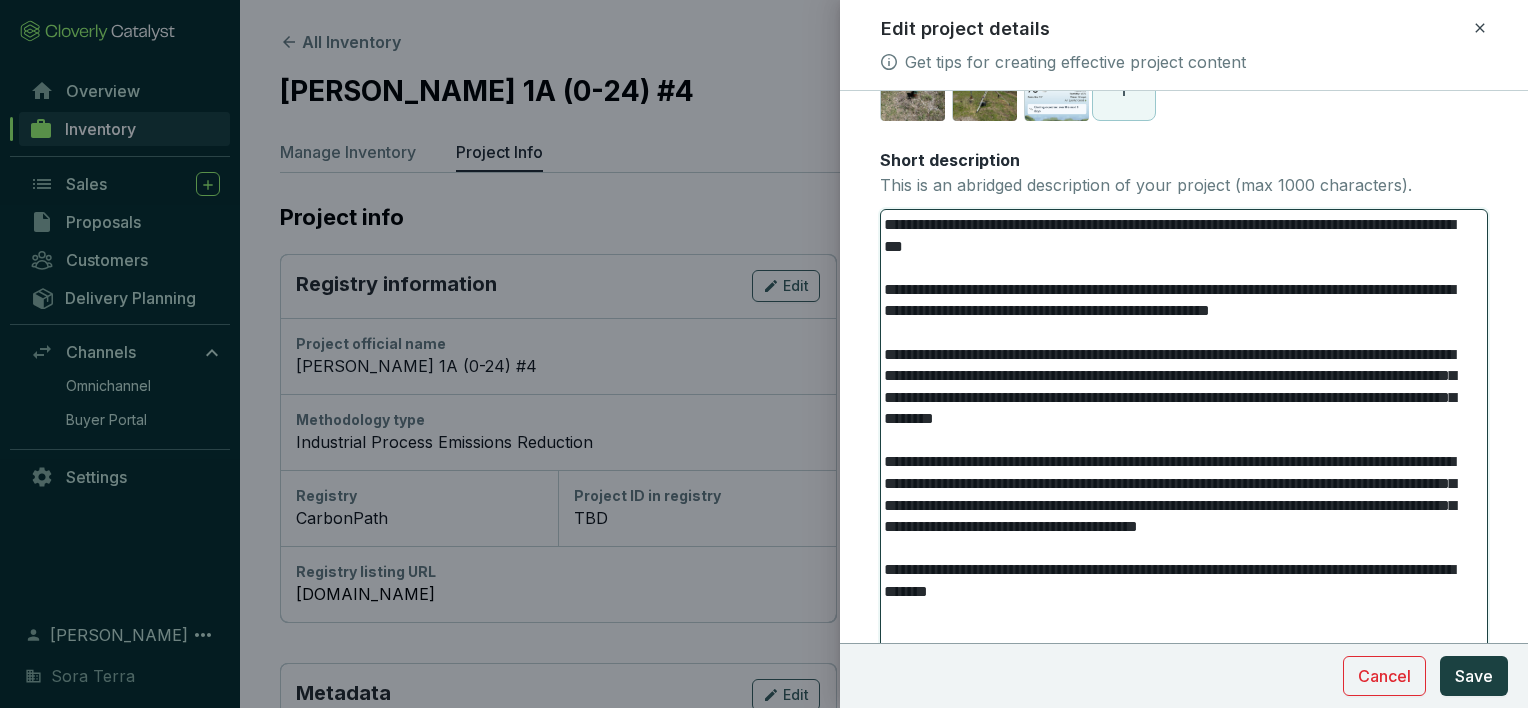 type 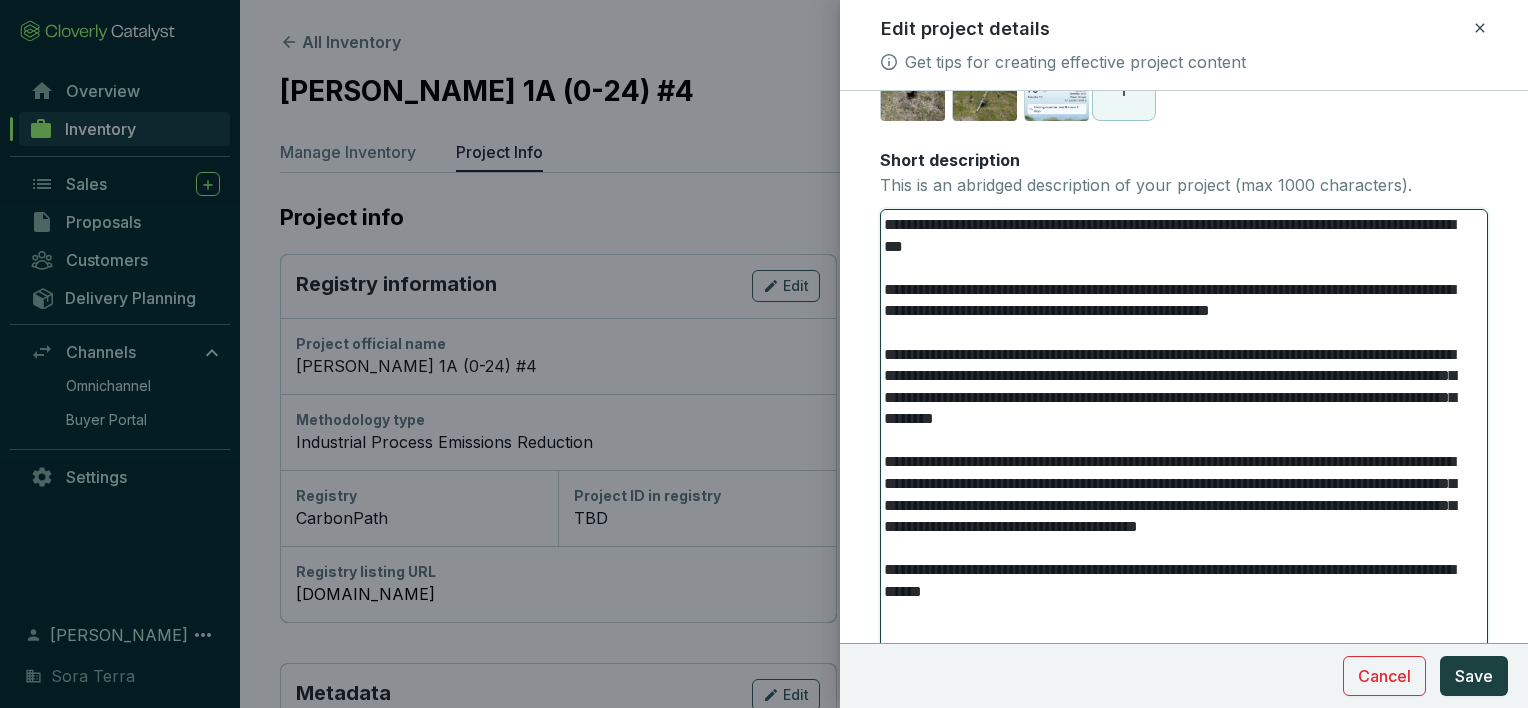 type 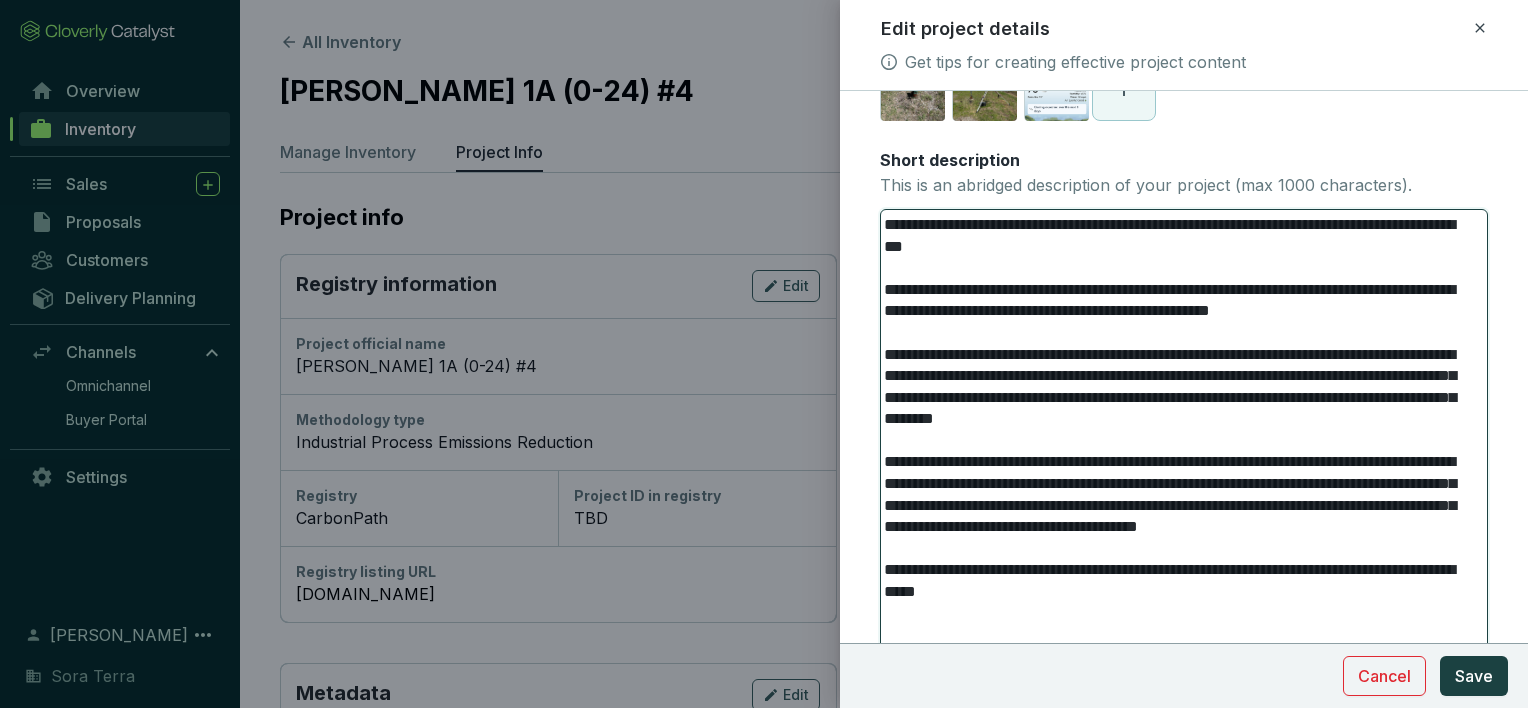 type 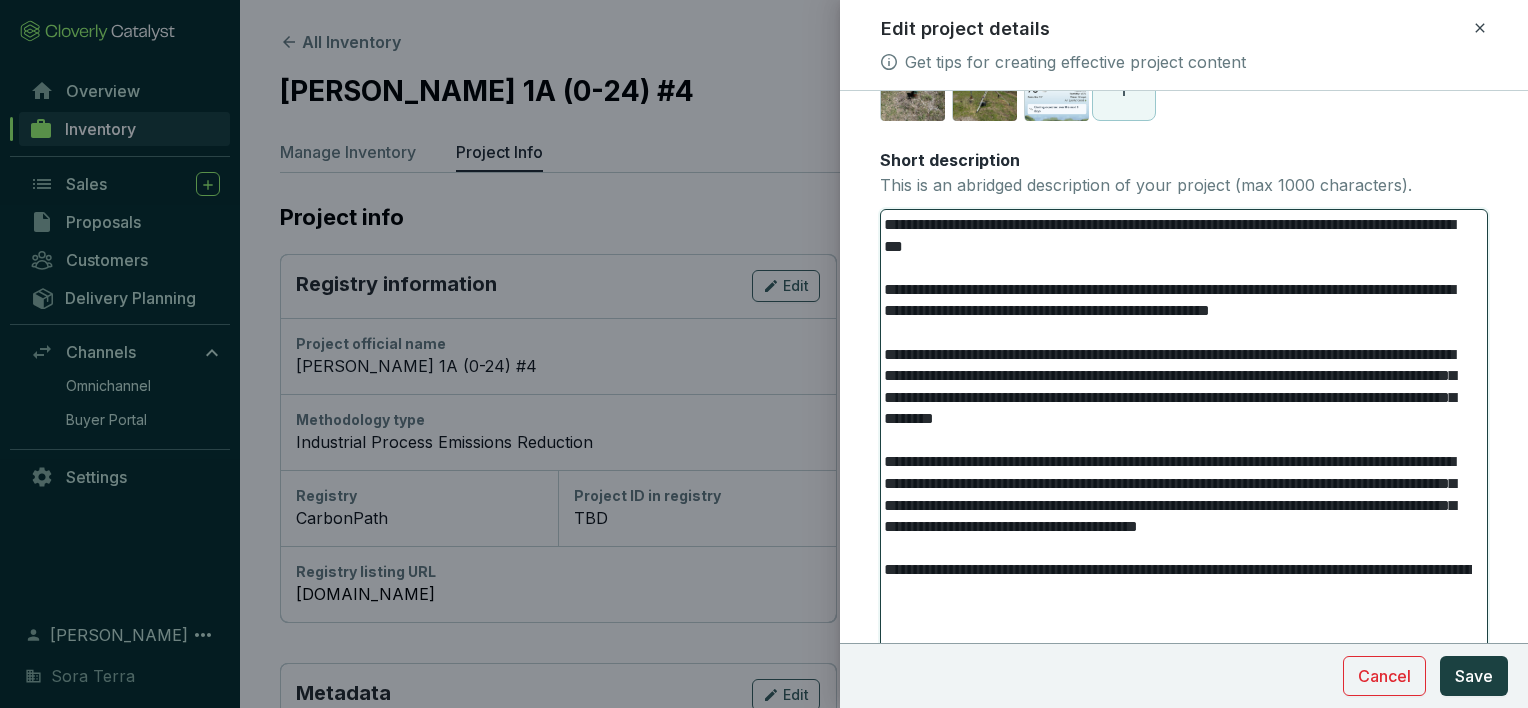 type 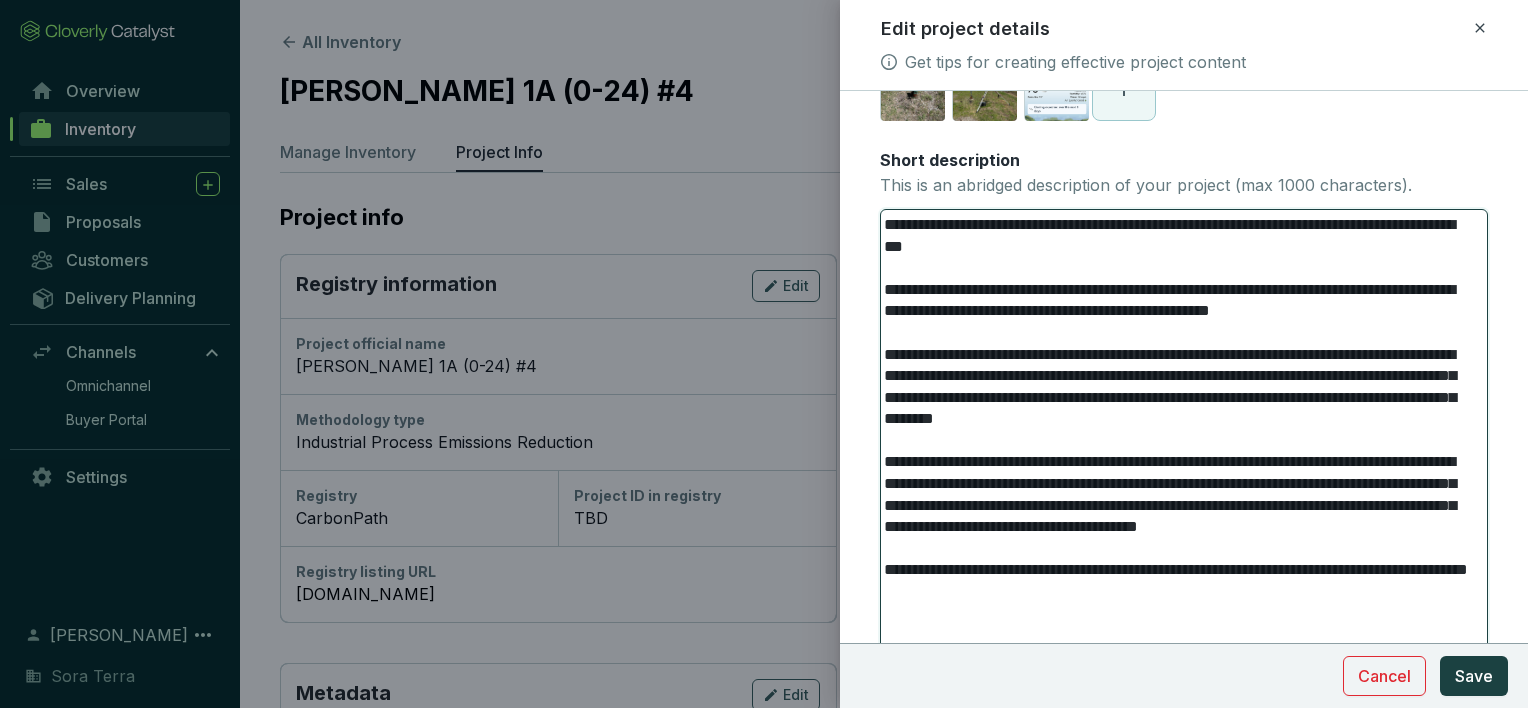 click on "**********" at bounding box center [1176, 441] 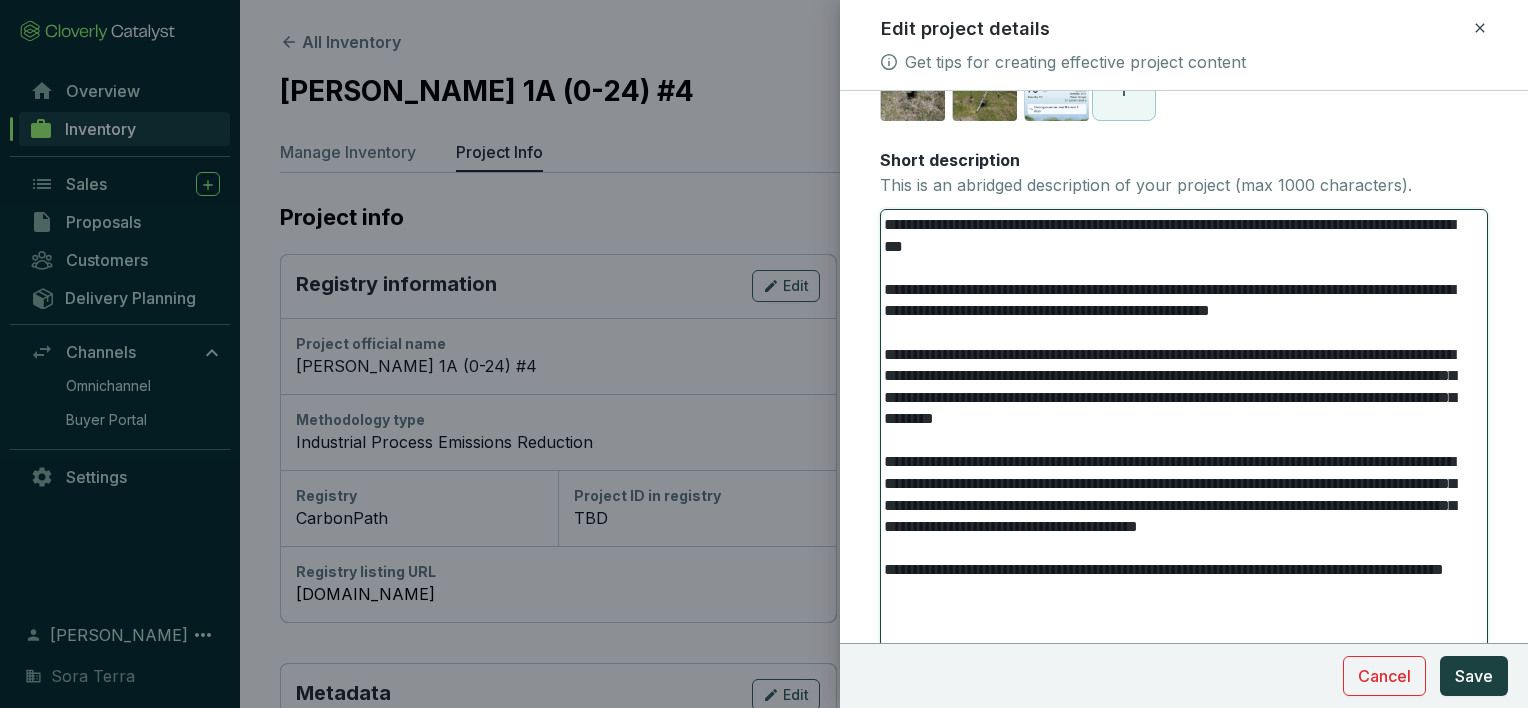 click on "**********" at bounding box center [1176, 441] 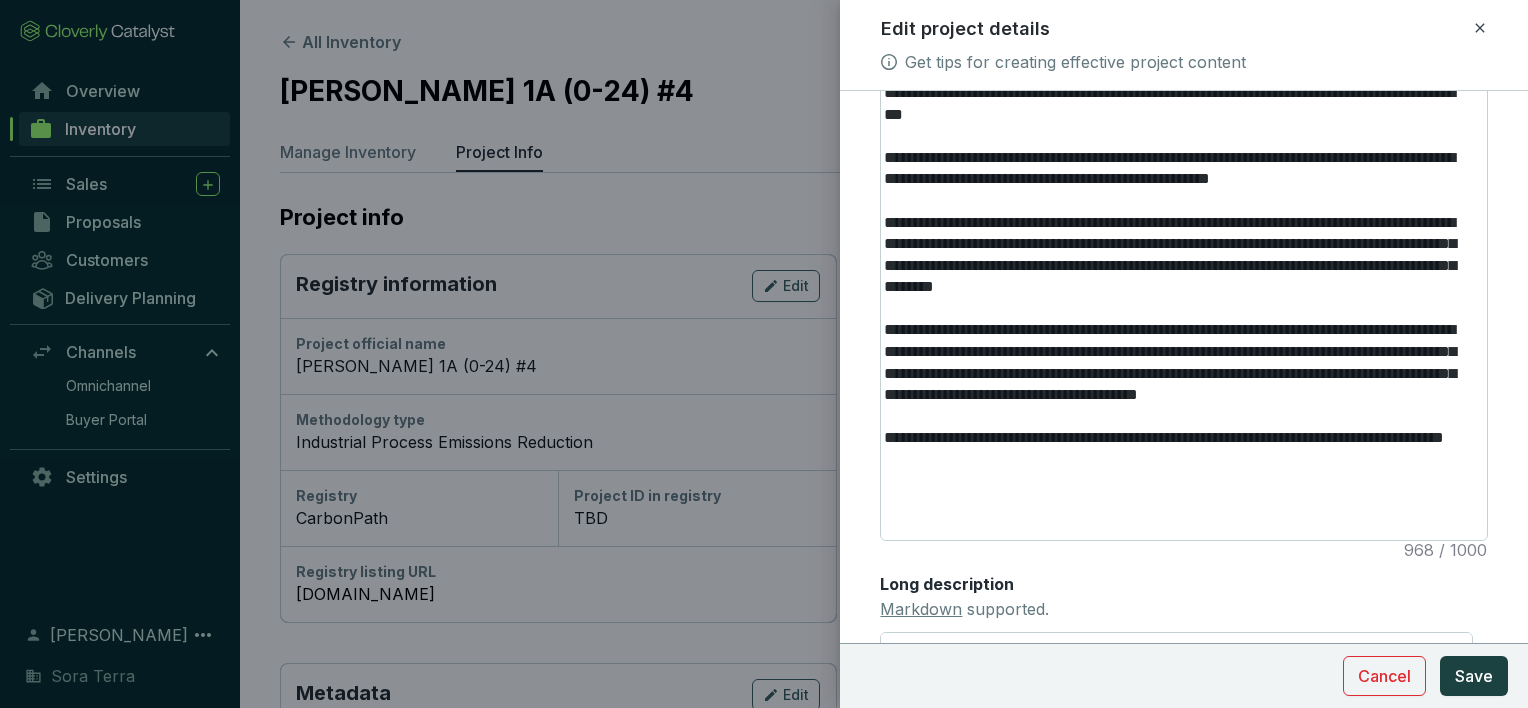 scroll, scrollTop: 456, scrollLeft: 0, axis: vertical 